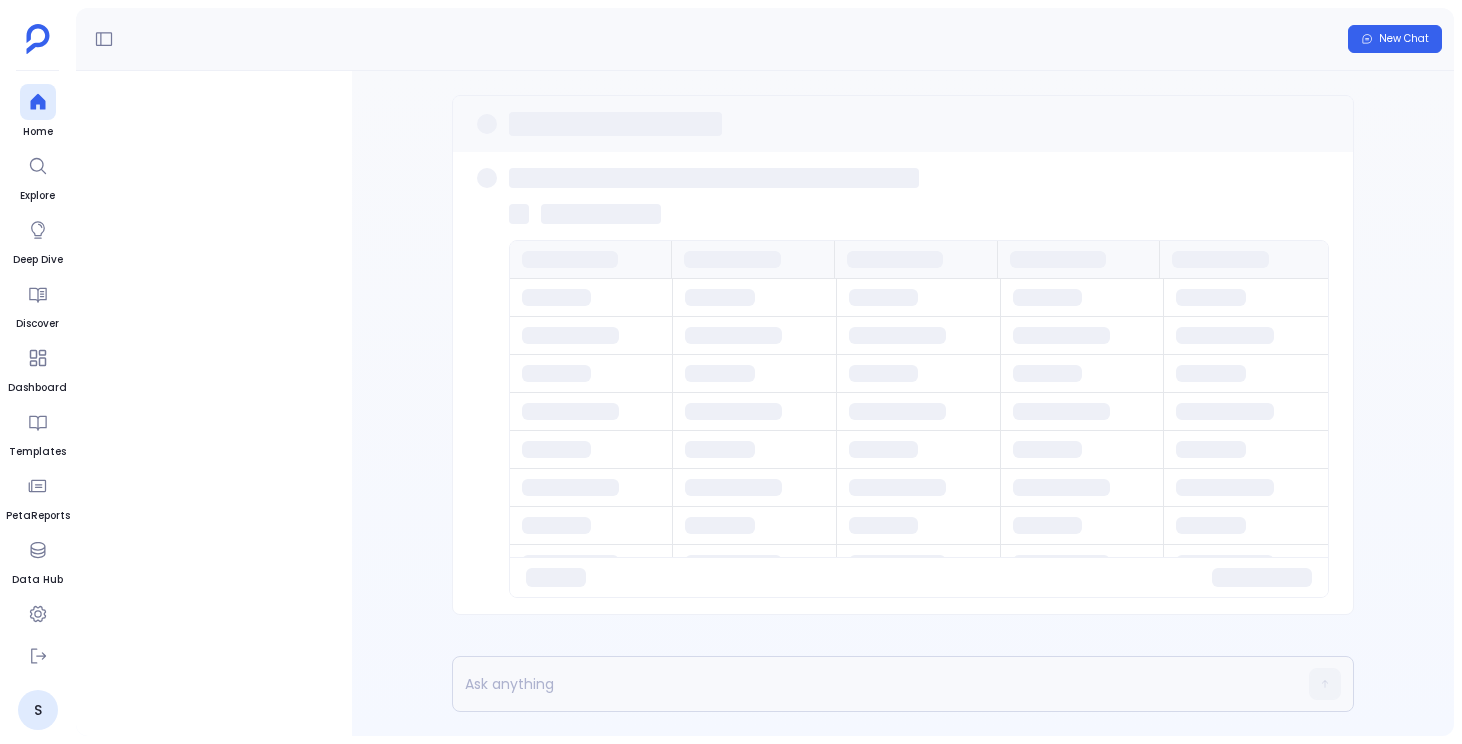 scroll, scrollTop: 0, scrollLeft: 0, axis: both 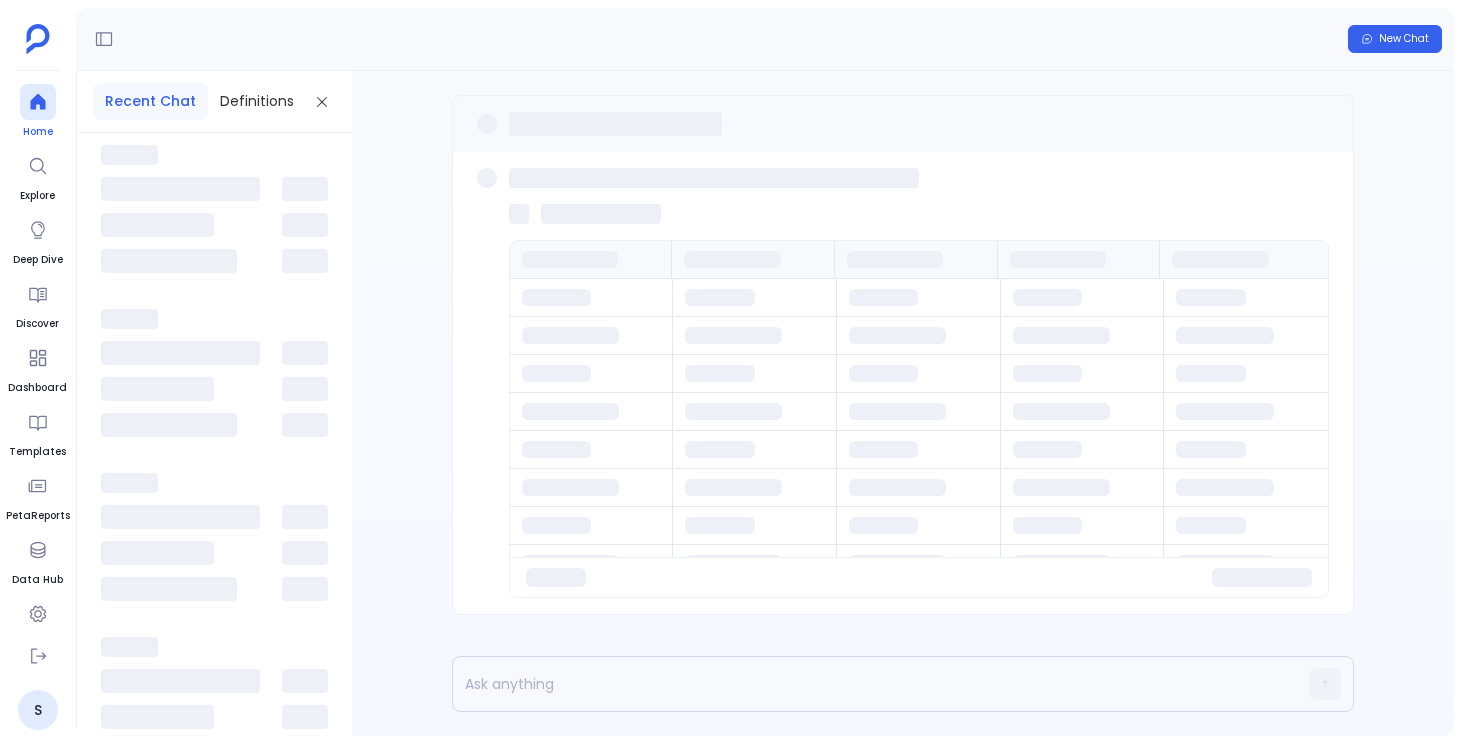 click at bounding box center (38, 102) 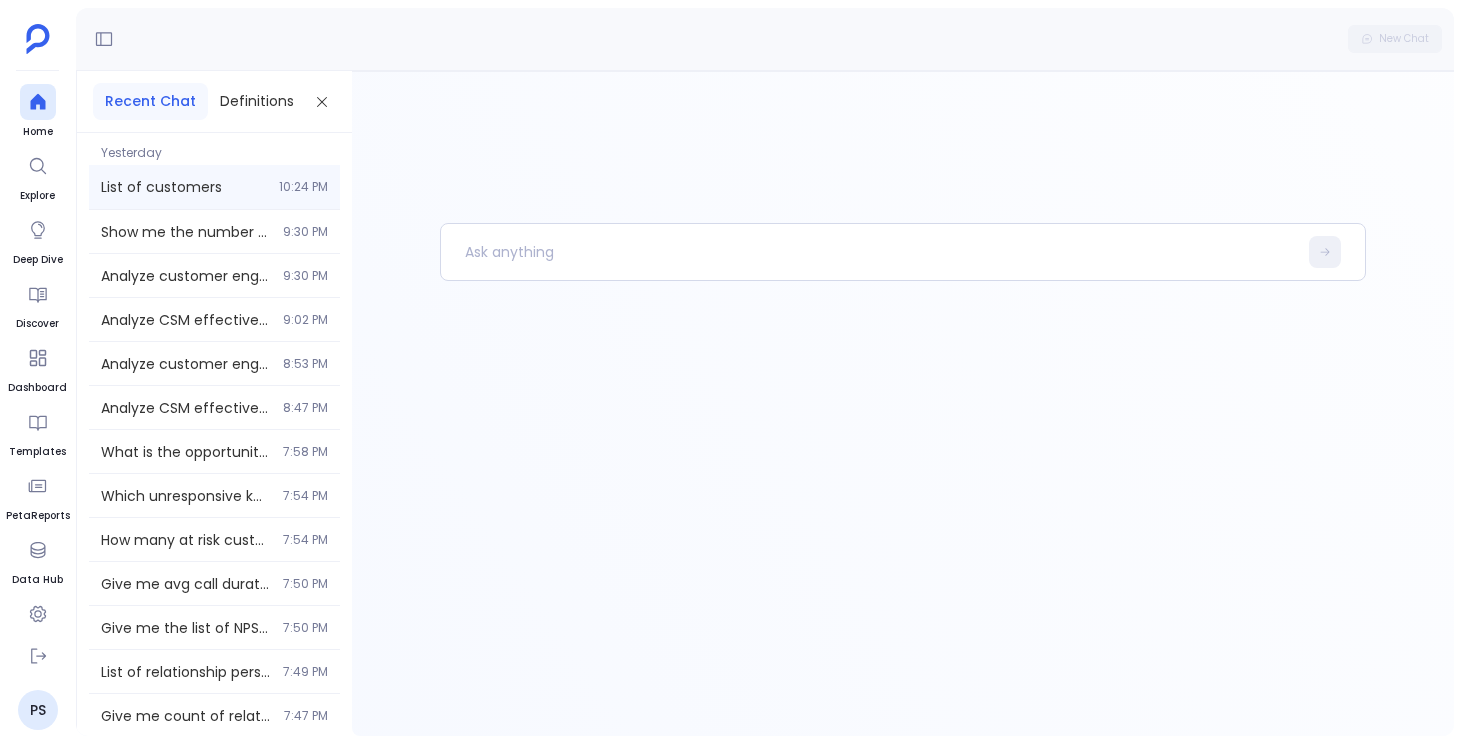 click on "List of customers" at bounding box center (184, 187) 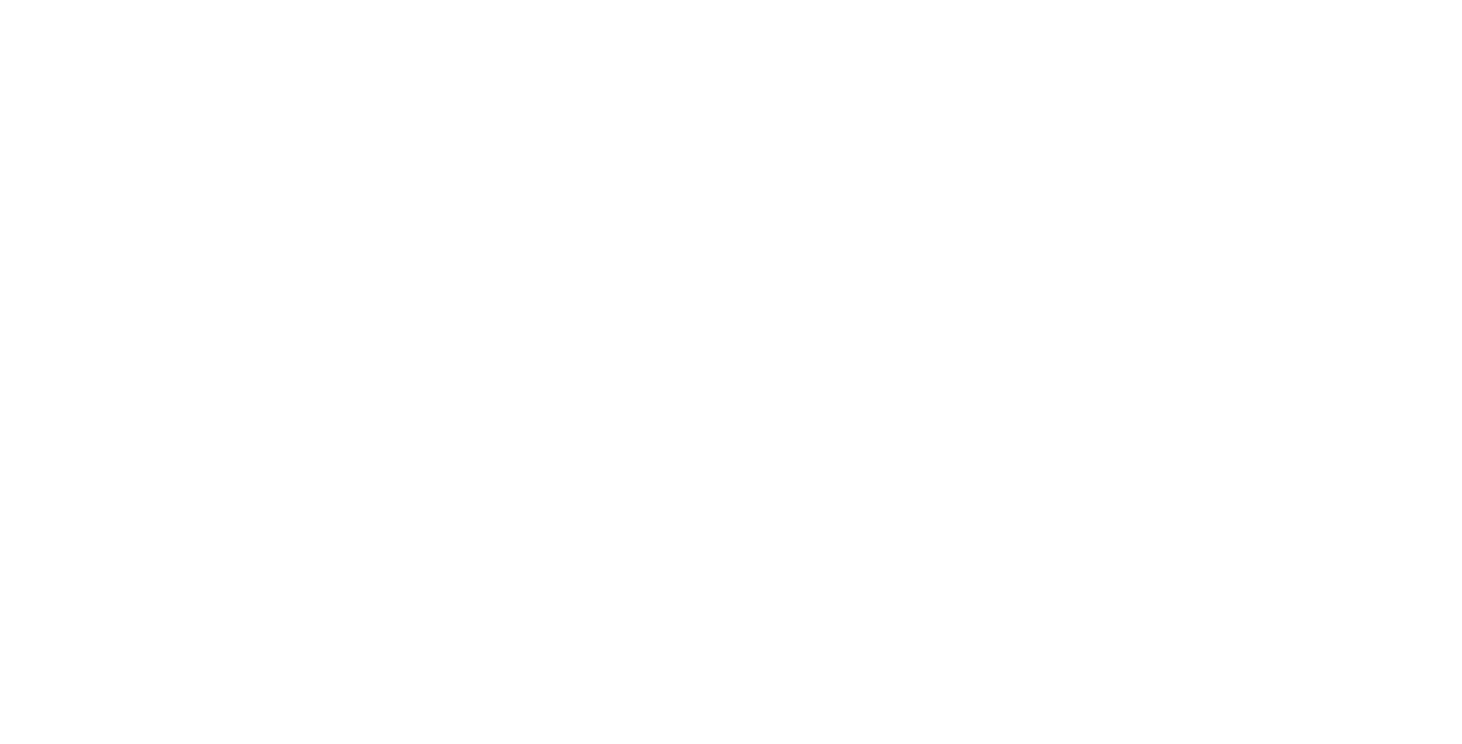scroll, scrollTop: 0, scrollLeft: 0, axis: both 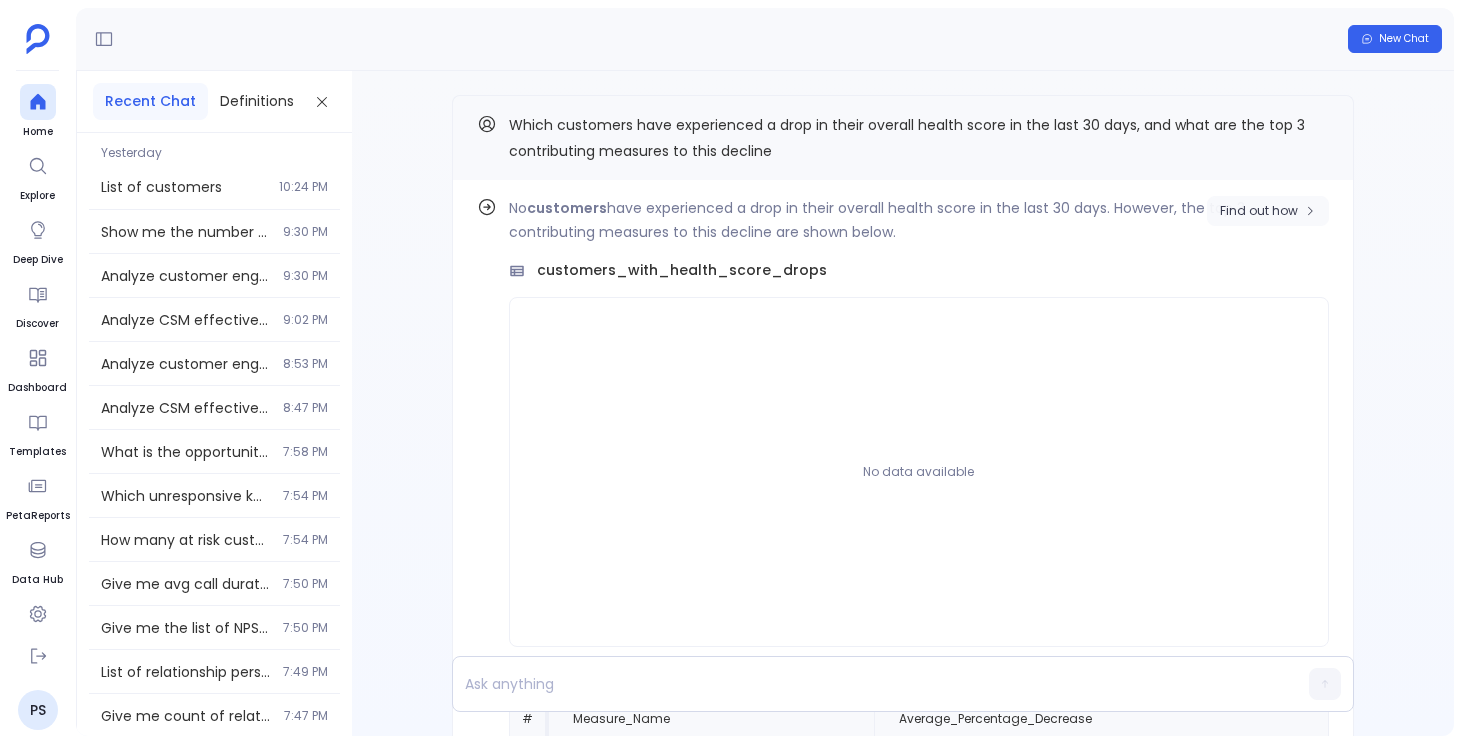 click on "Find out how" at bounding box center [1259, 211] 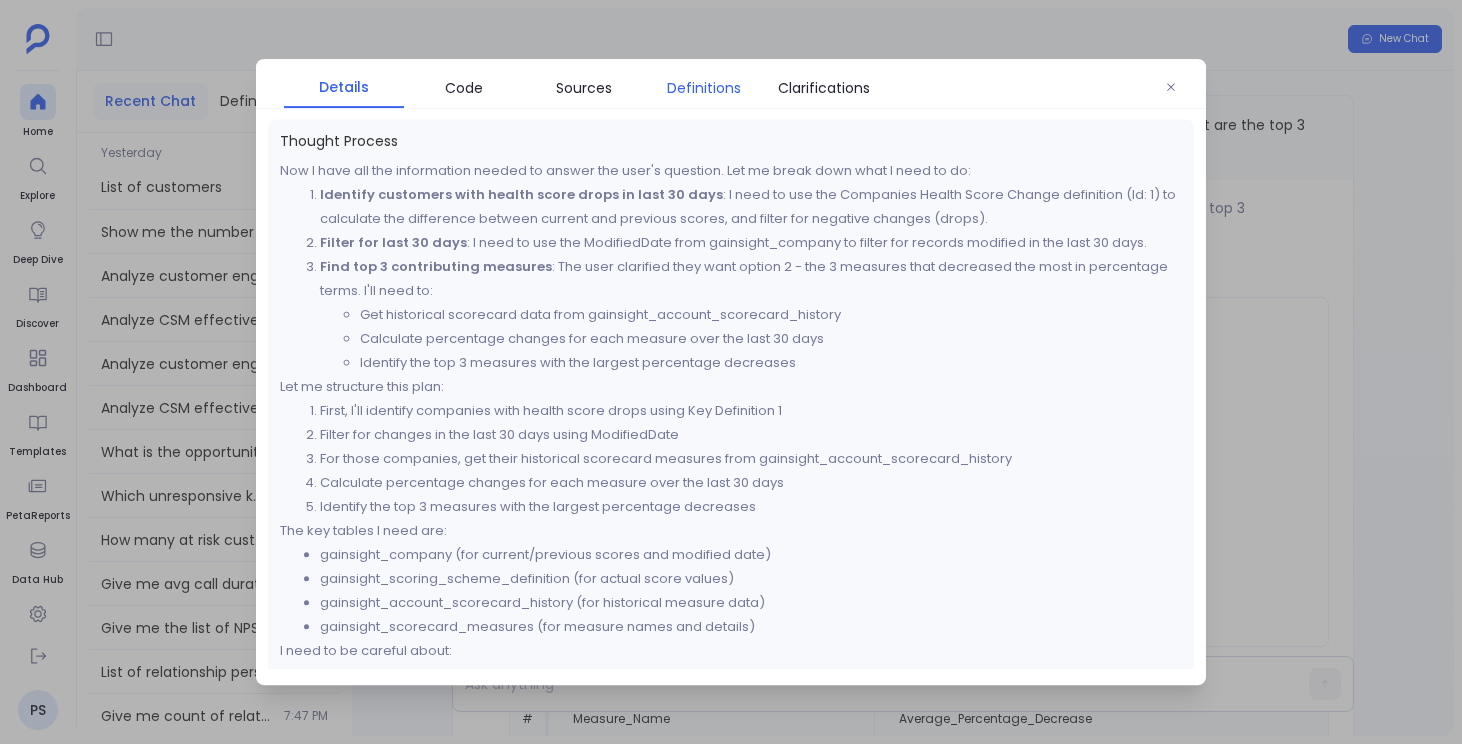 click on "Definitions" at bounding box center [704, 88] 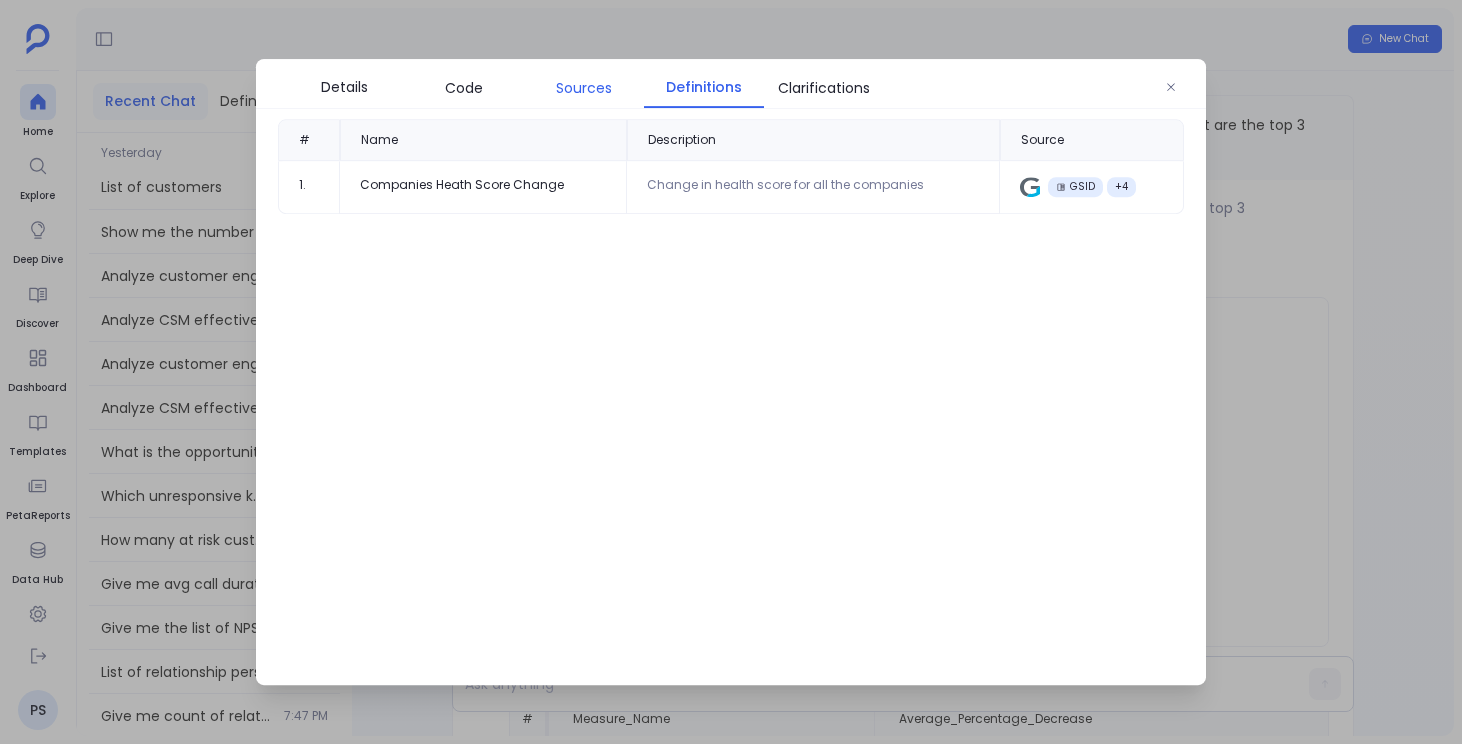 click on "Sources" at bounding box center [584, 88] 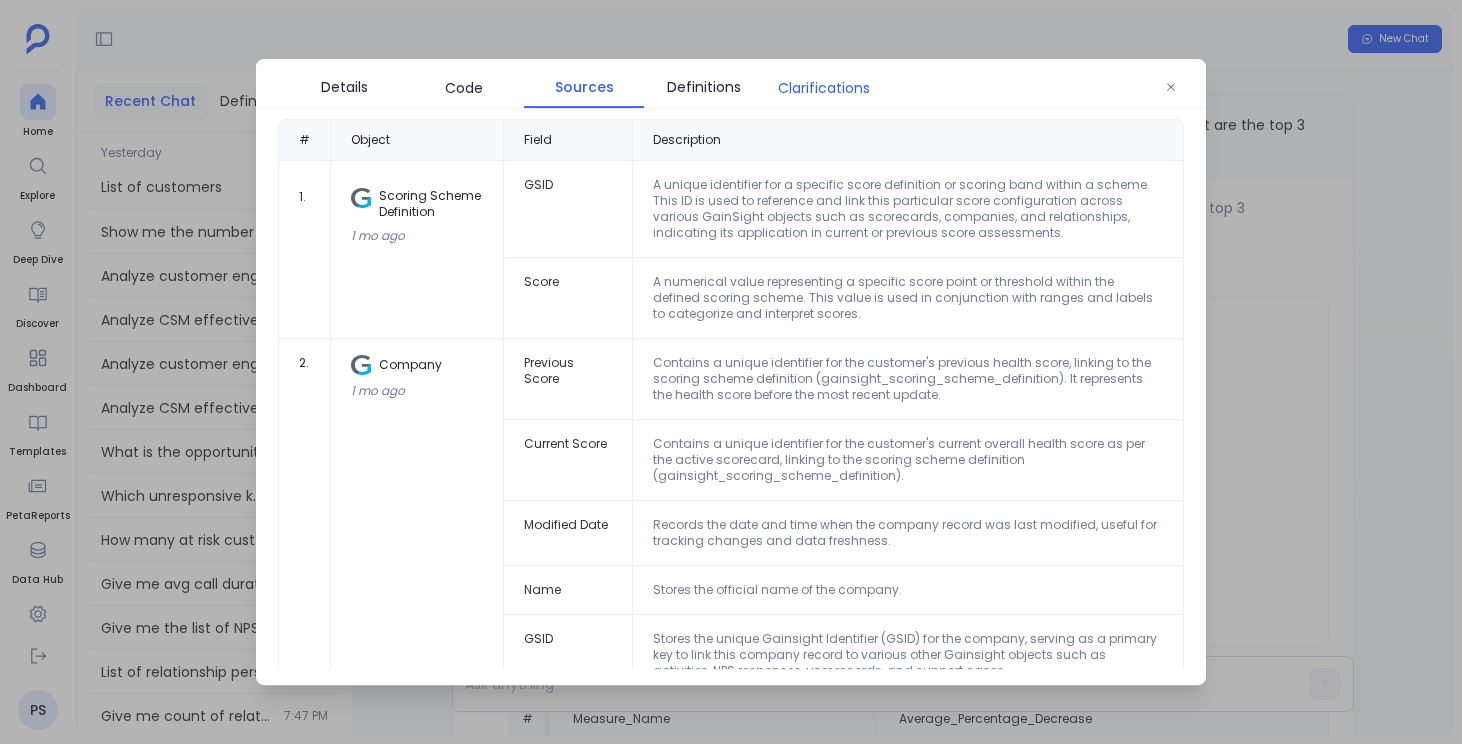 click on "Clarifications" at bounding box center [824, 88] 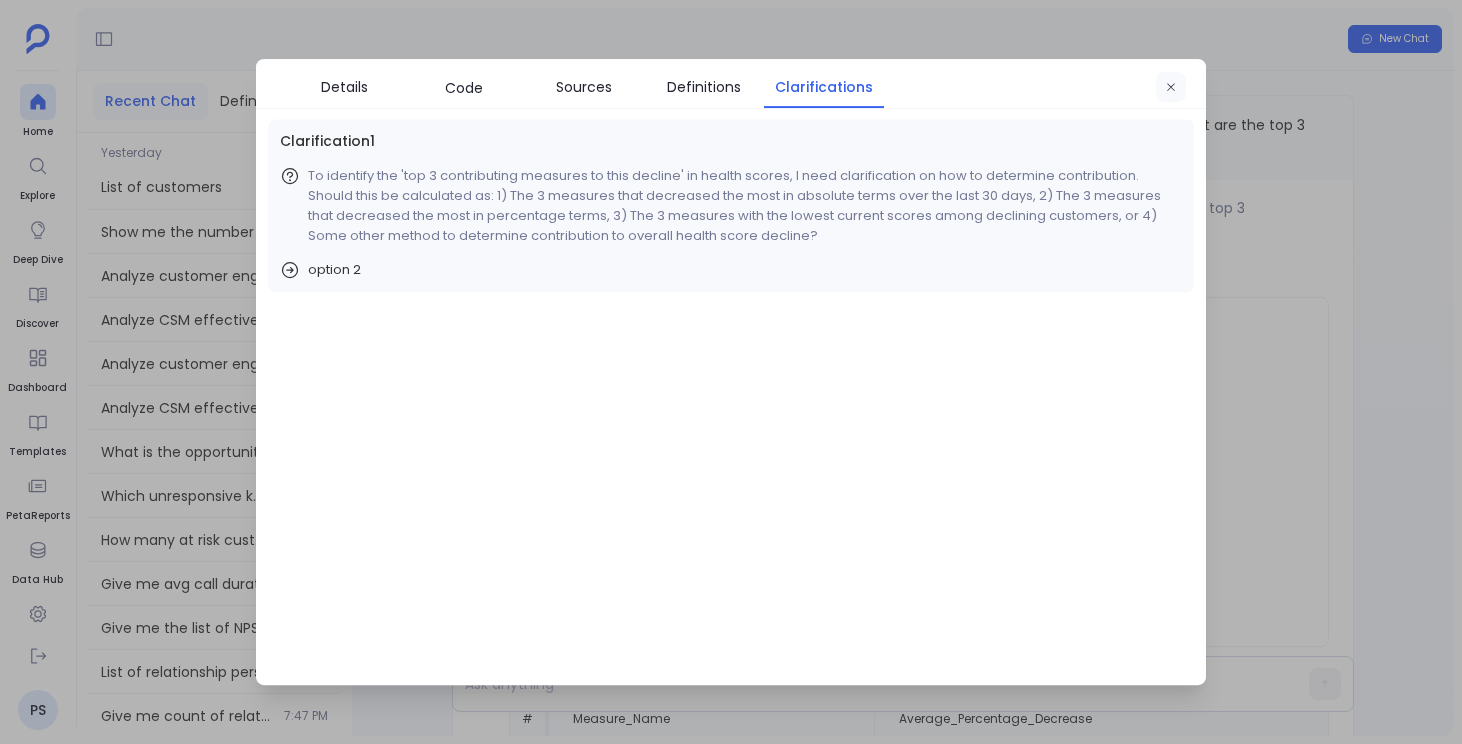 click 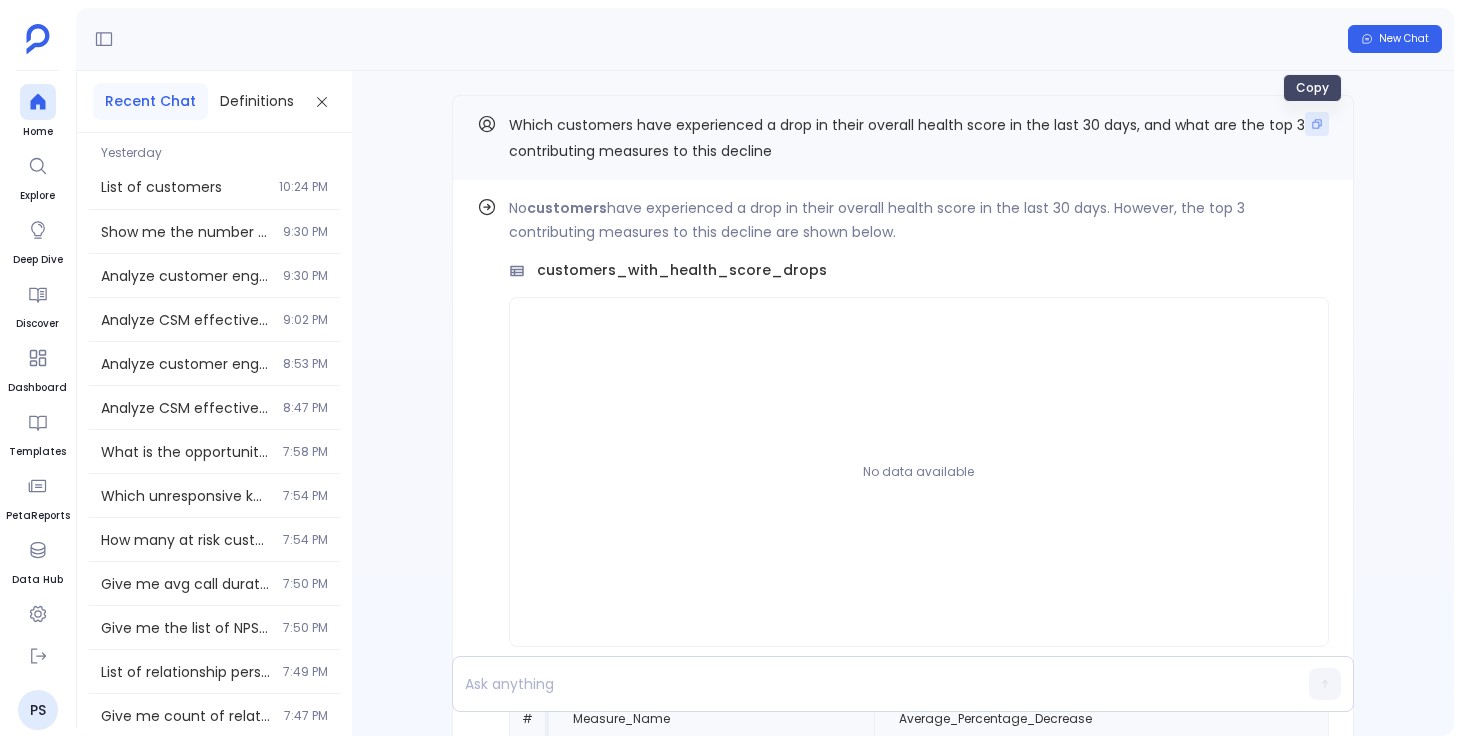 click 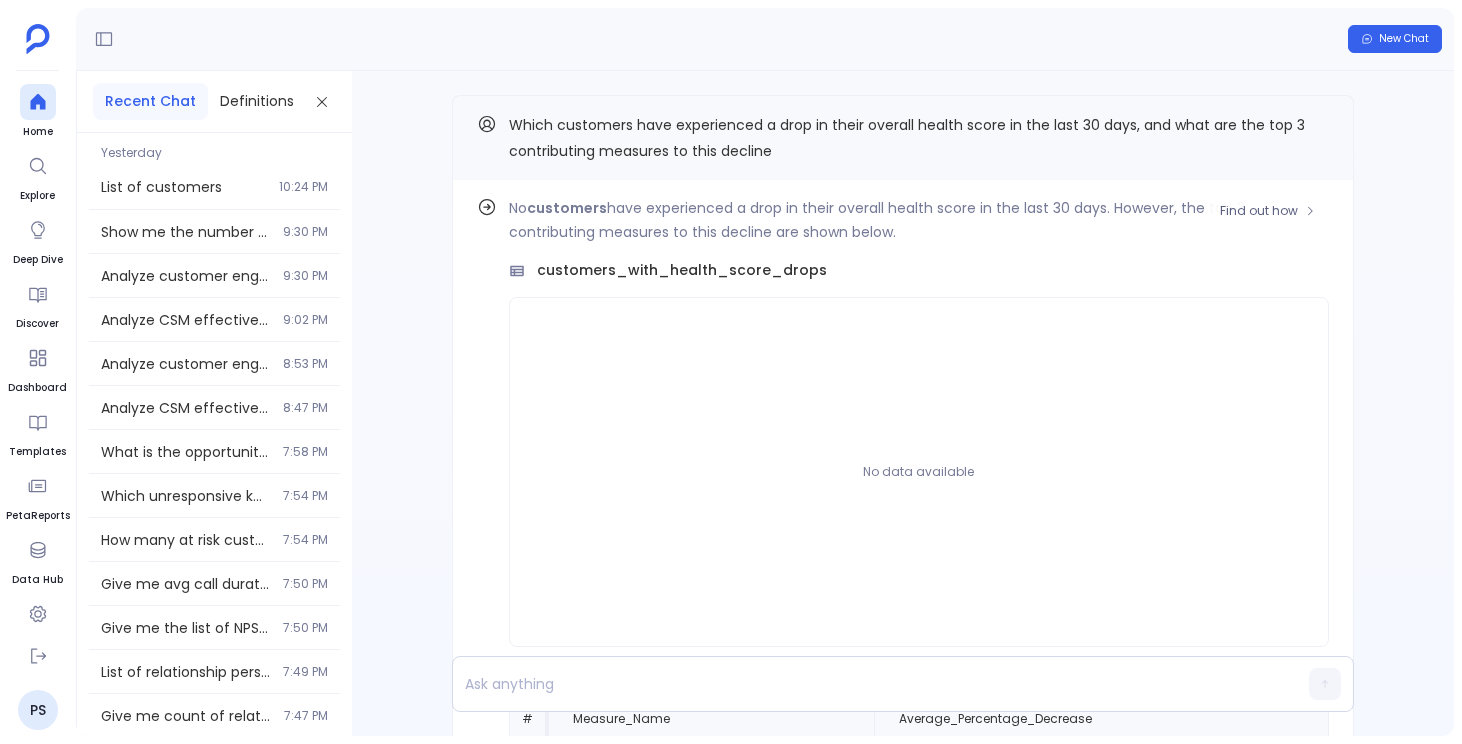 click 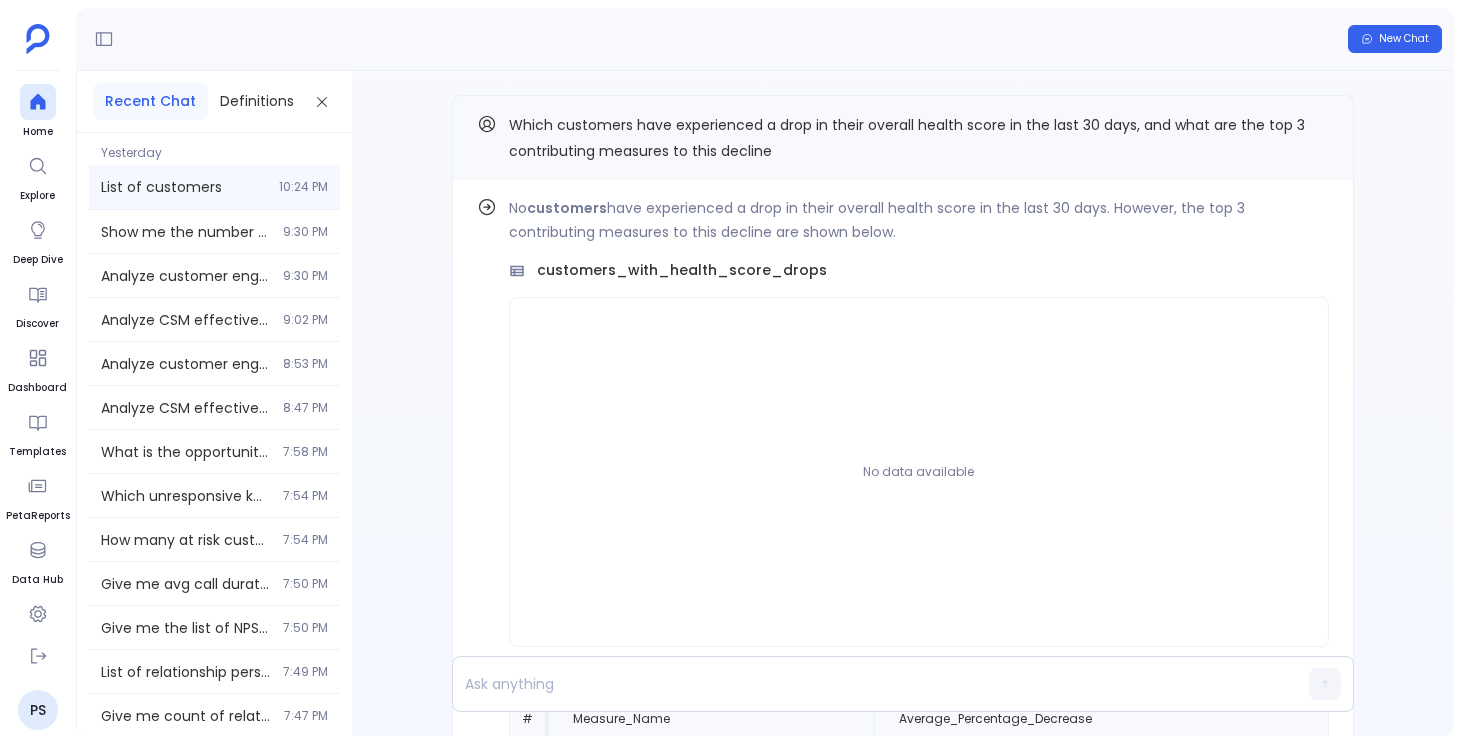 click on "List of customers 10:24 PM" at bounding box center [214, 187] 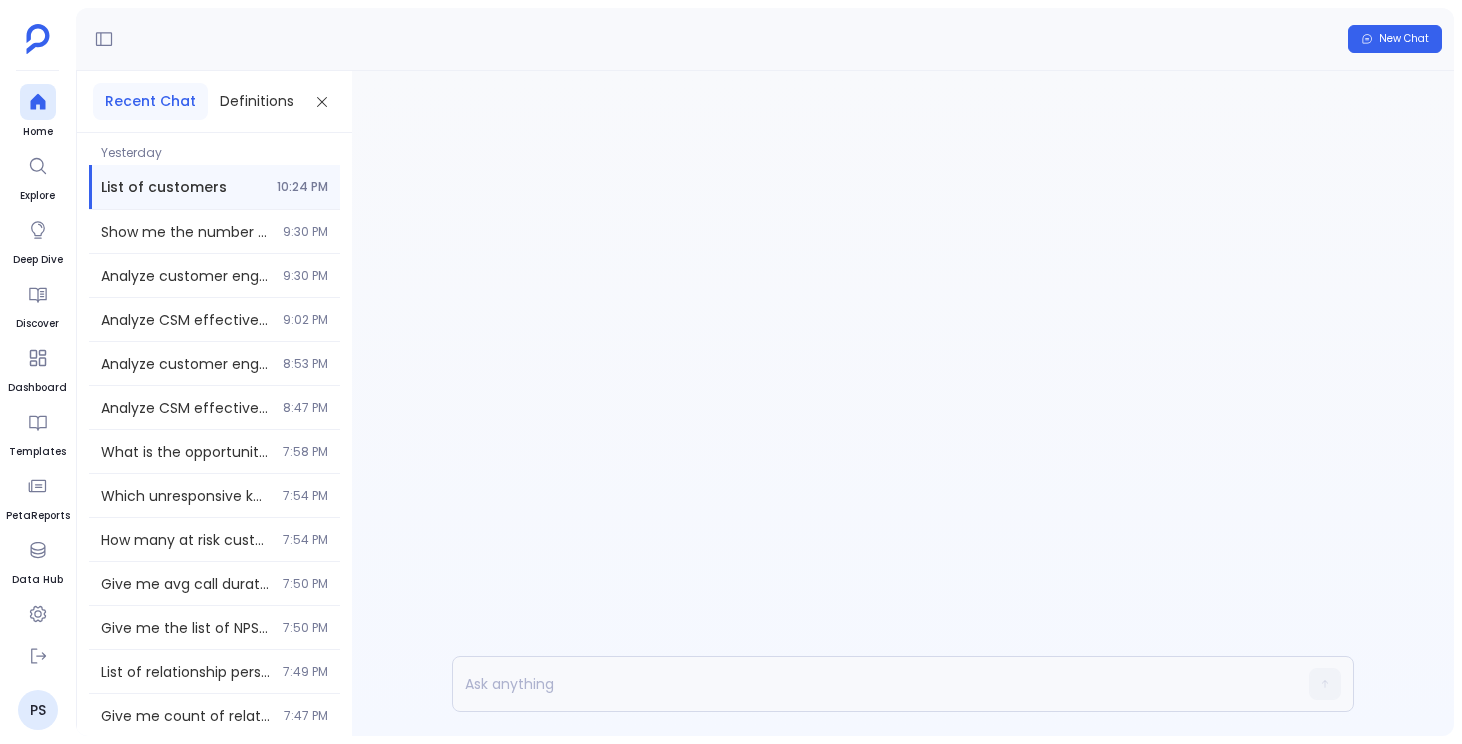 scroll, scrollTop: 0, scrollLeft: 0, axis: both 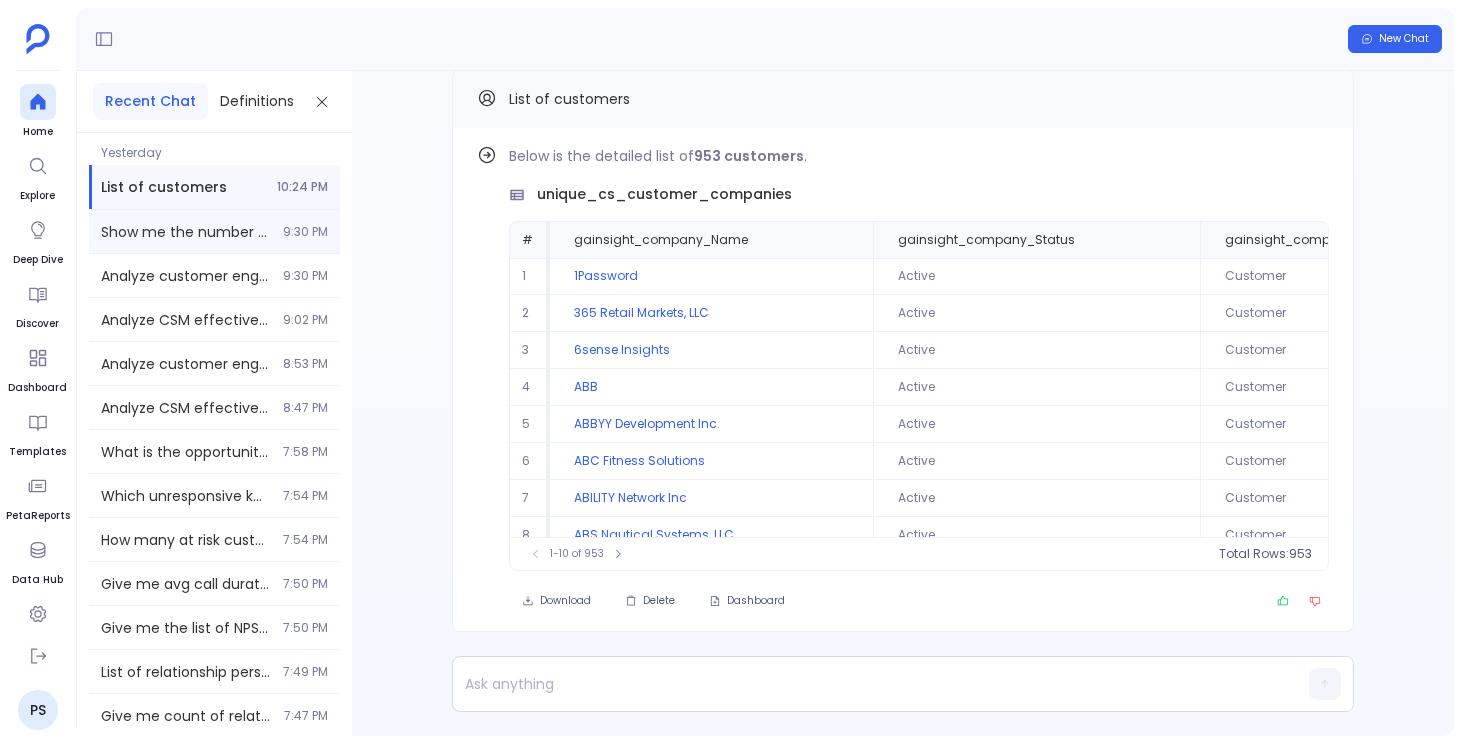 click on "Show me the number of active relationships of companies for each relationship type 9:30 PM" at bounding box center [214, 231] 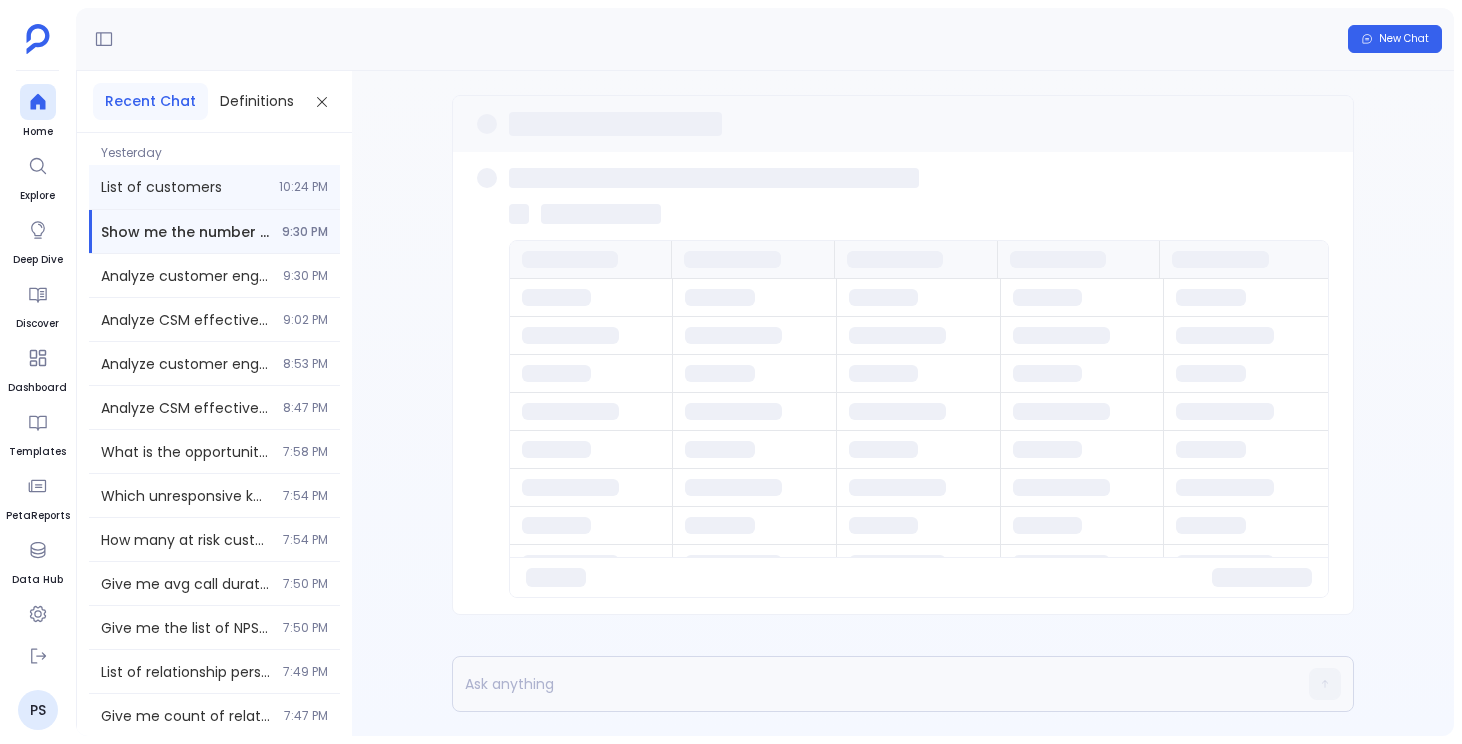 click on "List of customers" at bounding box center (184, 187) 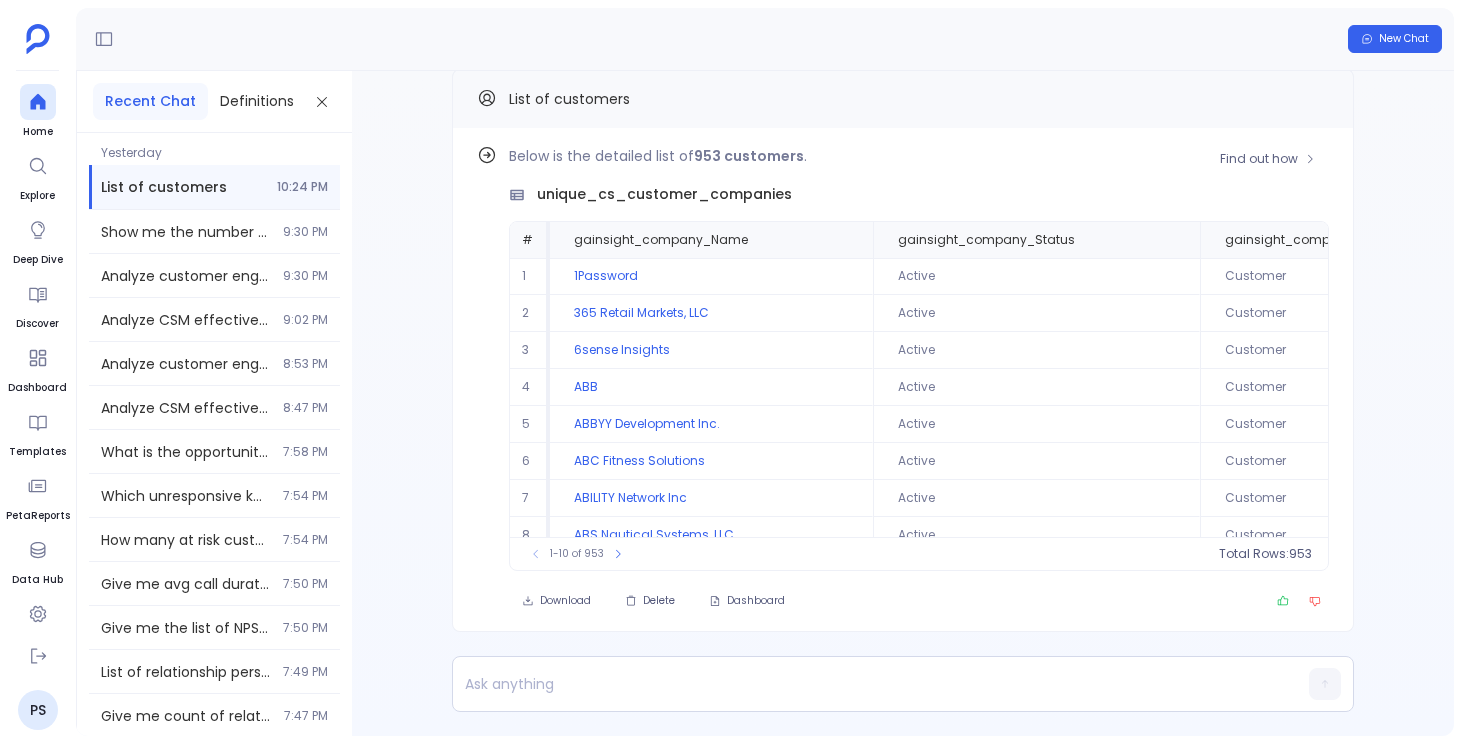 scroll, scrollTop: -26, scrollLeft: 0, axis: vertical 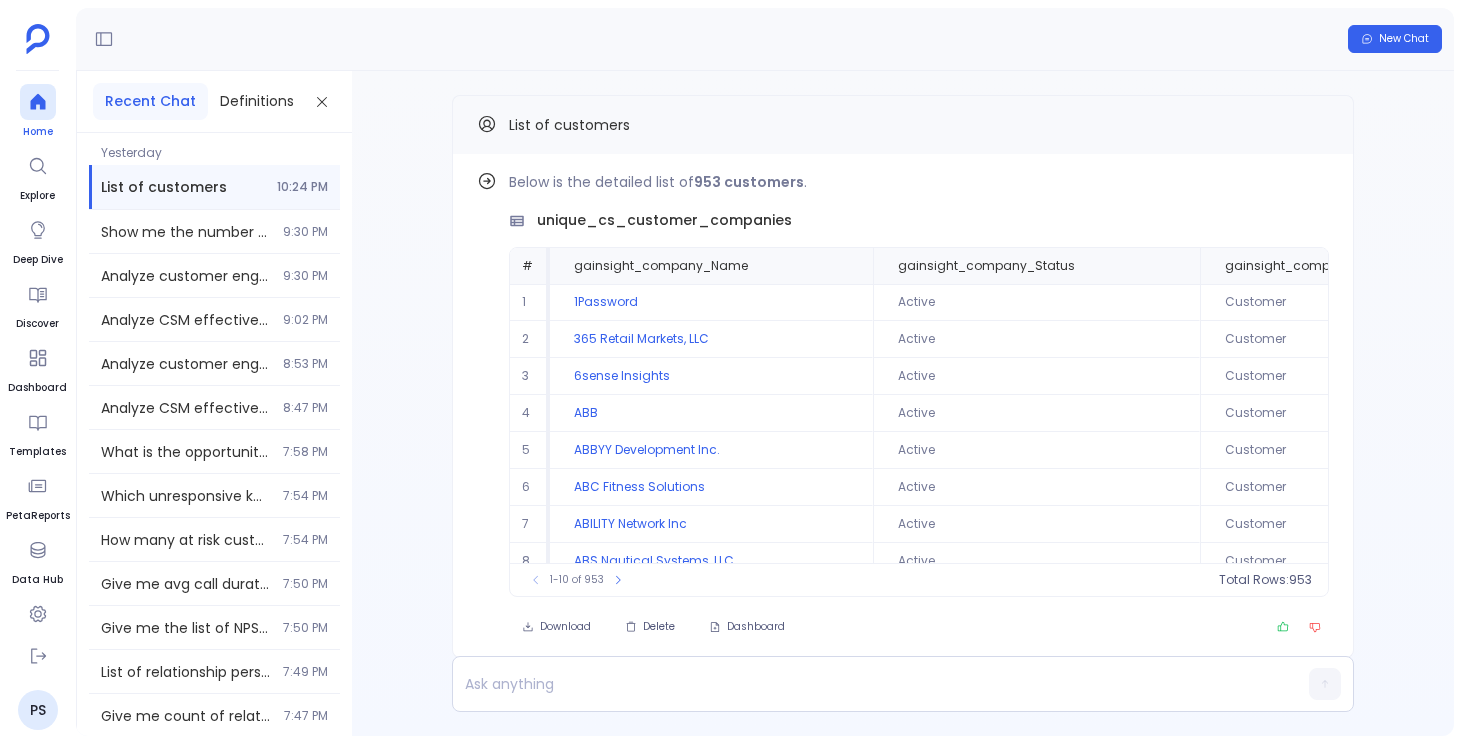 click at bounding box center [38, 102] 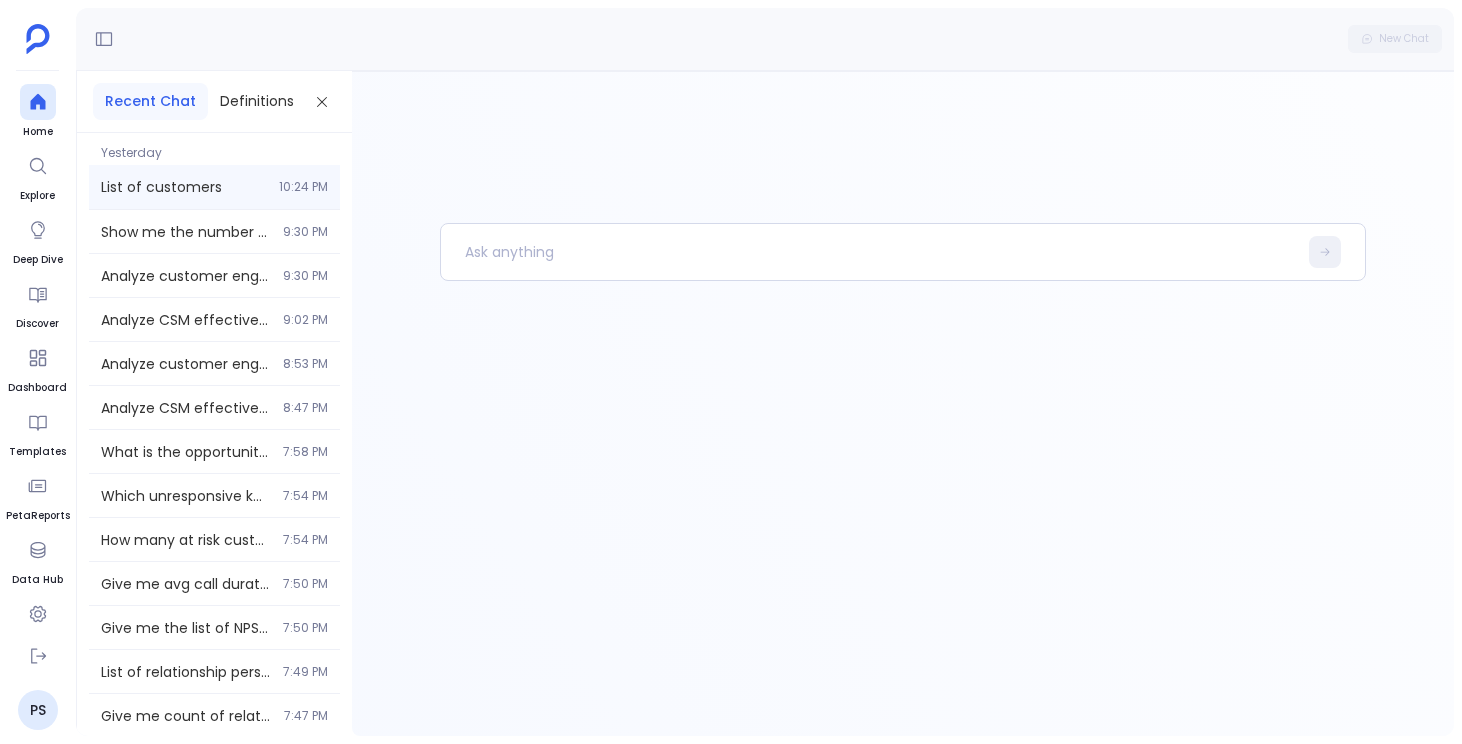click on "List of customers 10:24 PM" at bounding box center [214, 187] 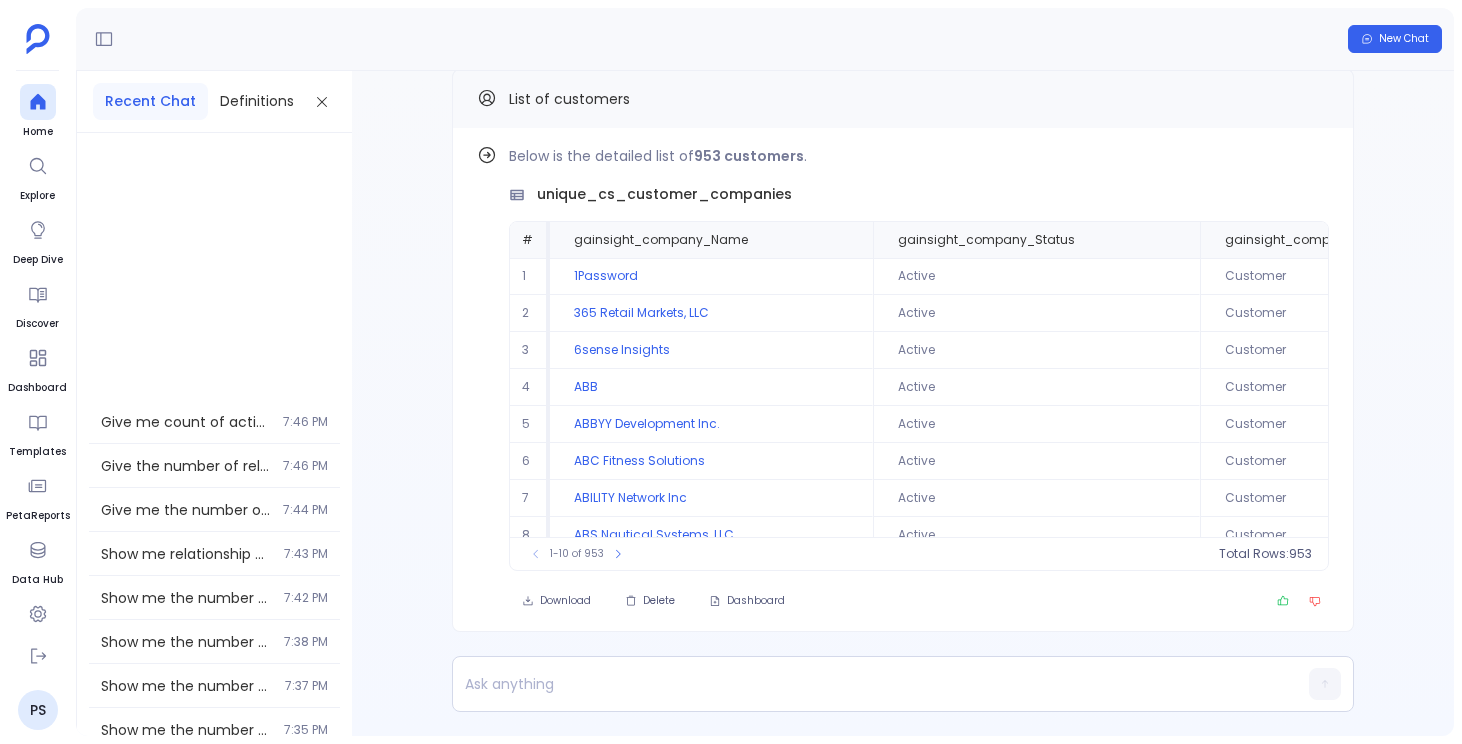 scroll, scrollTop: 0, scrollLeft: 0, axis: both 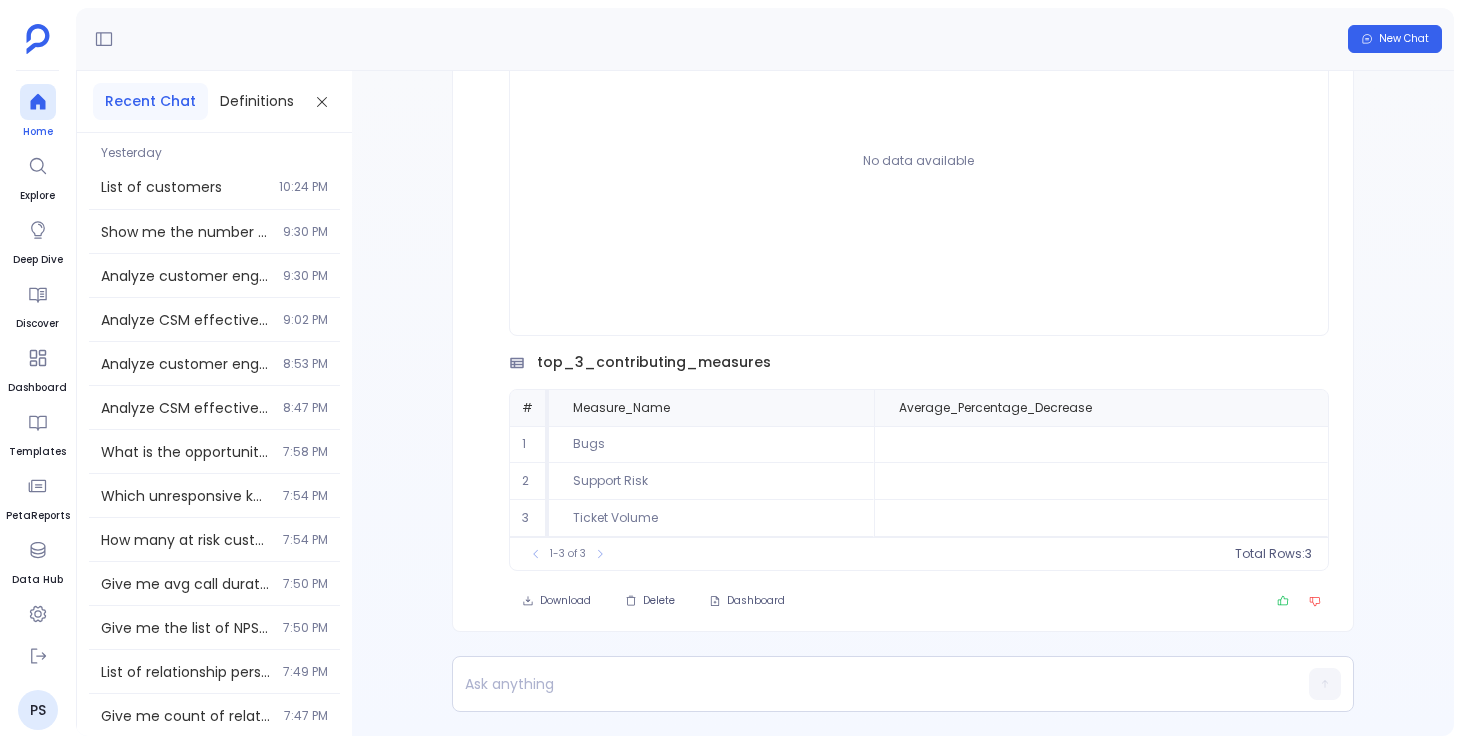 click 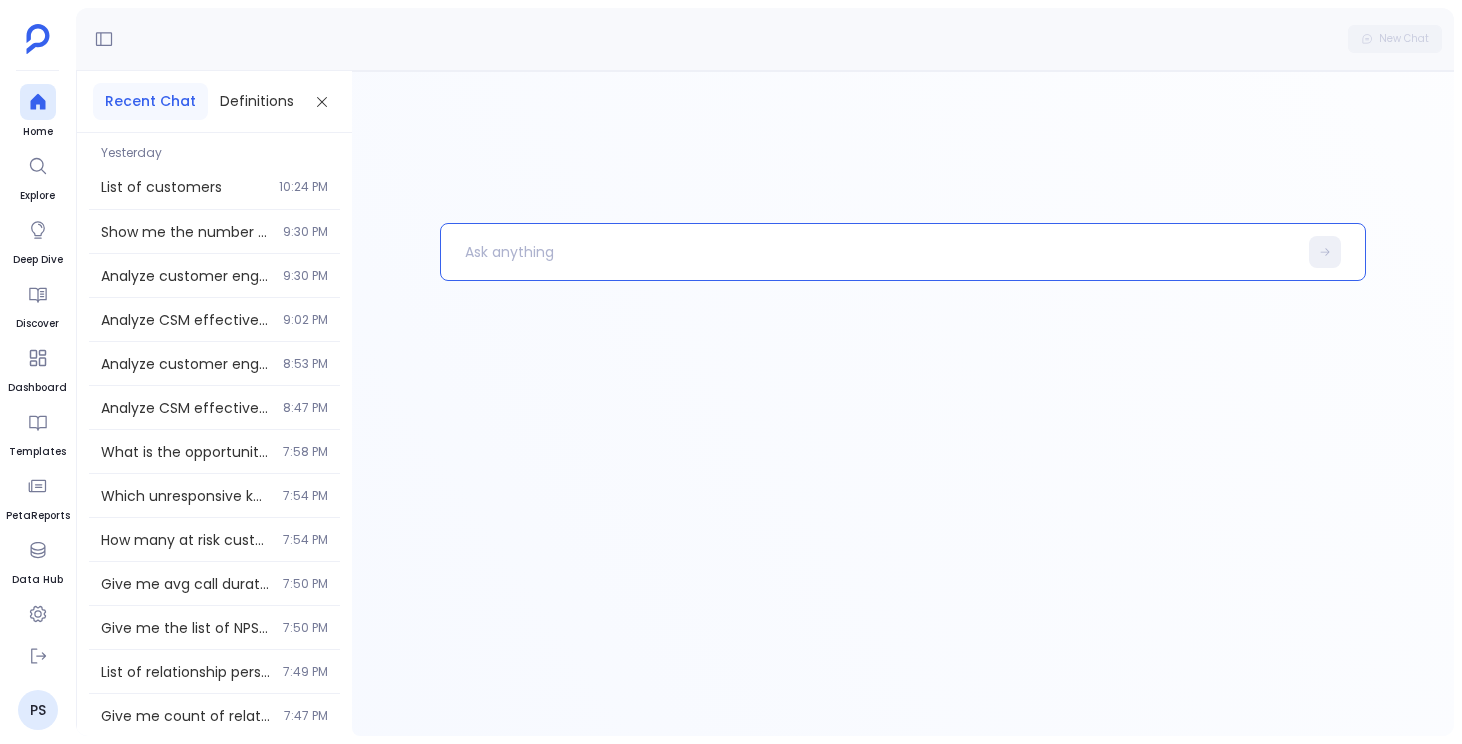 click at bounding box center (869, 252) 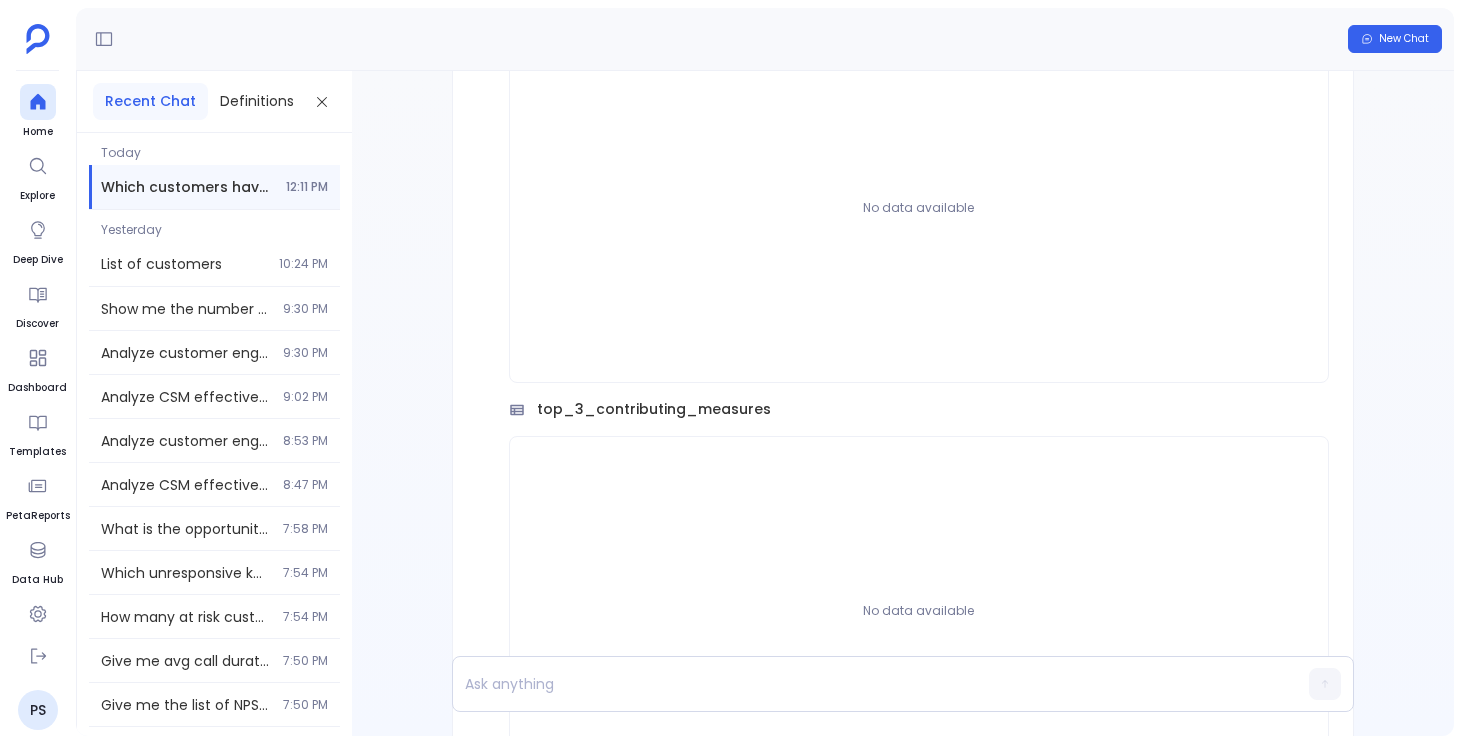 scroll, scrollTop: -479, scrollLeft: 0, axis: vertical 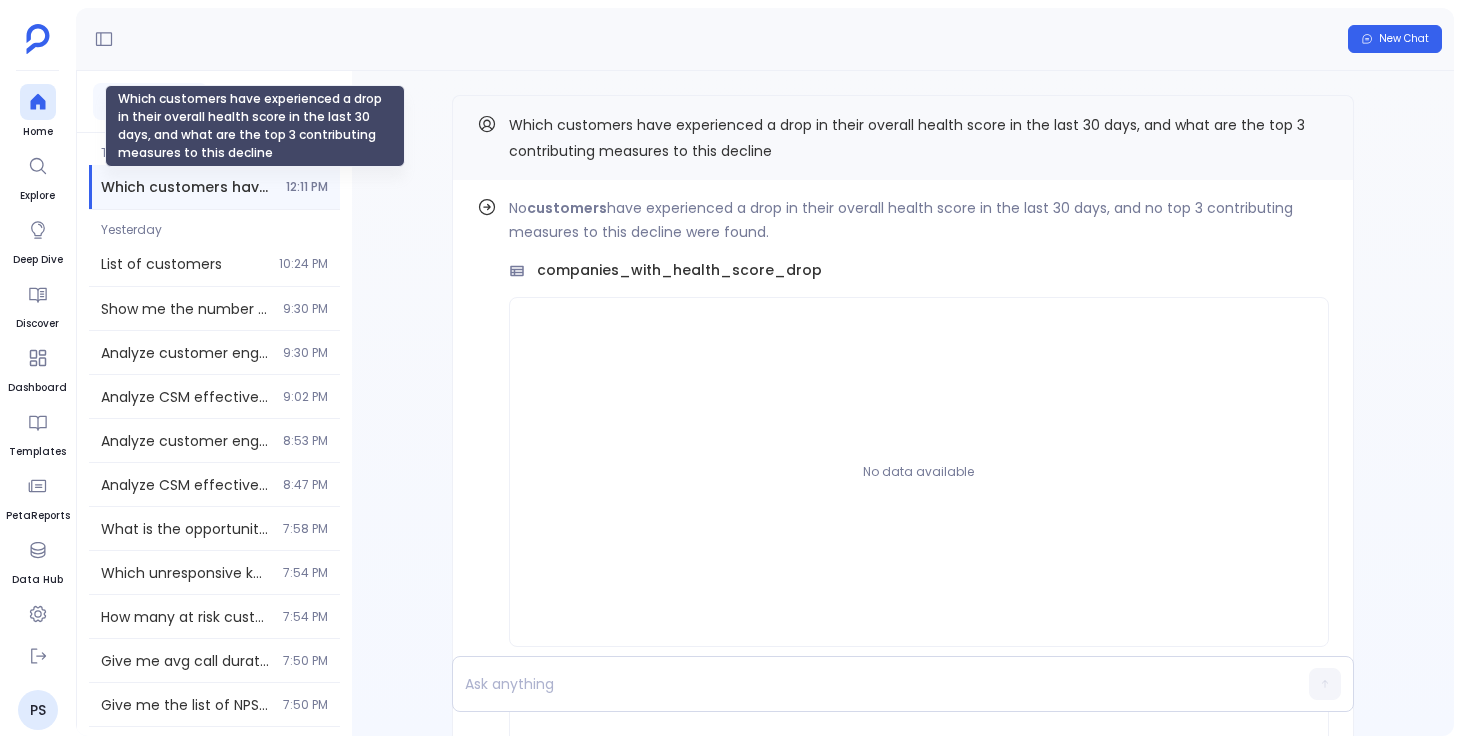 click on "Which customers have experienced a drop in their overall health score in the last 30 days, and what are the top 3 contributing measures to this decline" at bounding box center (187, 187) 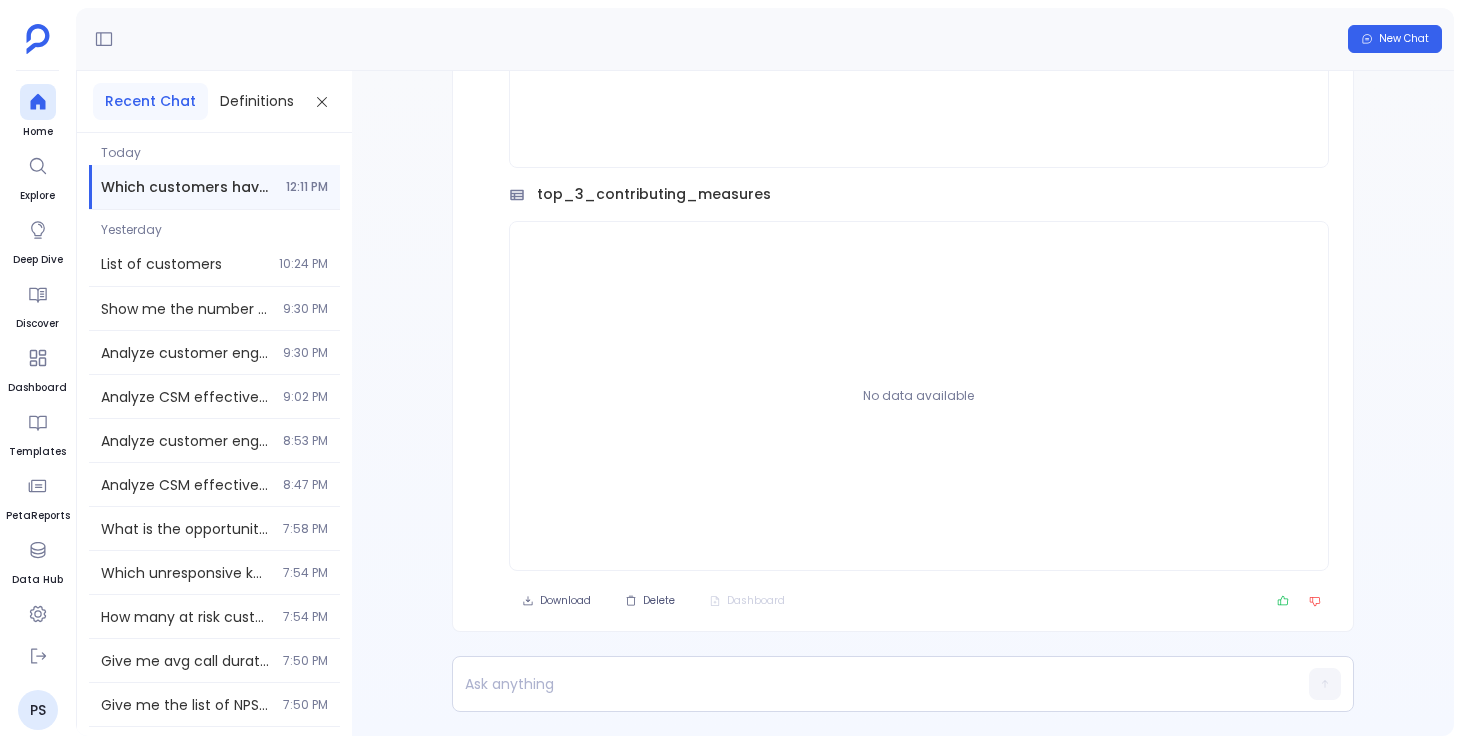 scroll, scrollTop: -479, scrollLeft: 0, axis: vertical 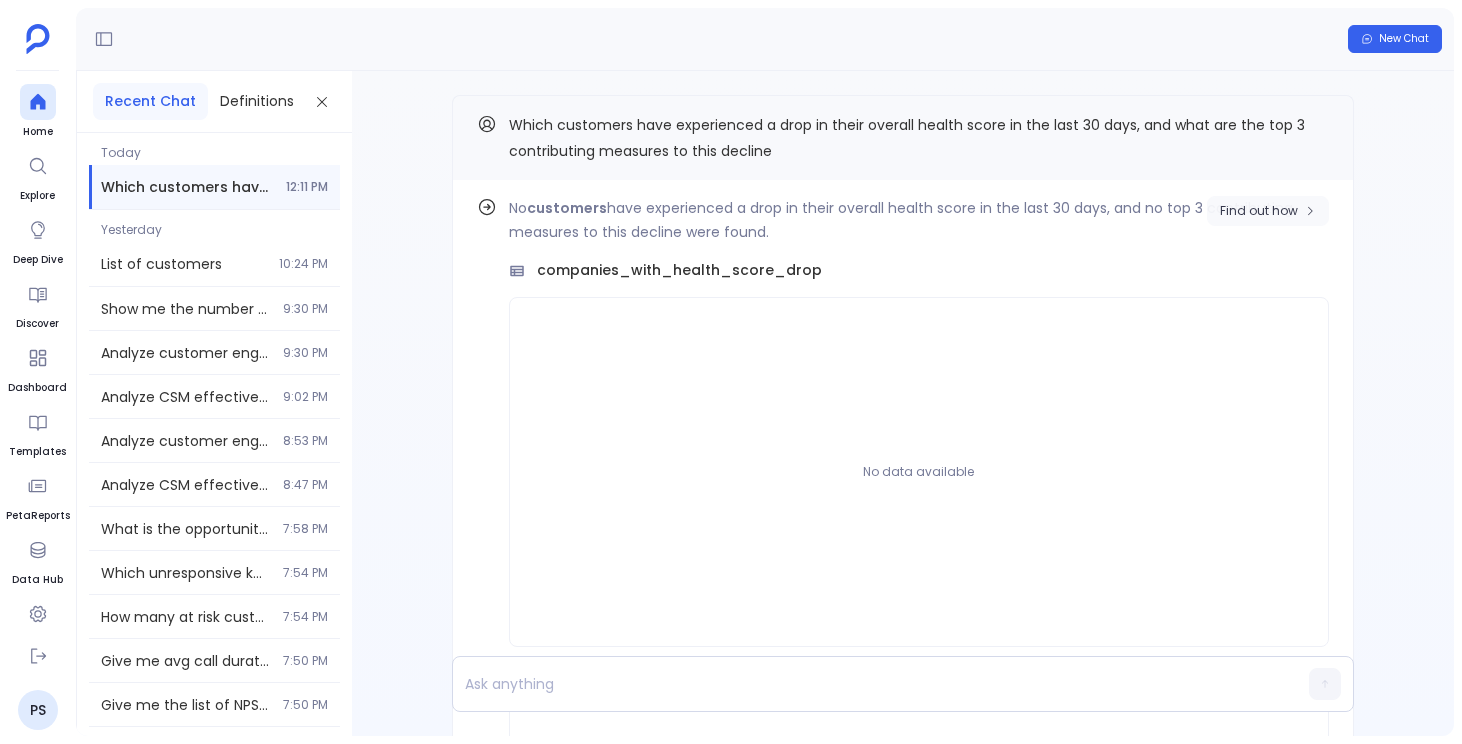 click on "Find out how" at bounding box center [1268, 211] 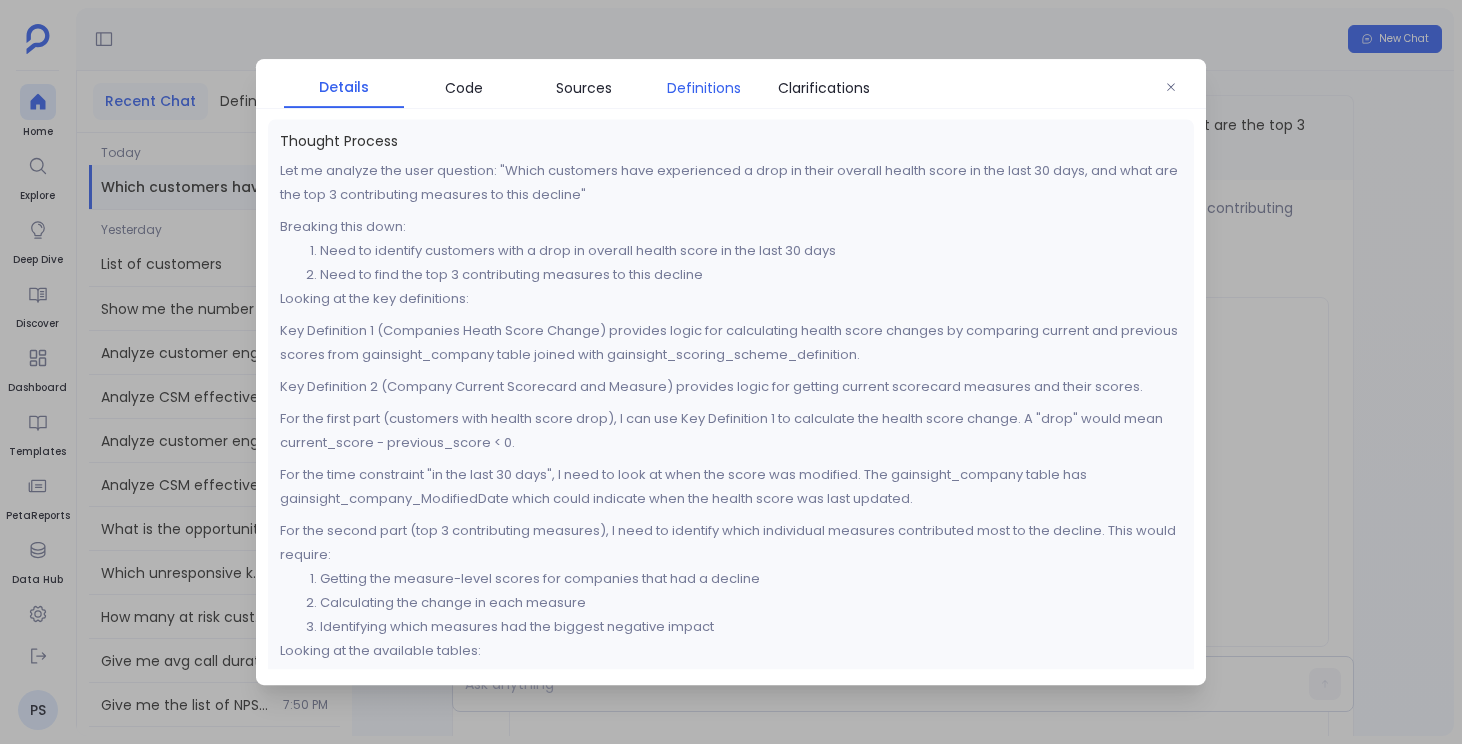 click on "Definitions" at bounding box center [704, 88] 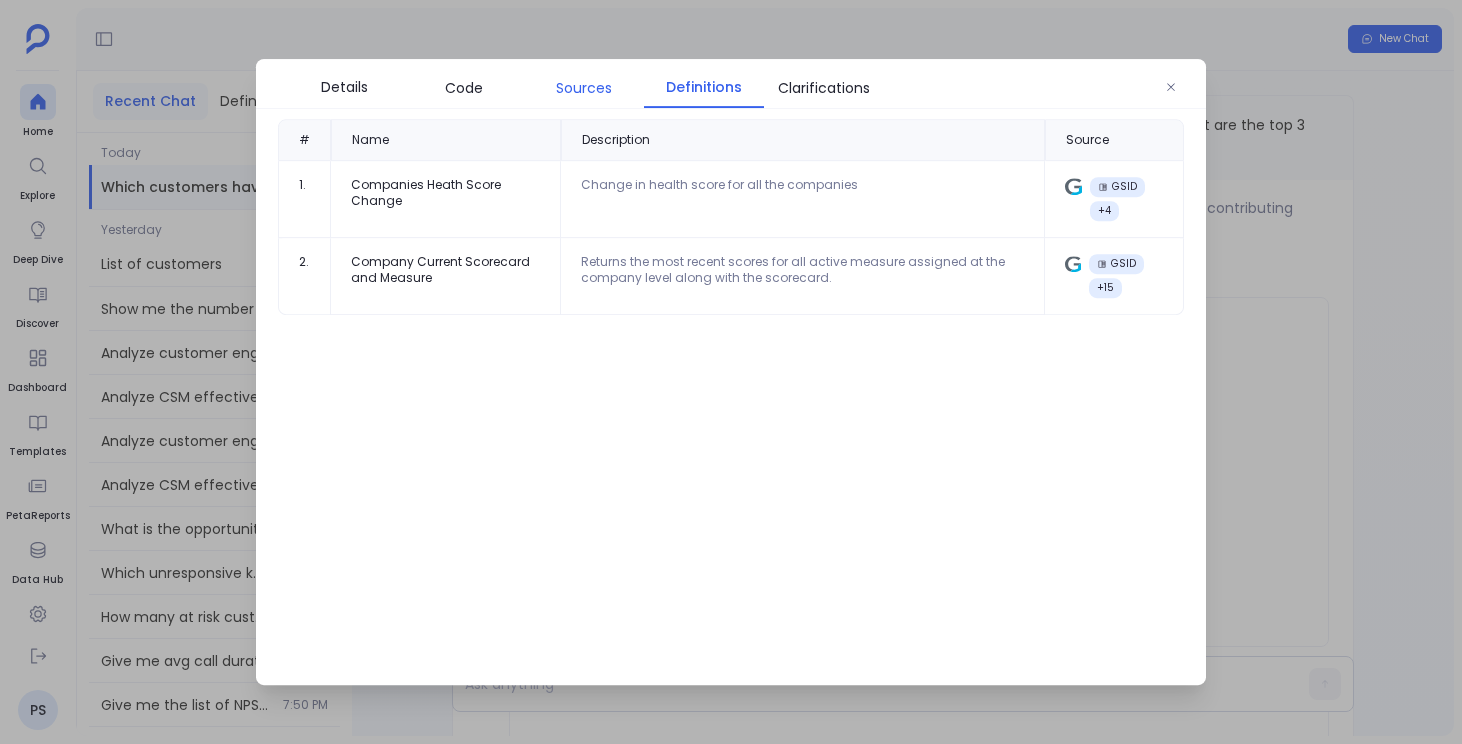 click on "Sources" at bounding box center [584, 88] 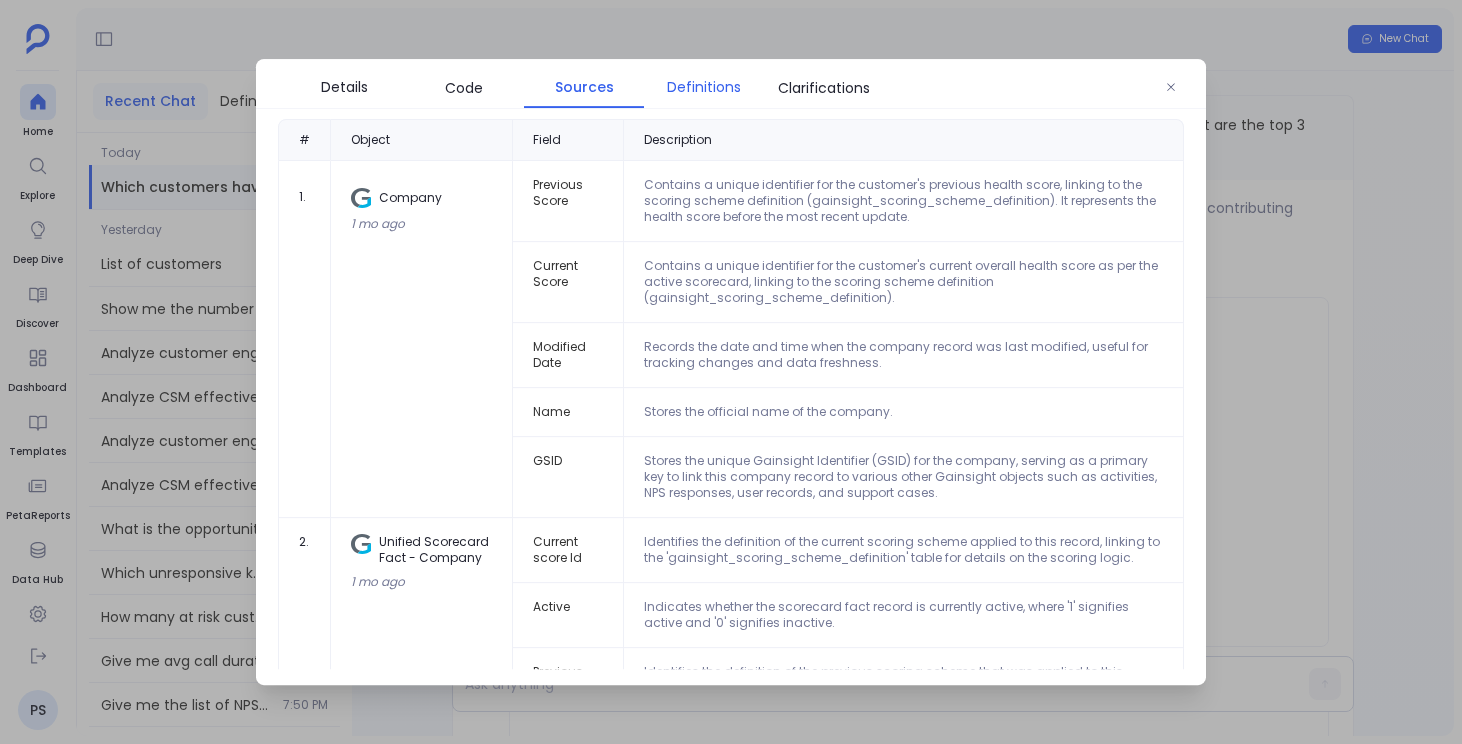 click on "Definitions" at bounding box center (704, 87) 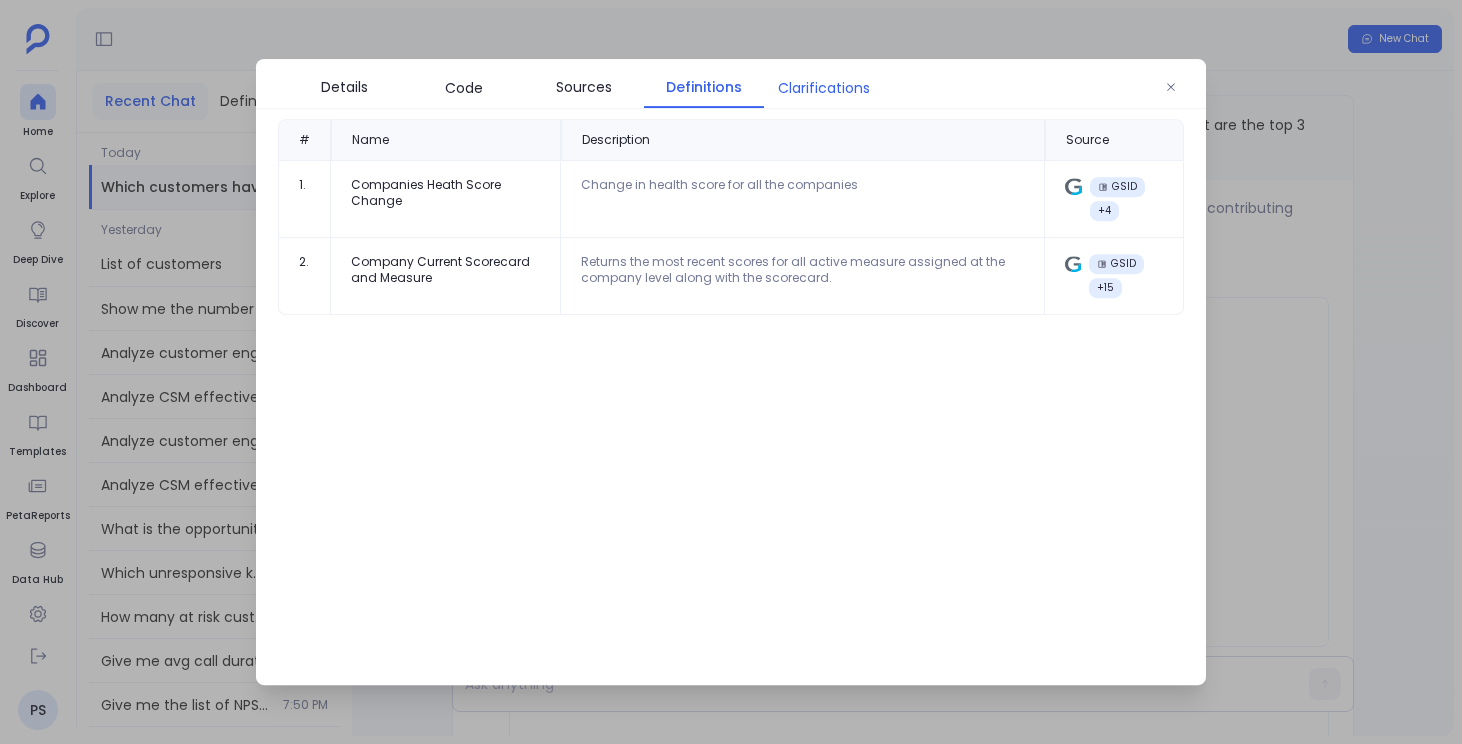 click on "Clarifications" at bounding box center (824, 88) 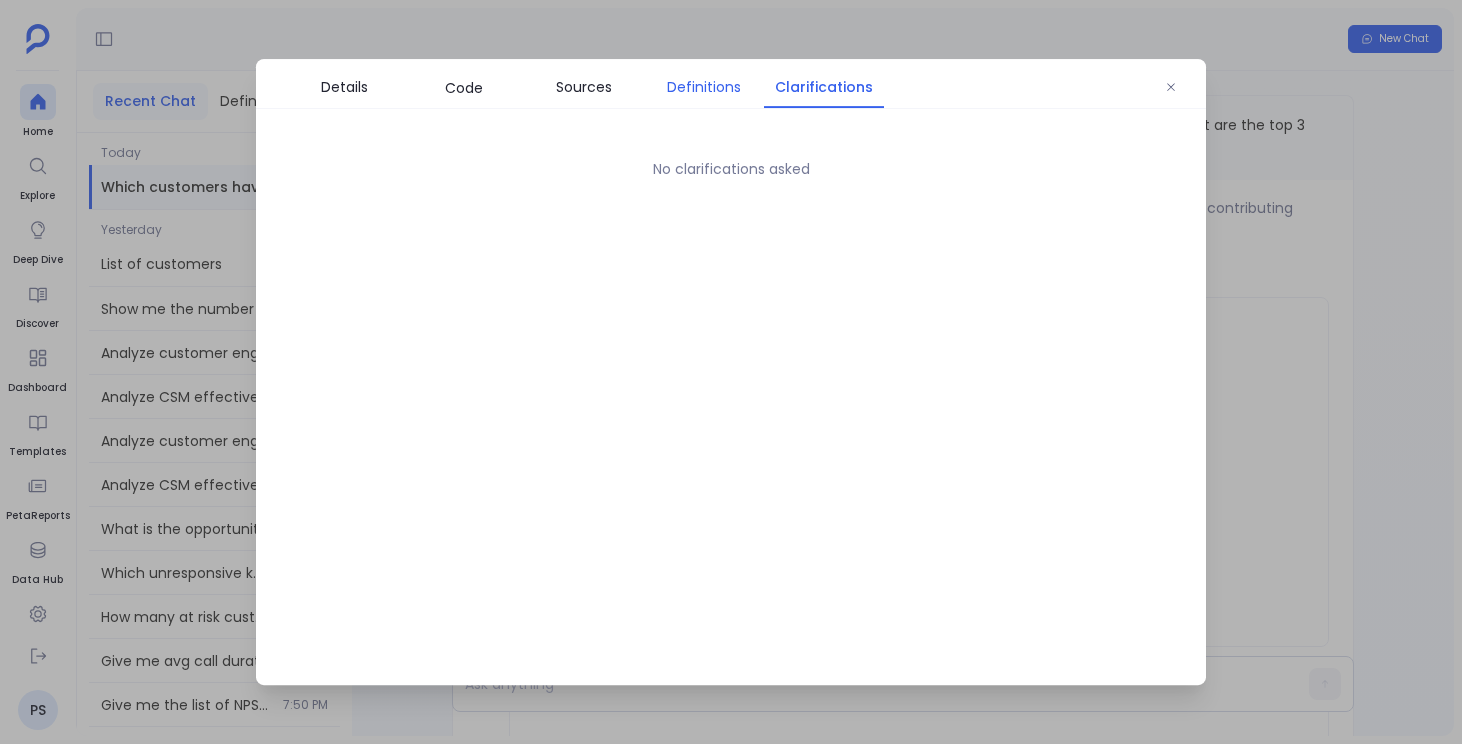 click on "Definitions" at bounding box center (704, 87) 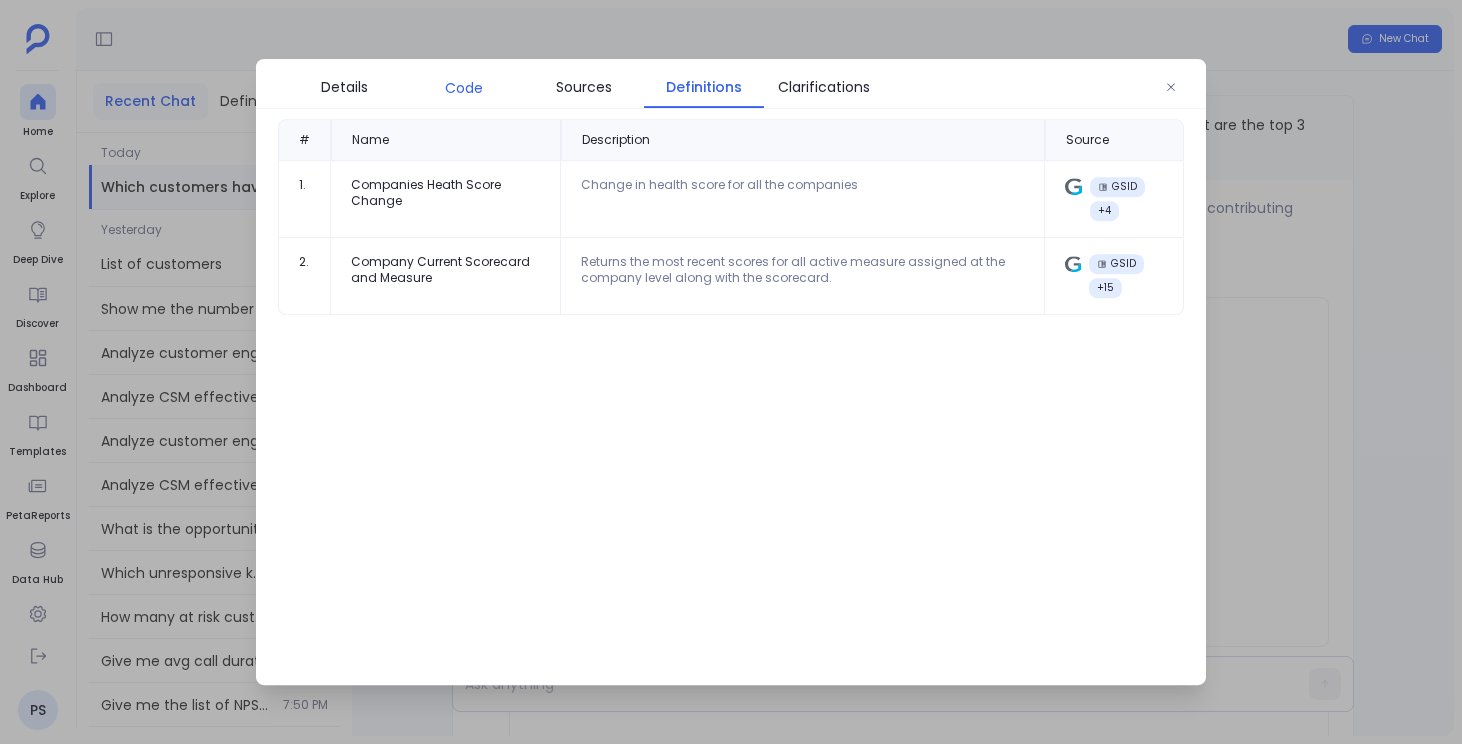 click on "Code" at bounding box center [464, 88] 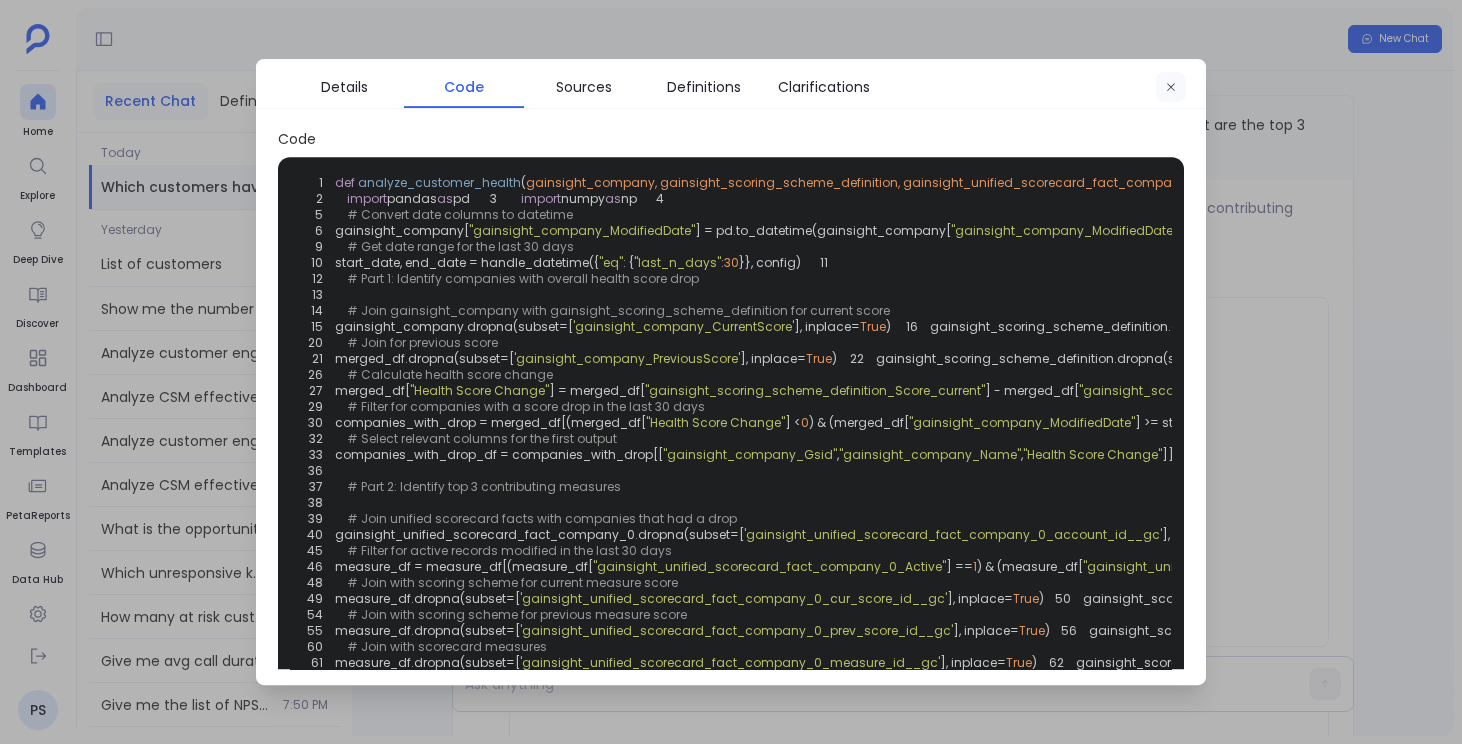 click at bounding box center [1171, 88] 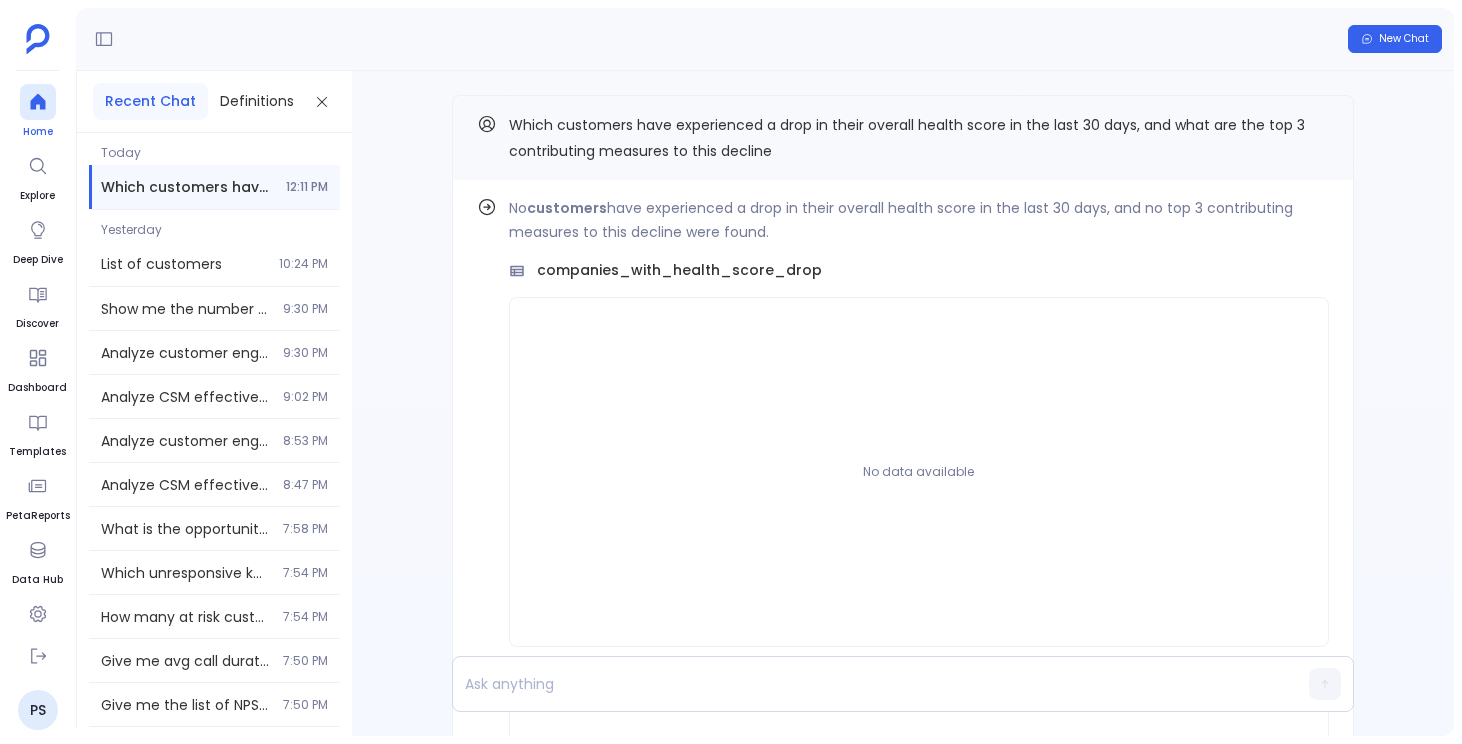 click at bounding box center [38, 102] 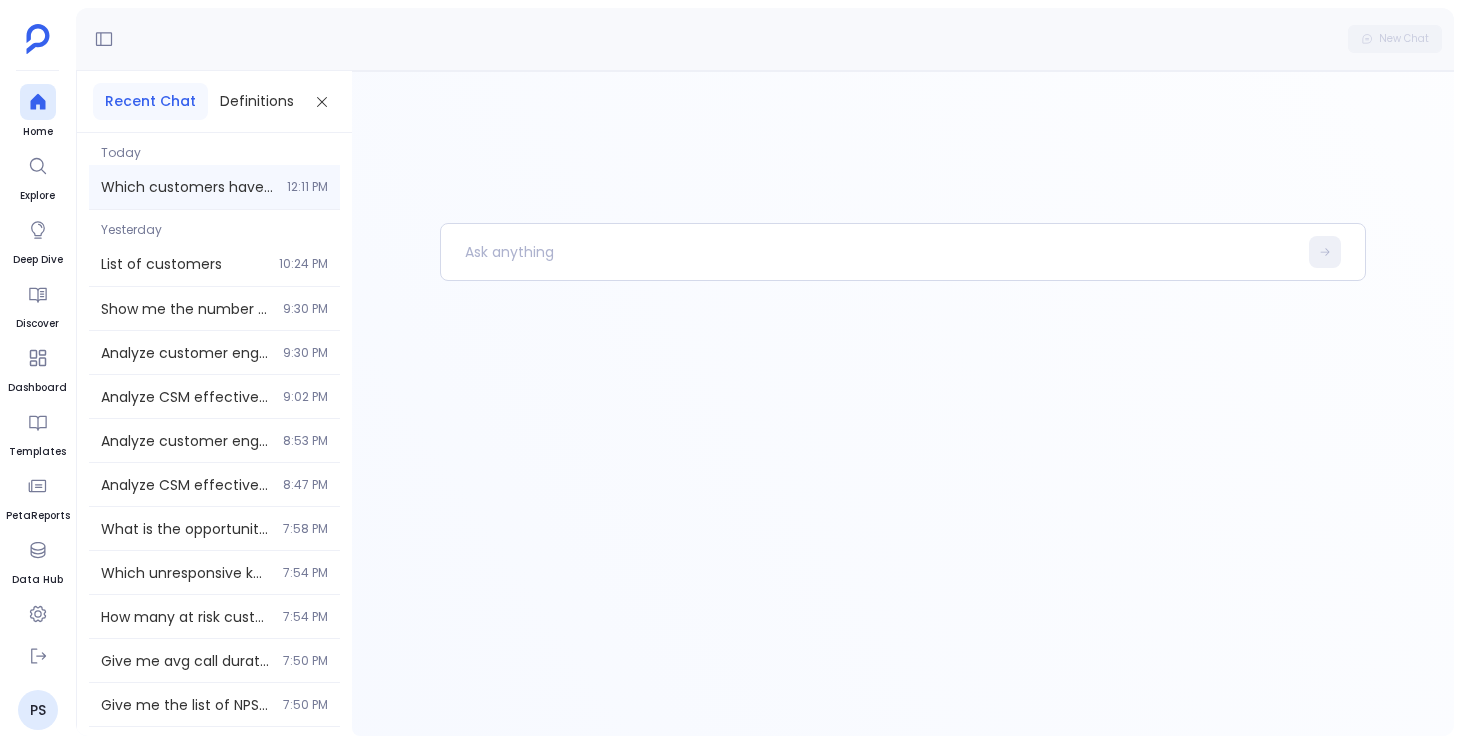 click on "Which customers have experienced a drop in their overall health score in the last 30 days, and what are the top 3 contributing measures to this decline" at bounding box center [188, 187] 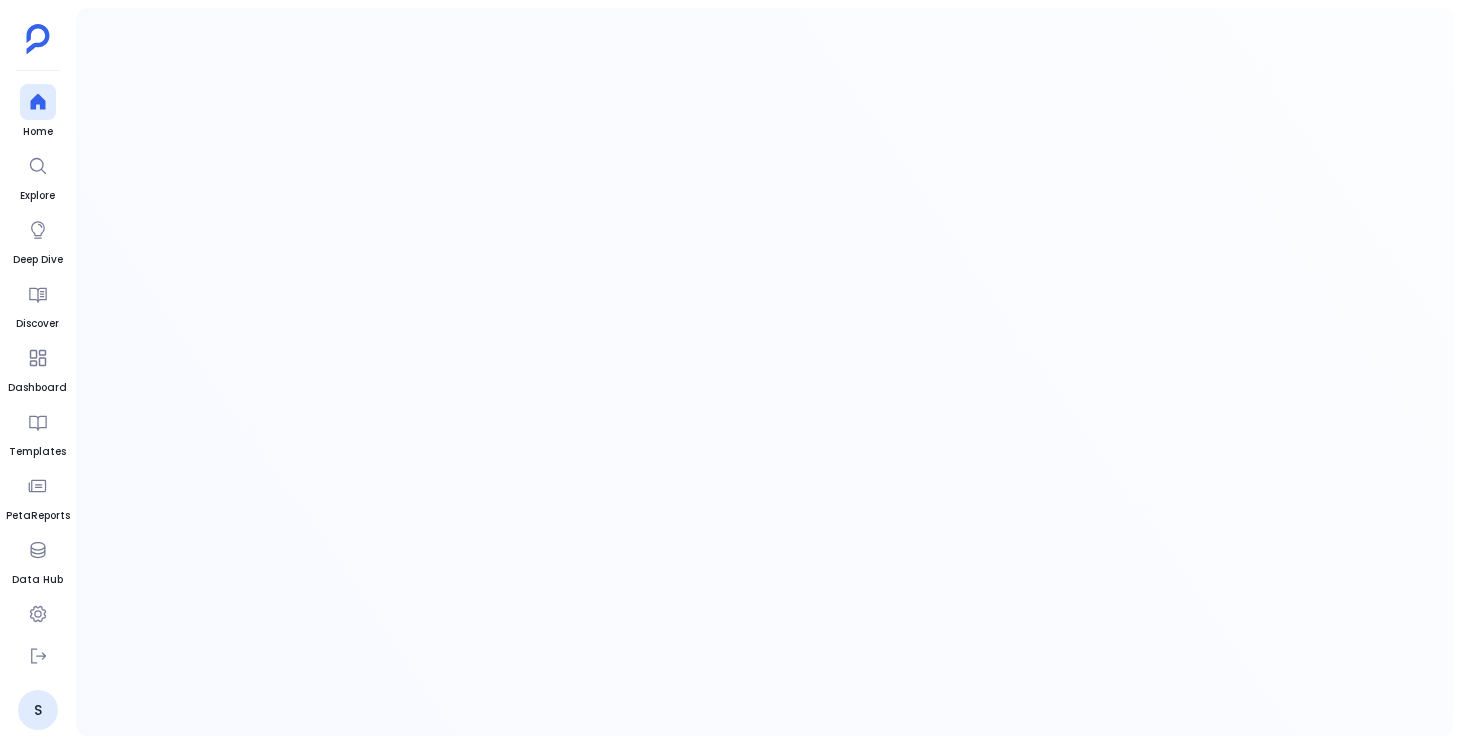 scroll, scrollTop: 0, scrollLeft: 0, axis: both 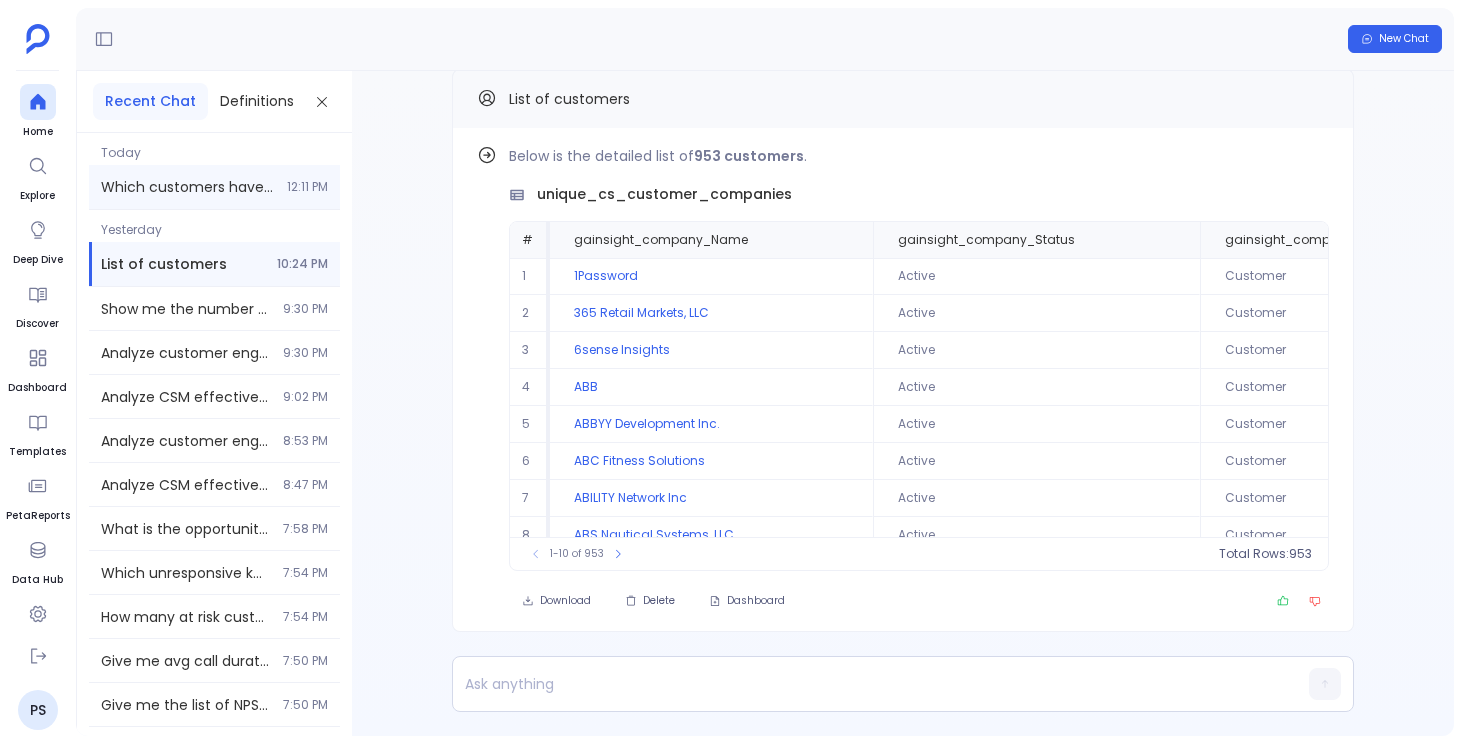 click on "Which customers have experienced a drop in their overall health score in the last 30 days, and what are the top 3 contributing measures to this decline 12:11 PM" at bounding box center (214, 187) 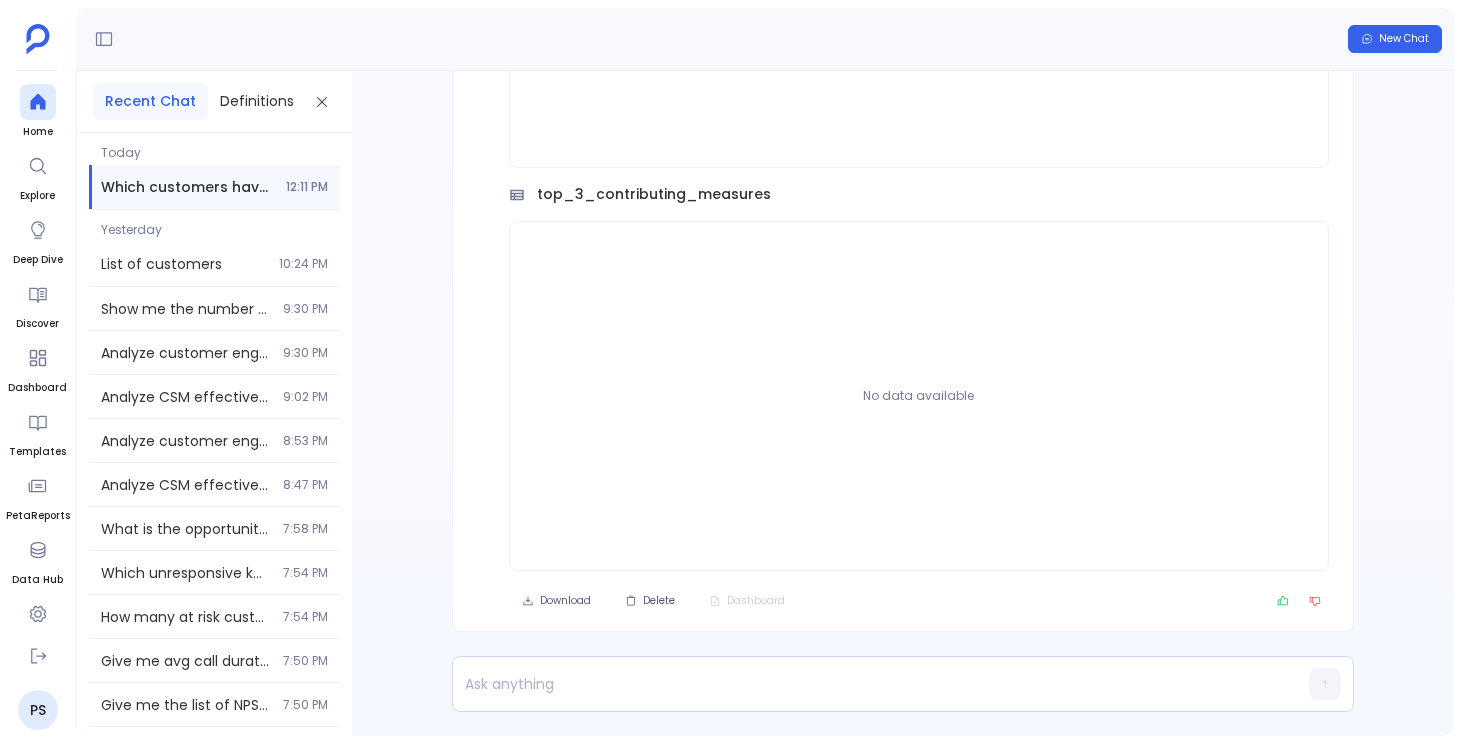 scroll, scrollTop: -479, scrollLeft: 0, axis: vertical 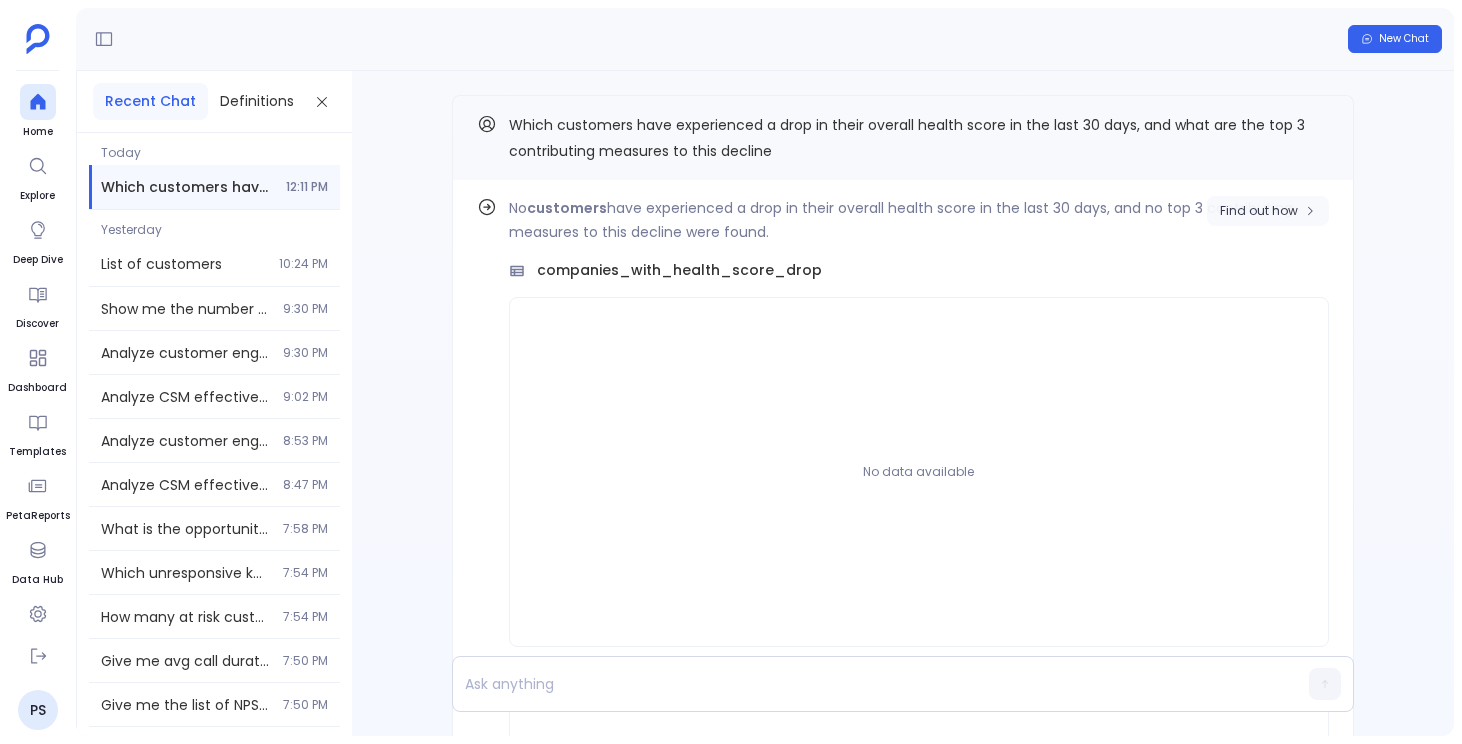 click on "Find out how" at bounding box center [1268, 211] 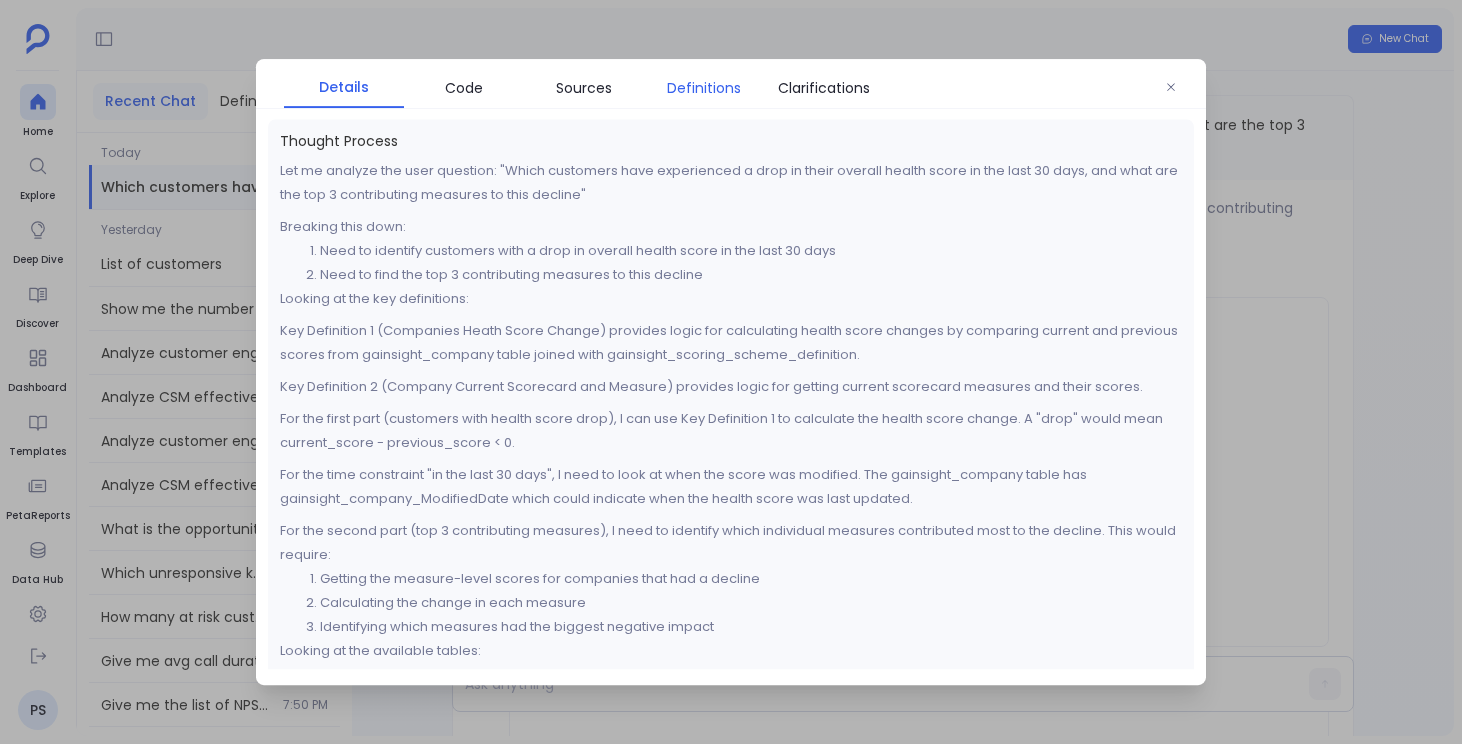 click on "Definitions" at bounding box center (704, 88) 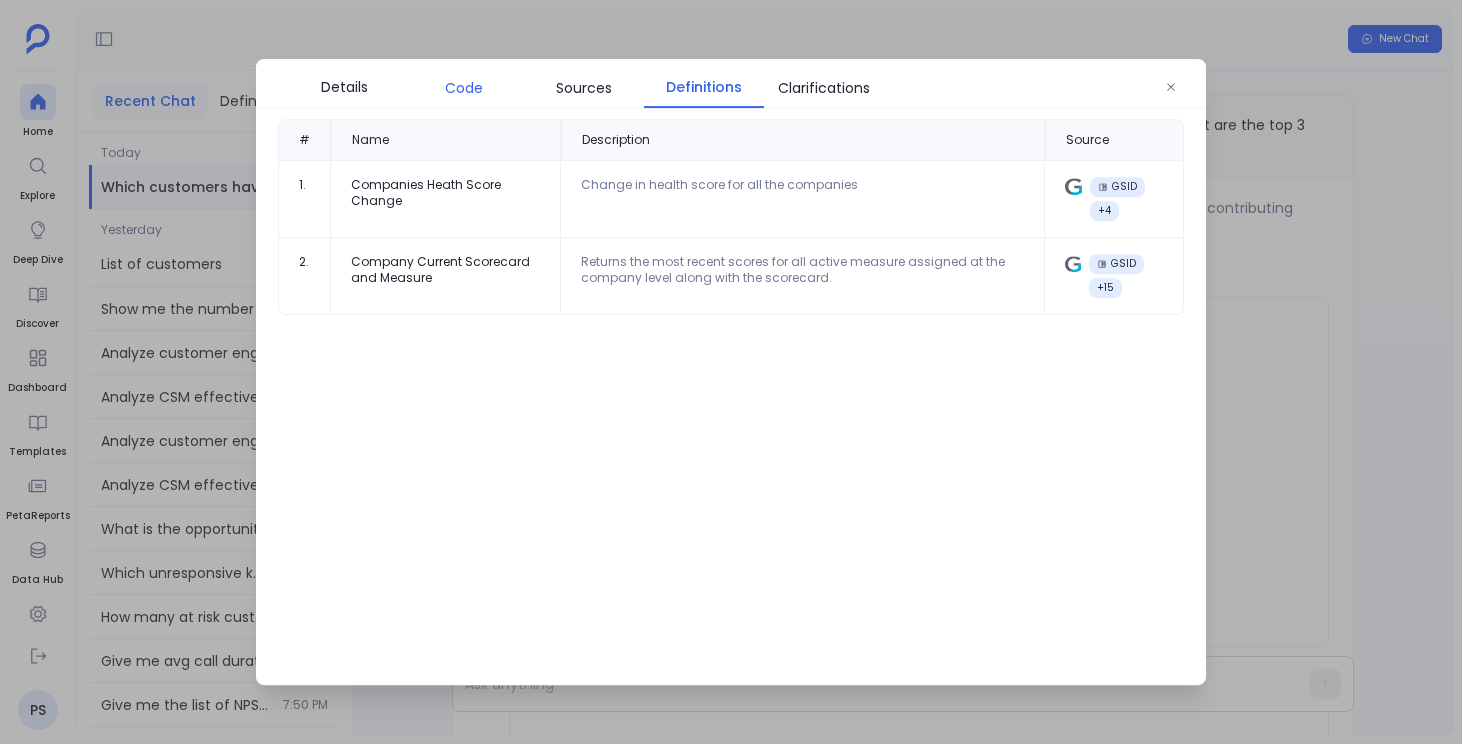 click on "Code" at bounding box center [464, 88] 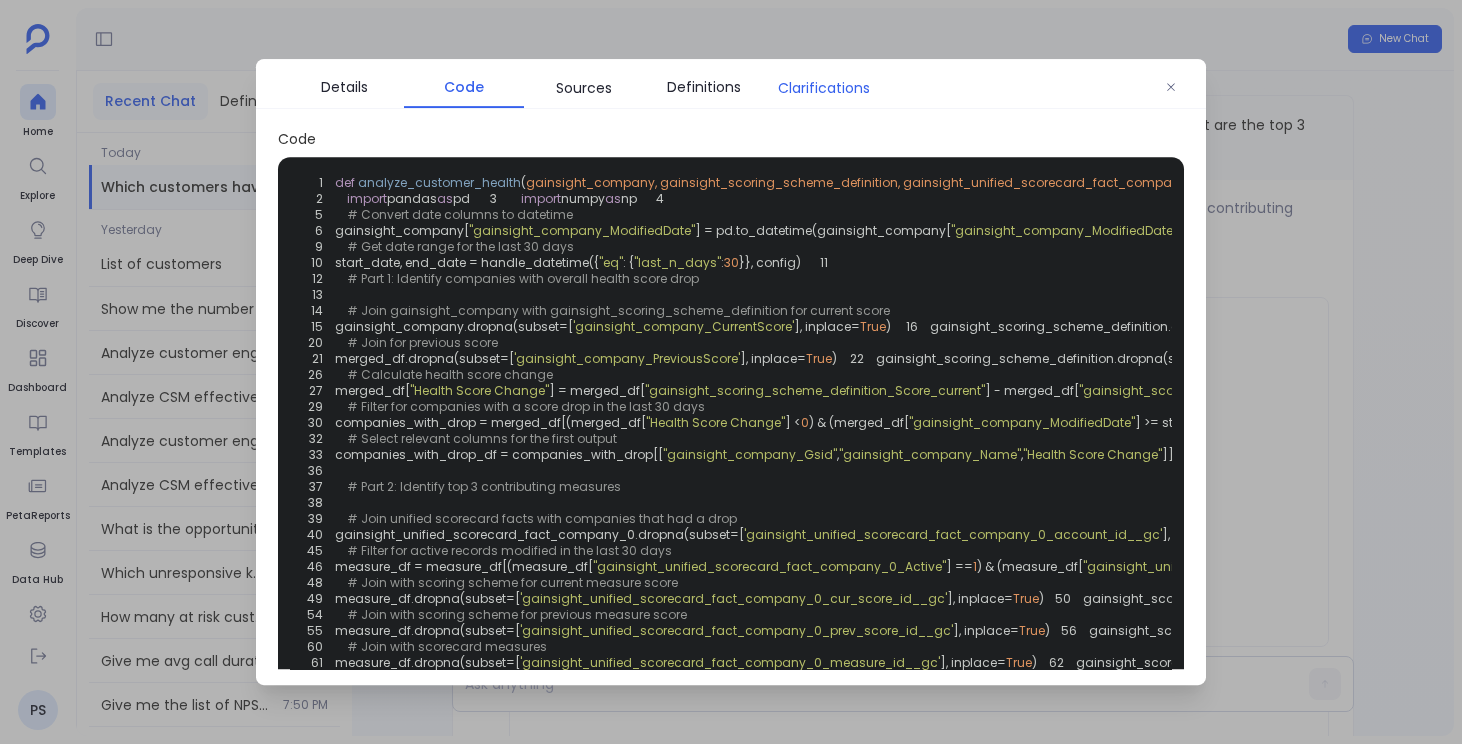 click on "Clarifications" at bounding box center (824, 88) 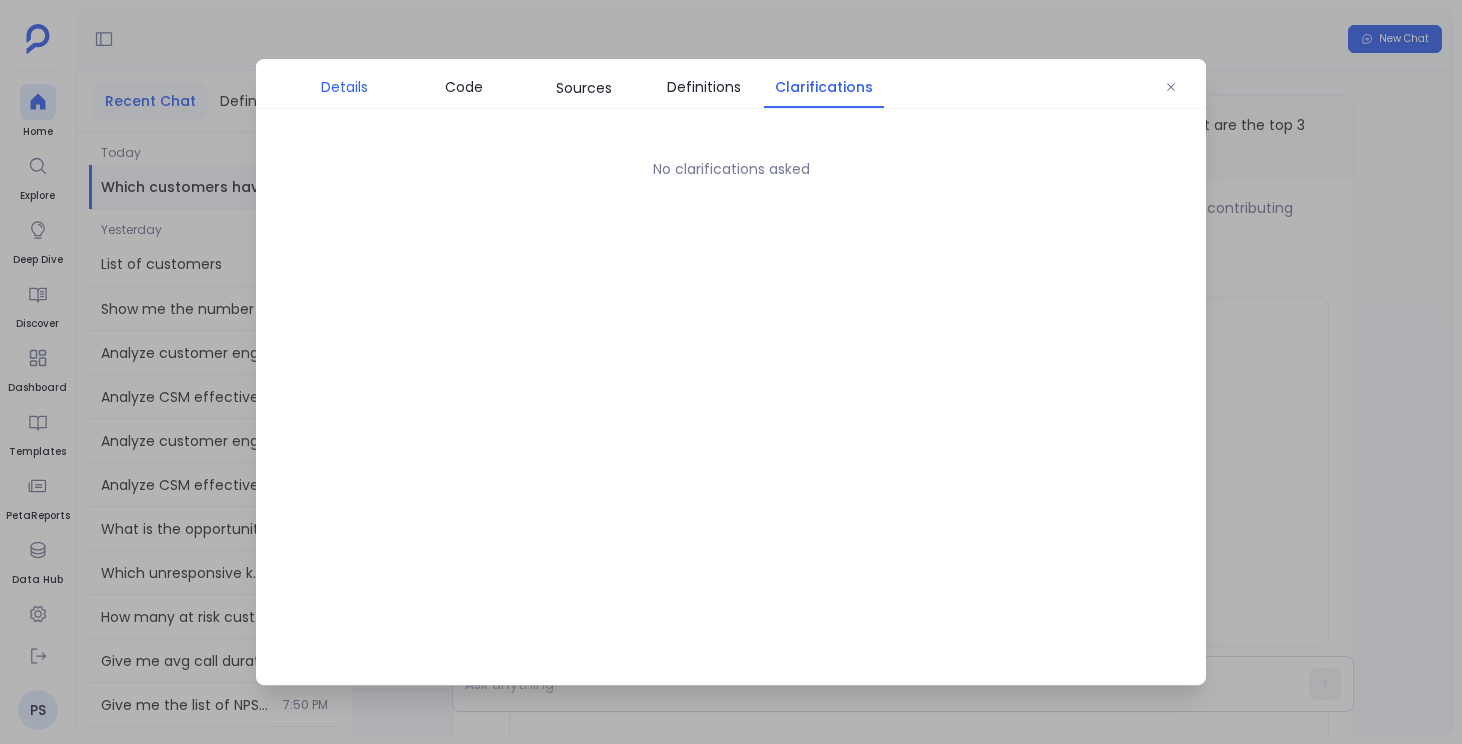 click on "Details" at bounding box center [344, 87] 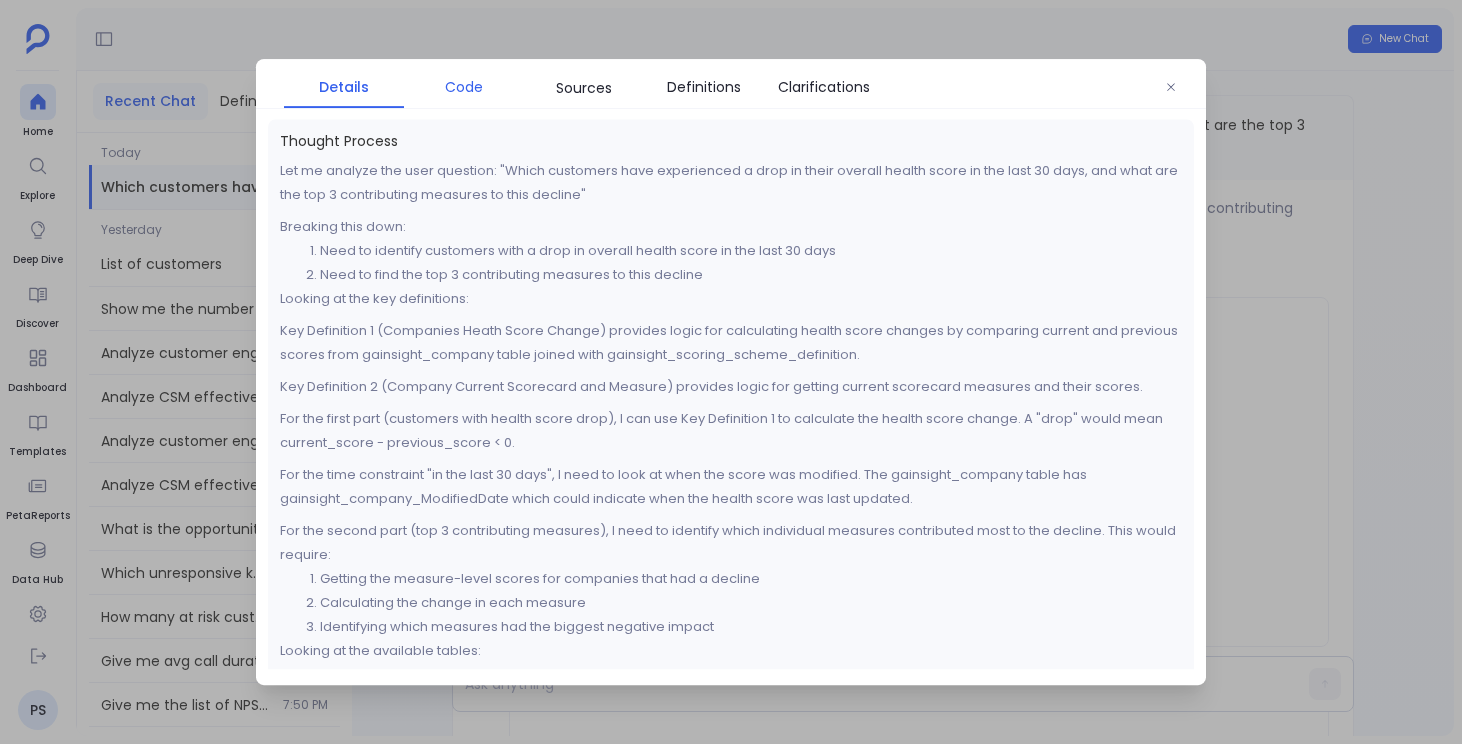click on "Code" at bounding box center (464, 87) 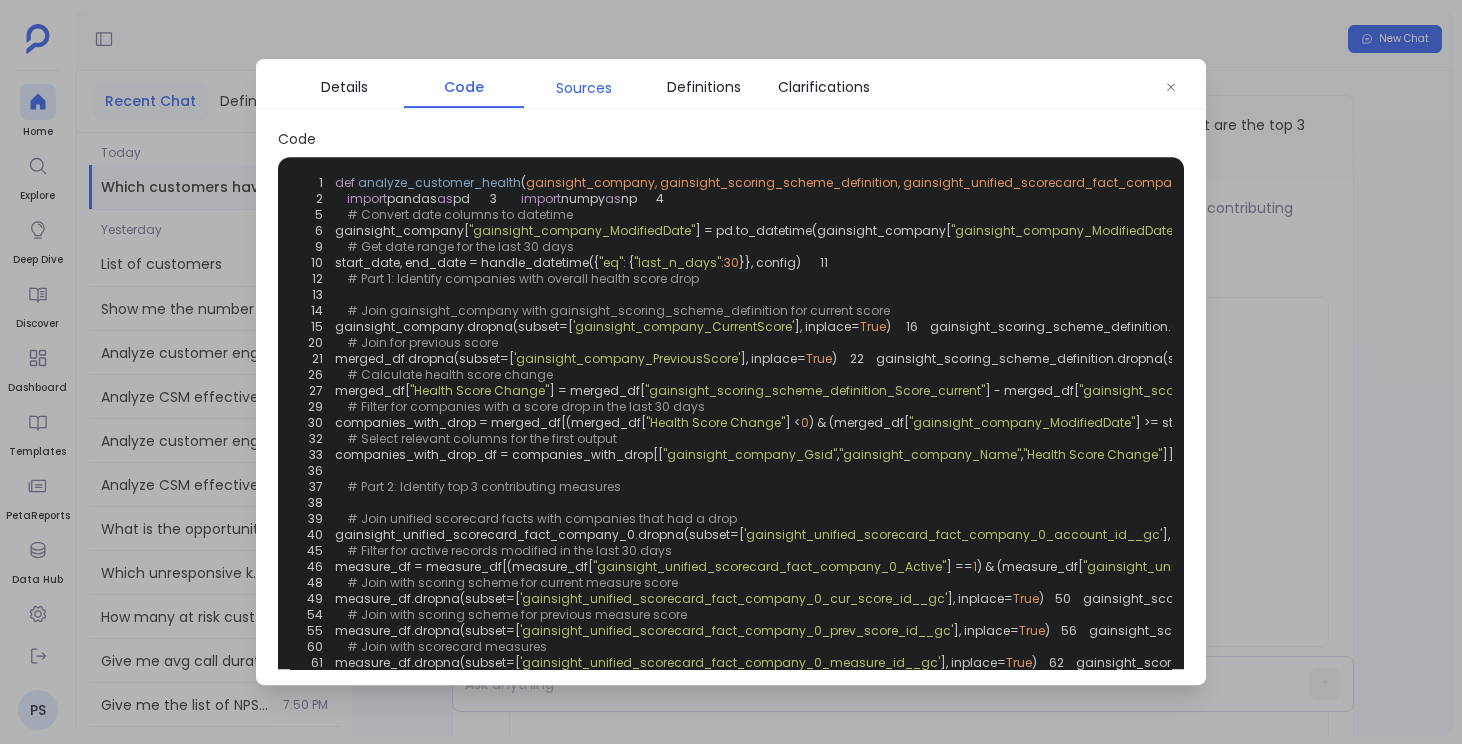 click on "Sources" at bounding box center (584, 88) 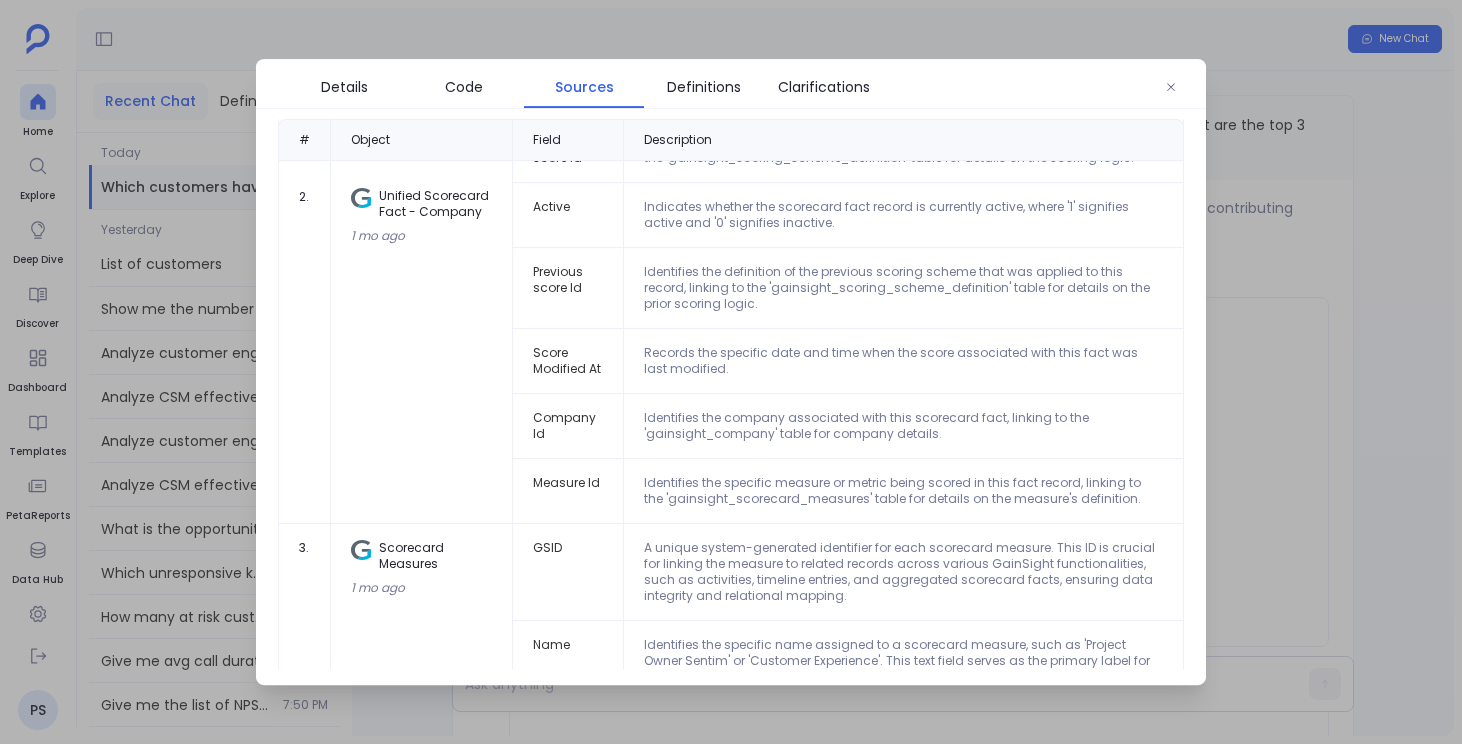 scroll, scrollTop: 0, scrollLeft: 0, axis: both 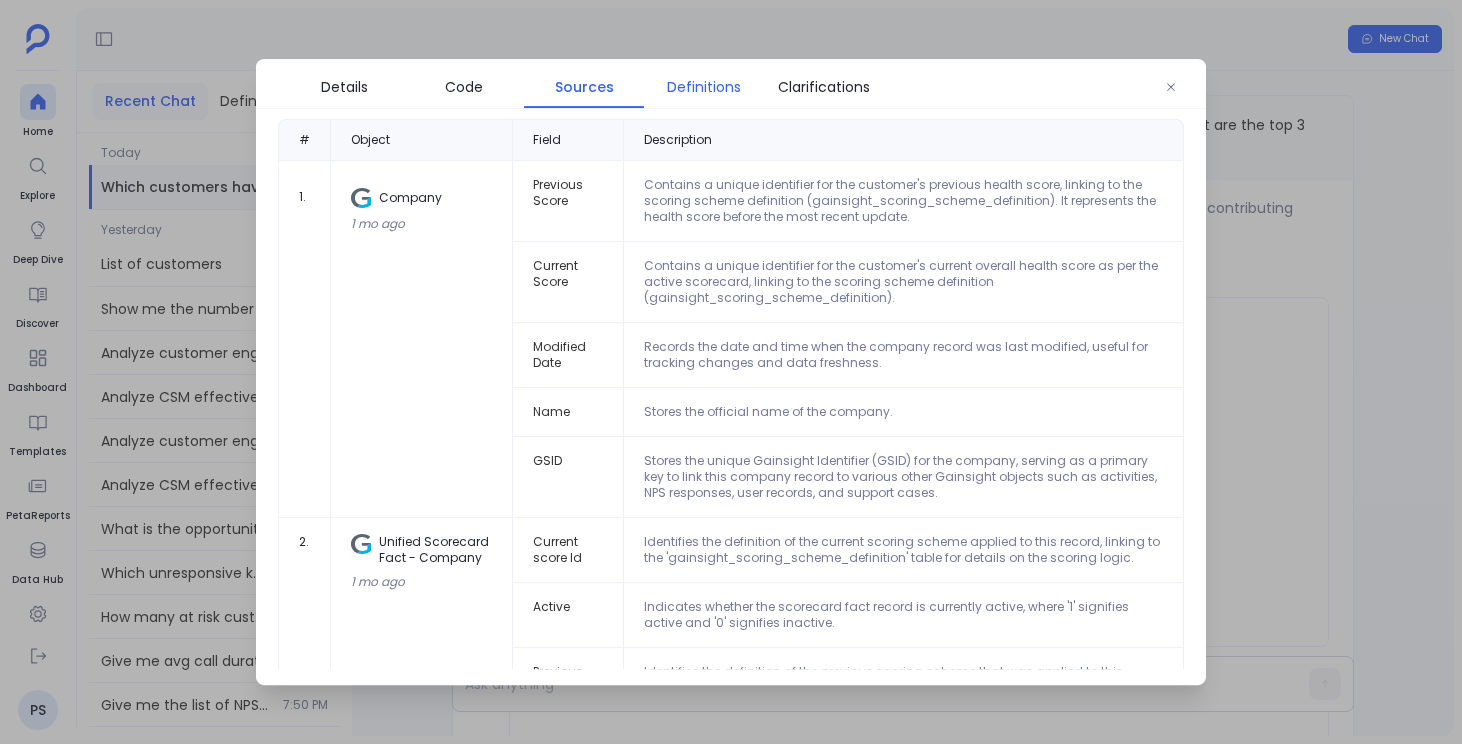 click on "Definitions" at bounding box center [704, 87] 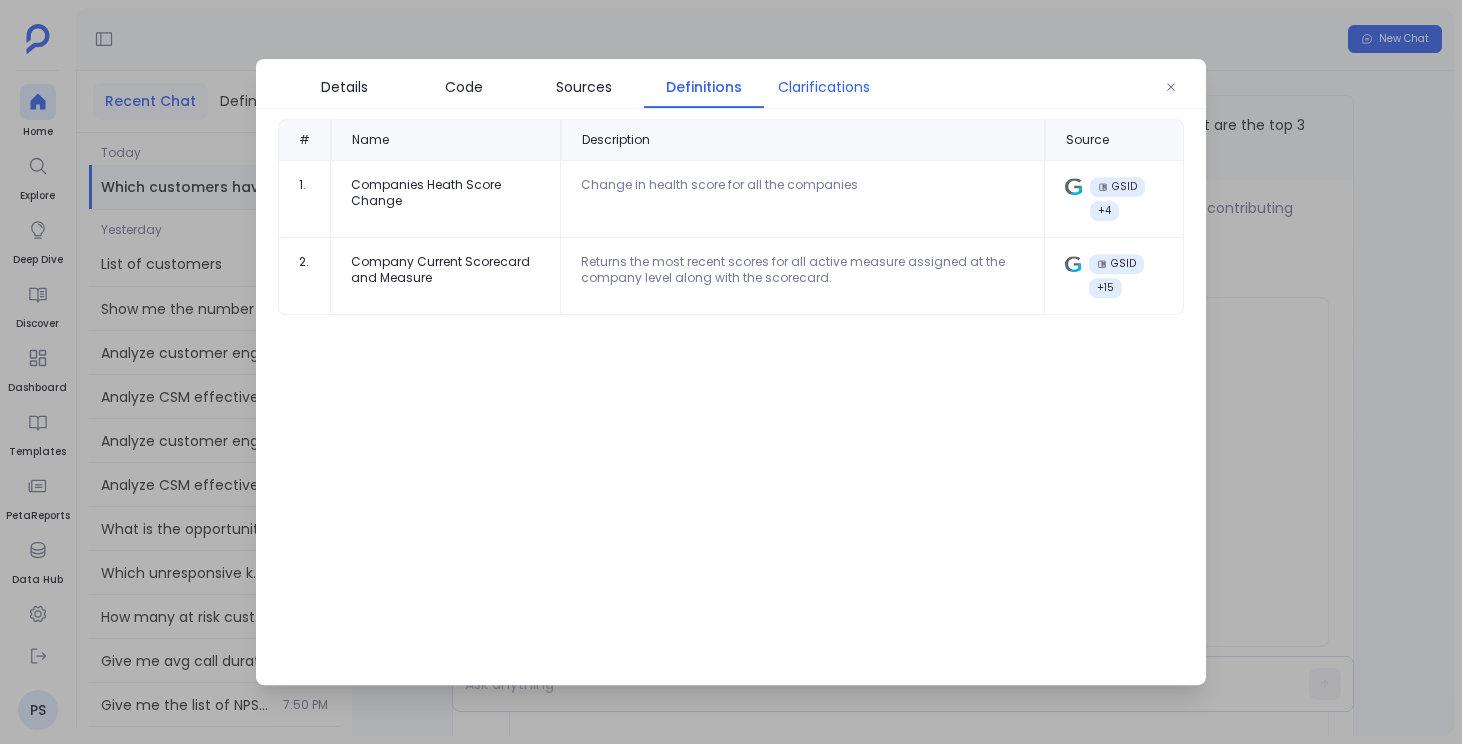 click on "Clarifications" at bounding box center (824, 87) 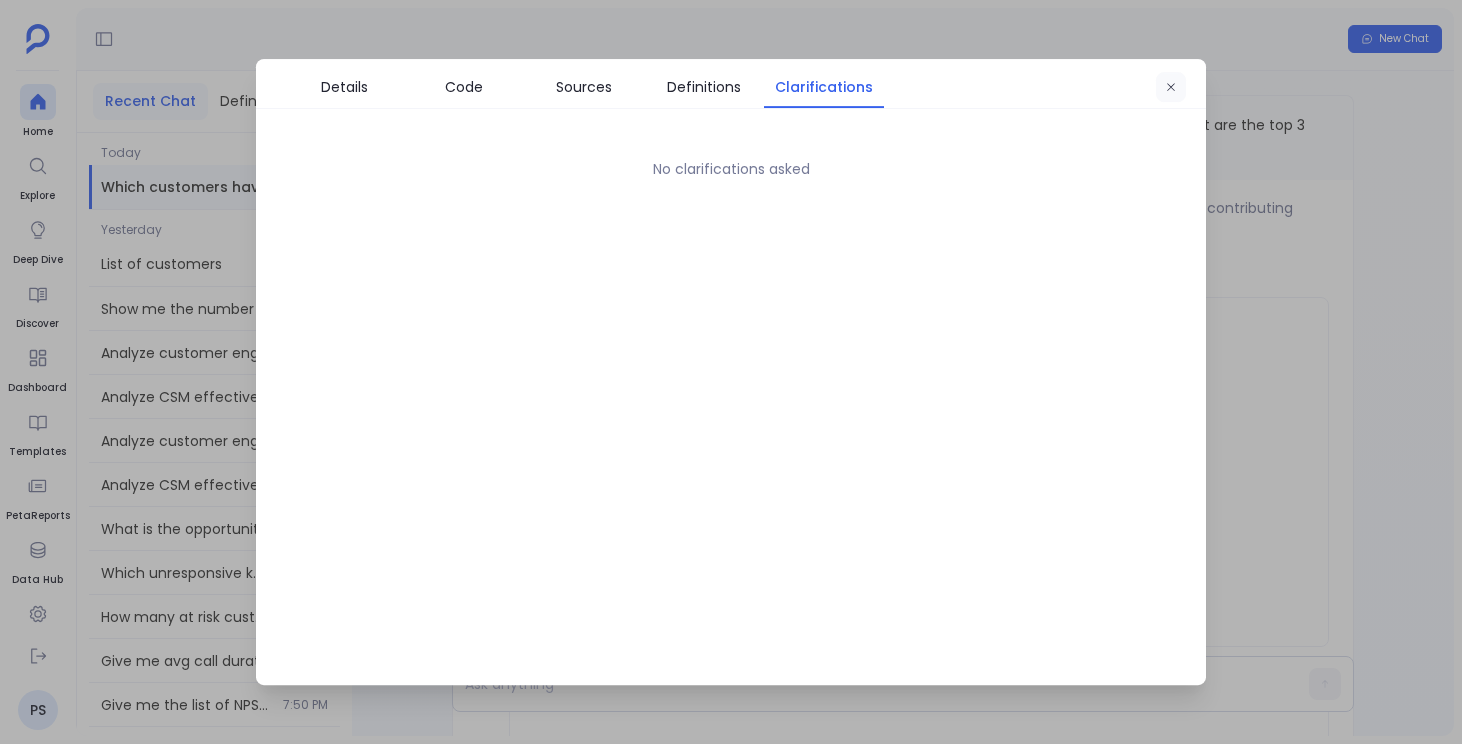 click 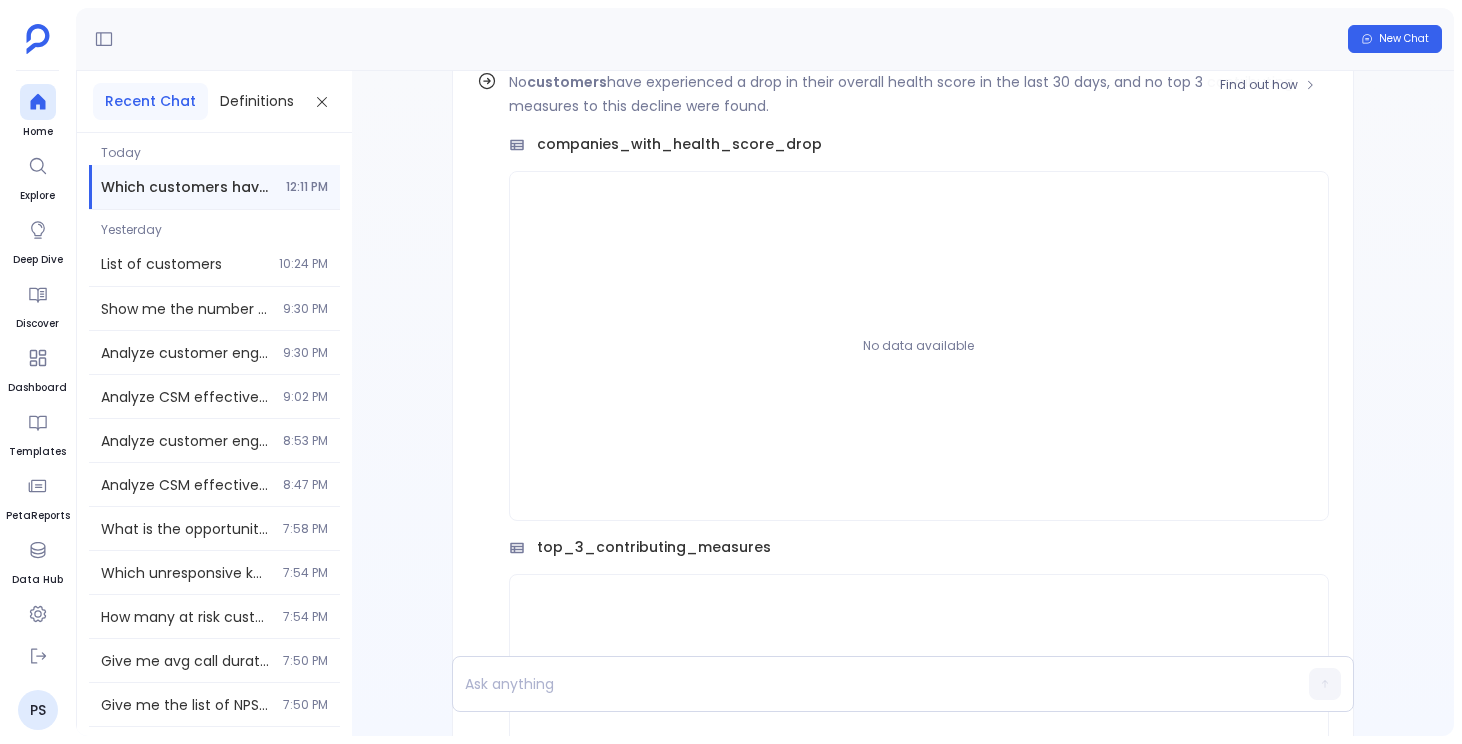 scroll, scrollTop: -345, scrollLeft: 0, axis: vertical 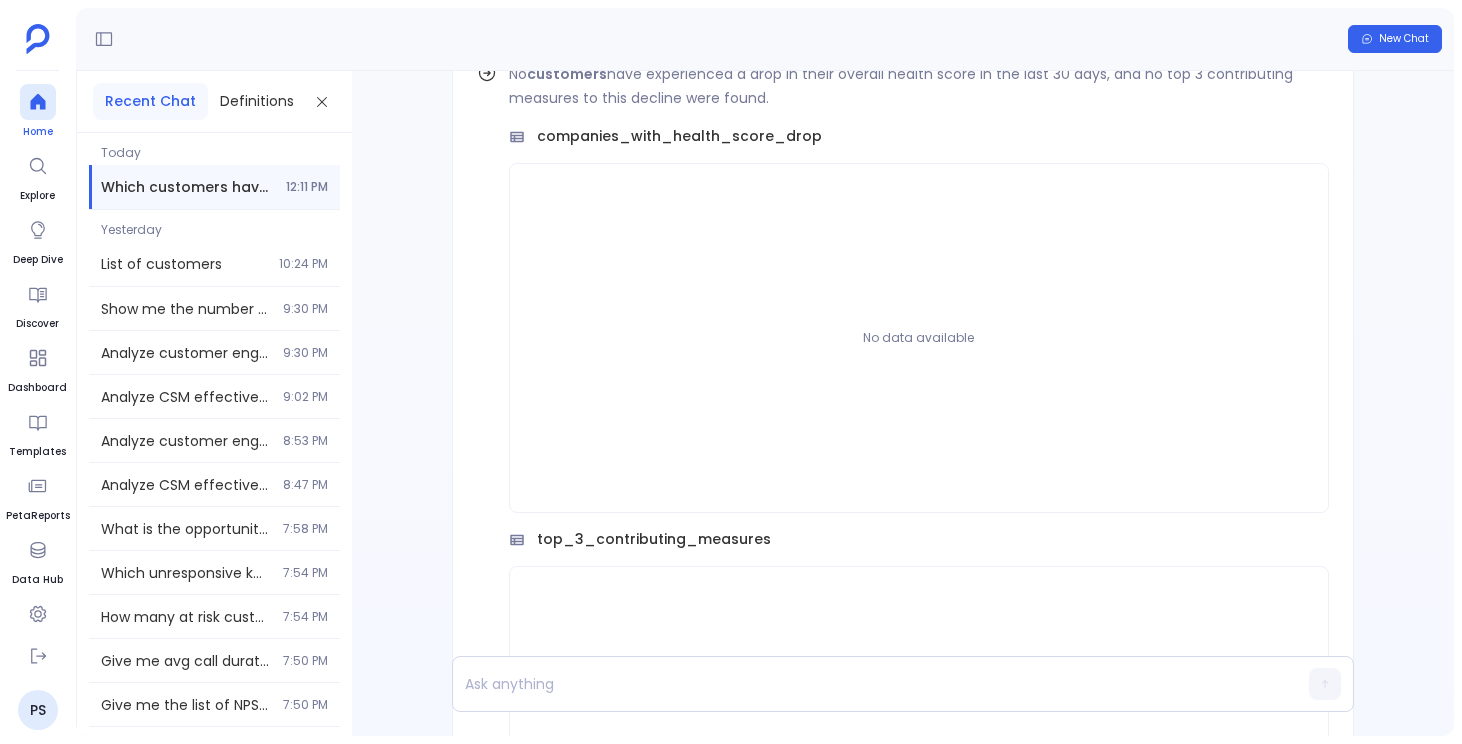 click at bounding box center (38, 102) 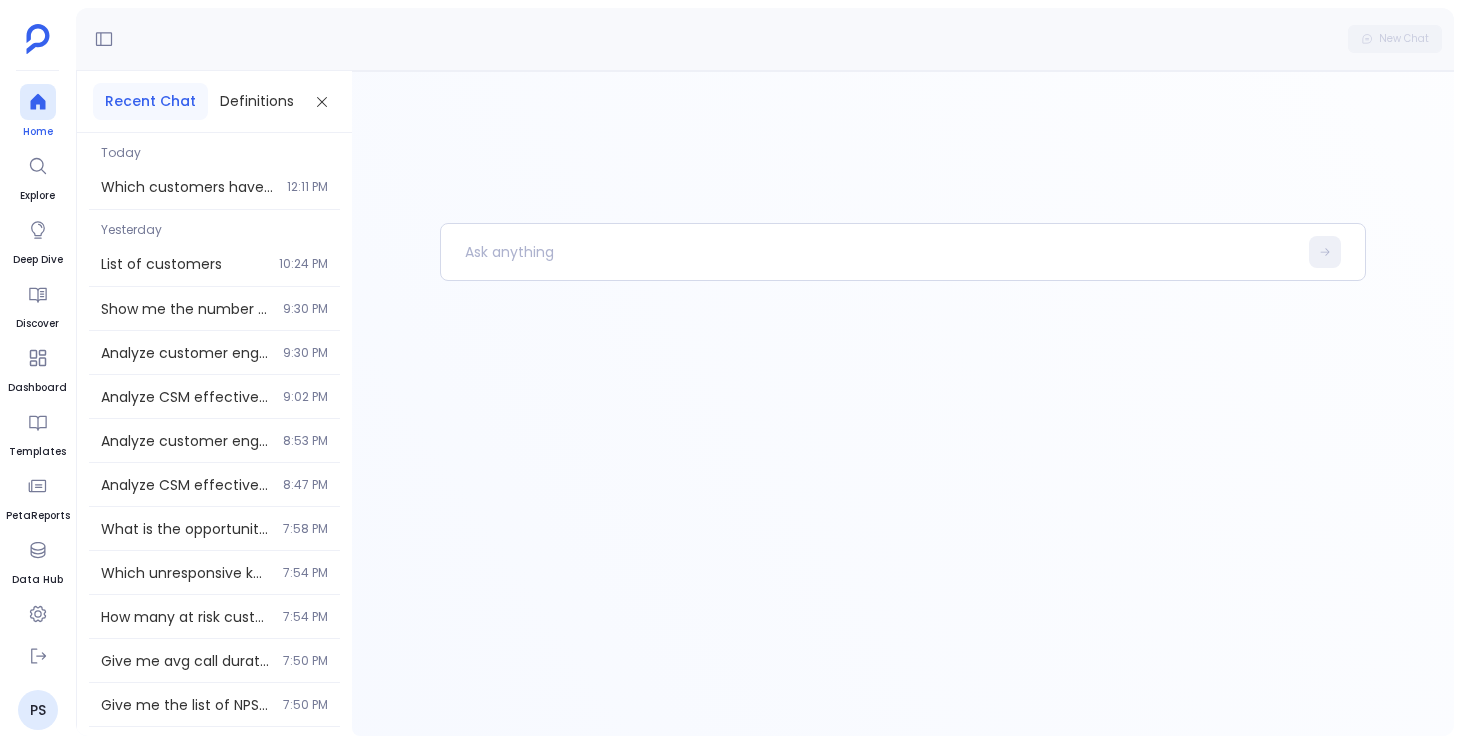 click 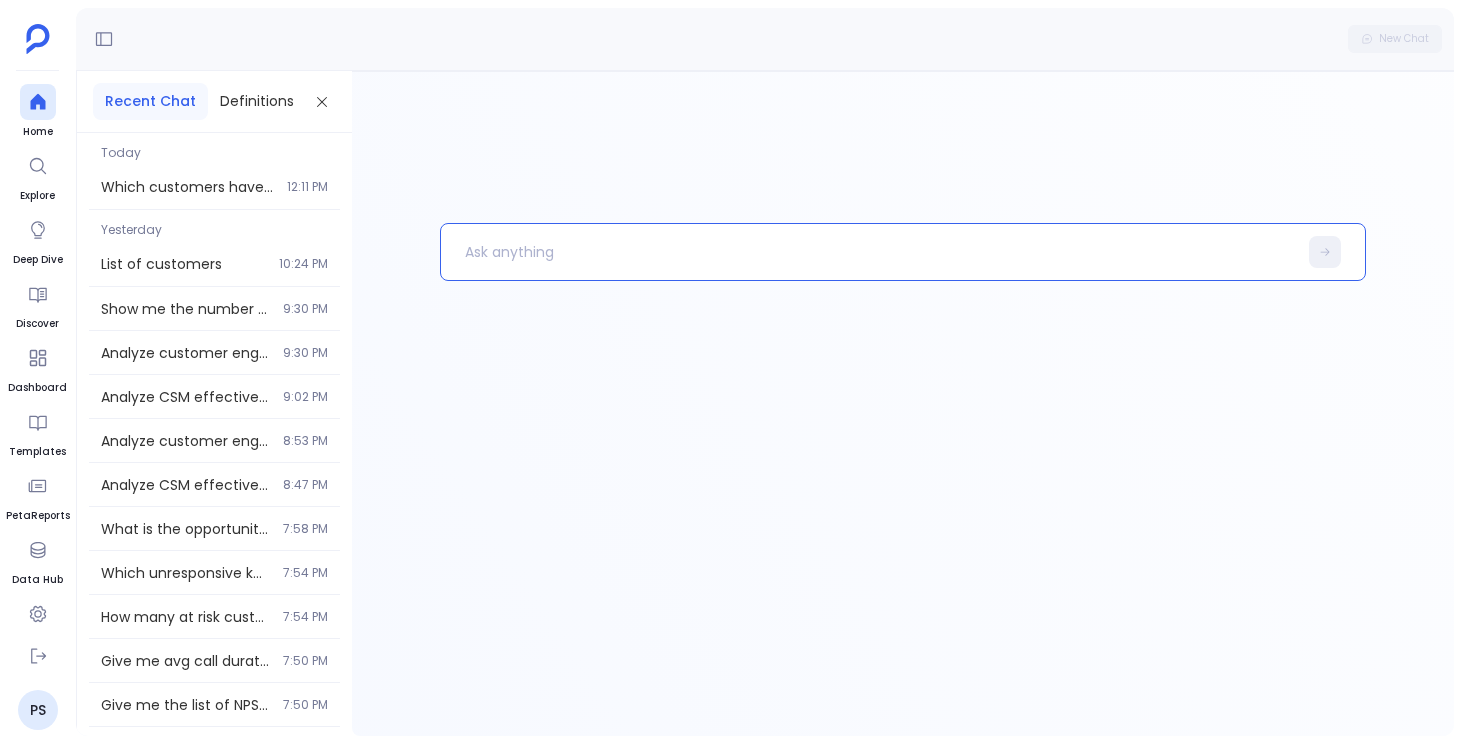 click at bounding box center (869, 252) 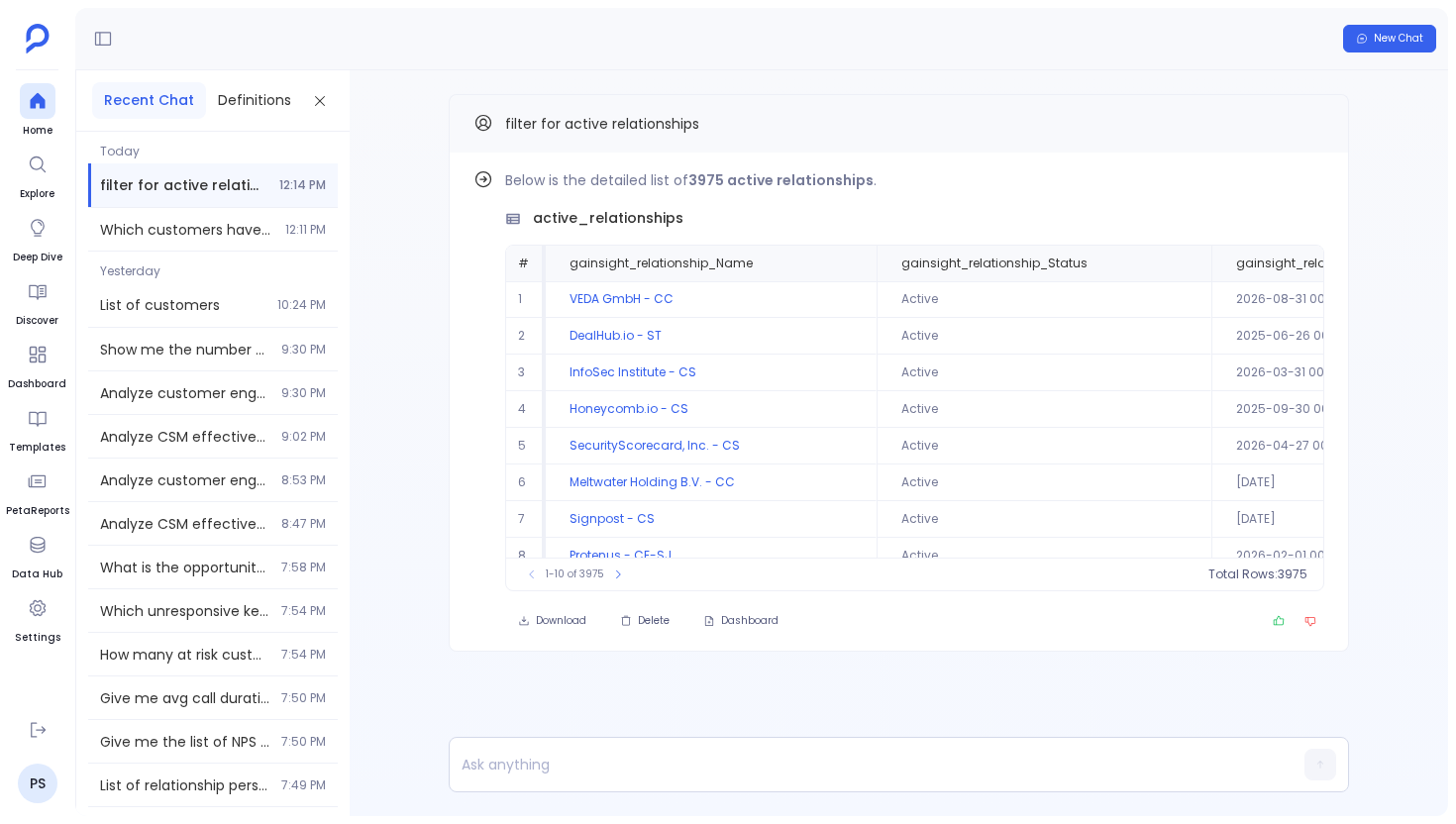 scroll, scrollTop: 0, scrollLeft: 0, axis: both 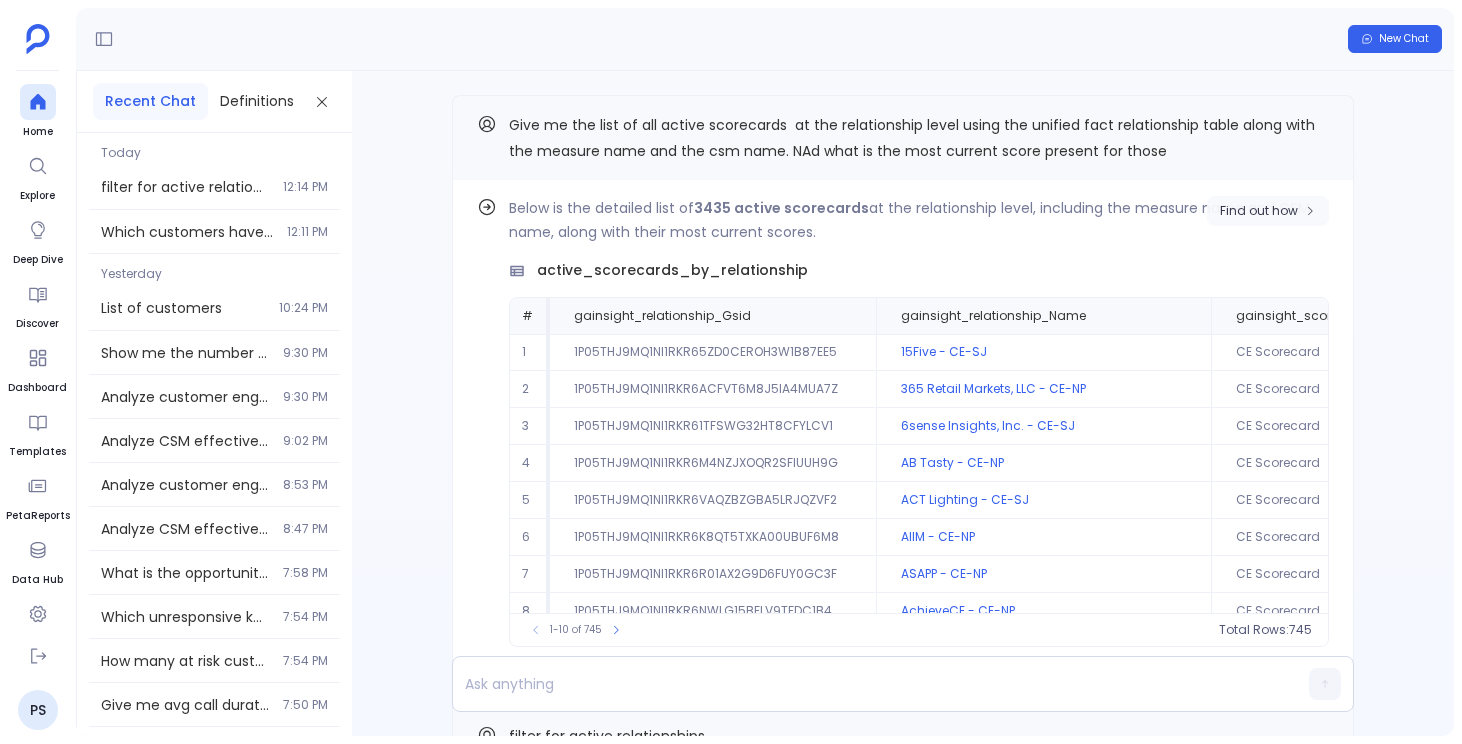 click on "Find out how" at bounding box center [1259, 211] 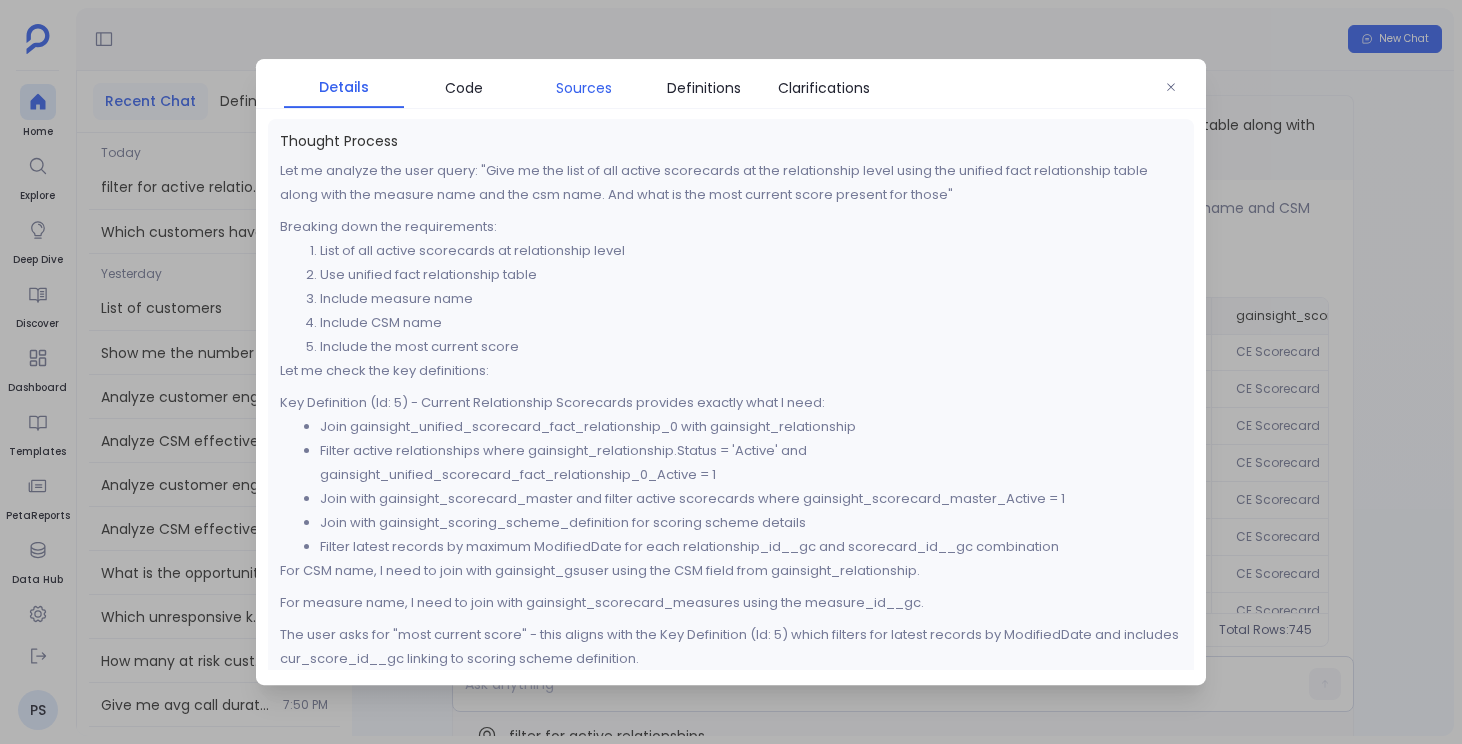 click on "Sources" at bounding box center [584, 88] 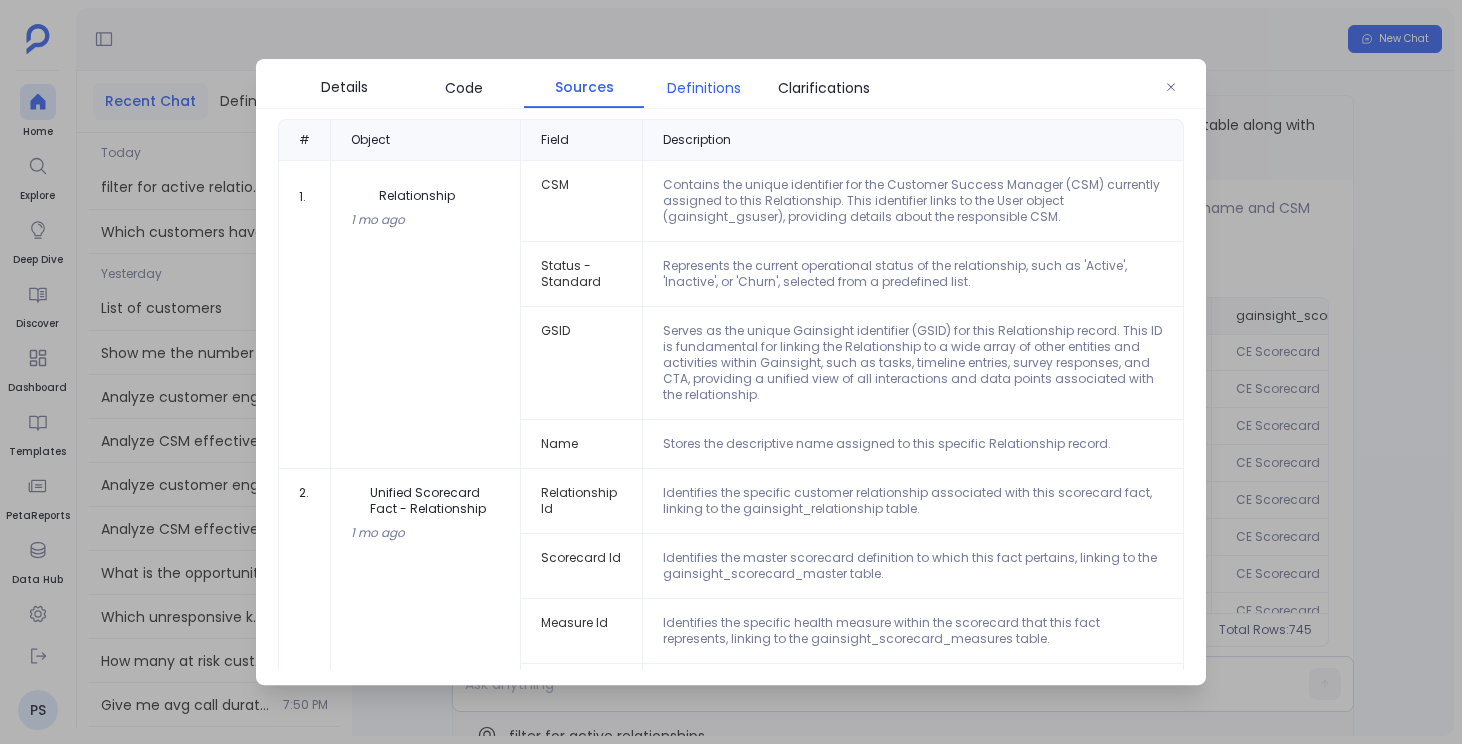 click on "Definitions" at bounding box center (704, 88) 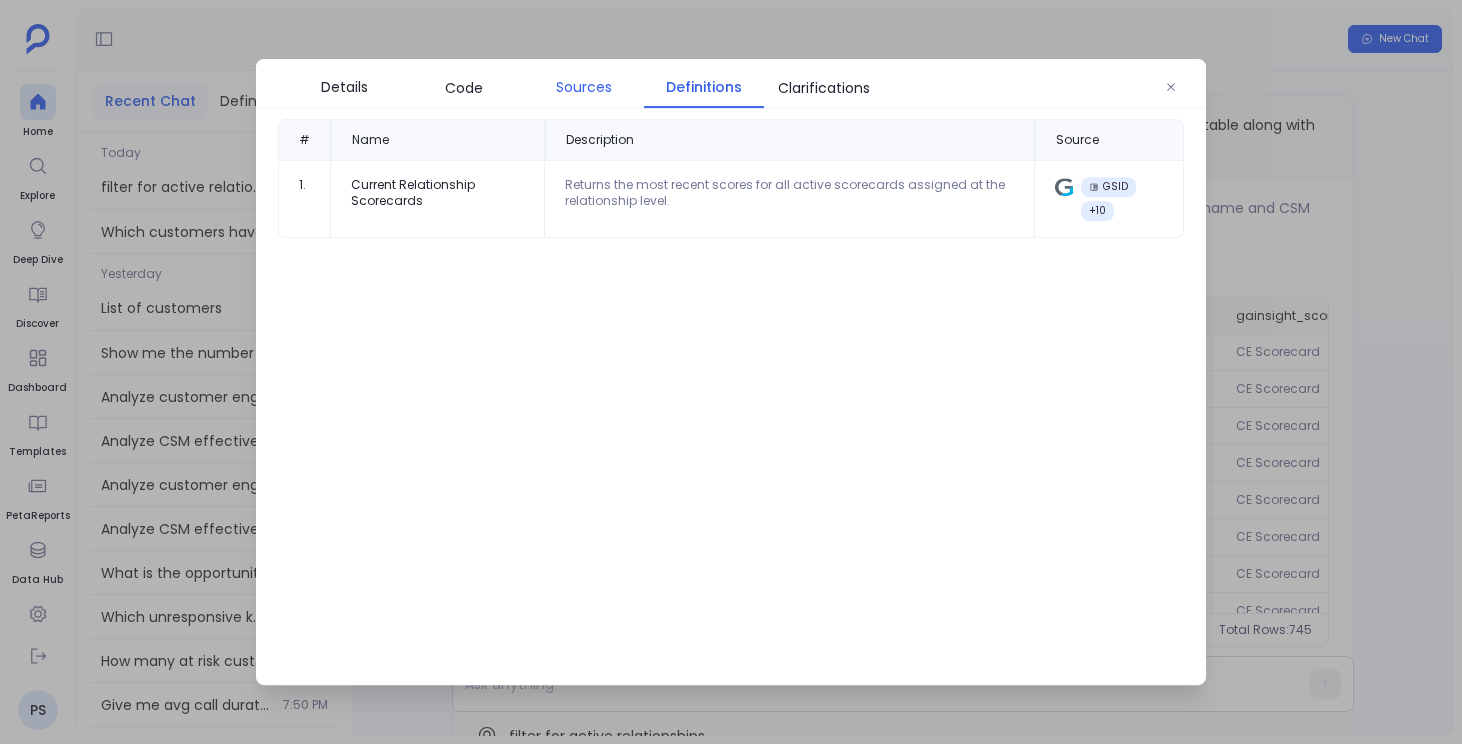 click on "Sources" at bounding box center [584, 87] 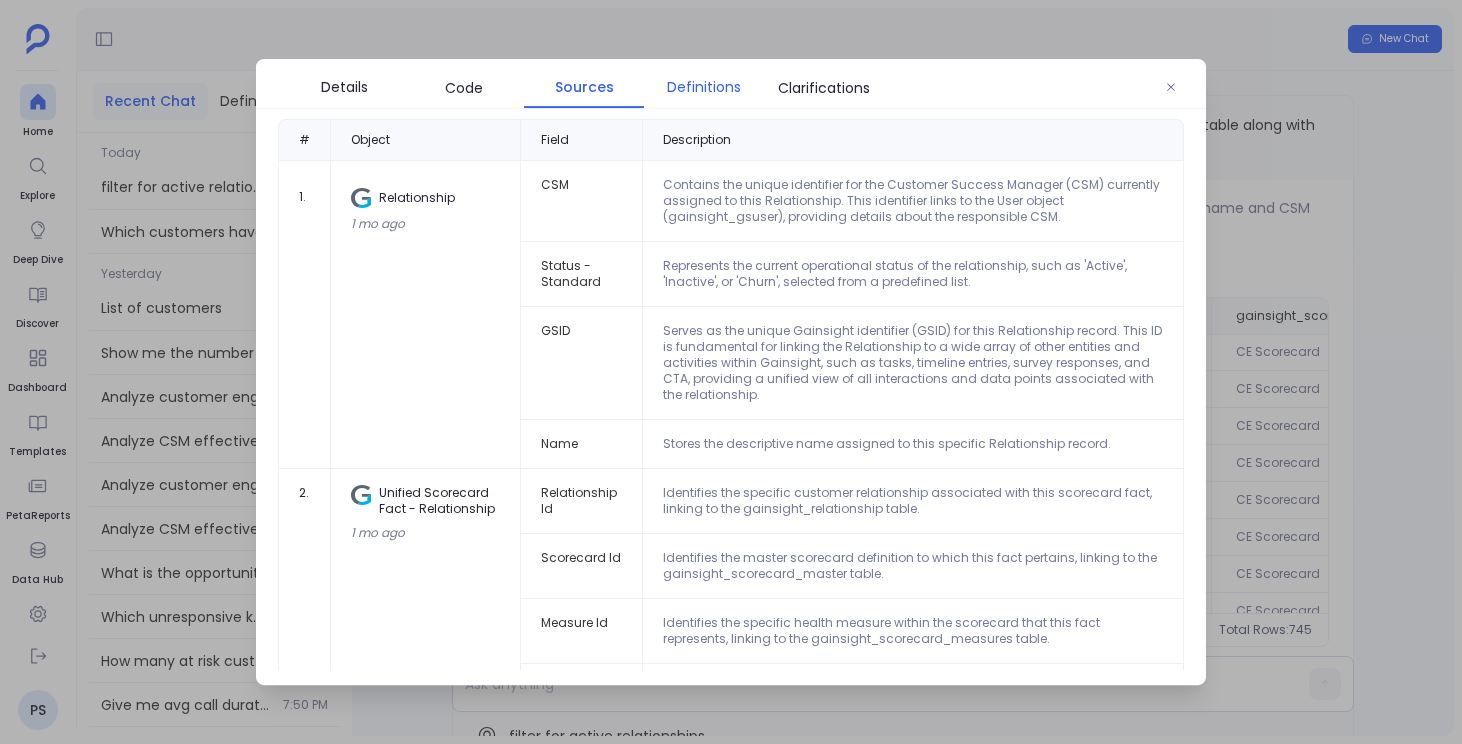 click on "Definitions" at bounding box center (704, 87) 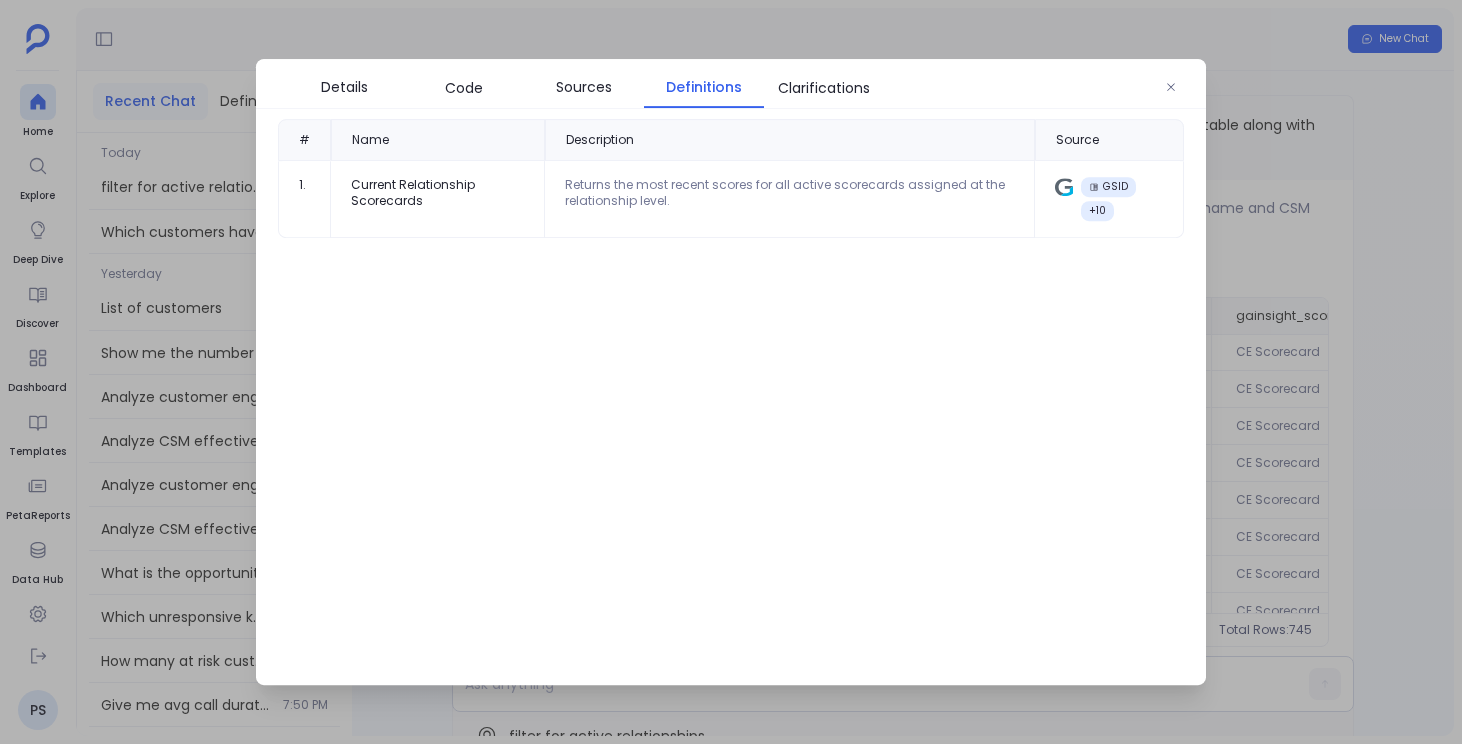 click on "Details Code Sources Definitions Clarifications # Name Description Source 1. Current Relationship Scorecards Returns the most recent scores for all active scorecards assigned at the relationship level. GSID + 10" at bounding box center [731, 372] 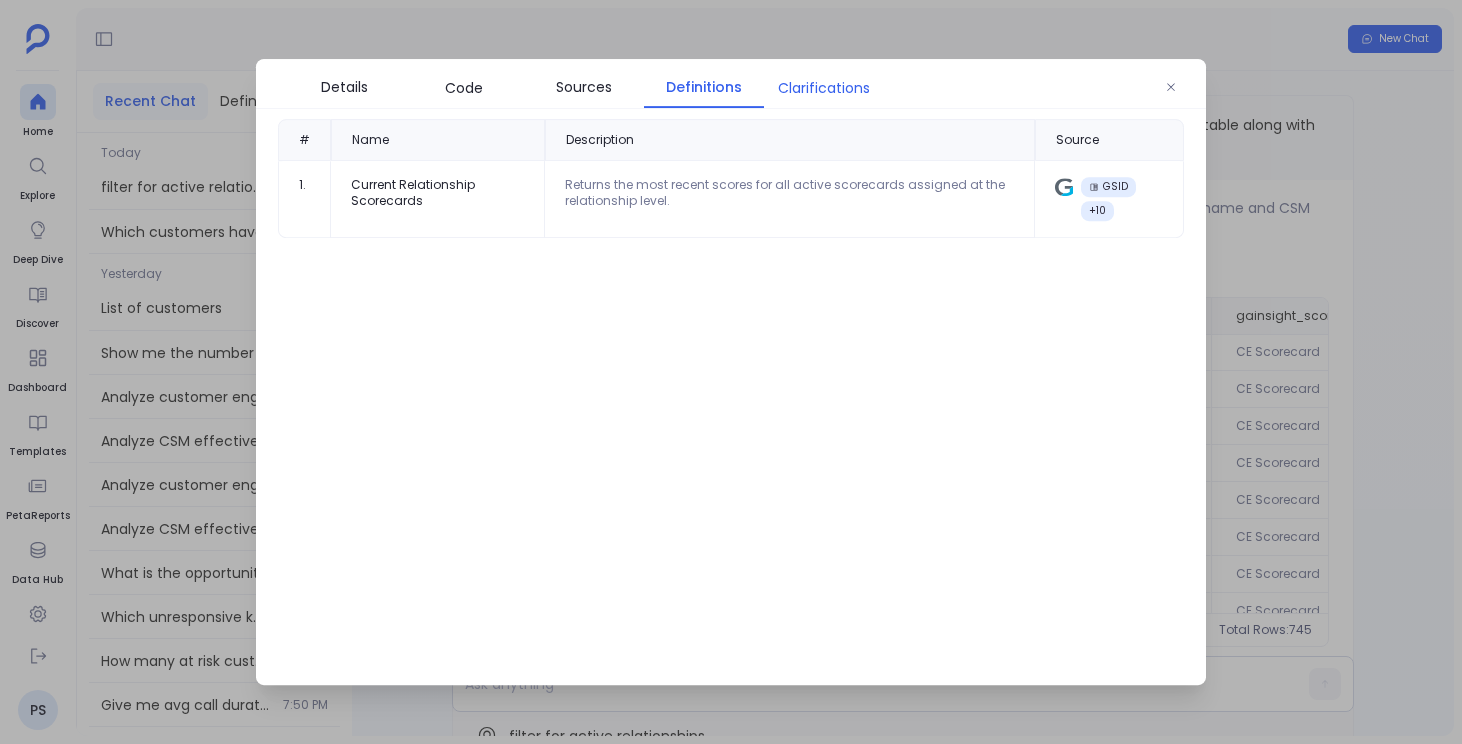 click on "Clarifications" at bounding box center [824, 88] 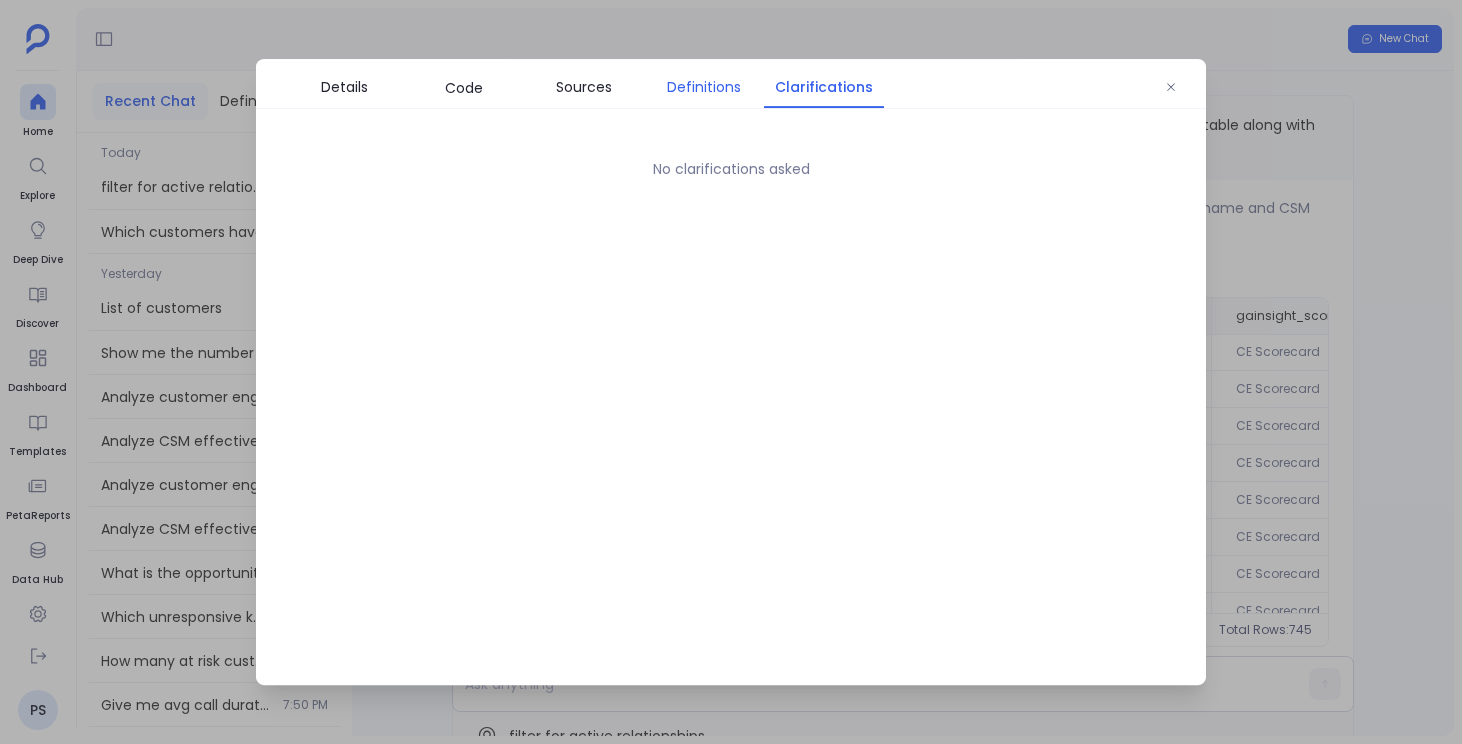 click on "Definitions" at bounding box center (704, 87) 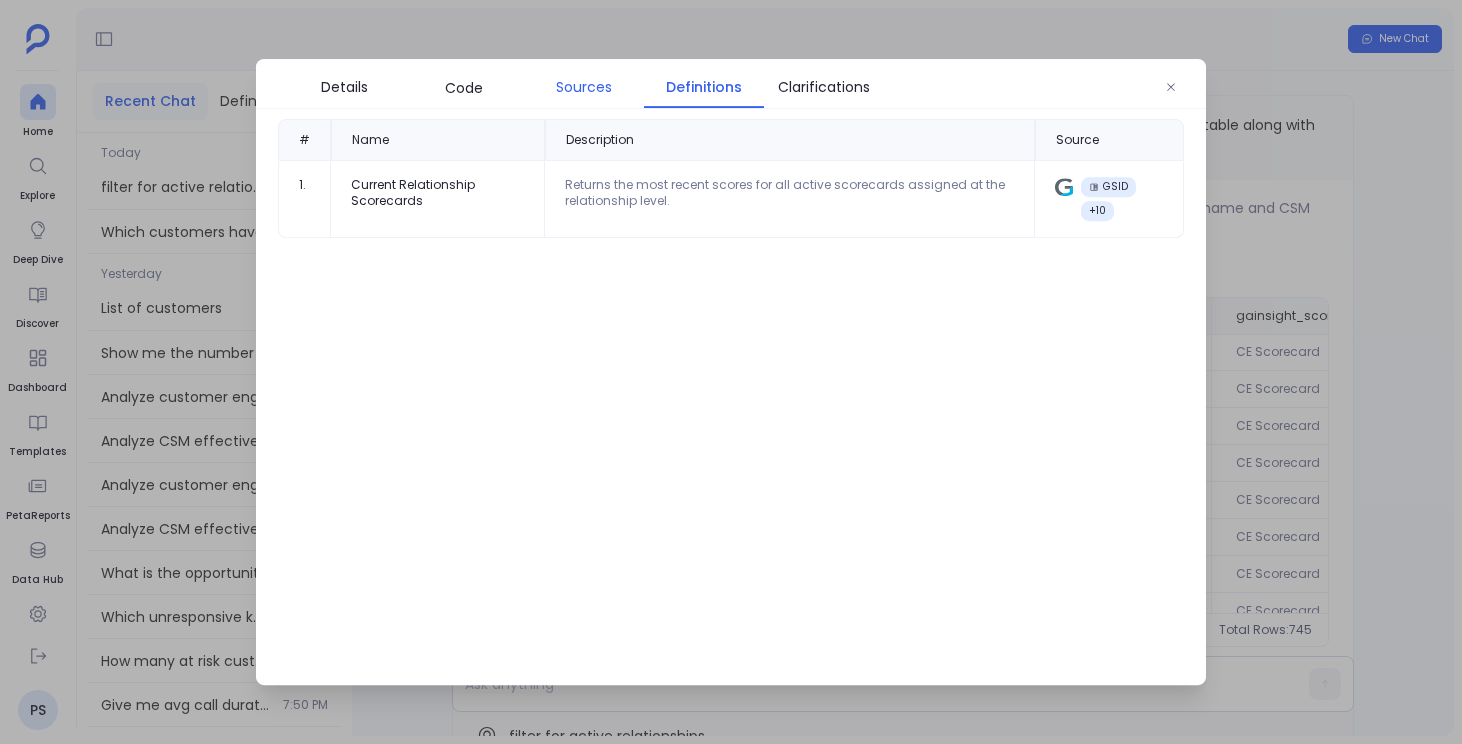 click on "Sources" at bounding box center [584, 87] 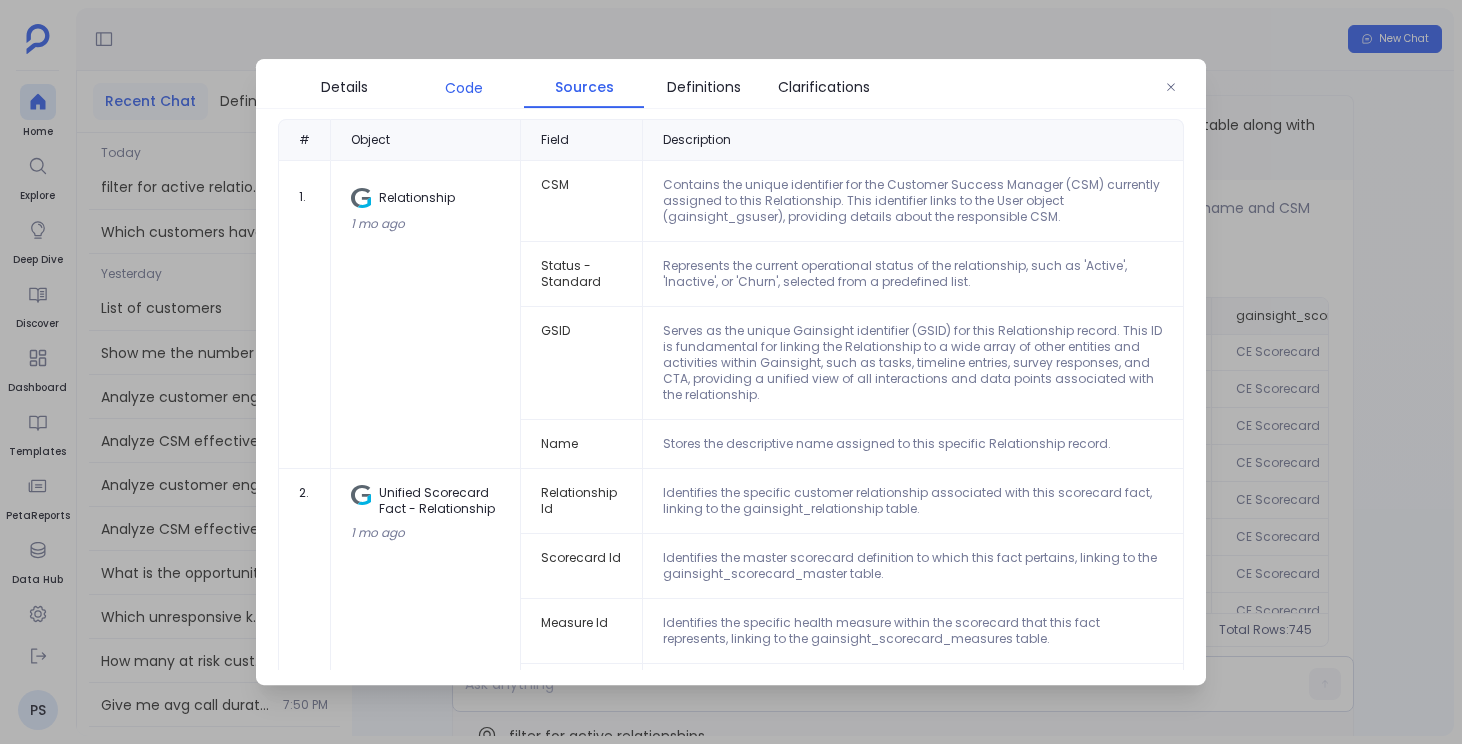 click on "Code" at bounding box center [464, 88] 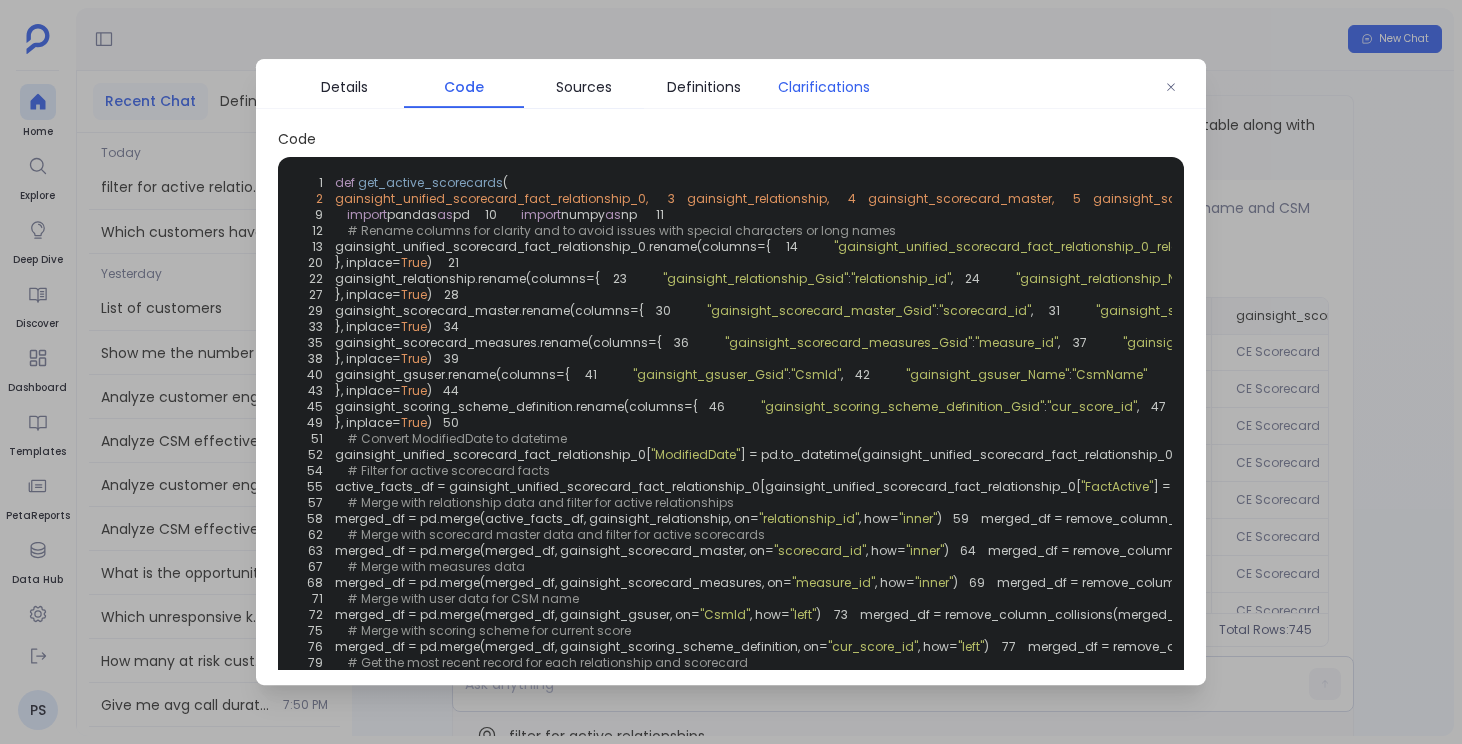 click on "Clarifications" at bounding box center (824, 87) 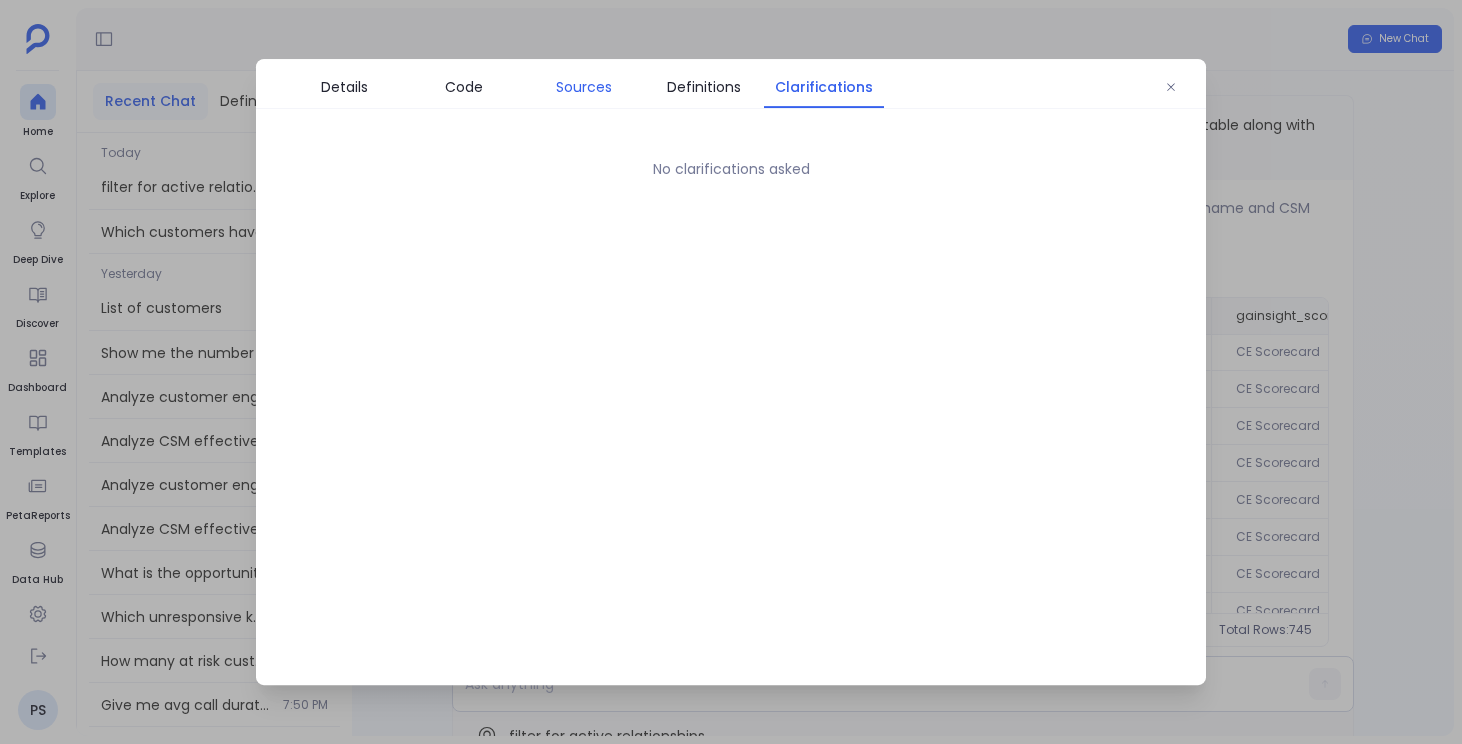 click on "Sources" at bounding box center (584, 87) 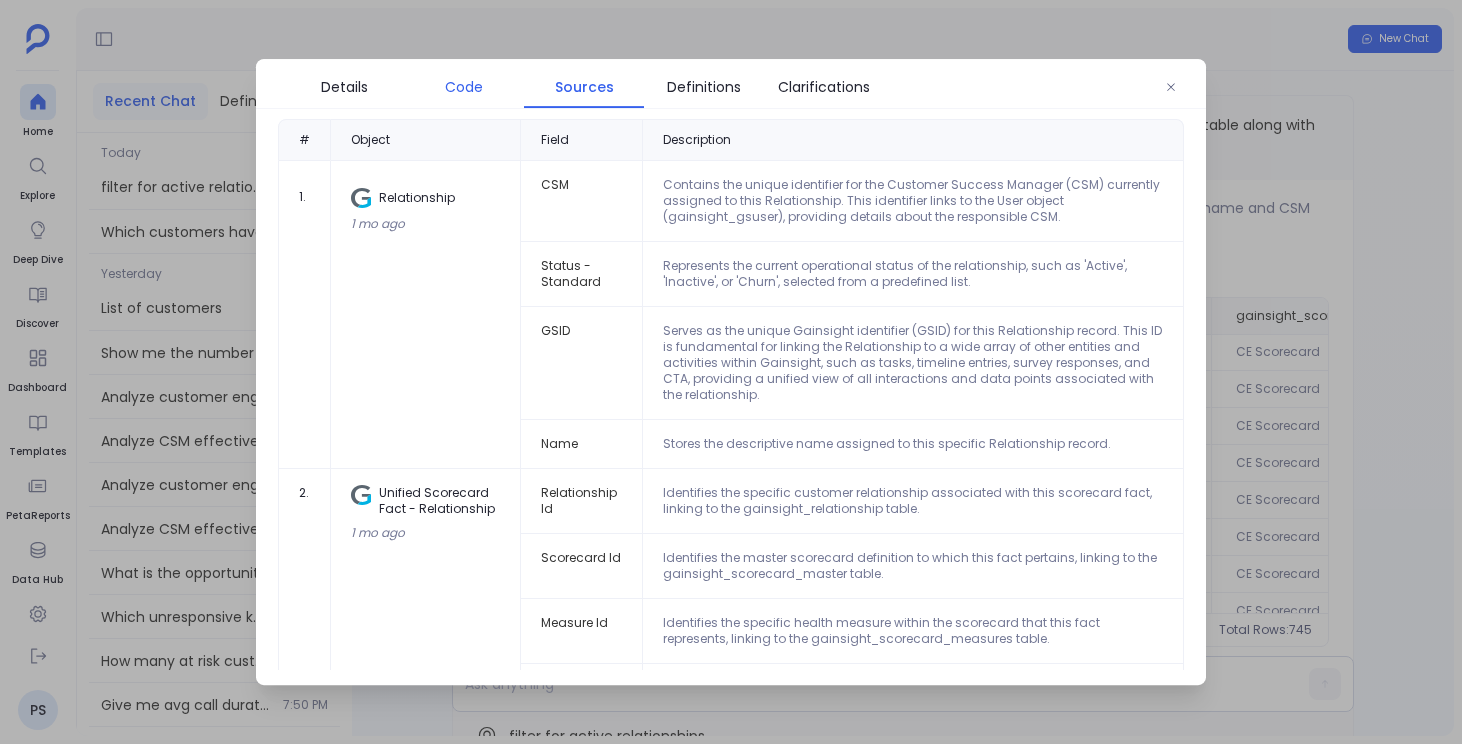click on "Code" at bounding box center [464, 87] 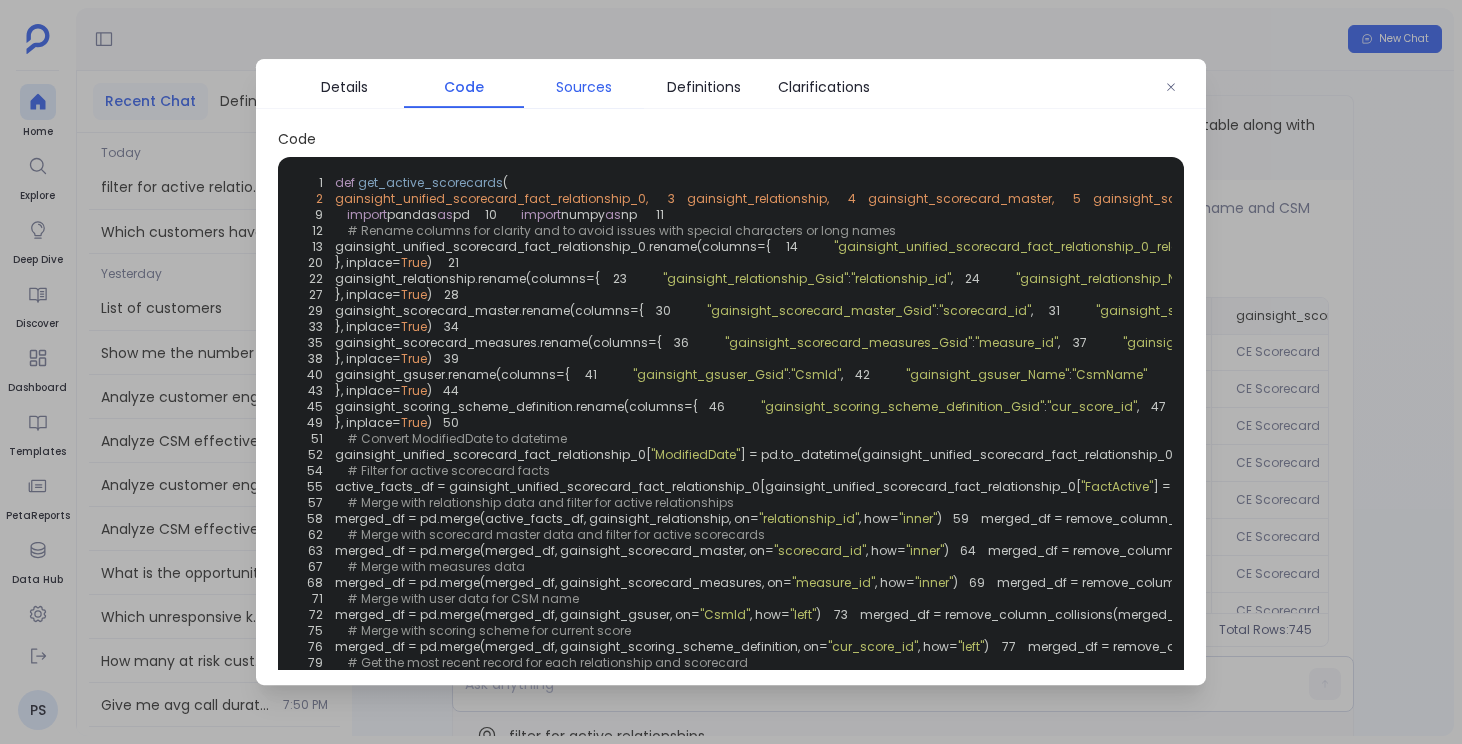 click on "Sources" at bounding box center (584, 87) 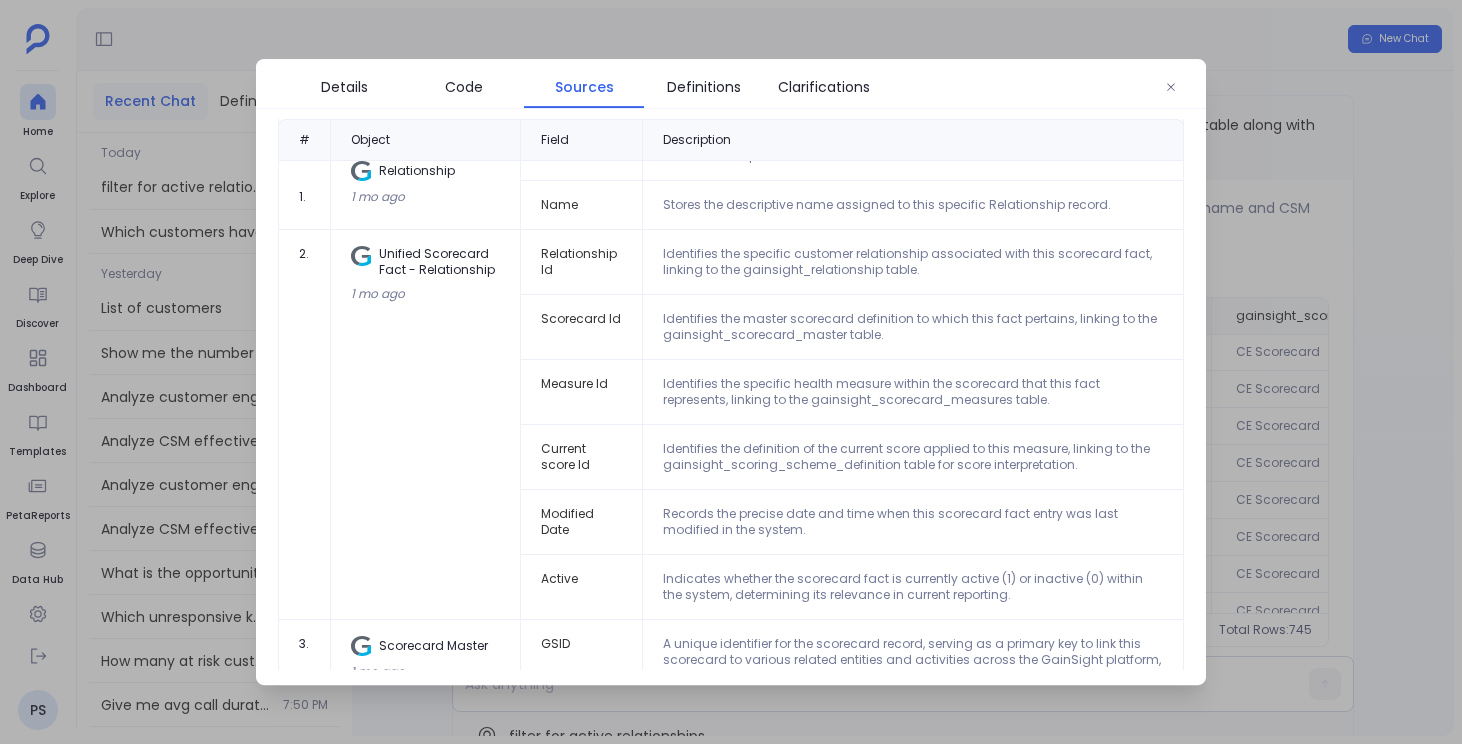 scroll, scrollTop: 0, scrollLeft: 0, axis: both 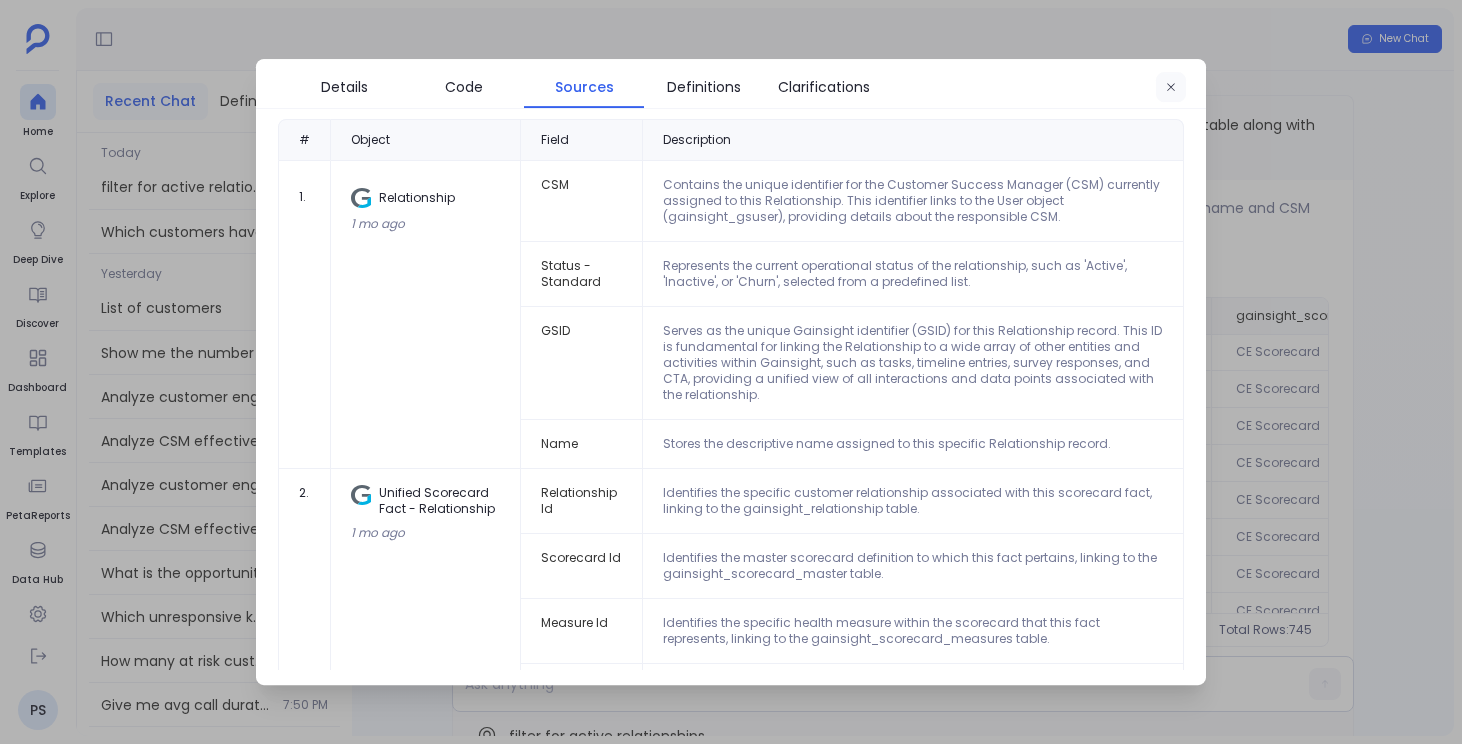 click 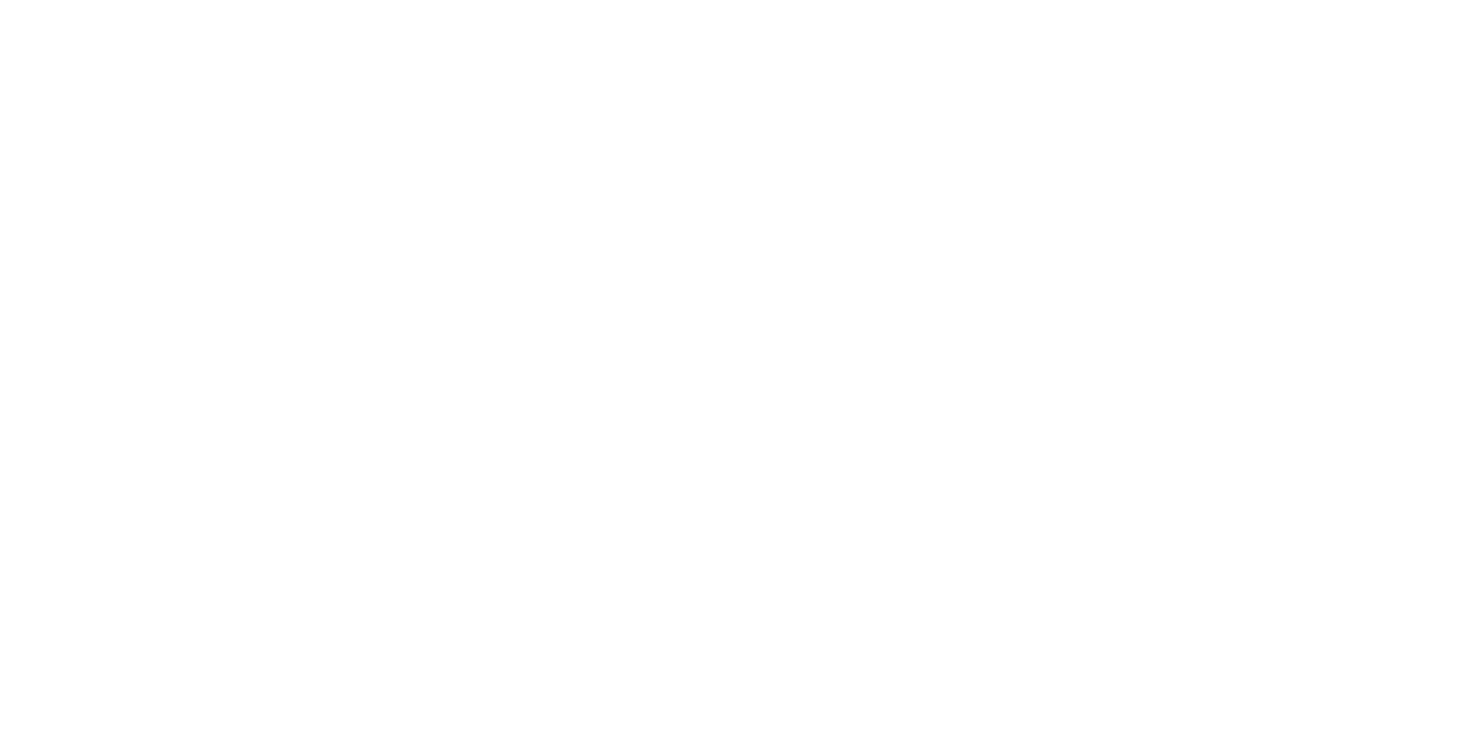 scroll, scrollTop: 0, scrollLeft: 0, axis: both 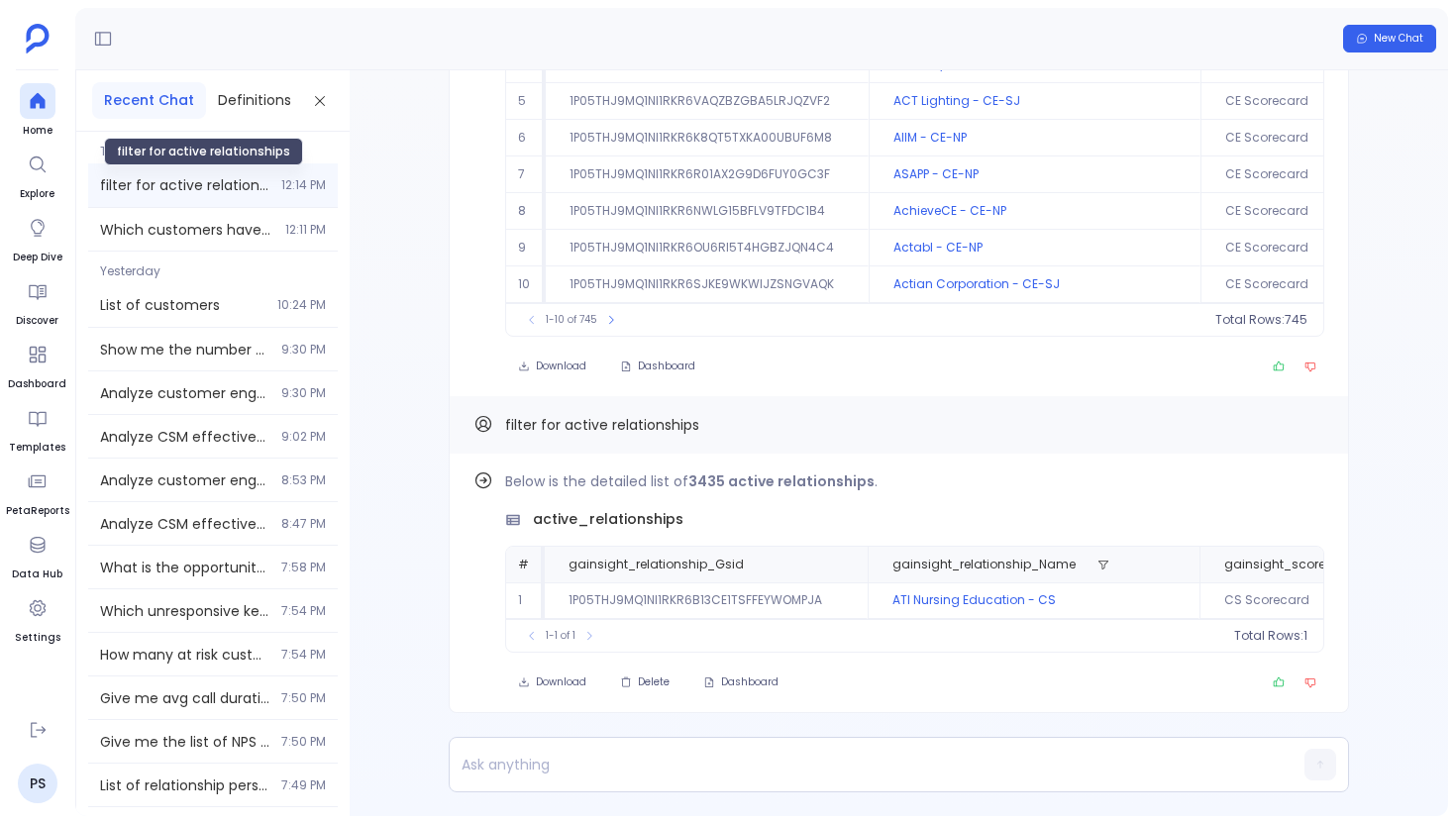 click on "filter for active relationships" at bounding box center (184, 185) 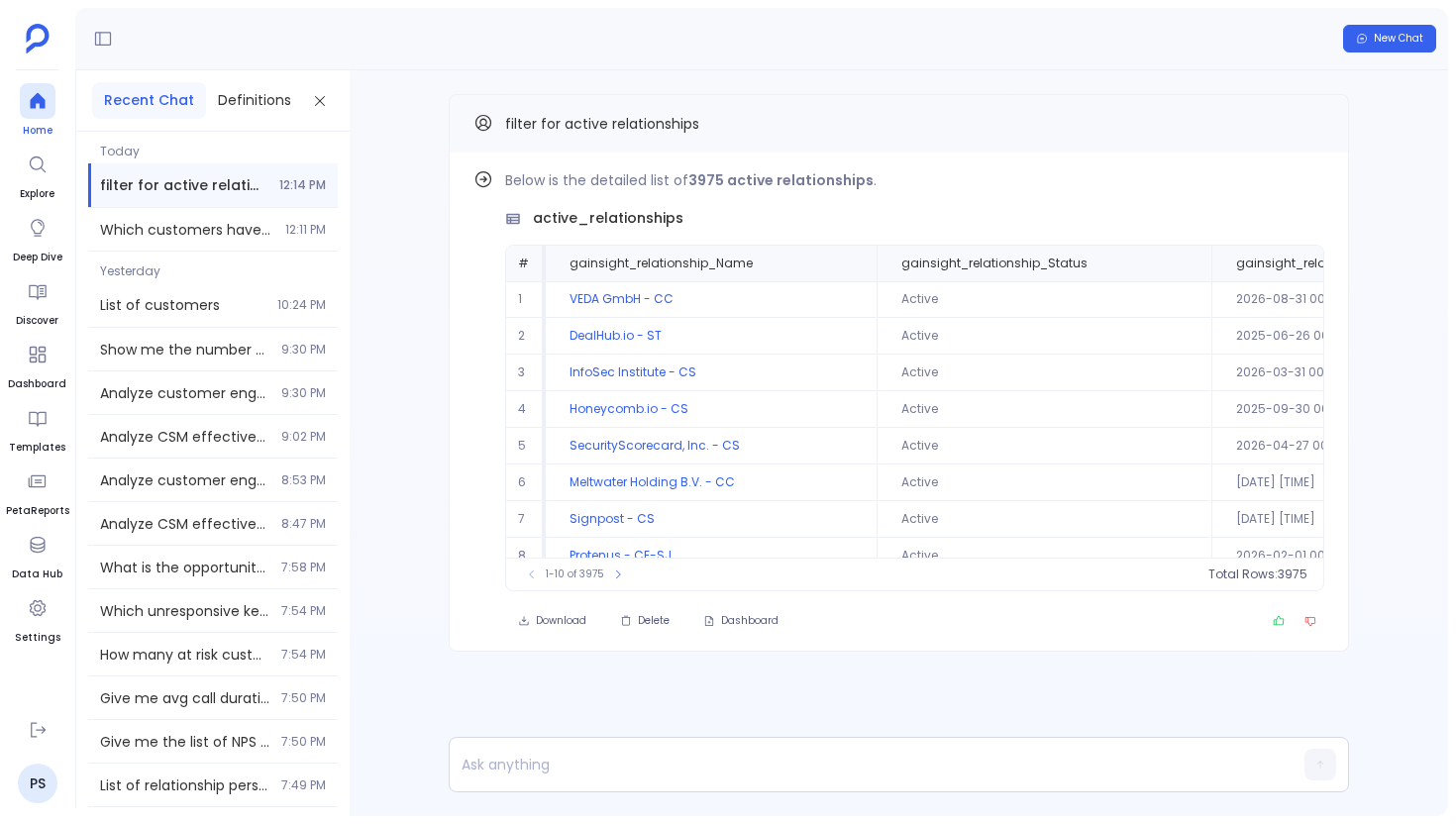 click at bounding box center [38, 101] 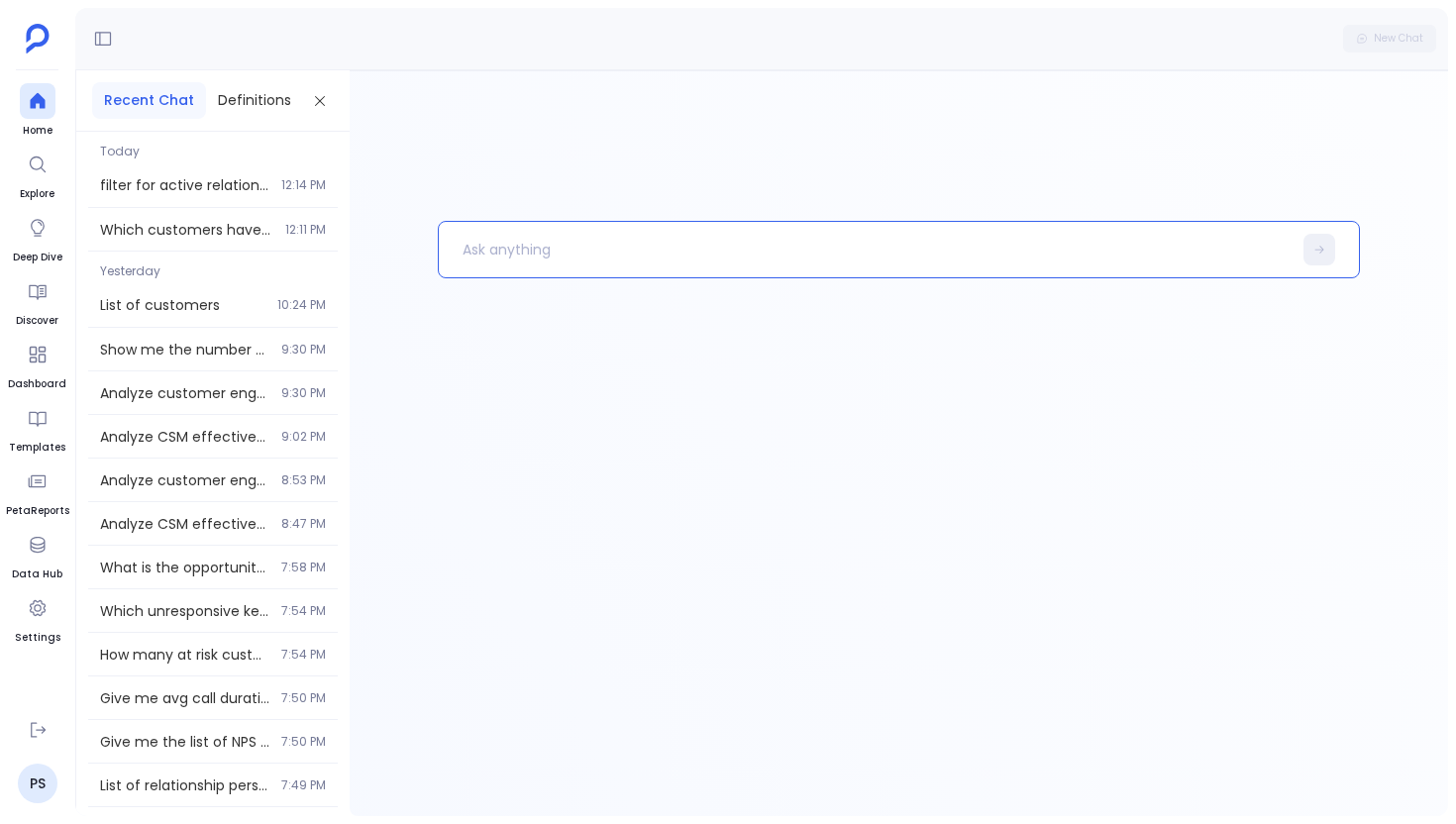 click at bounding box center [865, 250] 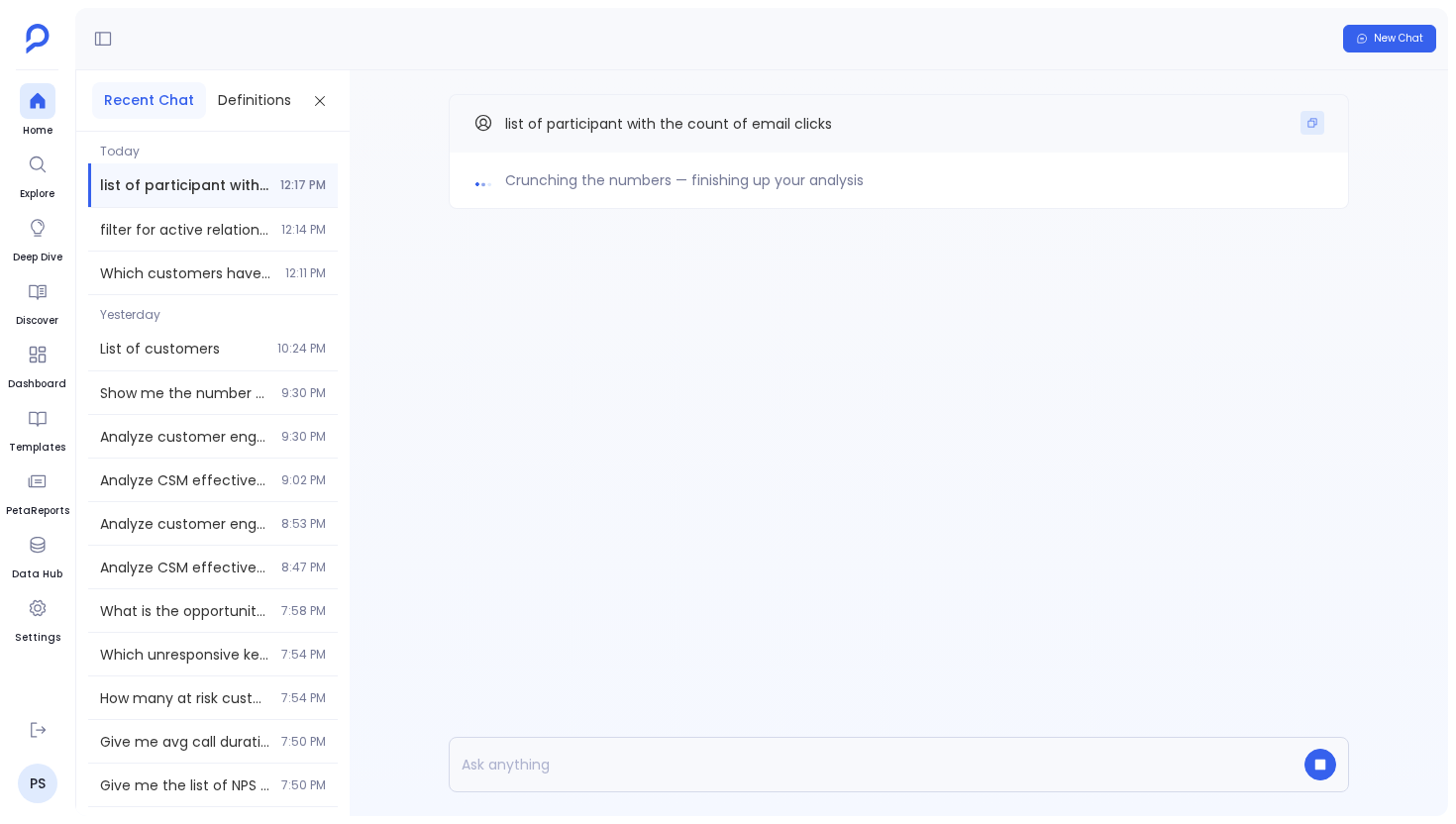 click at bounding box center [1312, 123] 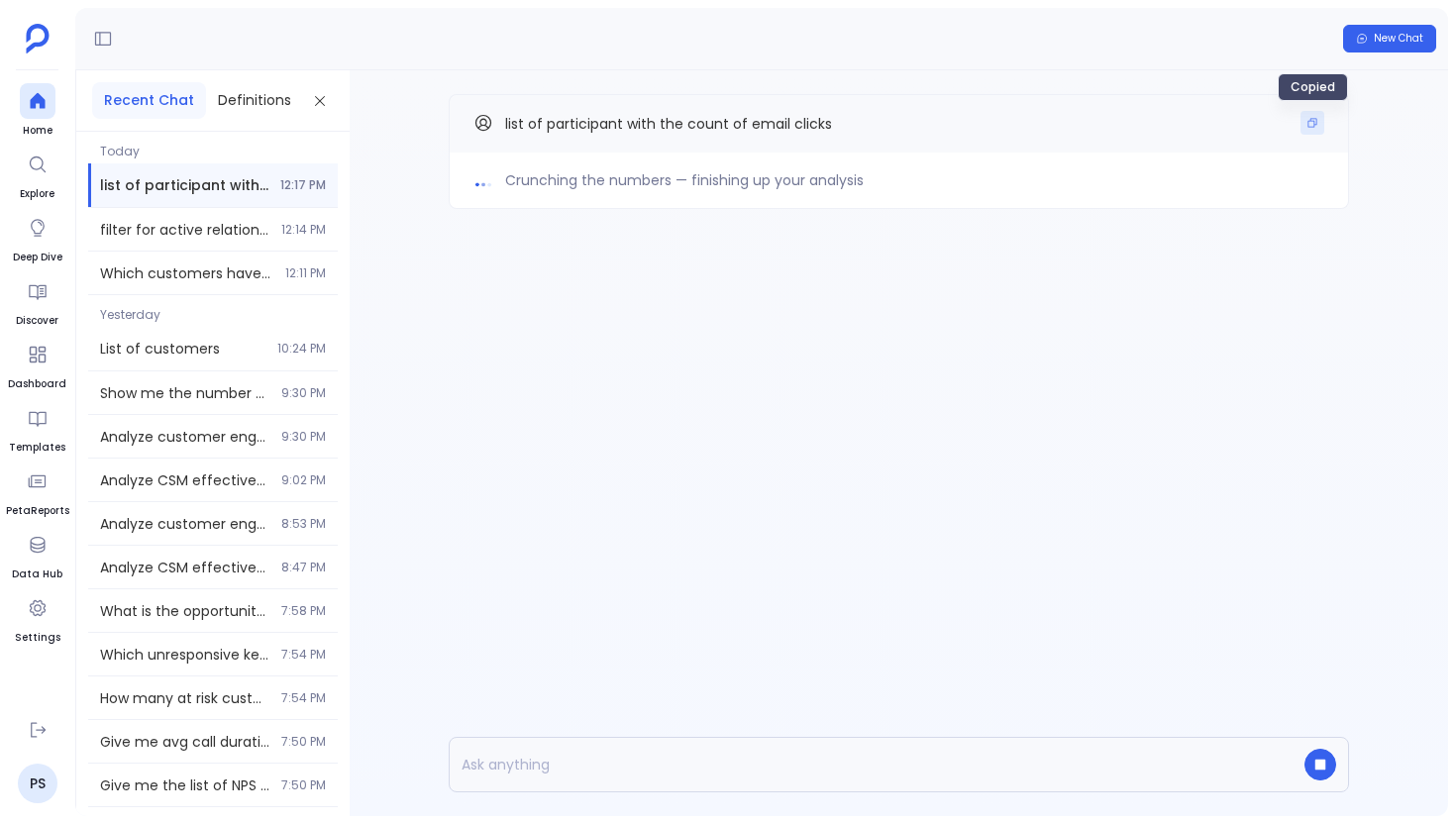 type 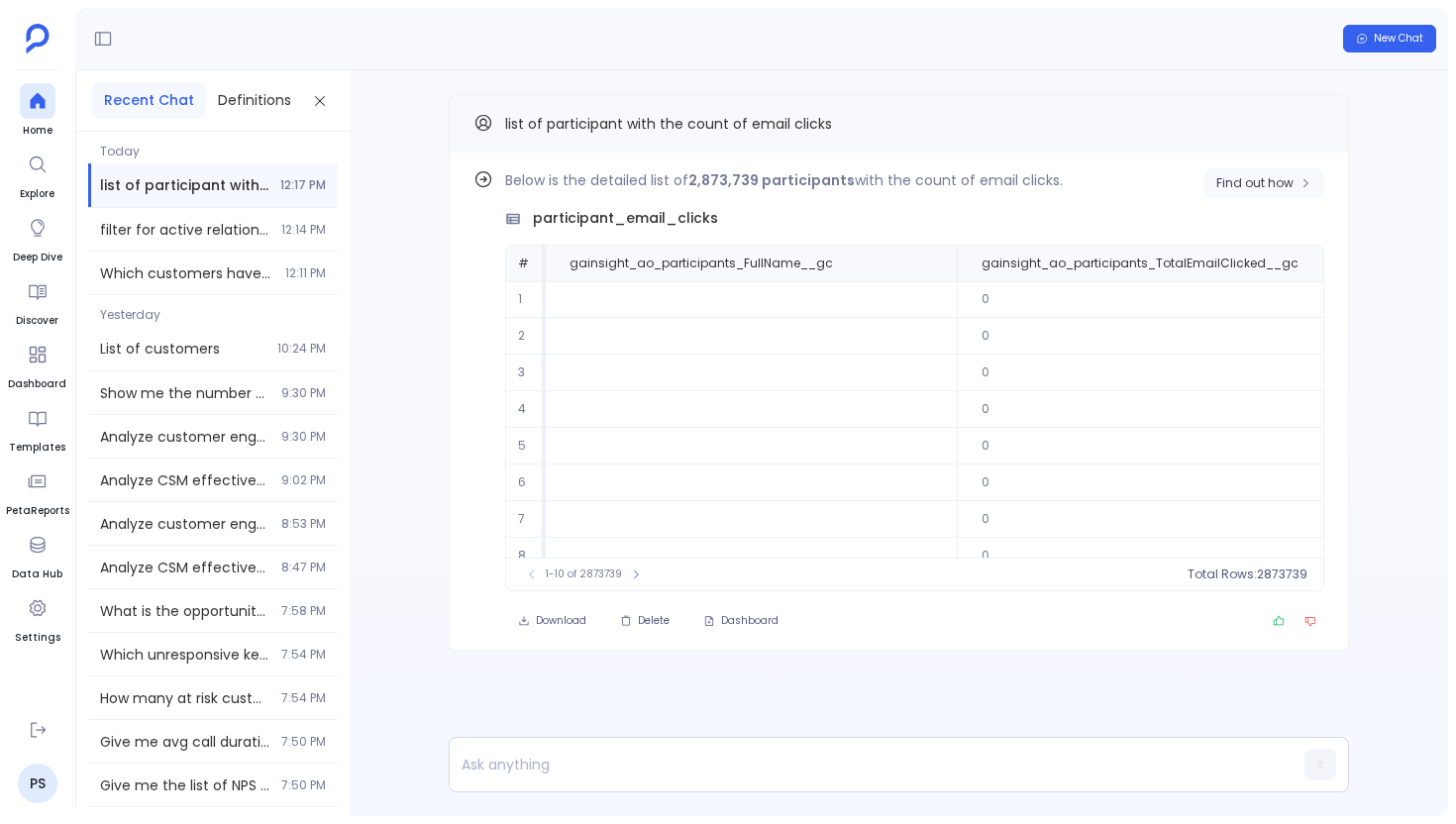 click on "Find out how" at bounding box center (1255, 183) 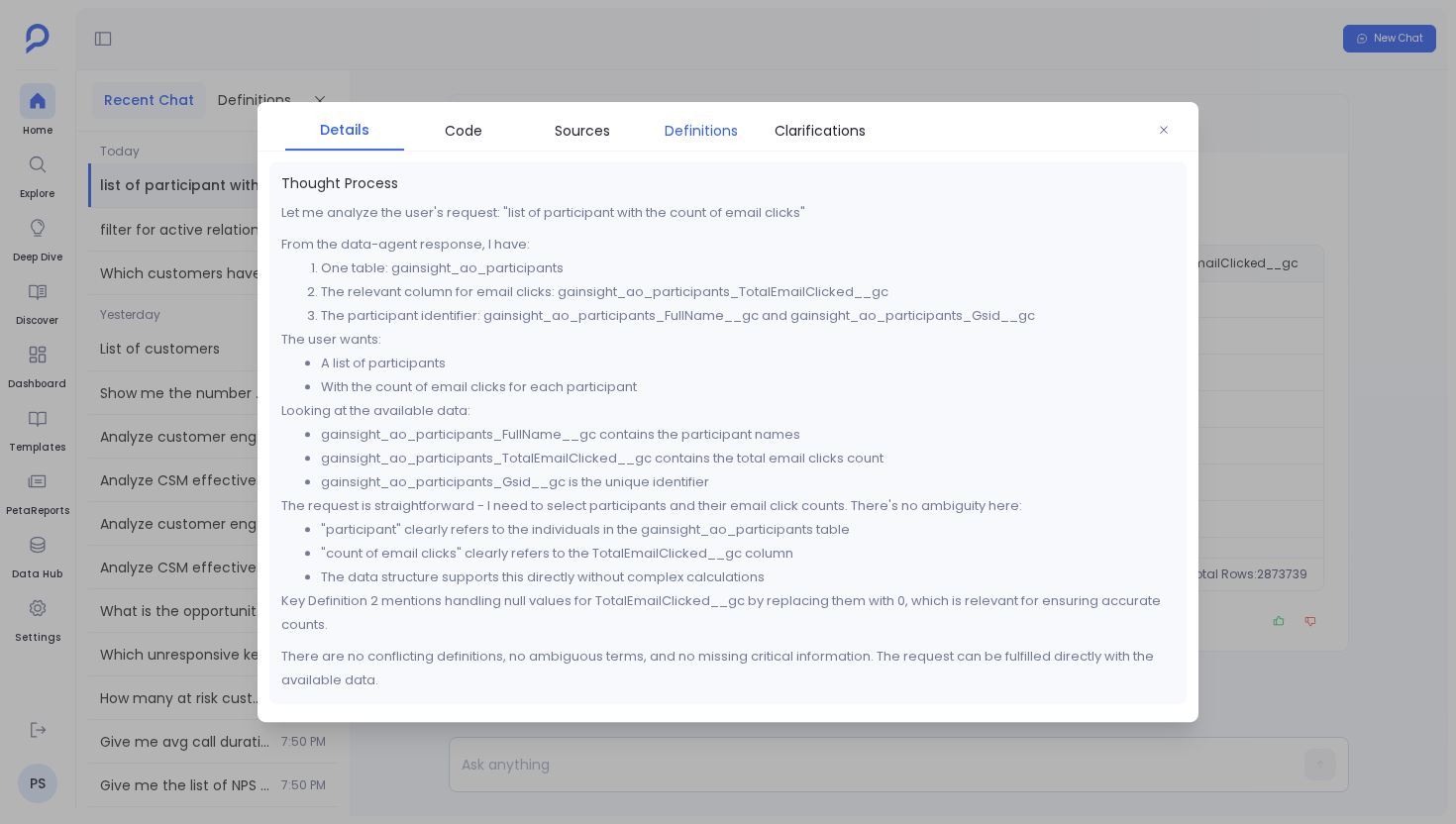 click on "Definitions" at bounding box center (701, 131) 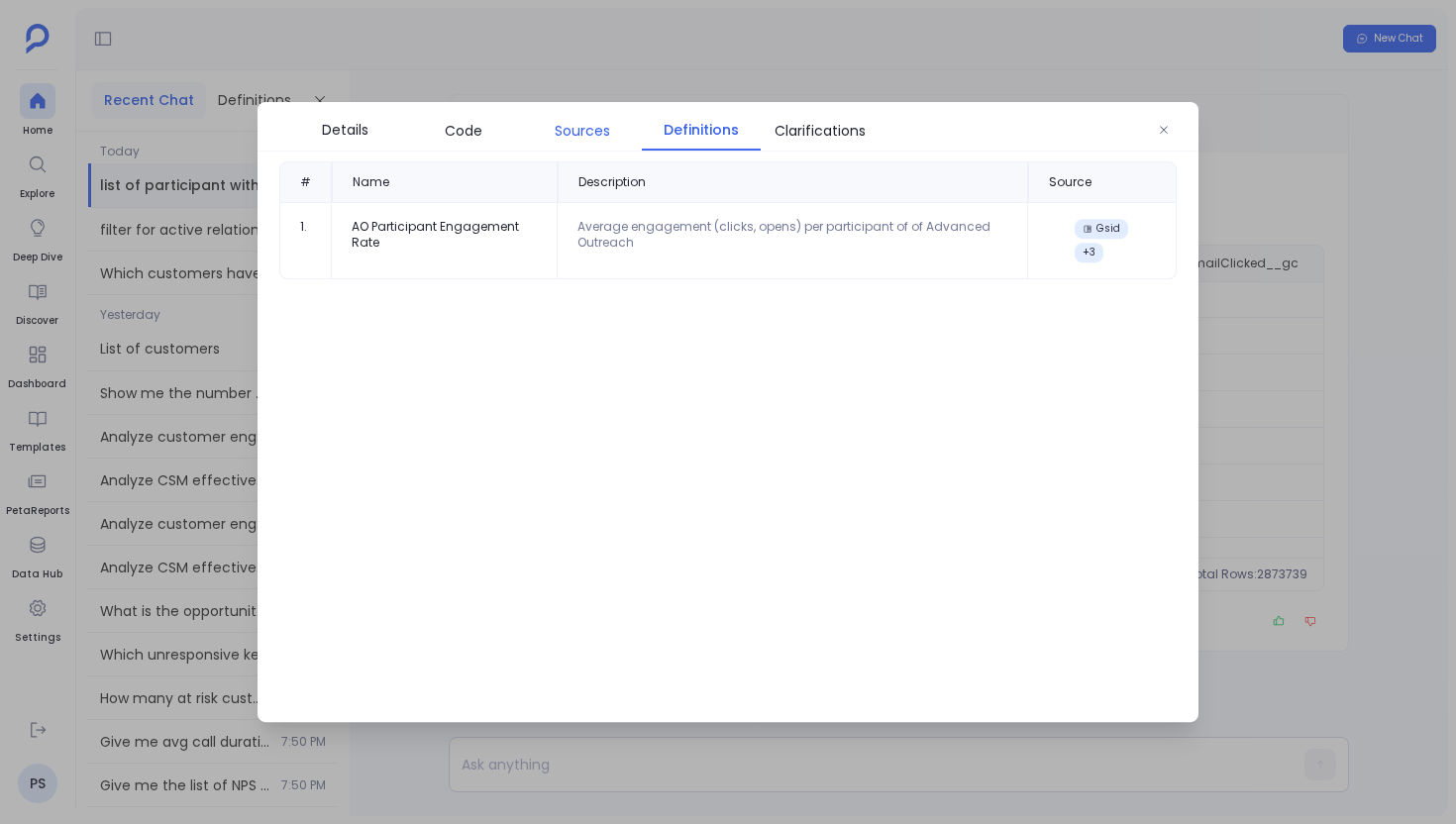 click on "Sources" at bounding box center [582, 131] 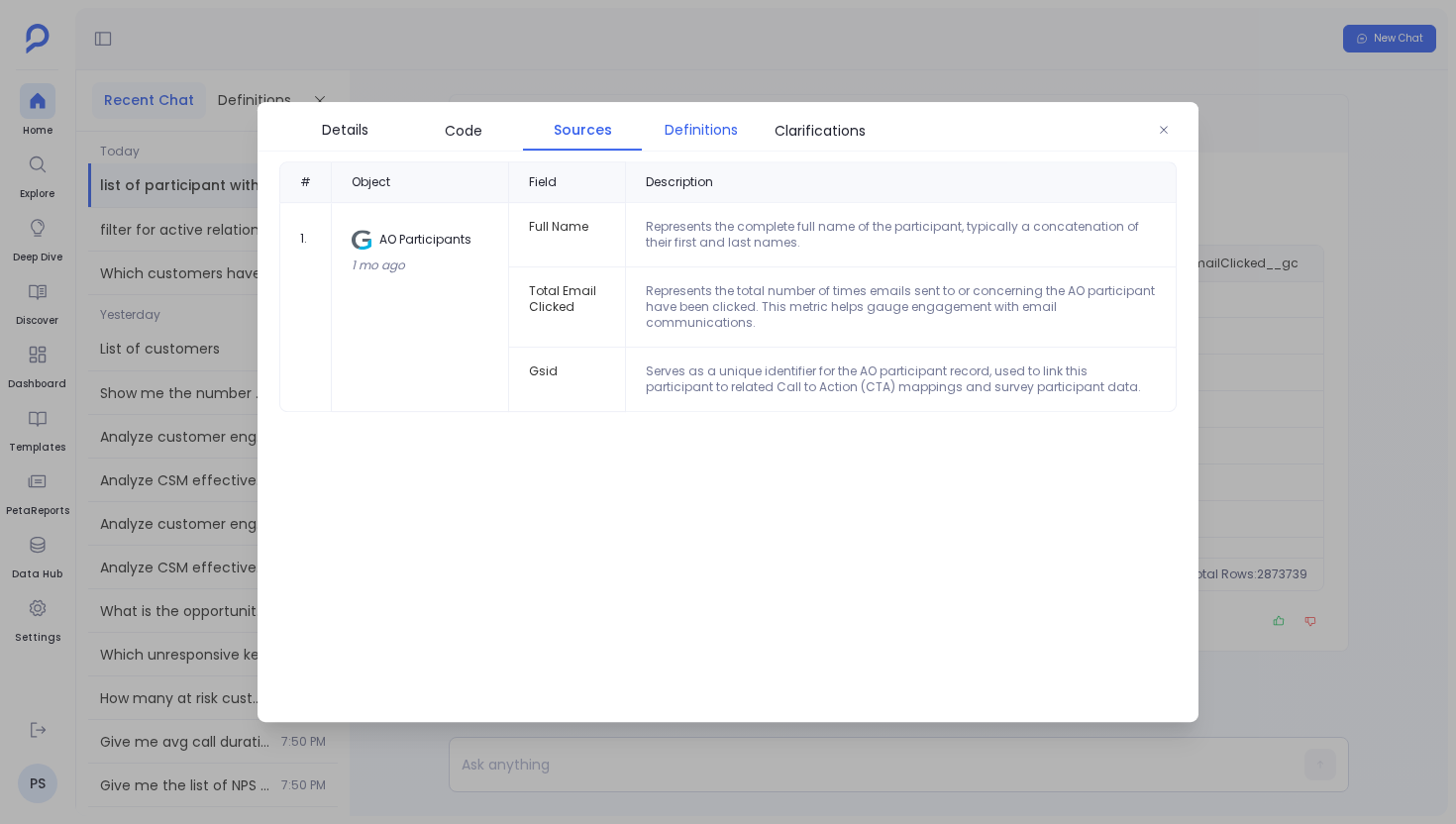 click on "Definitions" at bounding box center [701, 130] 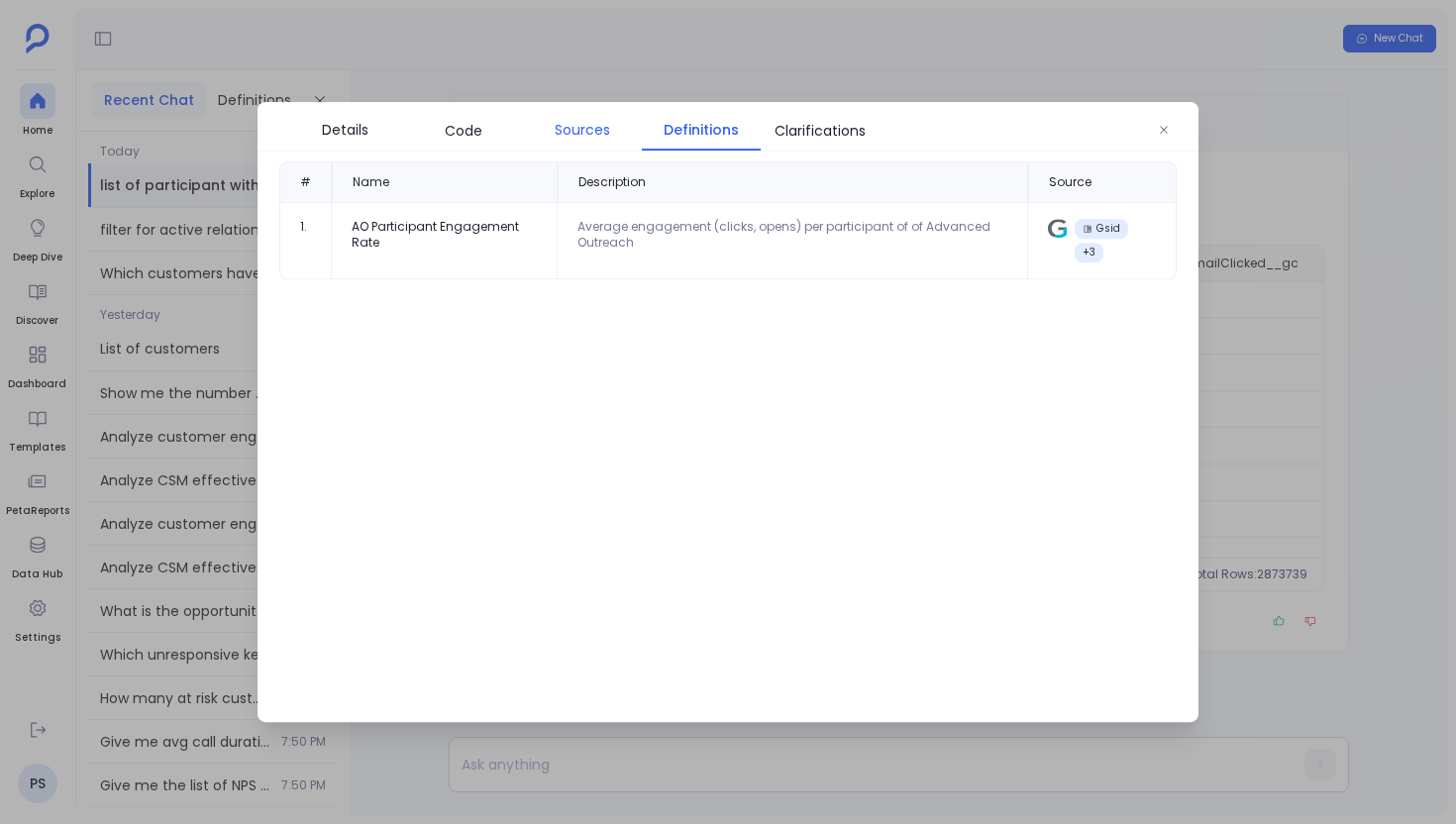 click on "Sources" at bounding box center [582, 130] 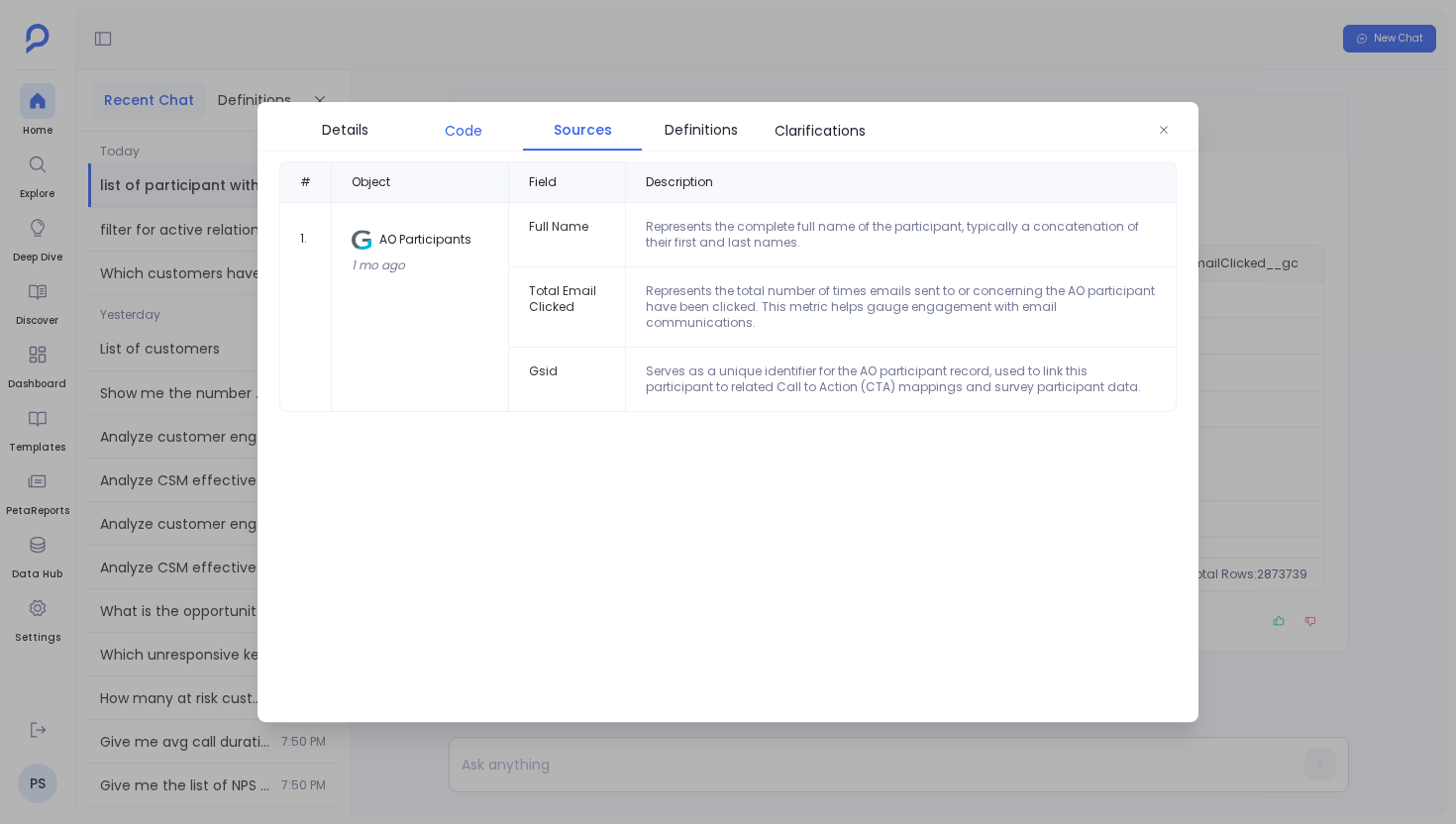 click on "Code" at bounding box center (464, 131) 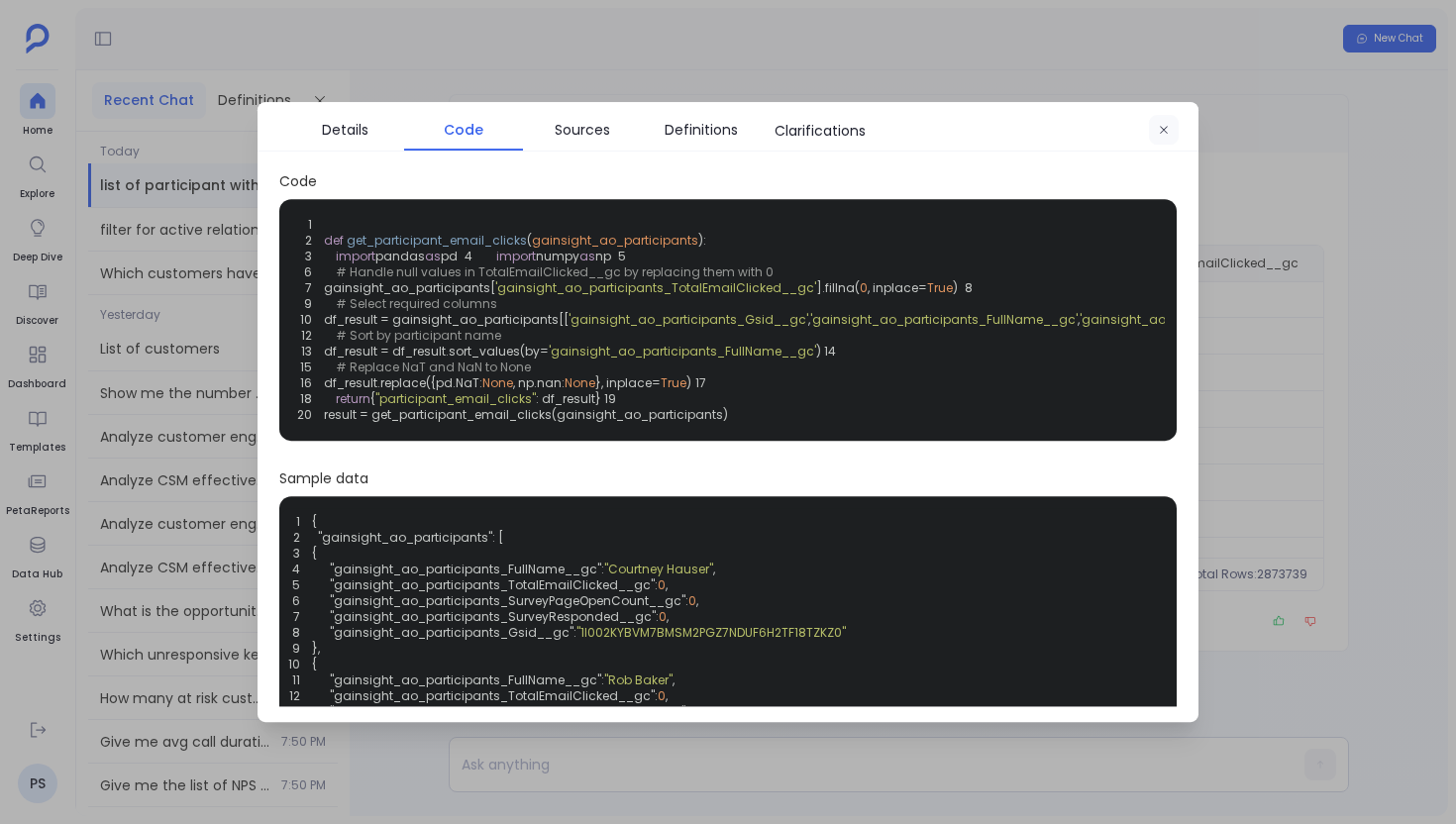 click 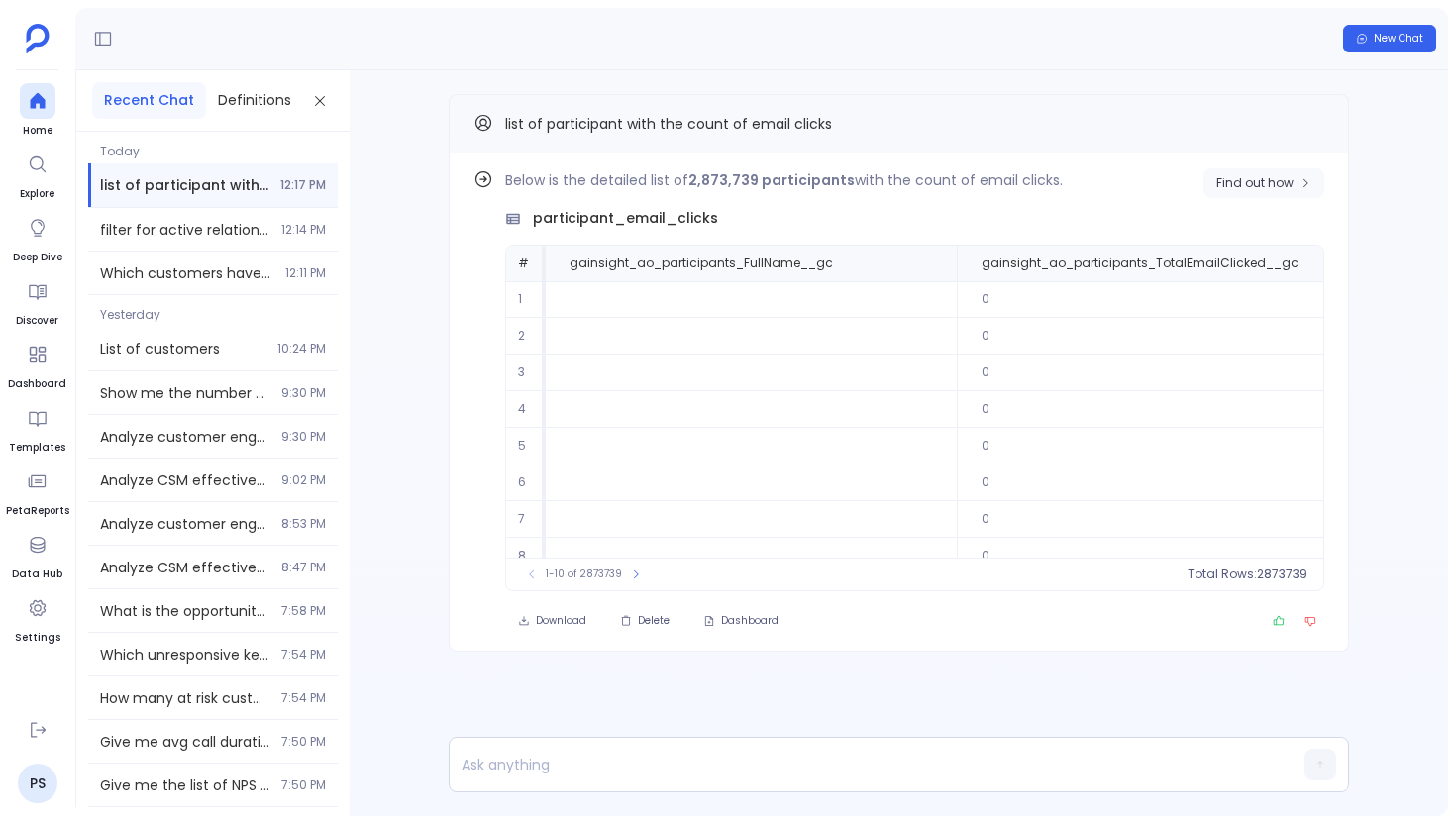 click on "Find out how" at bounding box center [1255, 183] 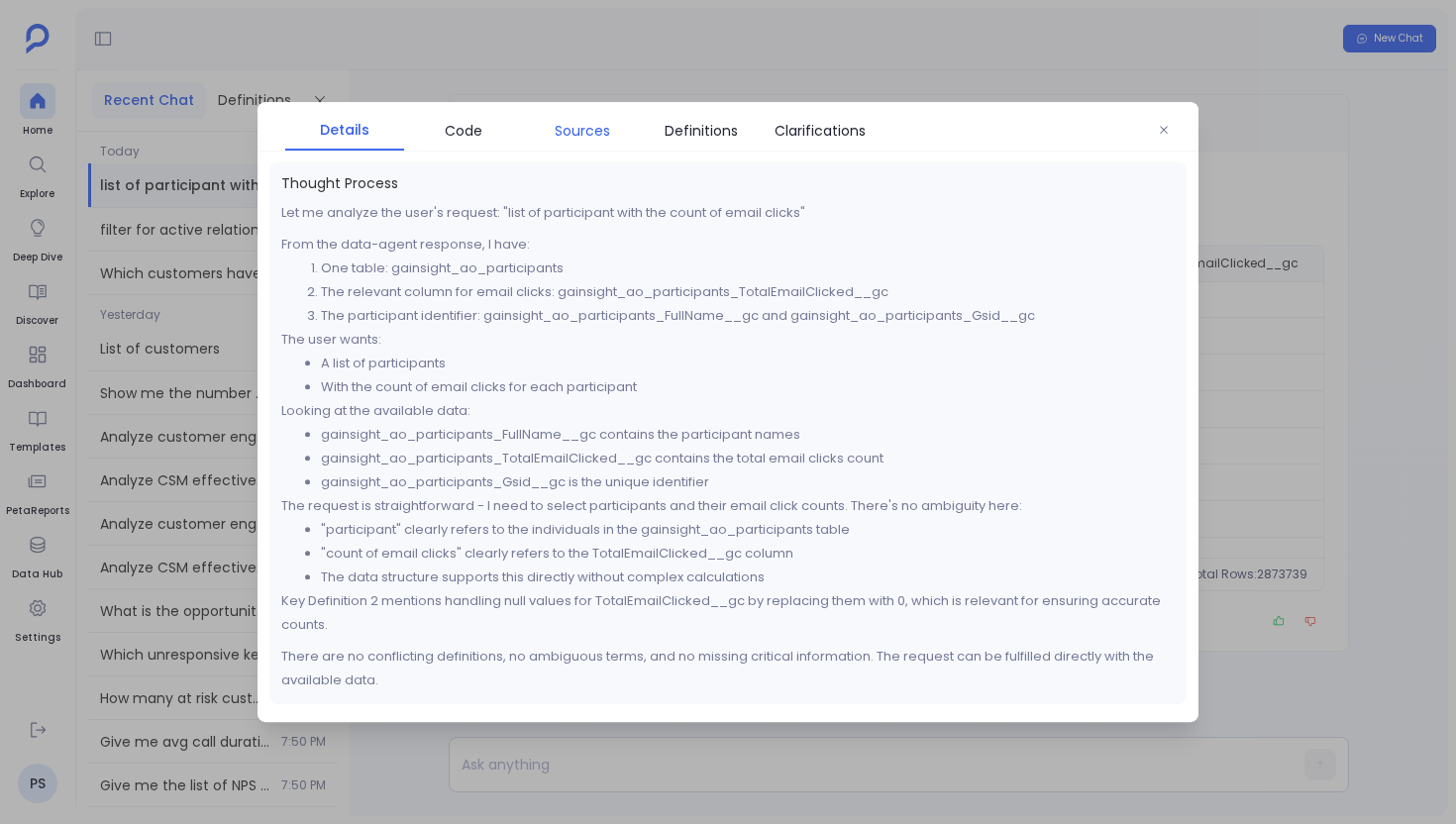 click on "Sources" at bounding box center [582, 131] 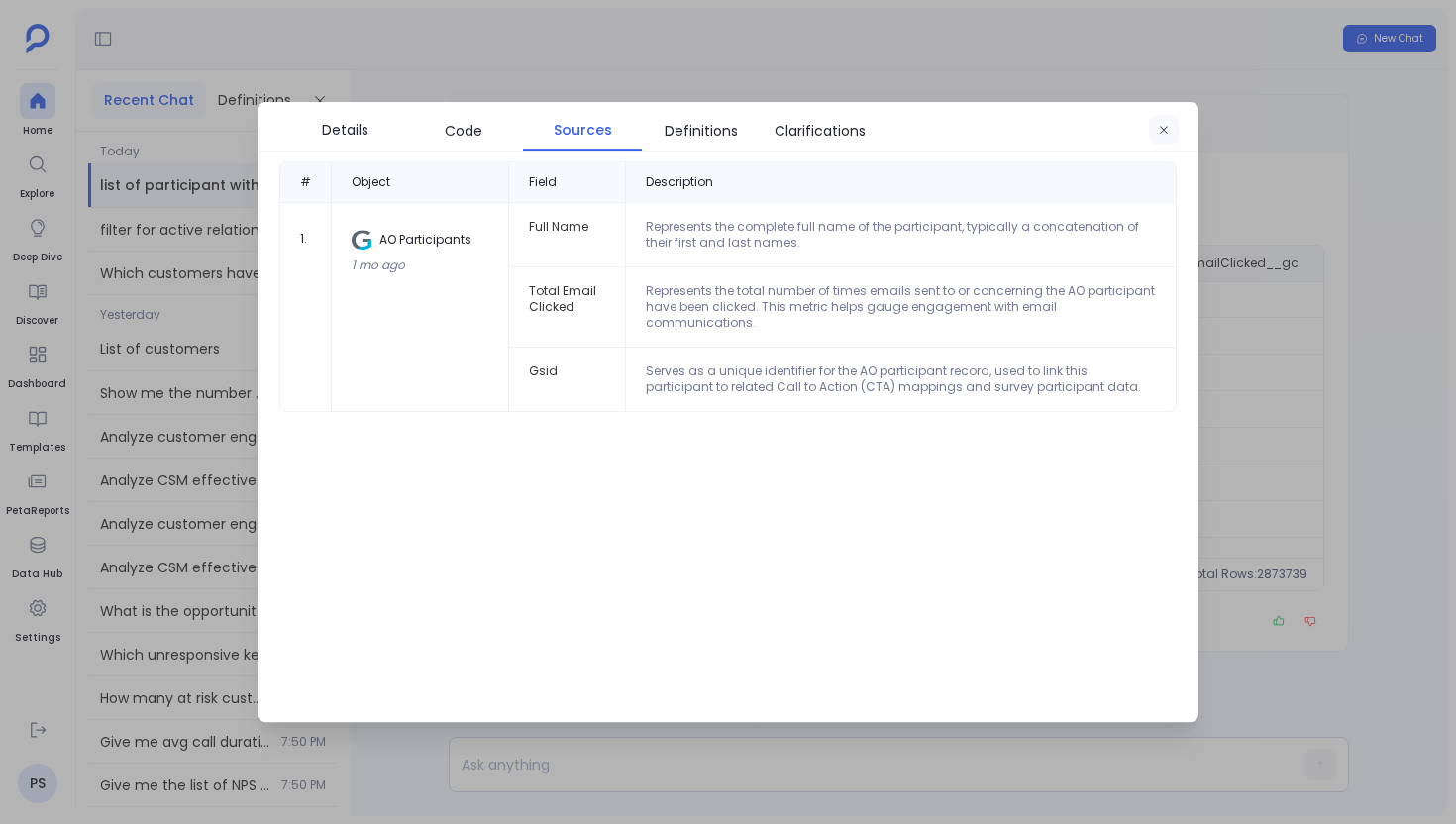 click 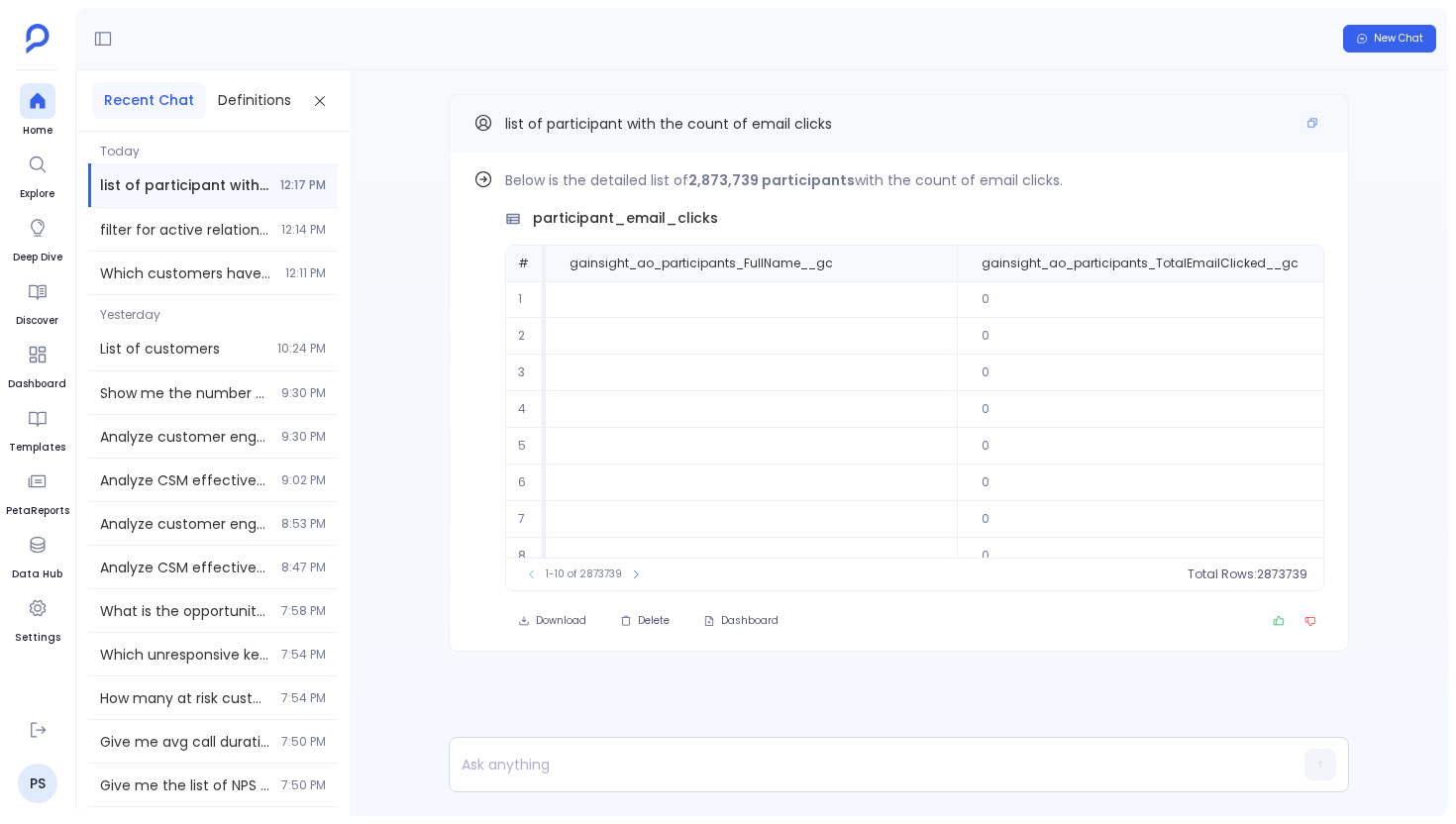 click on "list of participant with the count of email clicks" at bounding box center [898, 123] 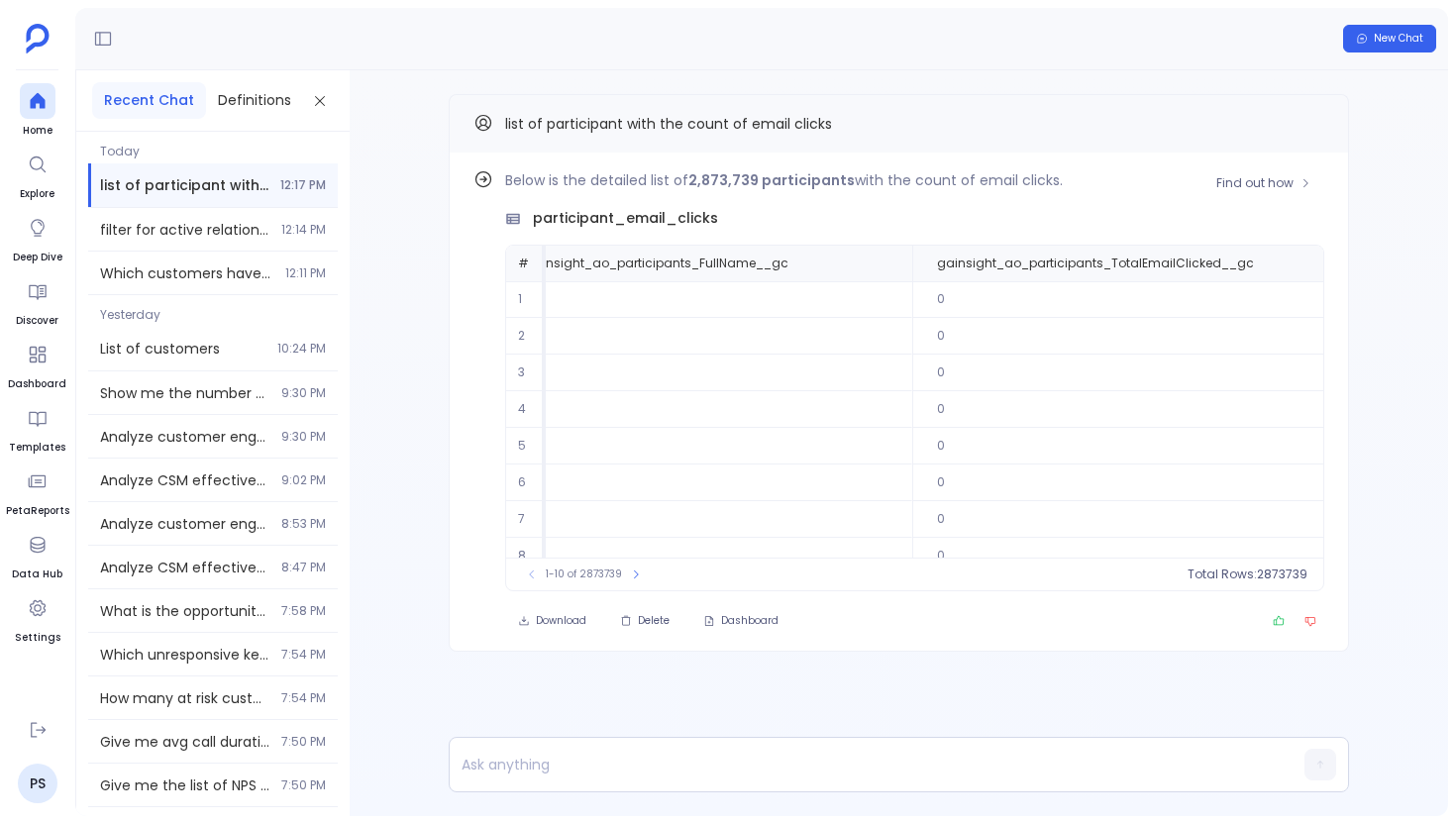 scroll, scrollTop: 0, scrollLeft: 88, axis: horizontal 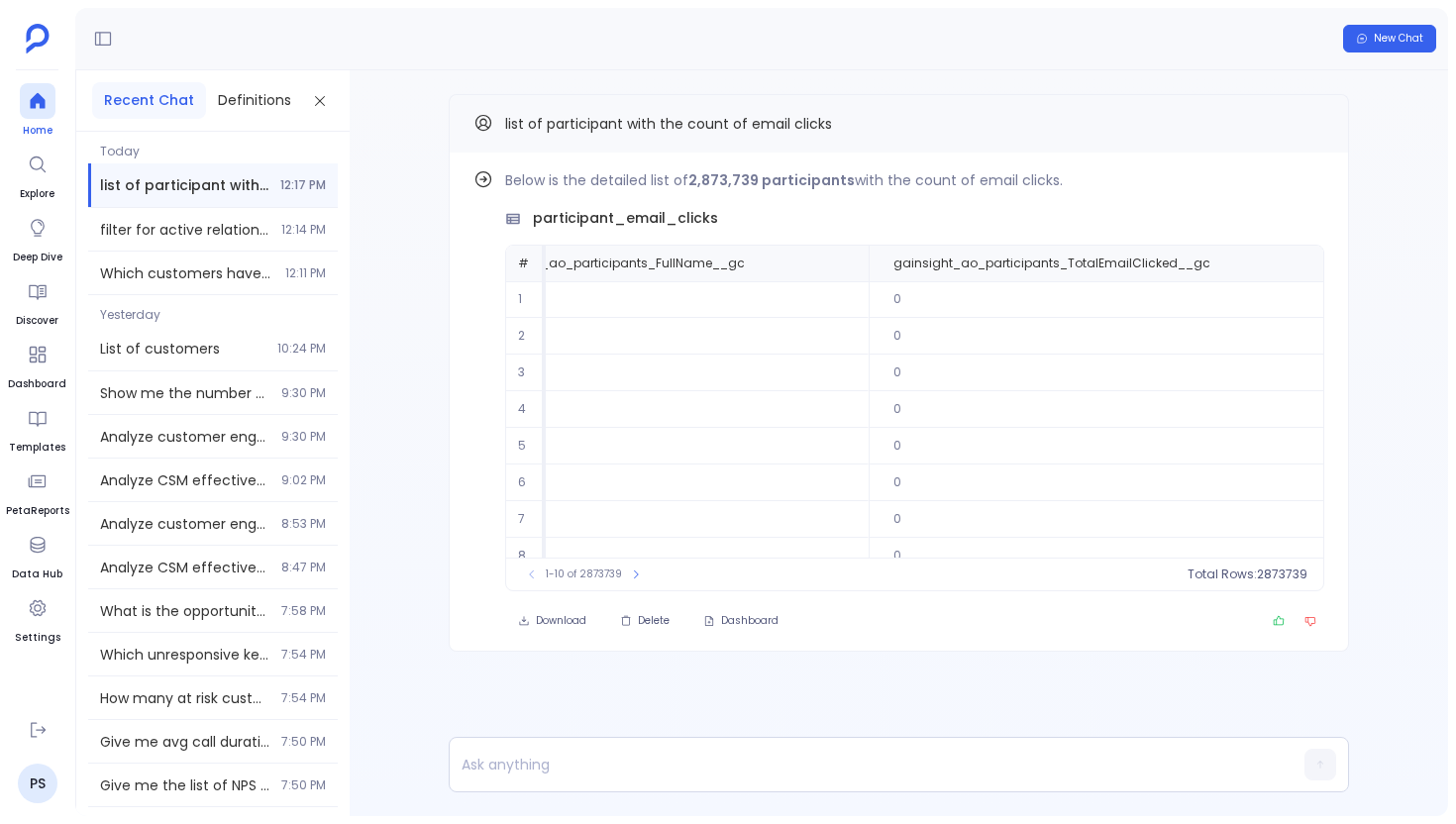 click at bounding box center (38, 101) 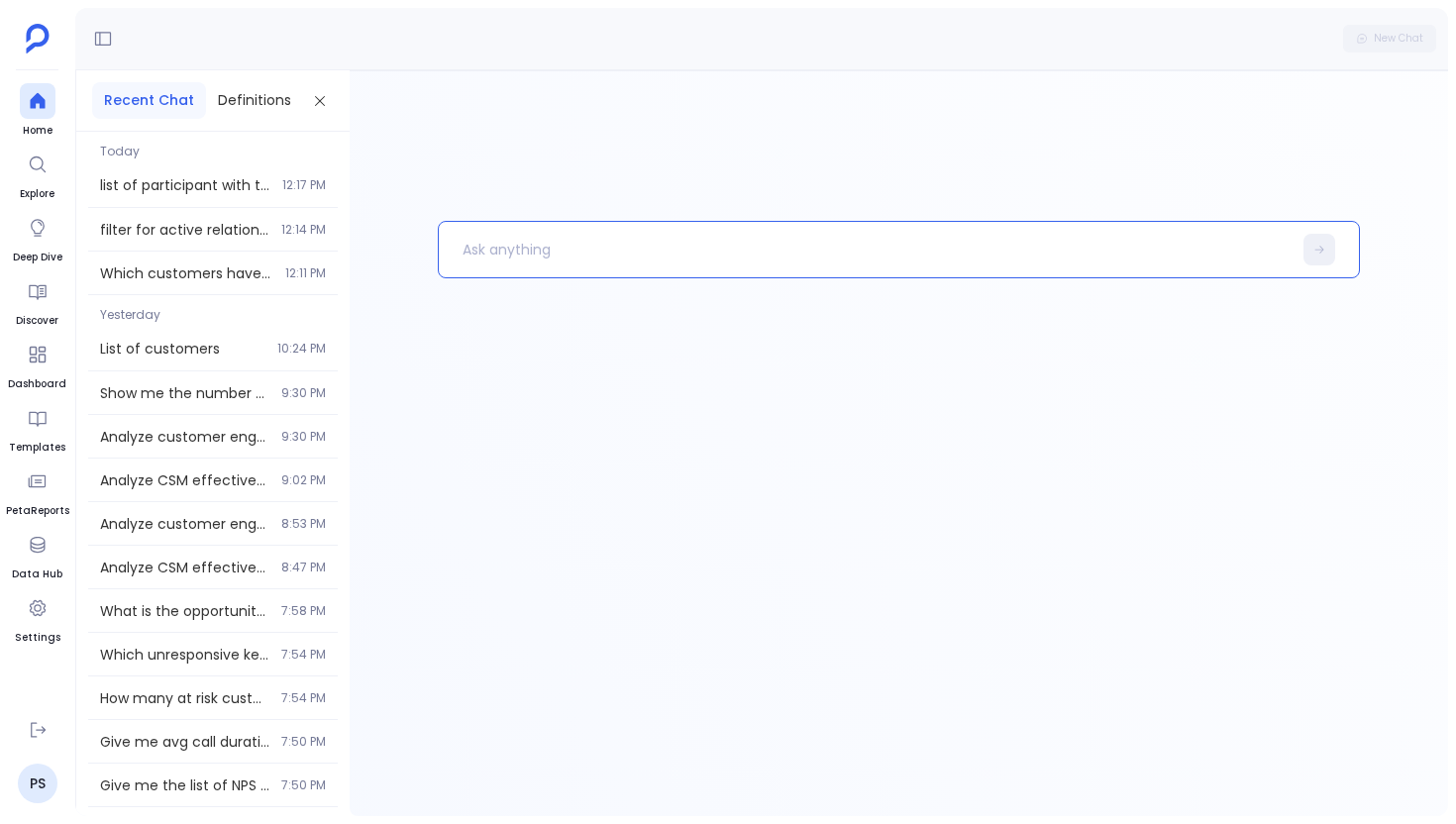 click at bounding box center (865, 250) 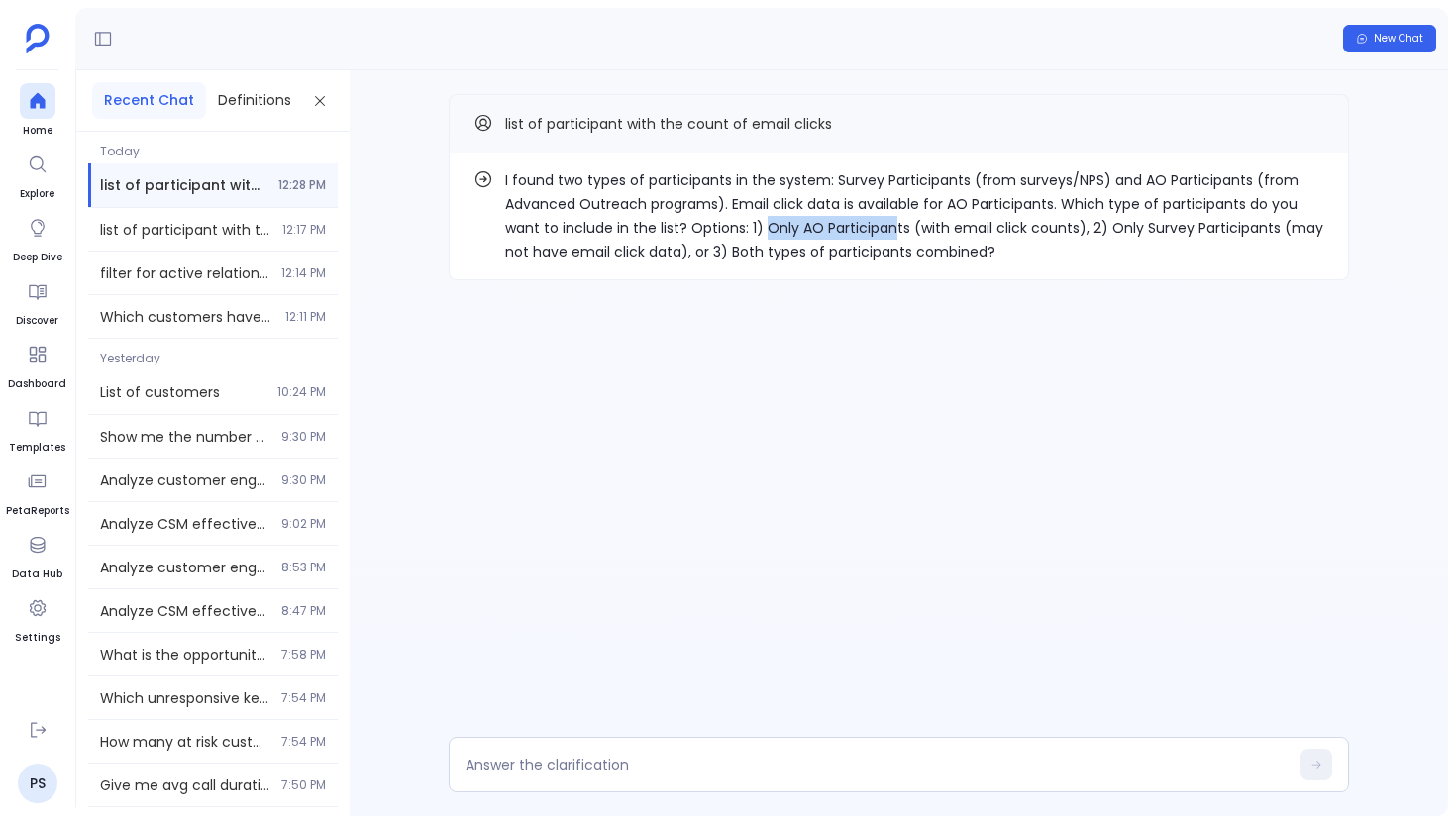 drag, startPoint x: 763, startPoint y: 228, endPoint x: 887, endPoint y: 216, distance: 124.57929 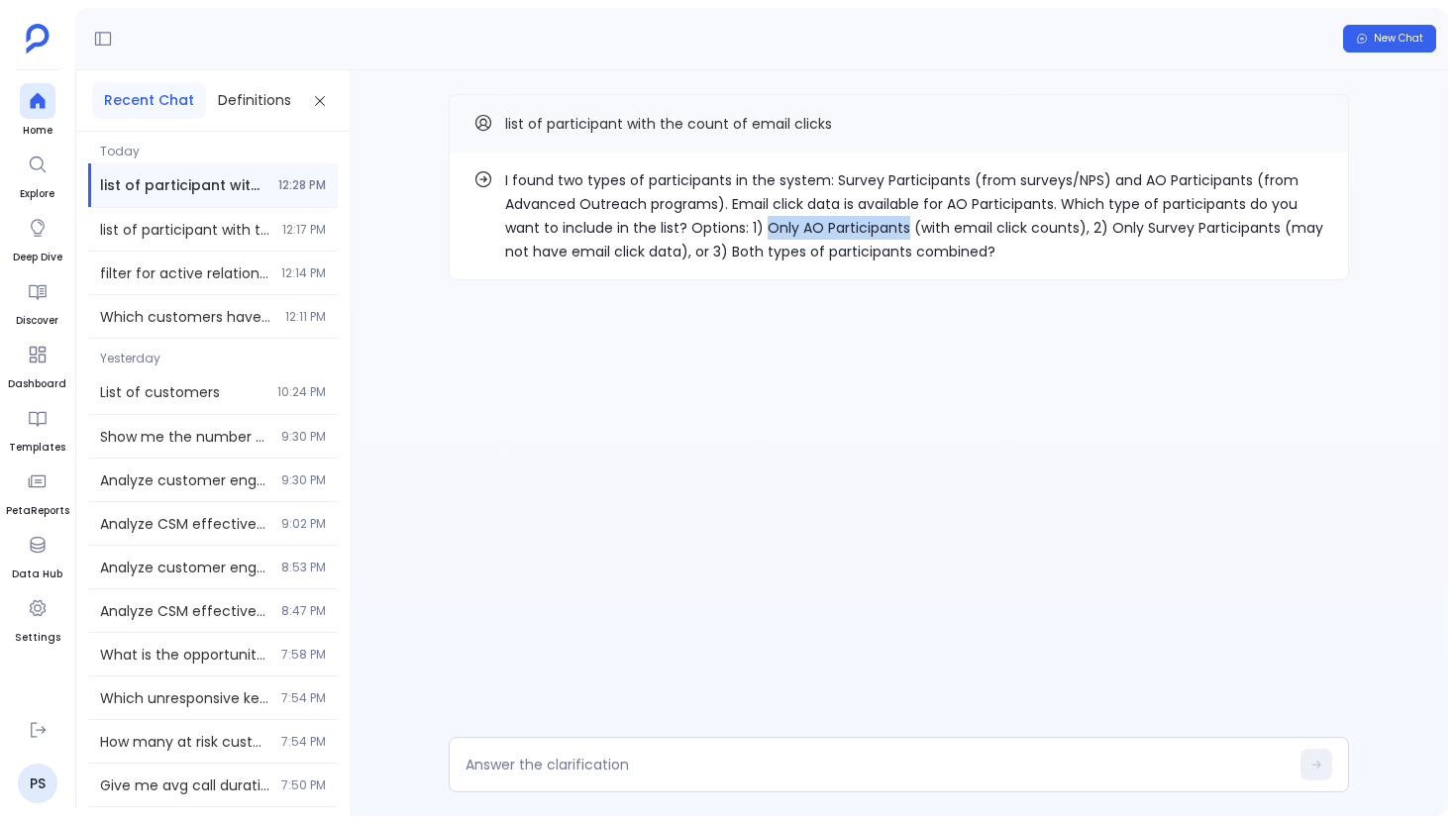 drag, startPoint x: 903, startPoint y: 226, endPoint x: 769, endPoint y: 230, distance: 134.0597 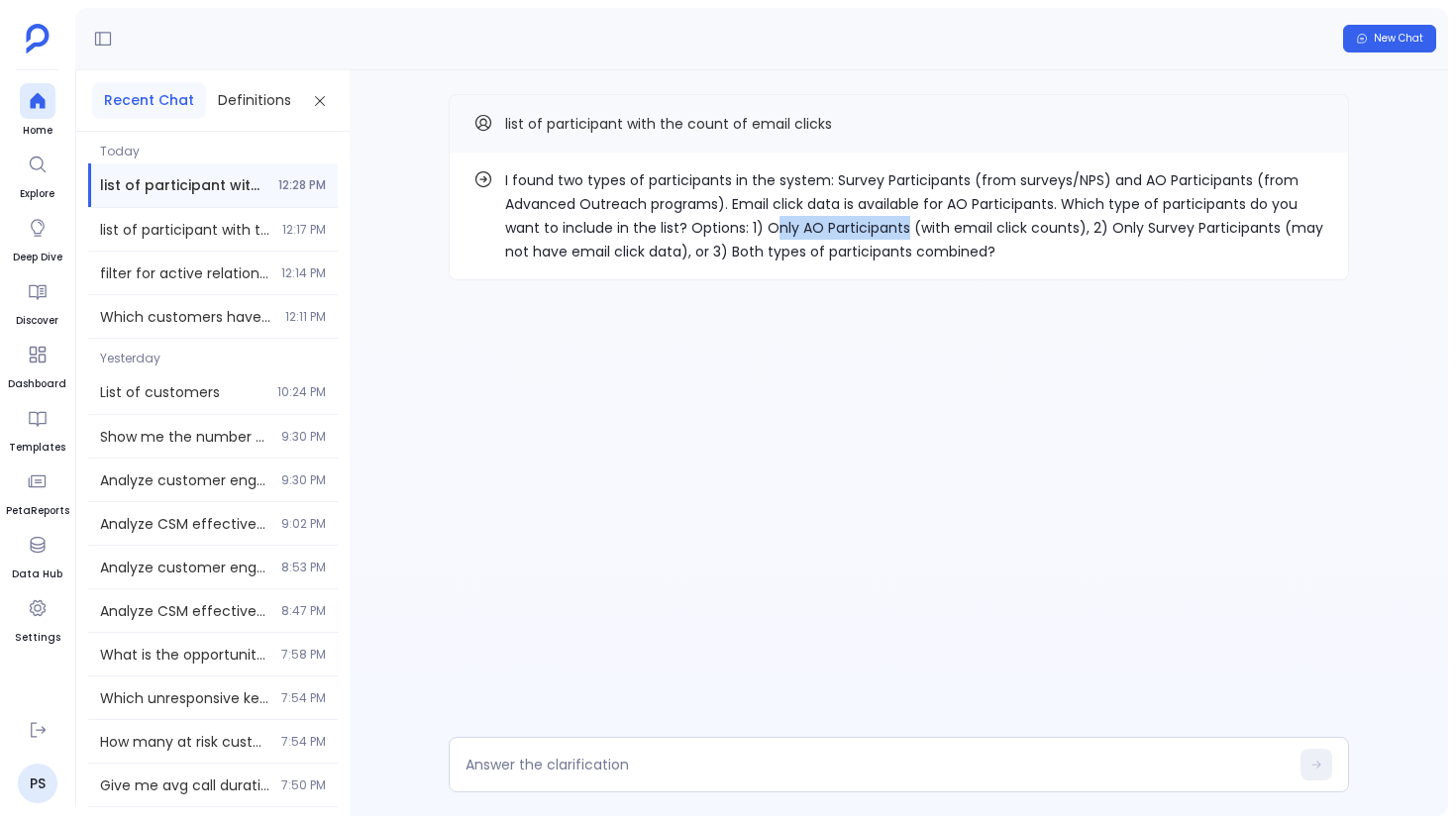 copy on "nly AO Participants" 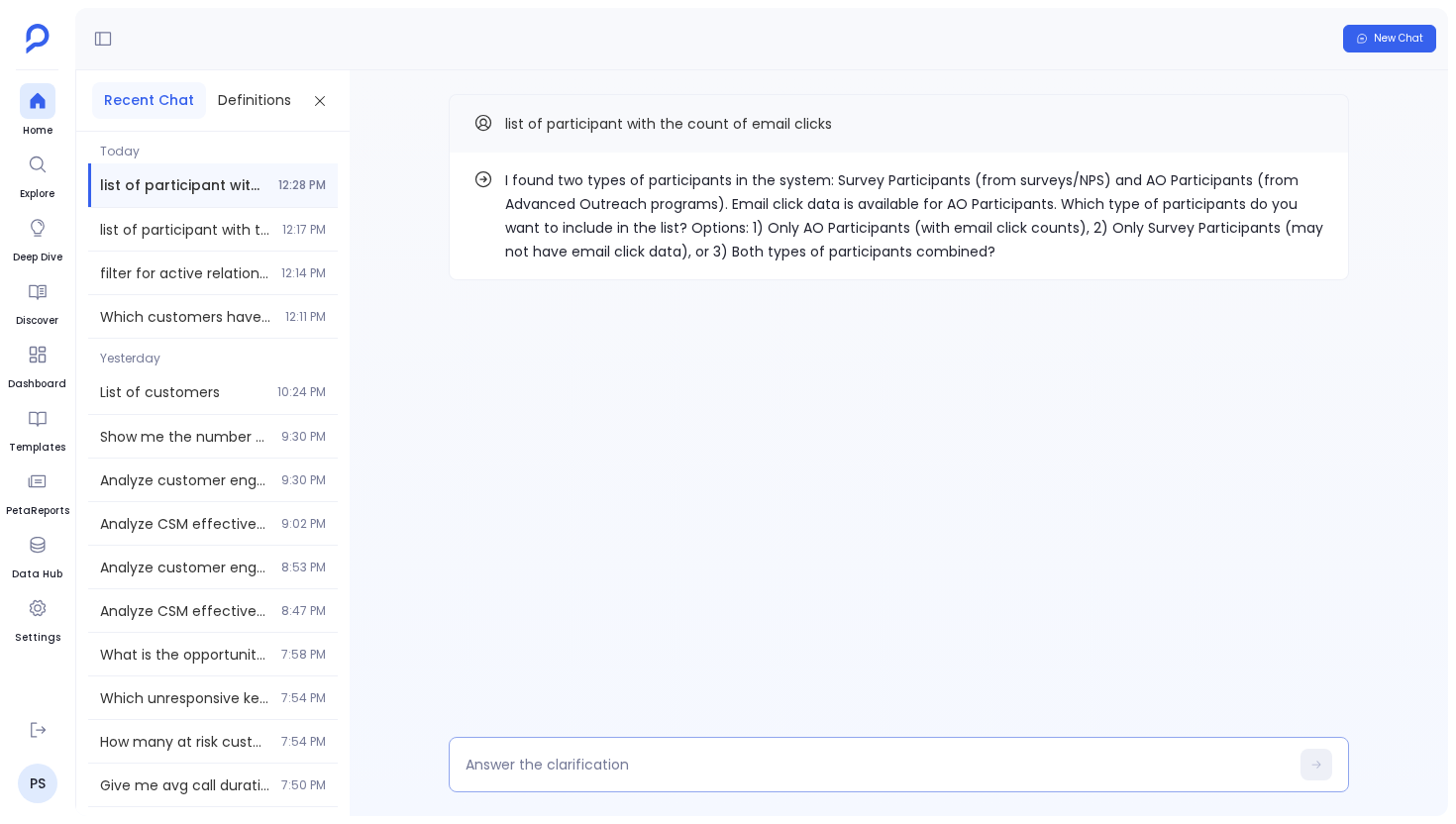 click at bounding box center (877, 765) 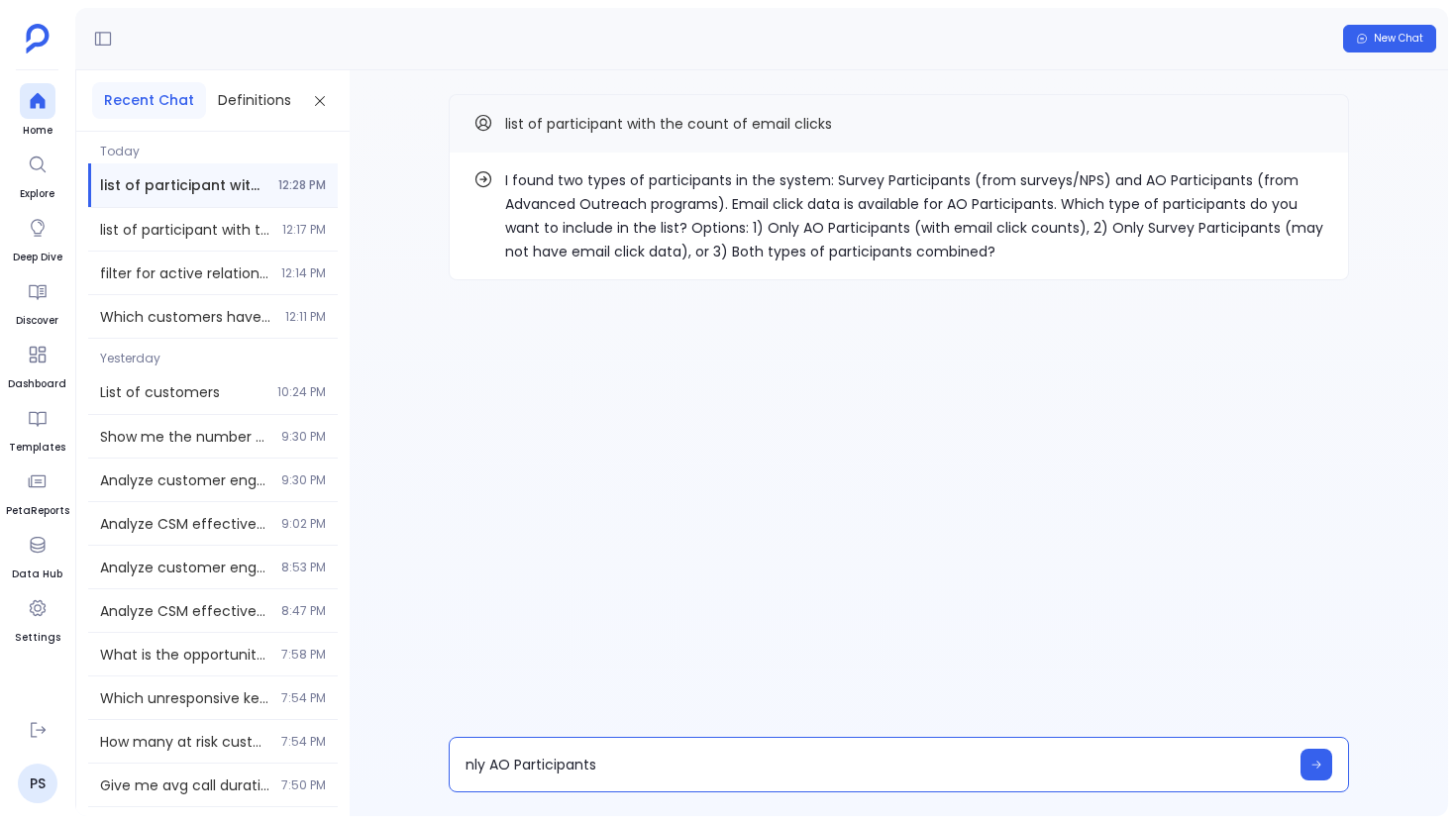 click on "nly AO Participants" at bounding box center (877, 765) 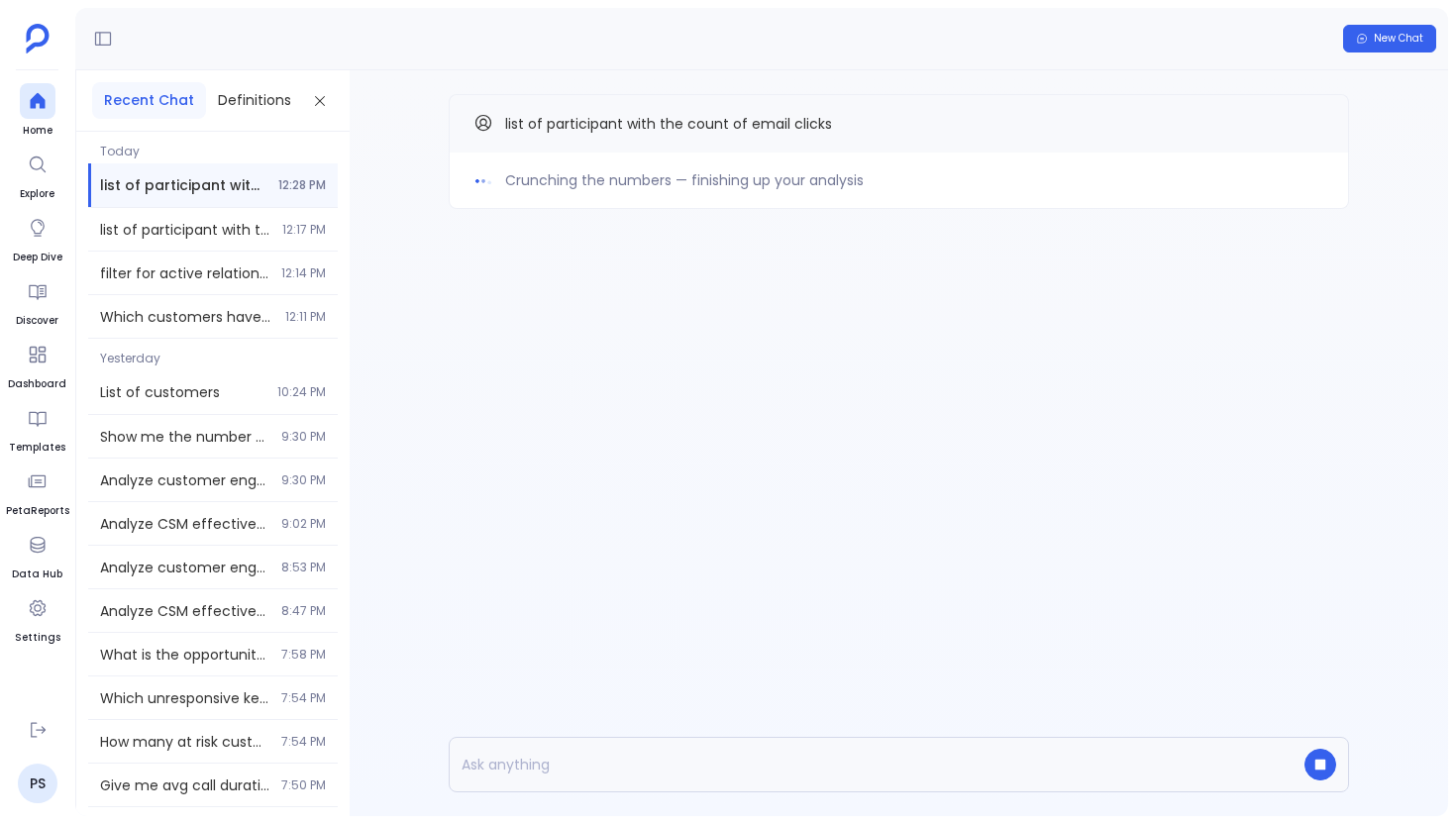click on "Crunching the numbers — finishing up your analysis list of participant with the count of email clicks" at bounding box center (898, 191) 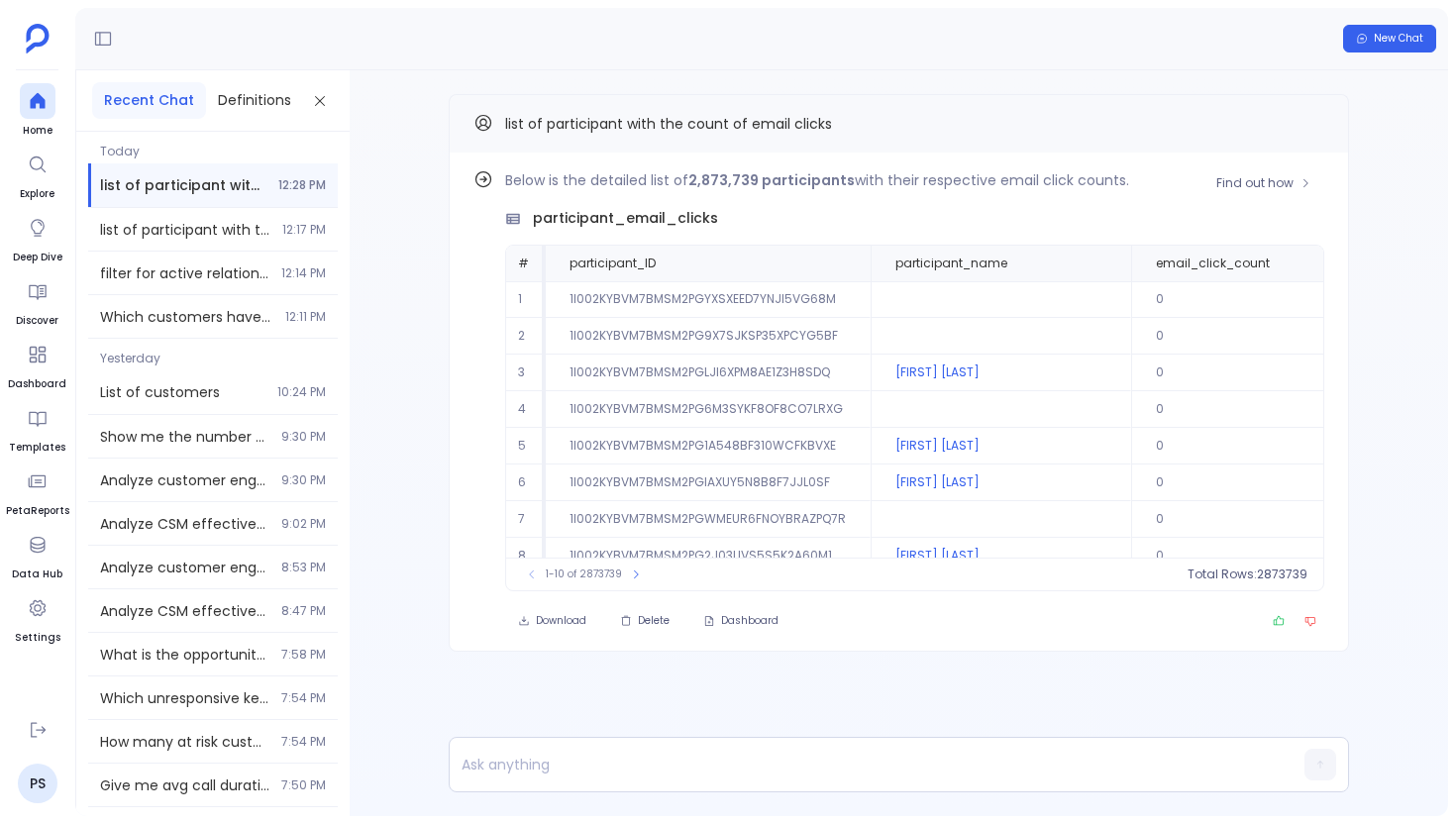click at bounding box center (1000, 299) 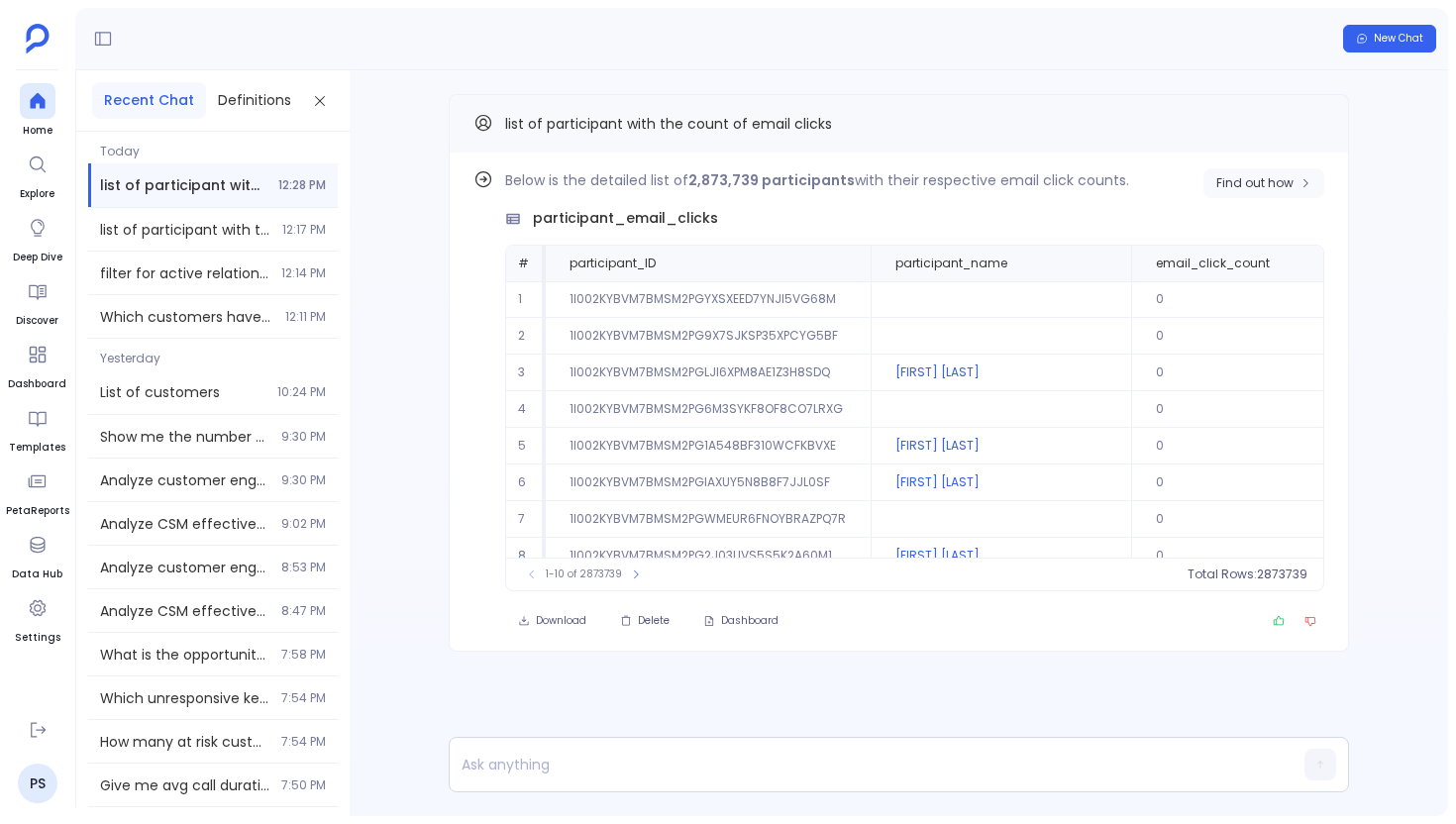 click on "Find out how" at bounding box center (1255, 183) 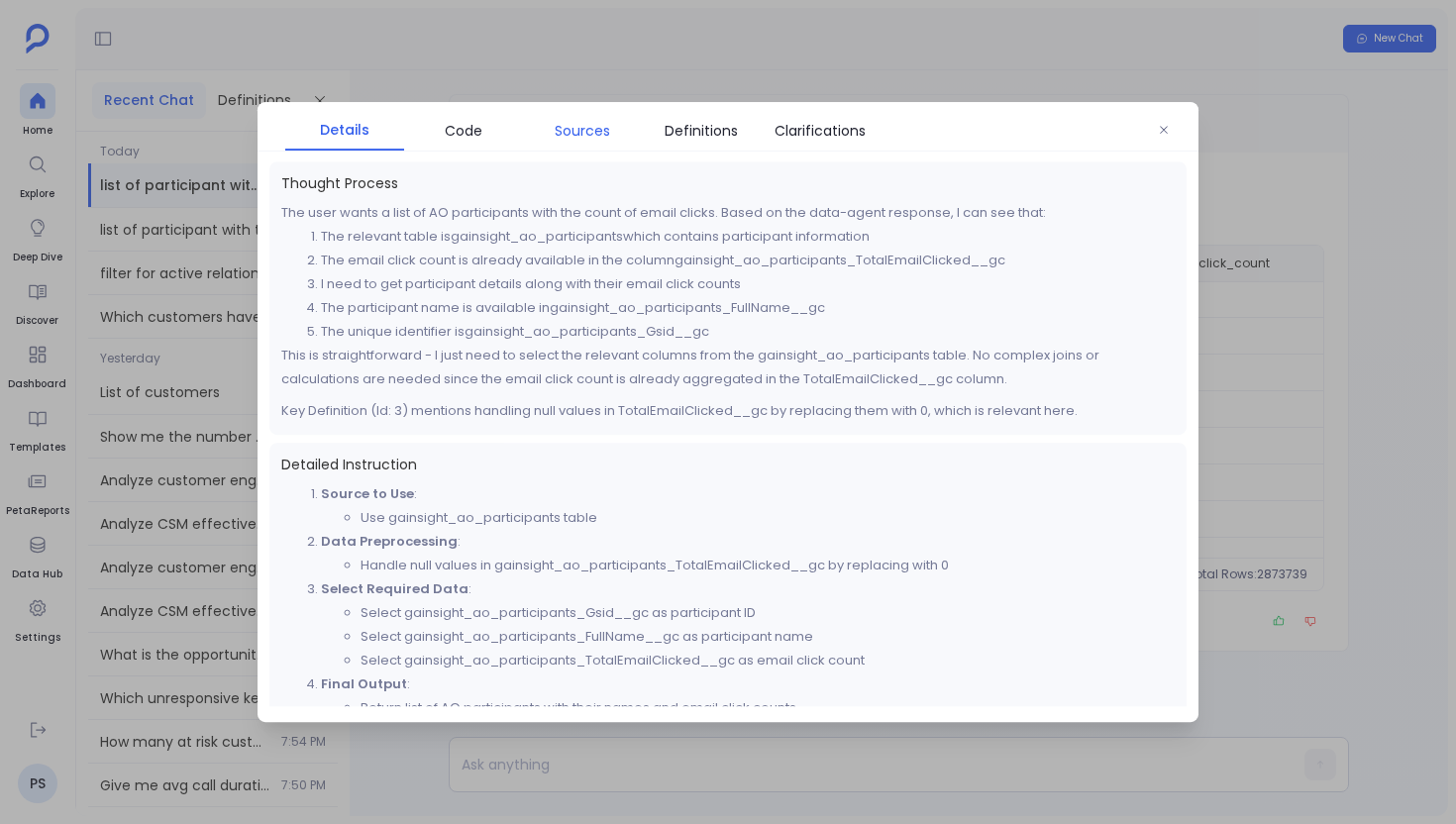 click on "Sources" at bounding box center (582, 131) 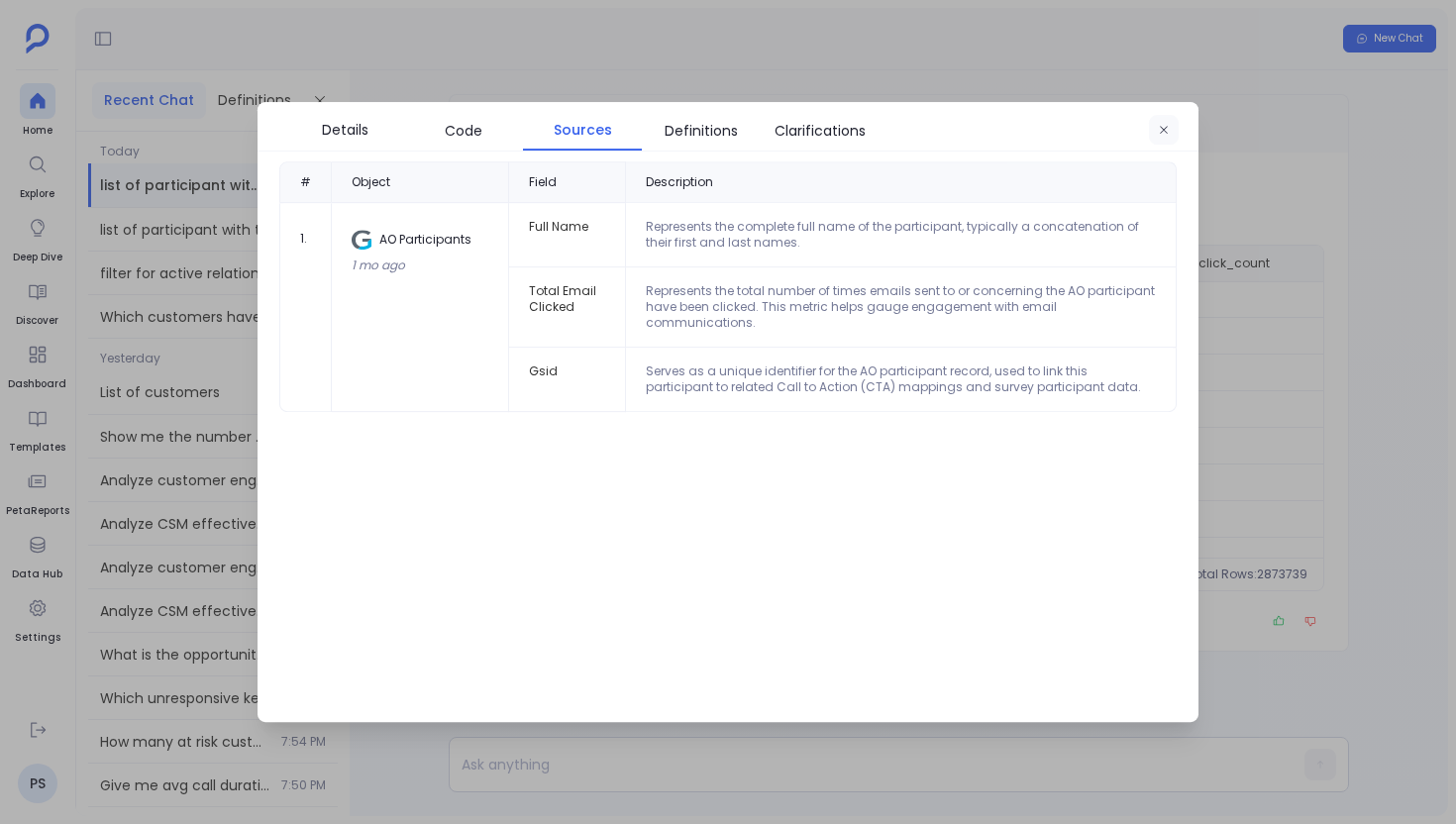 click at bounding box center [1164, 131] 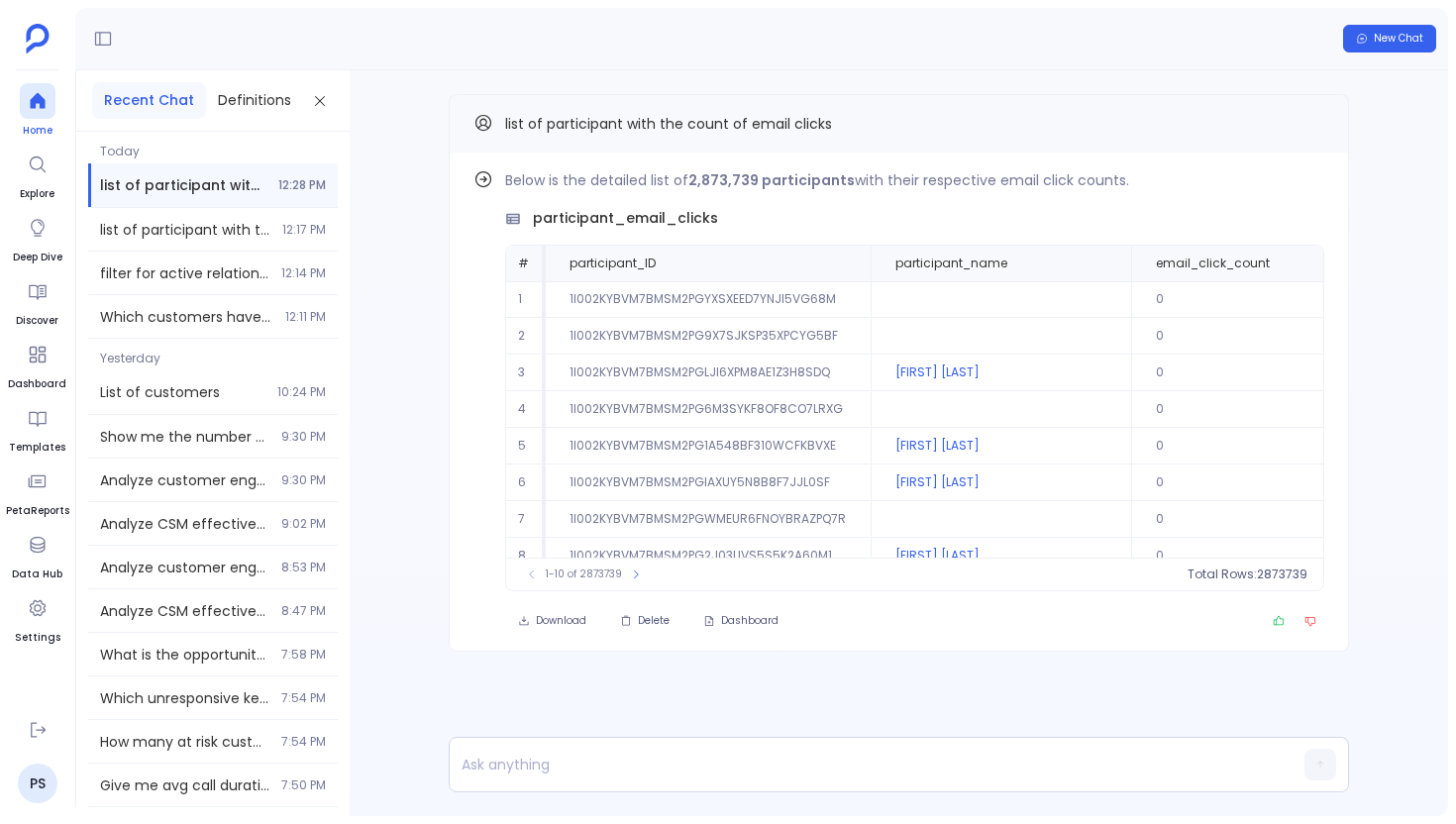 click 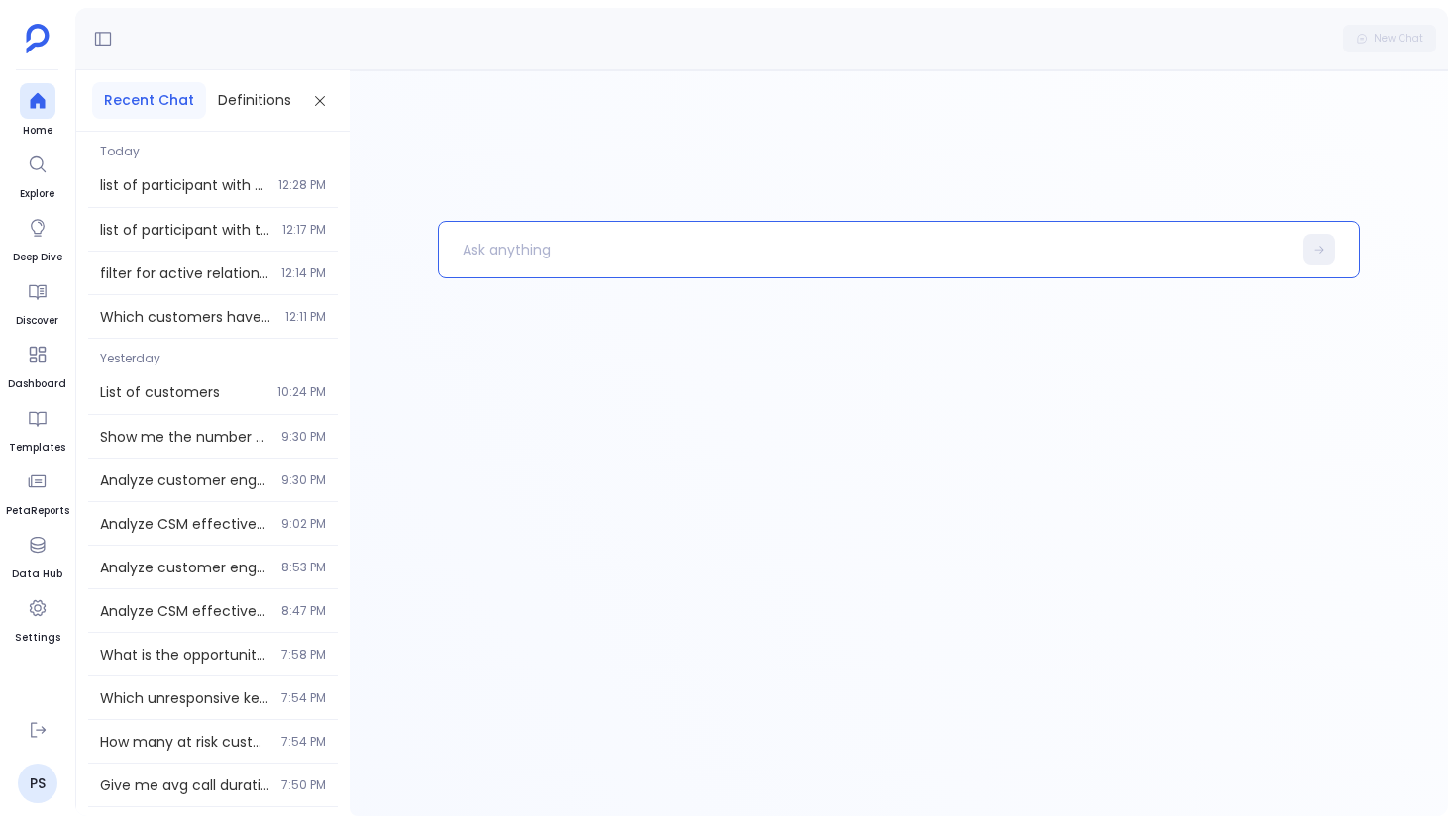 click at bounding box center [865, 250] 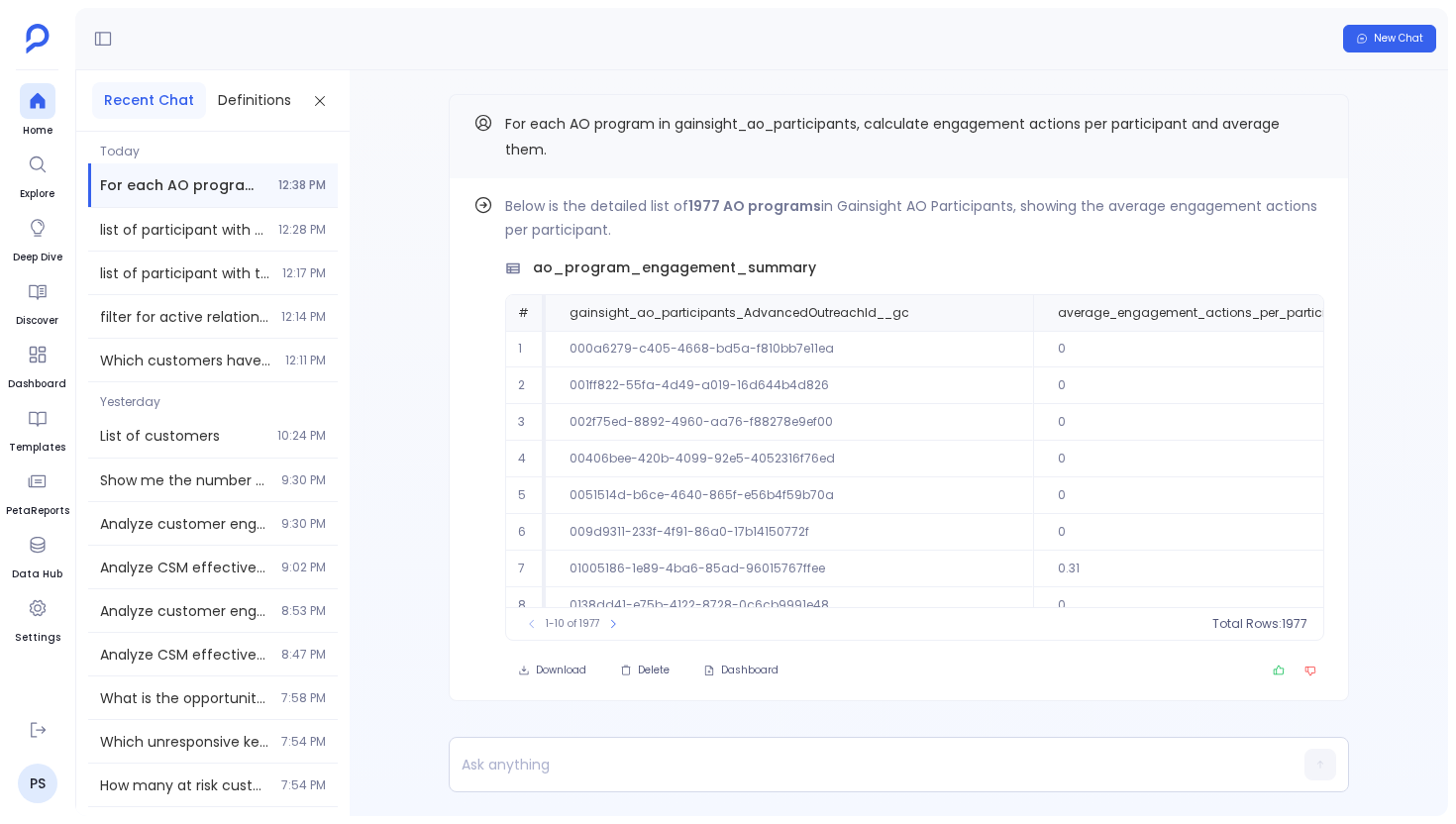 click on "Find out how Below is the detailed list of  1977 AO programs  in Gainsight AO Participants, showing the average engagement actions per participant. ao_program_engagement_summary # gainsight_ao_participants_AdvancedOutreachId__gc average_engagement_actions_per_participant participant_count 1 000a6279-c405-4668-bd5a-f810bb7e11ea 0 4864 2 001ff822-55fa-4d49-a019-16d644b4d826 0 18 3 002f75ed-8892-4960-aa76-f88278e9ef00 0 1029 4 00406bee-420b-4099-92e5-4052316f76ed 0 14 5 0051514d-b6ce-4640-865f-e56b4f59b70a 0 23 6 009d9311-233f-4f91-86a0-17b14150772f 0 6 7 01005186-1e89-4ba6-85ad-96015767ffee 0.31 35 8 0138dd41-e75b-4122-8728-0c6cb9991e48 0 56 9 01539829-5d0a-4a99-a294-a73f4c0171f9 1 2 10 017ca649-9178-4eab-997c-6e5eec041392 0 323
To pick up a draggable item, press the space bar.
While dragging, use the arrow keys to move the item.
Press space again to drop the item in its new position, or press escape to cancel.
1-10 of 1977 Total Rows:  1977 Download Delete Dashboard" at bounding box center (898, 437) 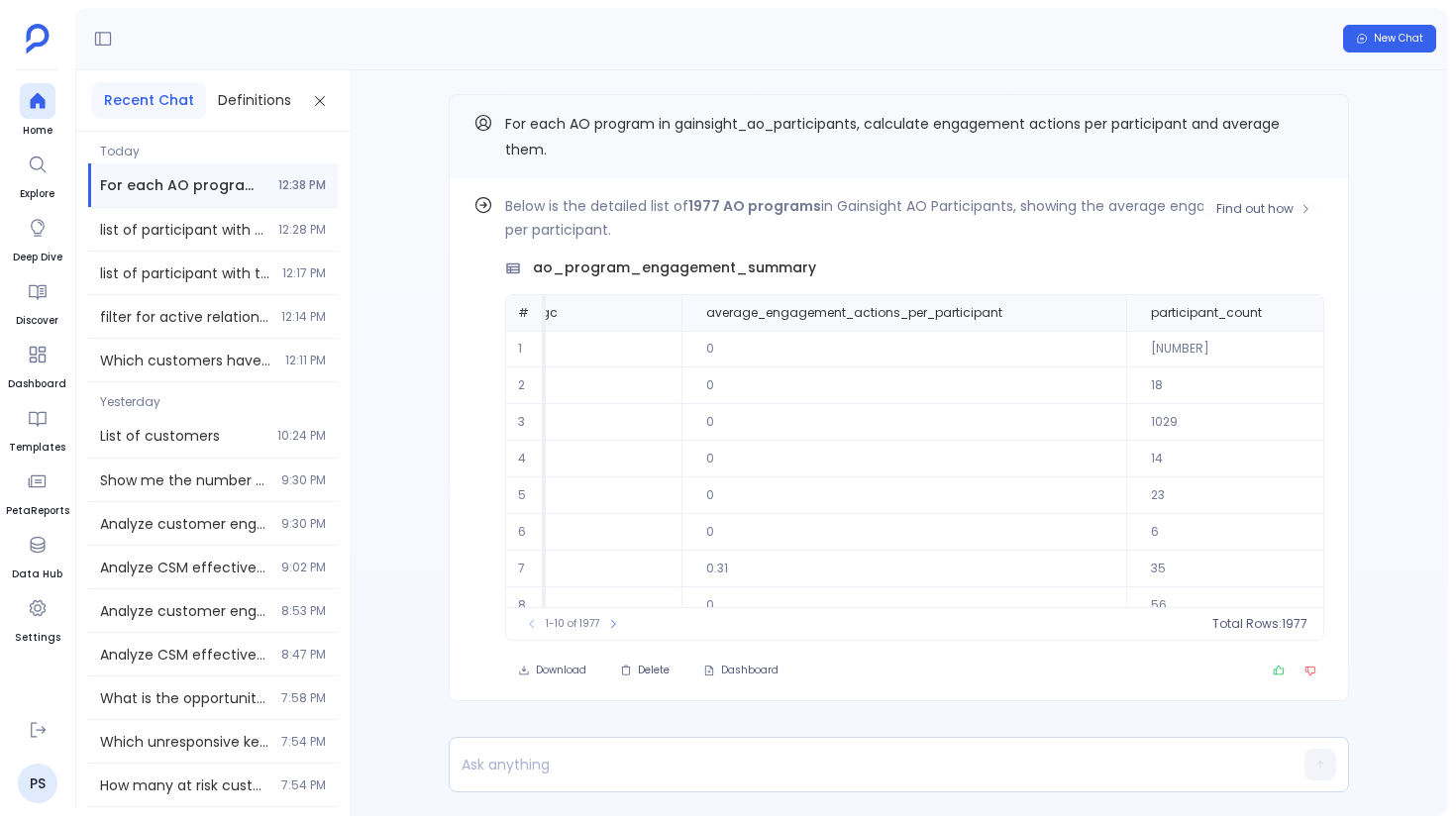 scroll, scrollTop: 0, scrollLeft: 403, axis: horizontal 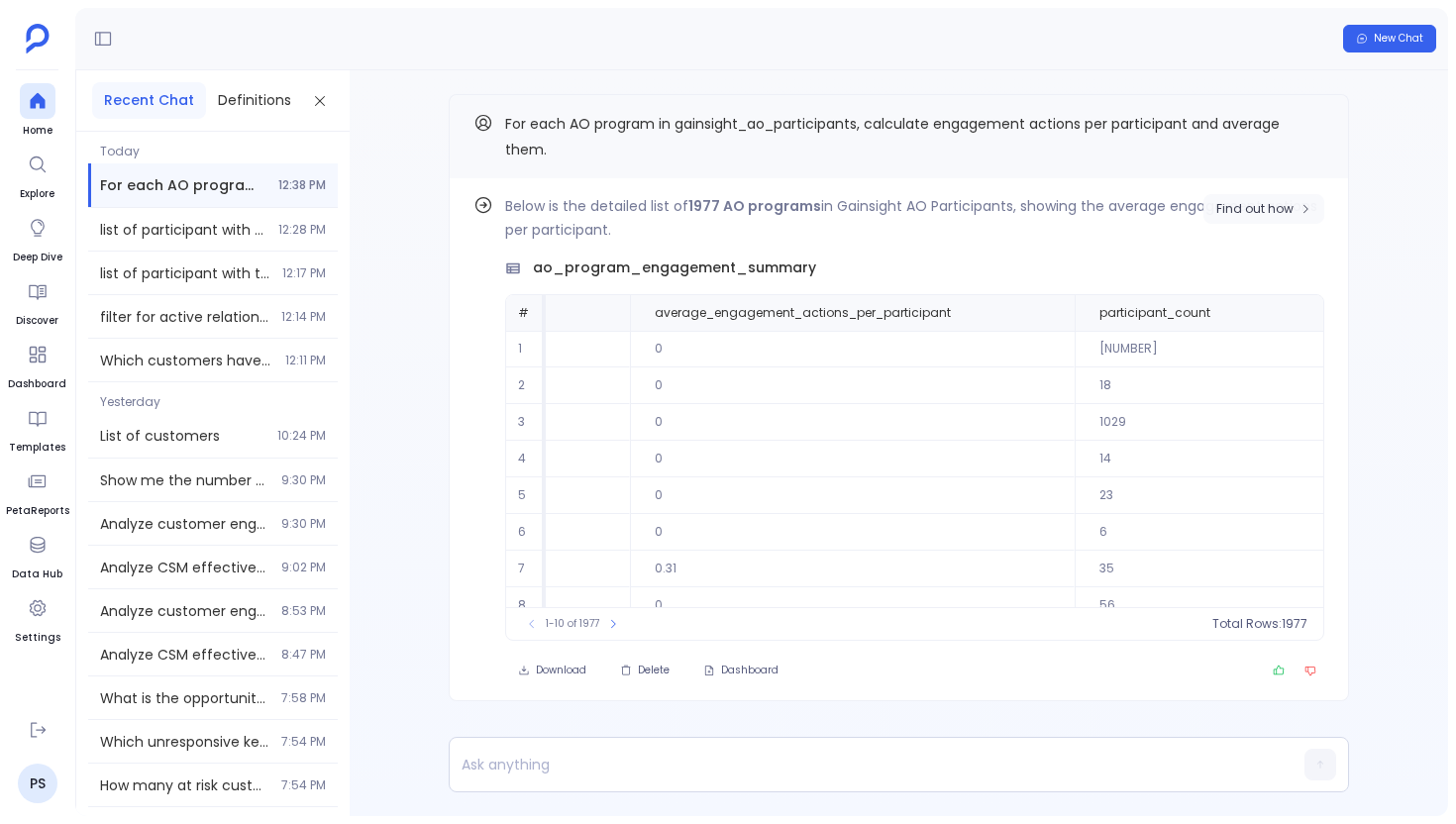 click on "Find out how" at bounding box center [1255, 209] 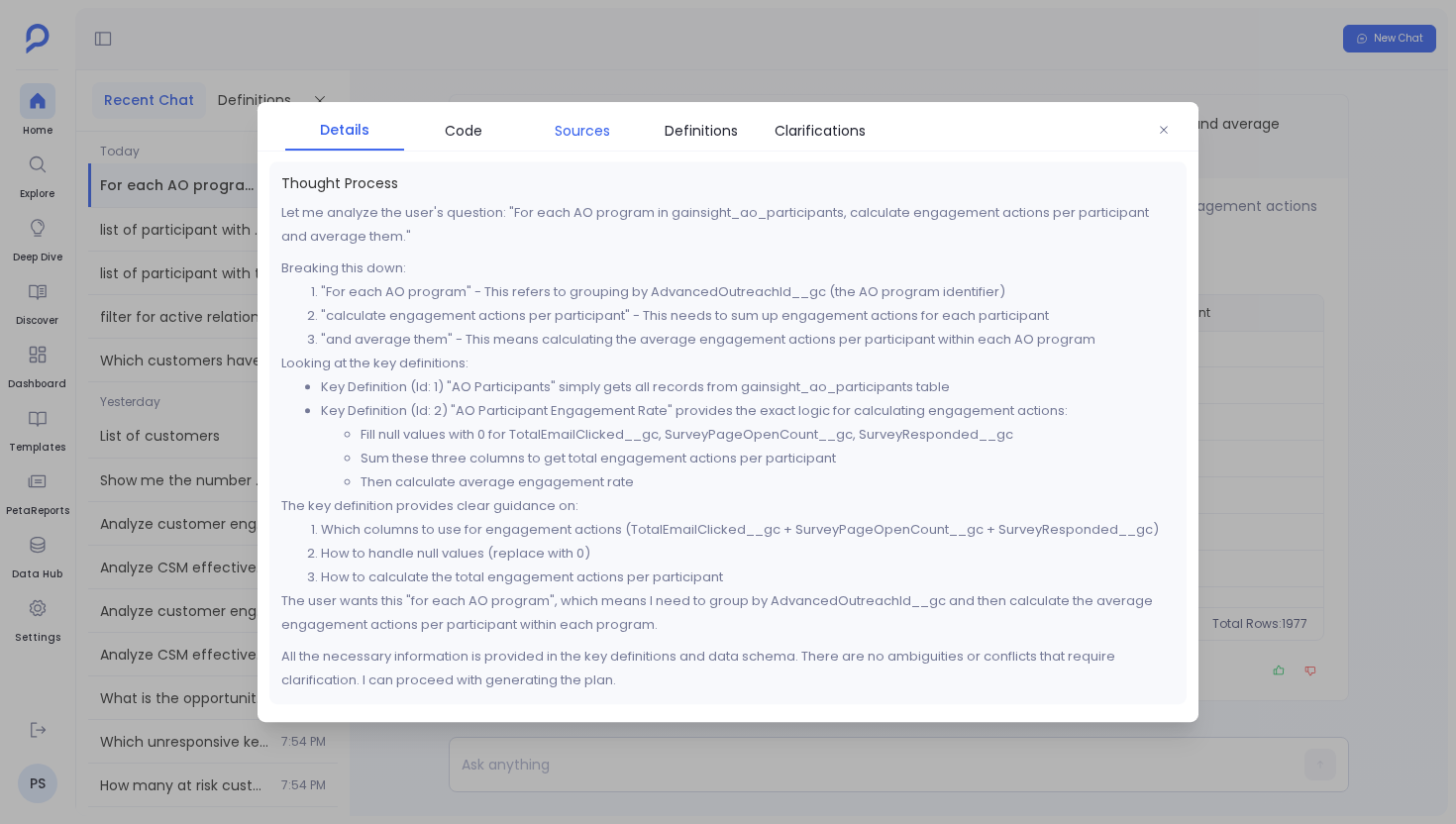 click on "Sources" at bounding box center [582, 131] 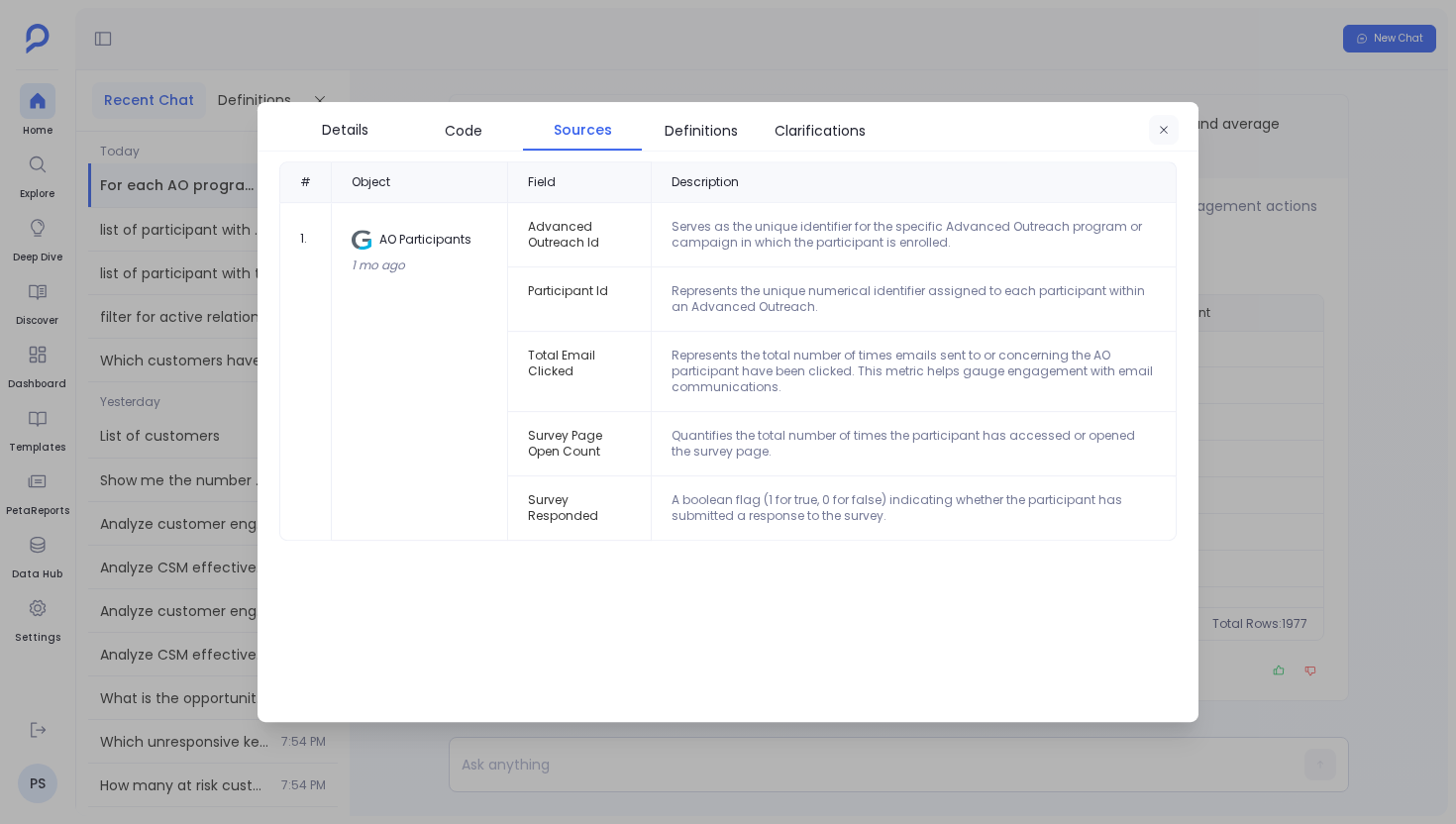 click at bounding box center [1164, 131] 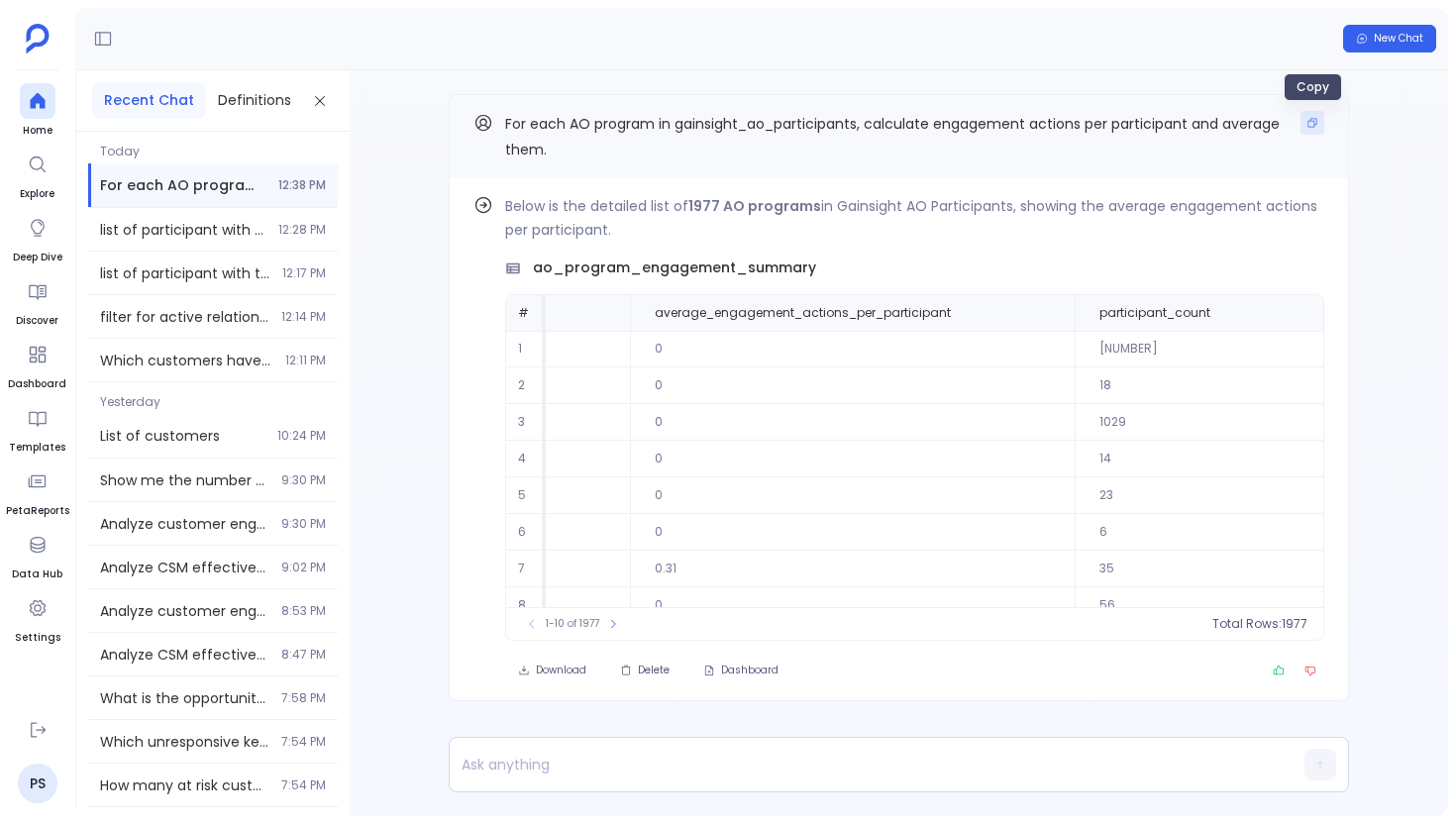 click at bounding box center [1312, 123] 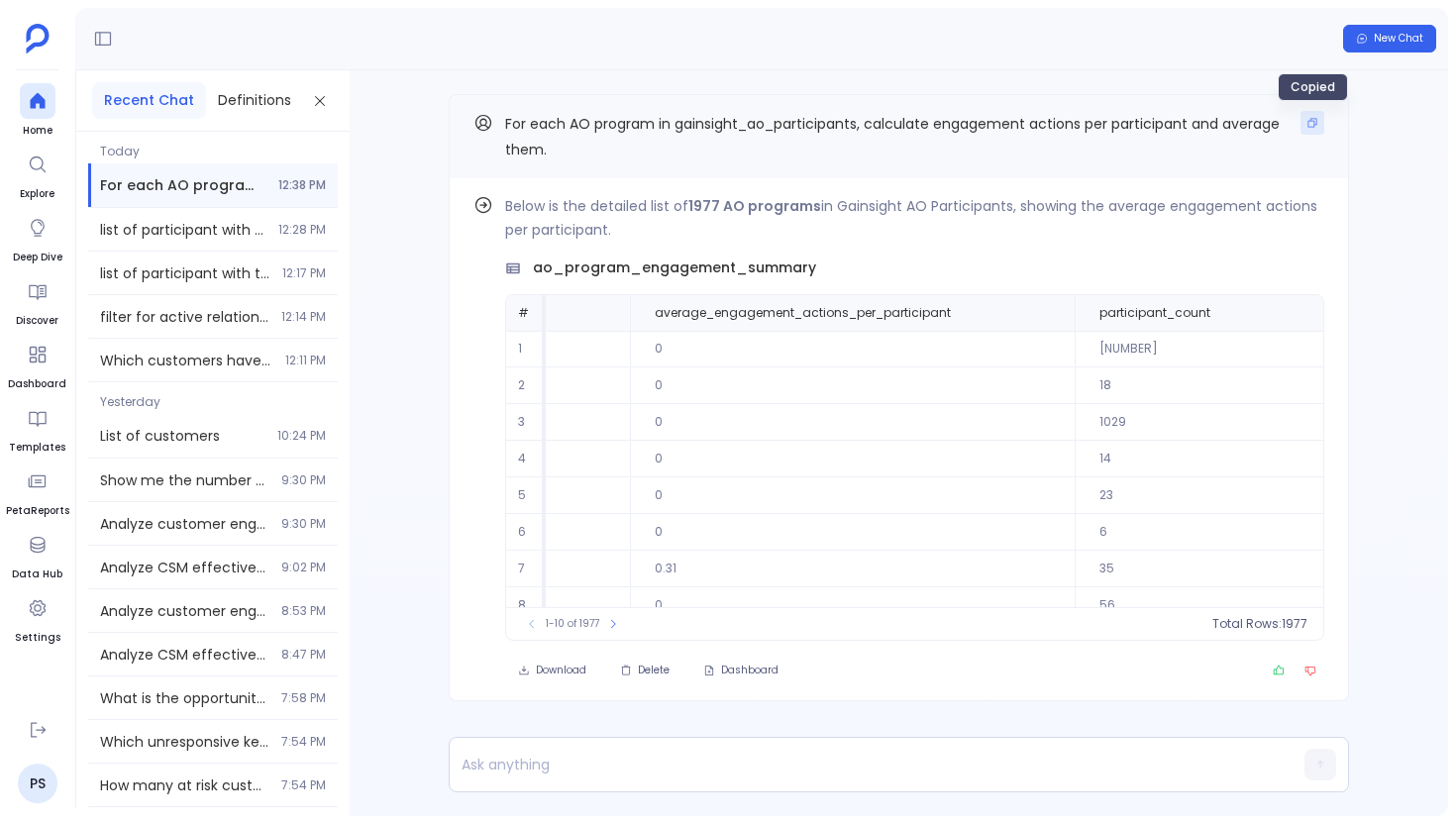 type 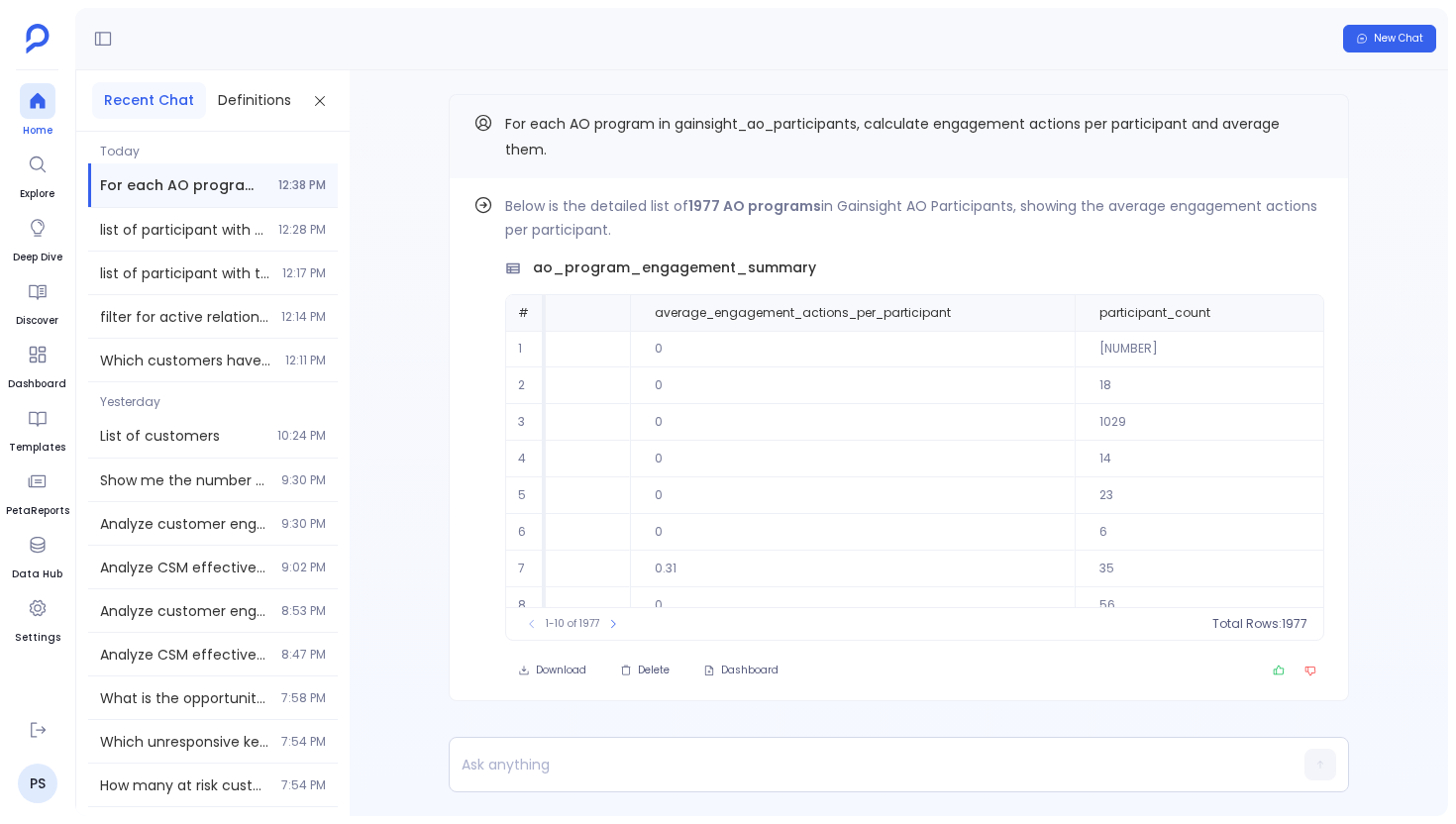 click at bounding box center [38, 101] 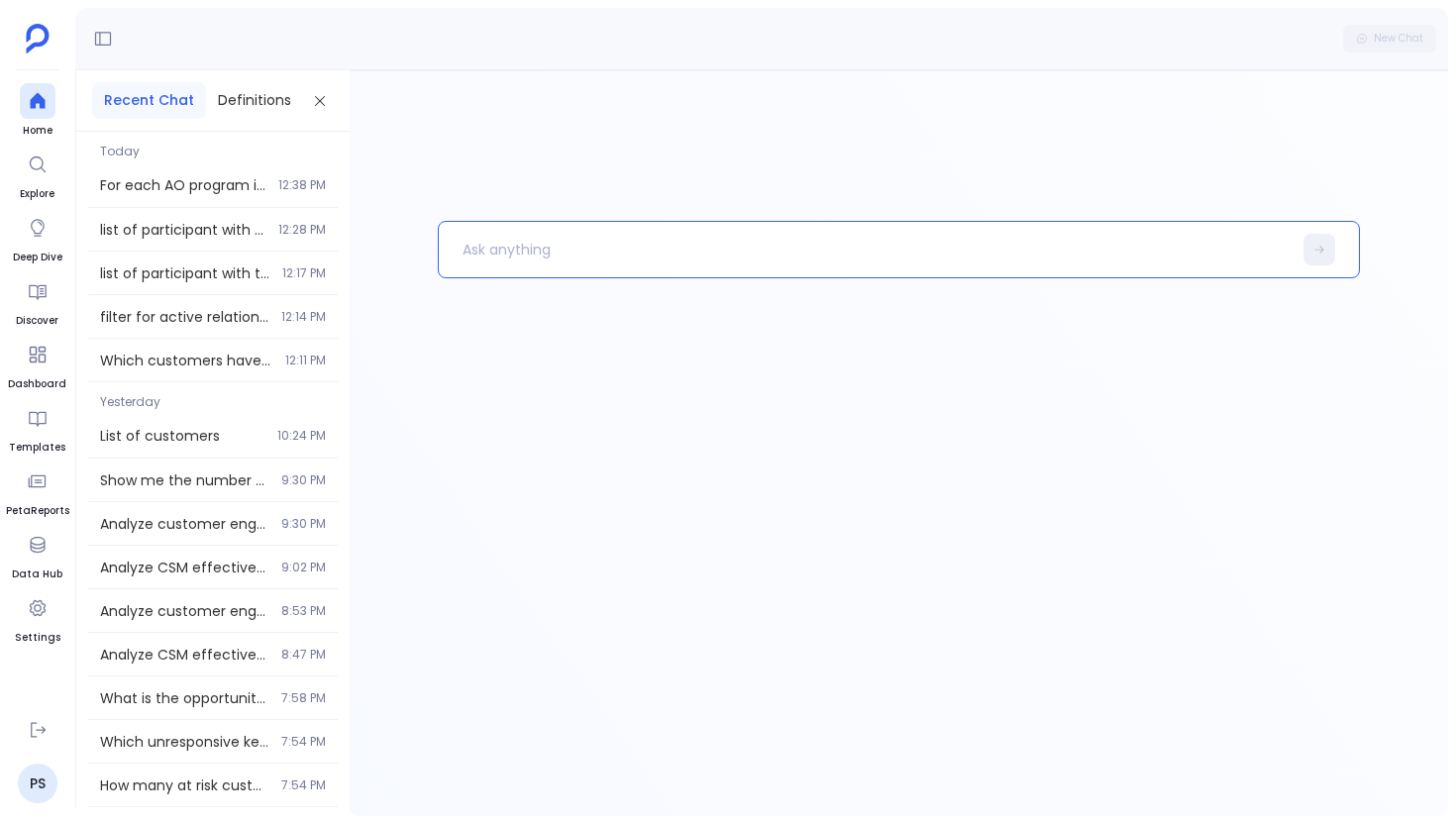 click at bounding box center [865, 250] 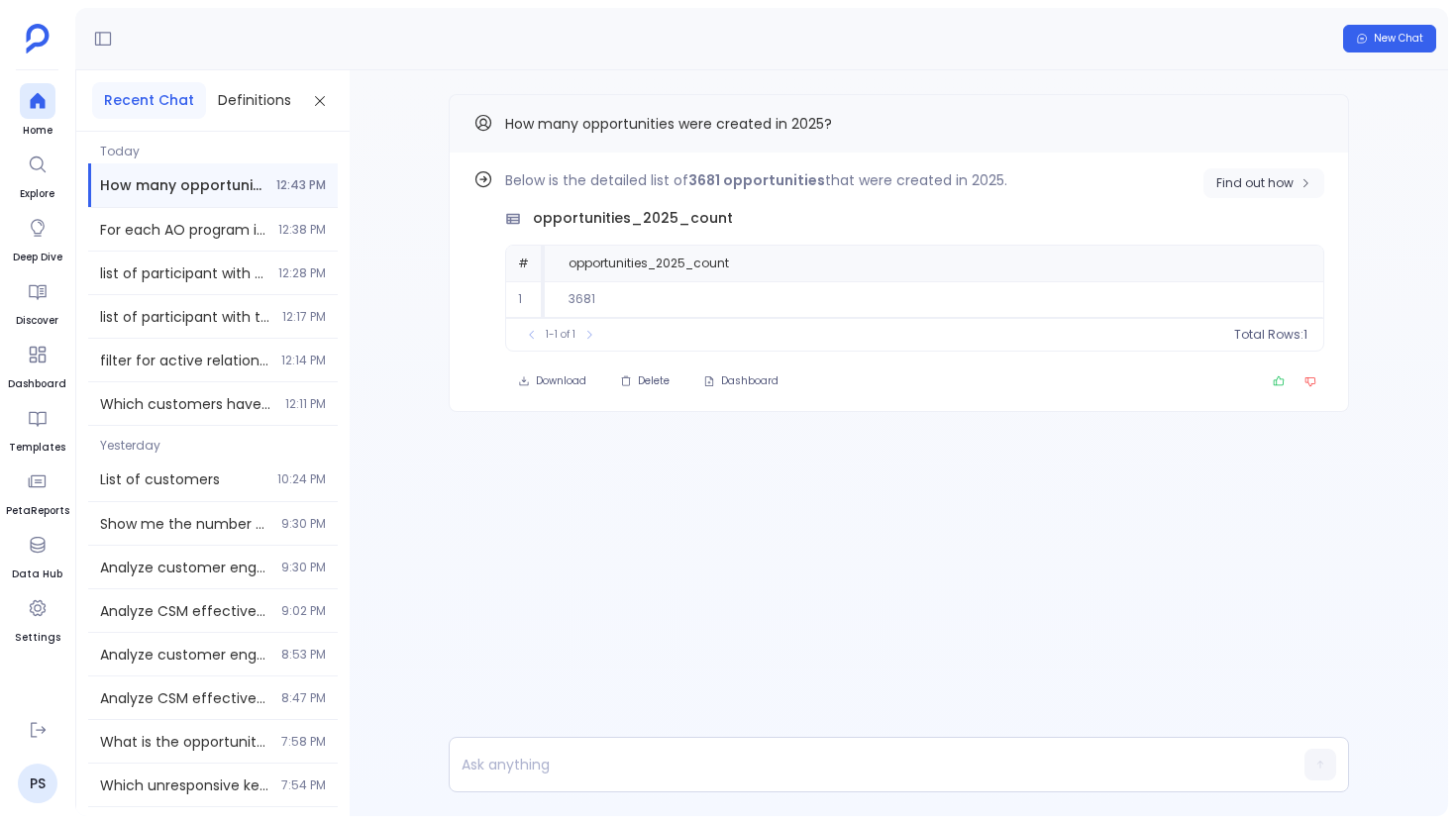 click on "Find out how" at bounding box center (1264, 183) 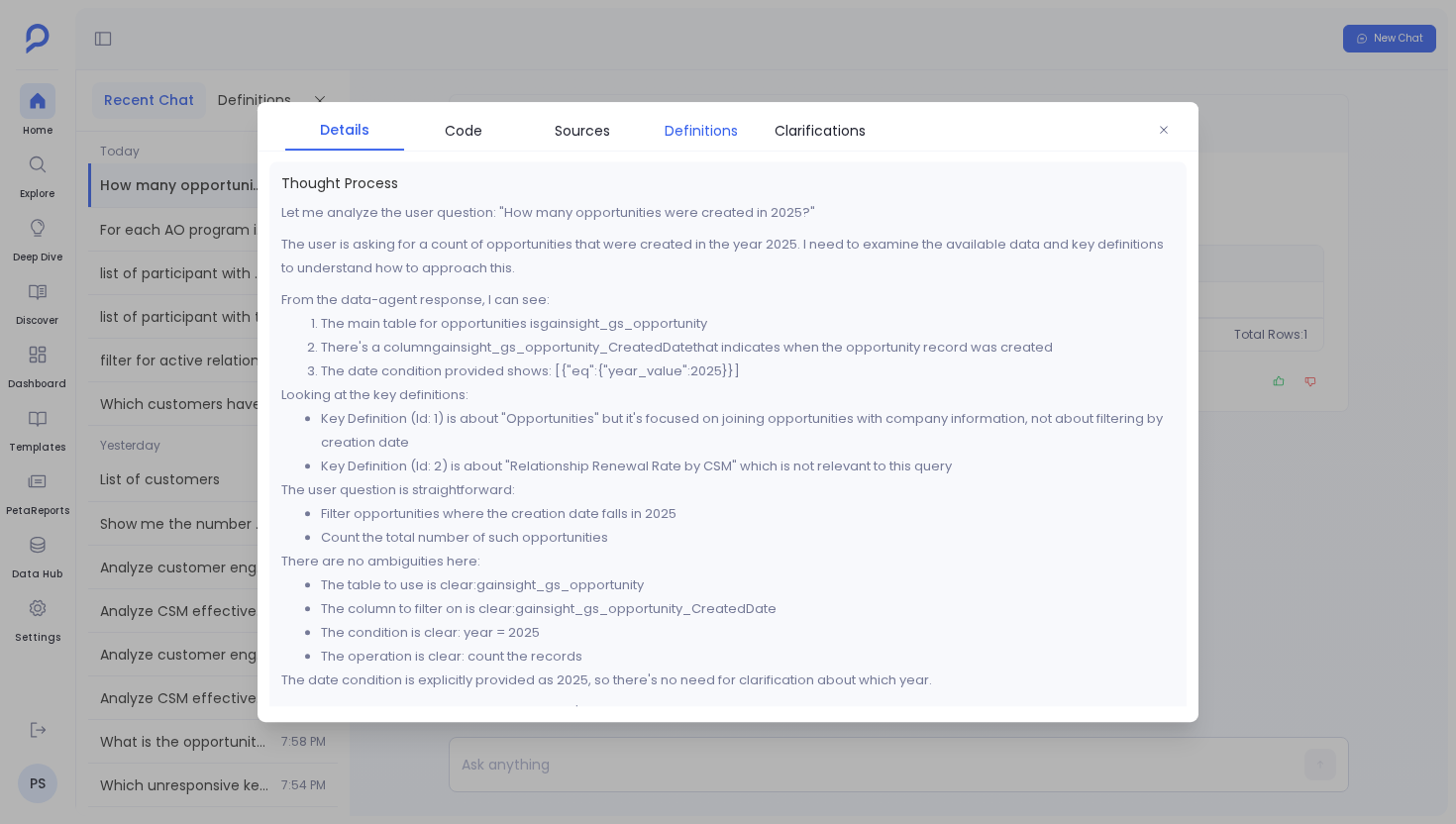 click on "Definitions" at bounding box center [701, 131] 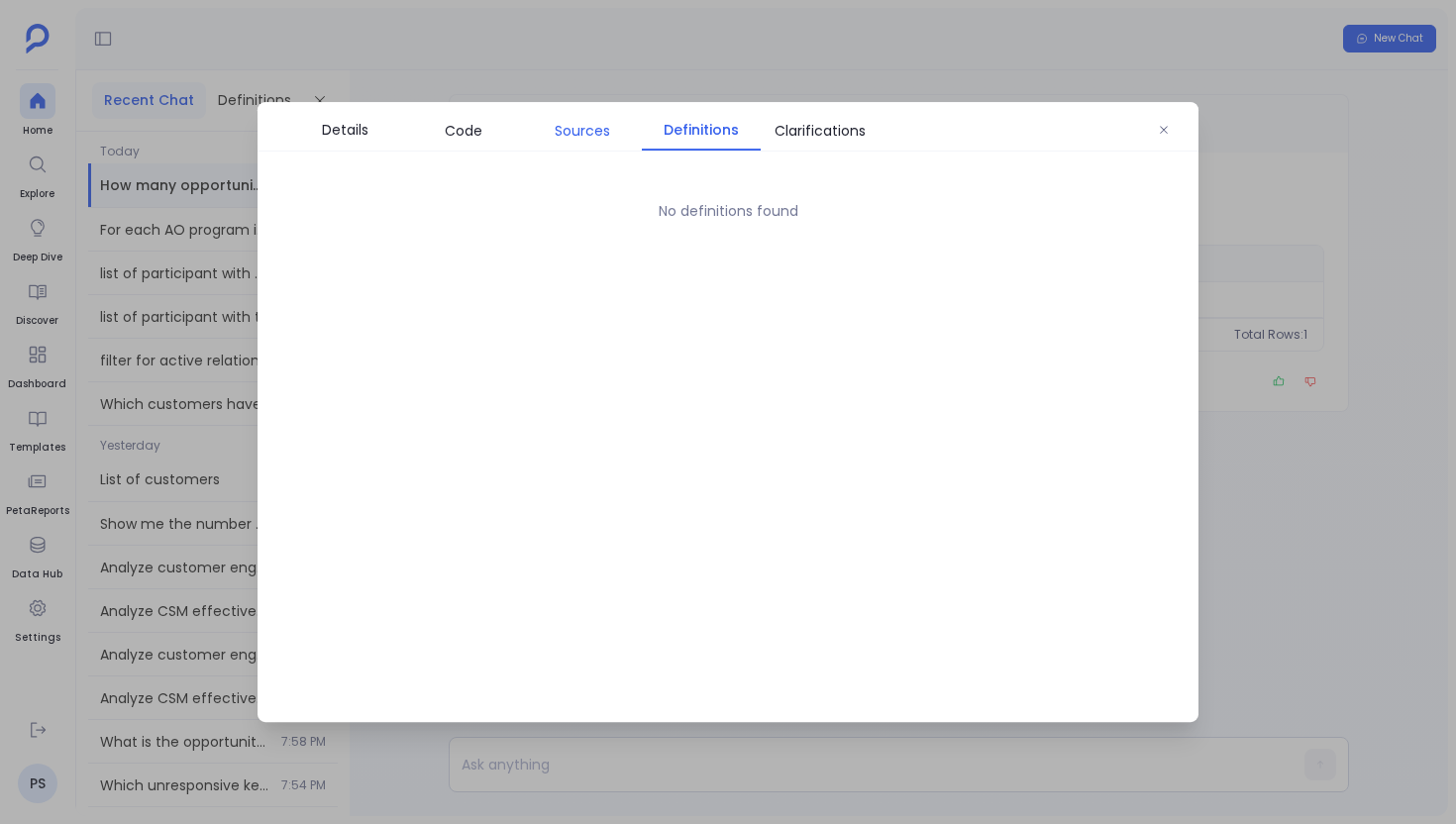 click on "Sources" at bounding box center (582, 131) 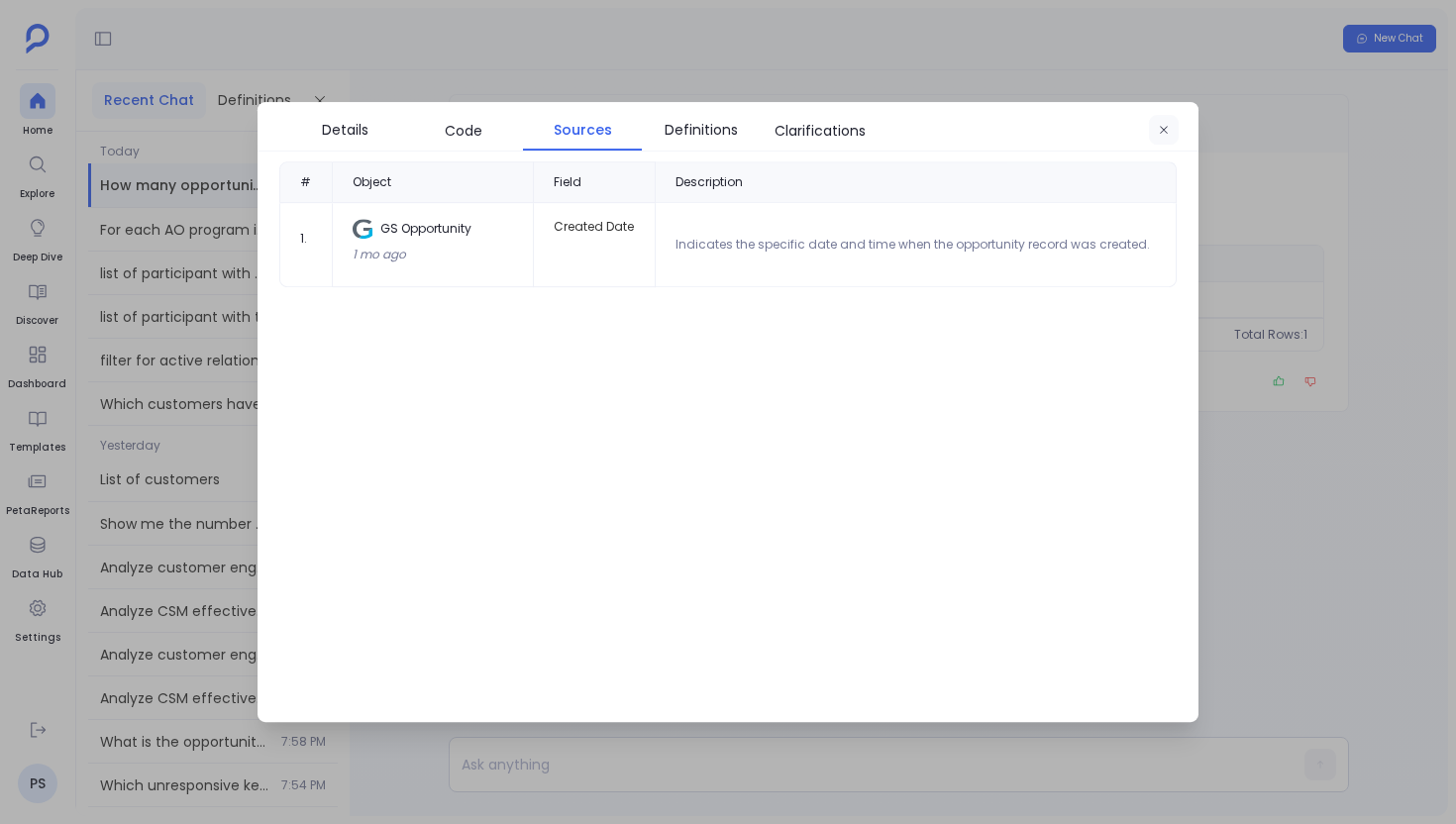 click at bounding box center (1164, 131) 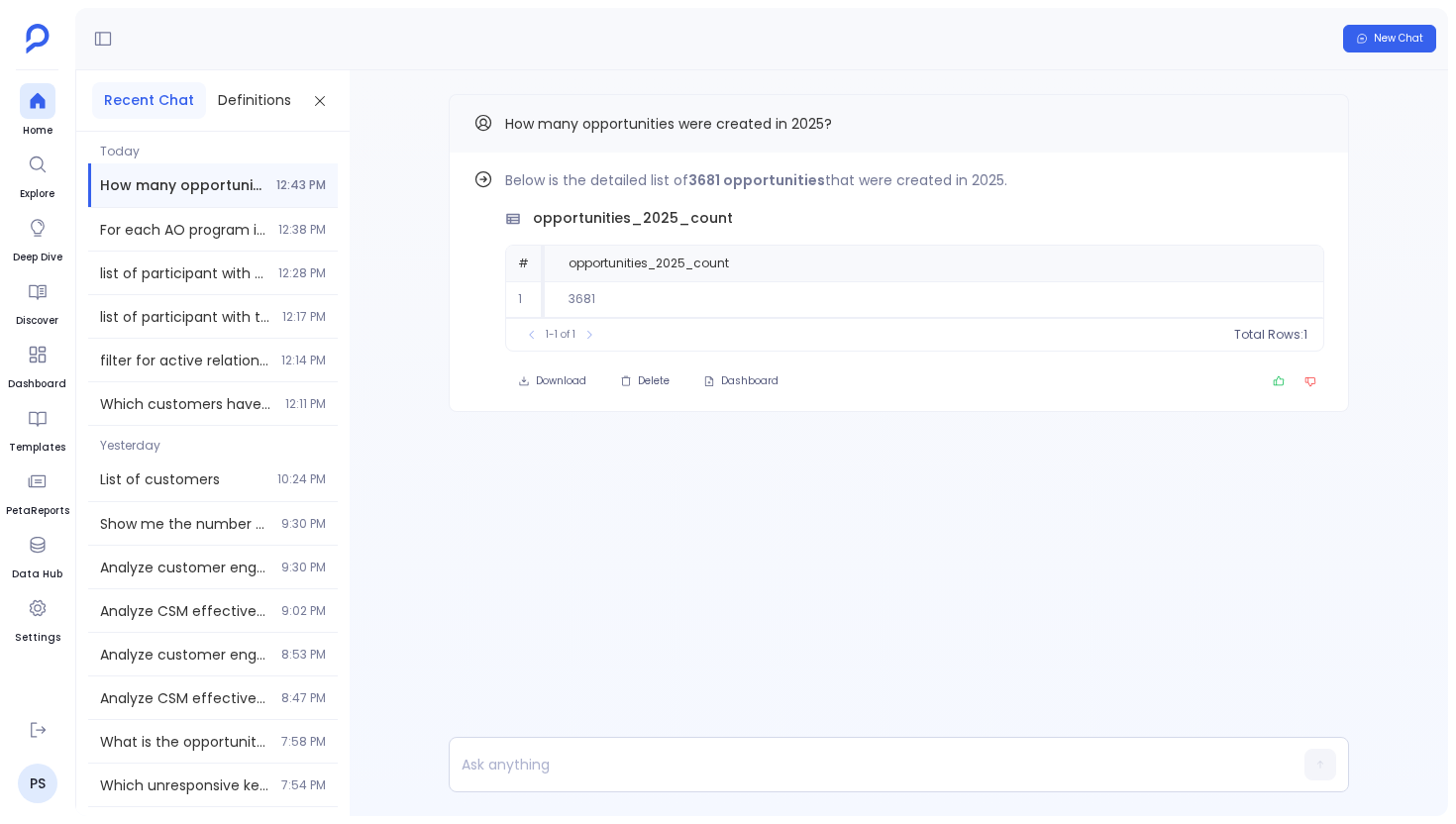 click on "Find out how Below is the detailed list of  3681 opportunities  that were created in 2025. opportunities_2025_count # opportunities_2025_count 1 3681
To pick up a draggable item, press the space bar.
While dragging, use the arrow keys to move the item.
Press space again to drop the item in its new position, or press escape to cancel.
1-1 of 1 Total Rows:  1 Download Delete Dashboard How many opportunities were created in 2025?" at bounding box center [898, 292] 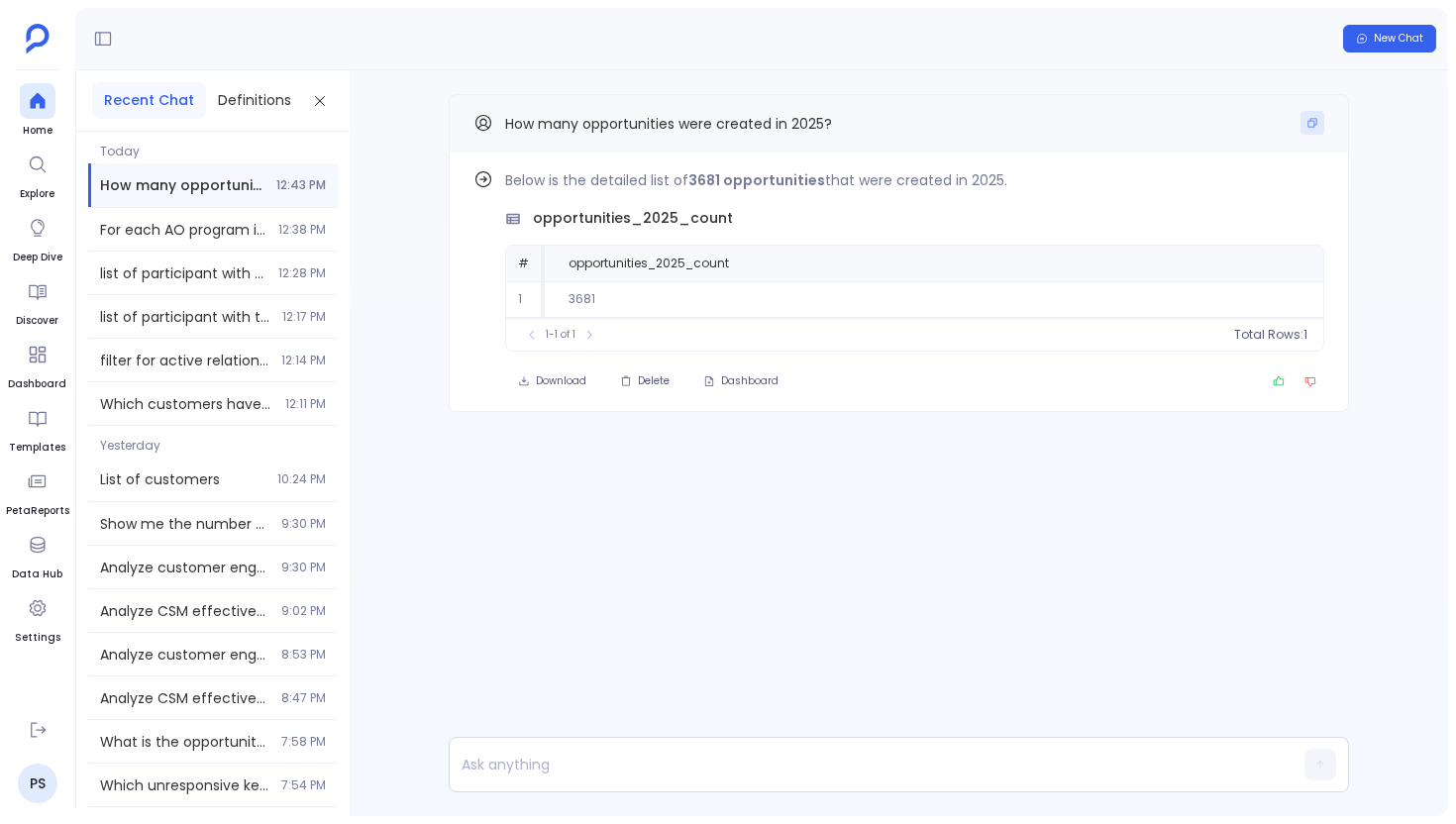 click 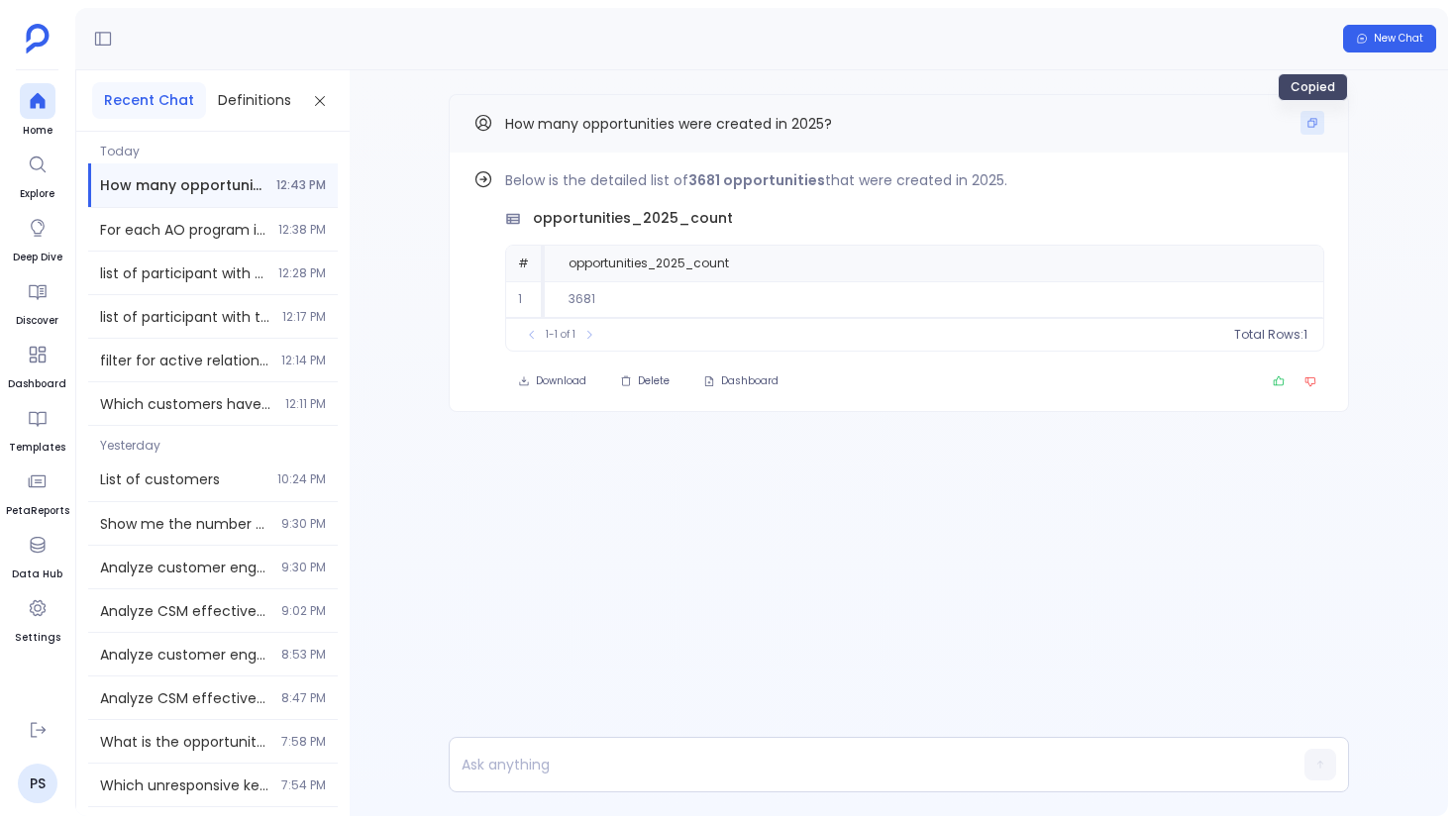type 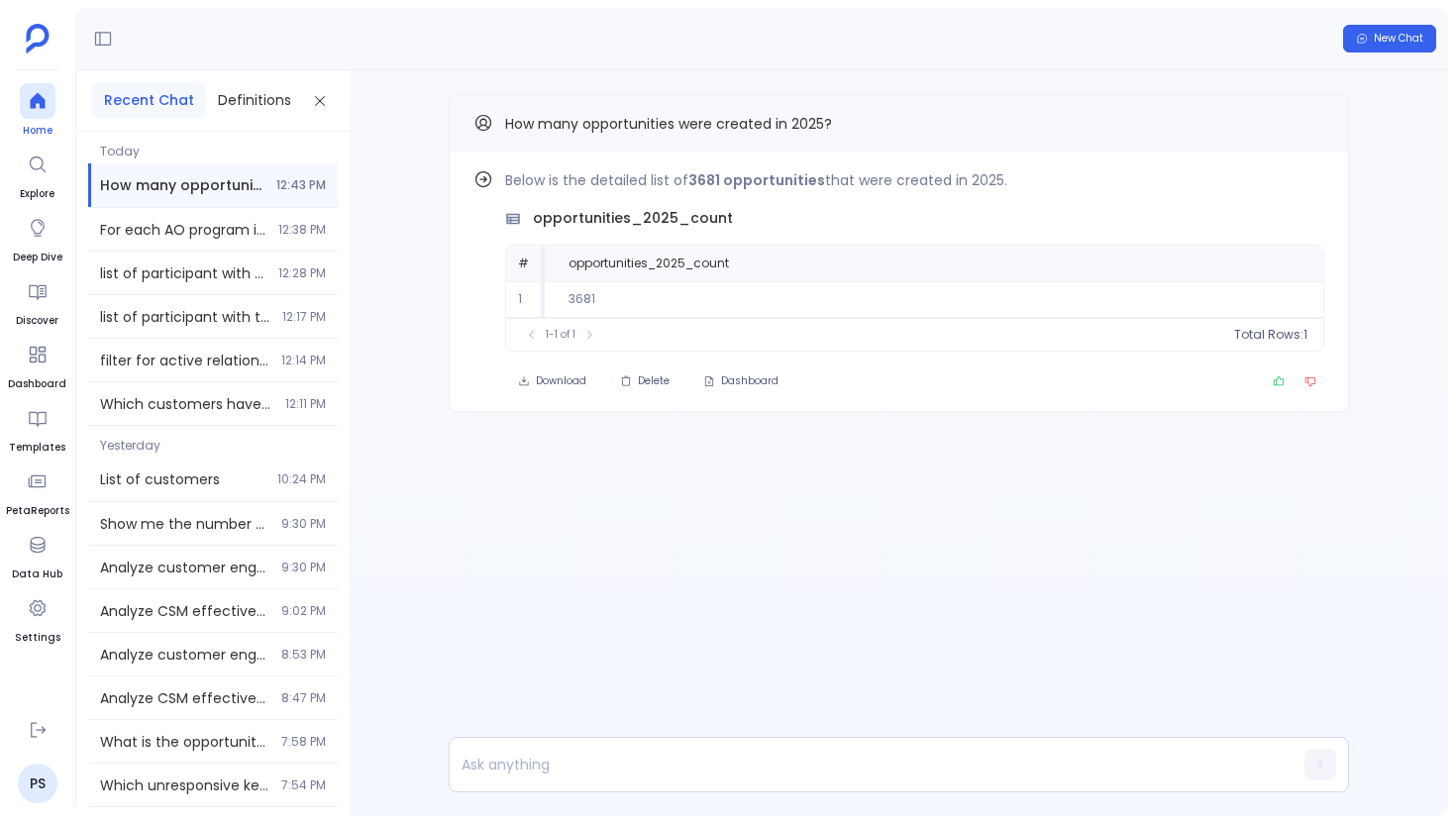 click 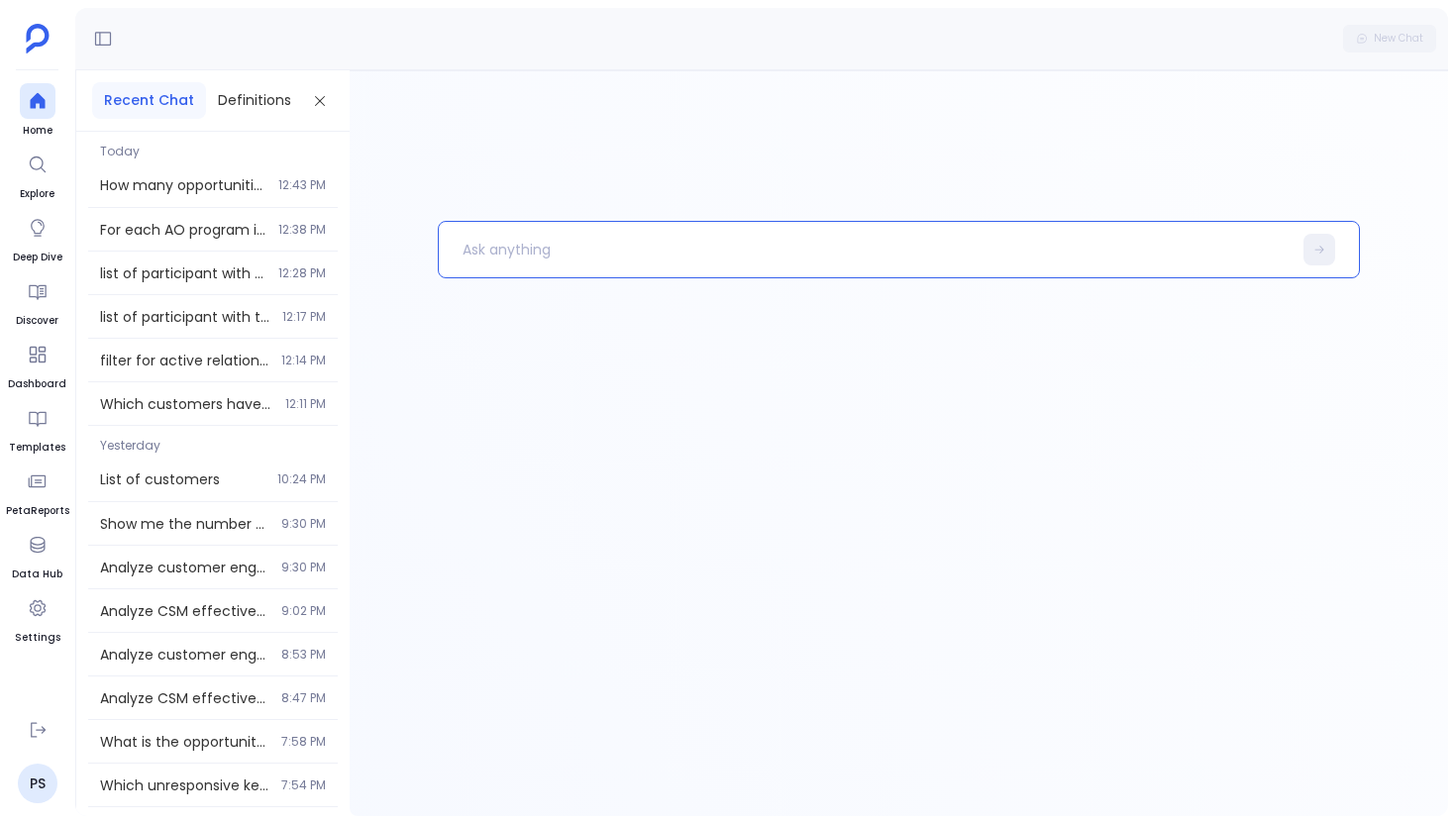click at bounding box center [865, 250] 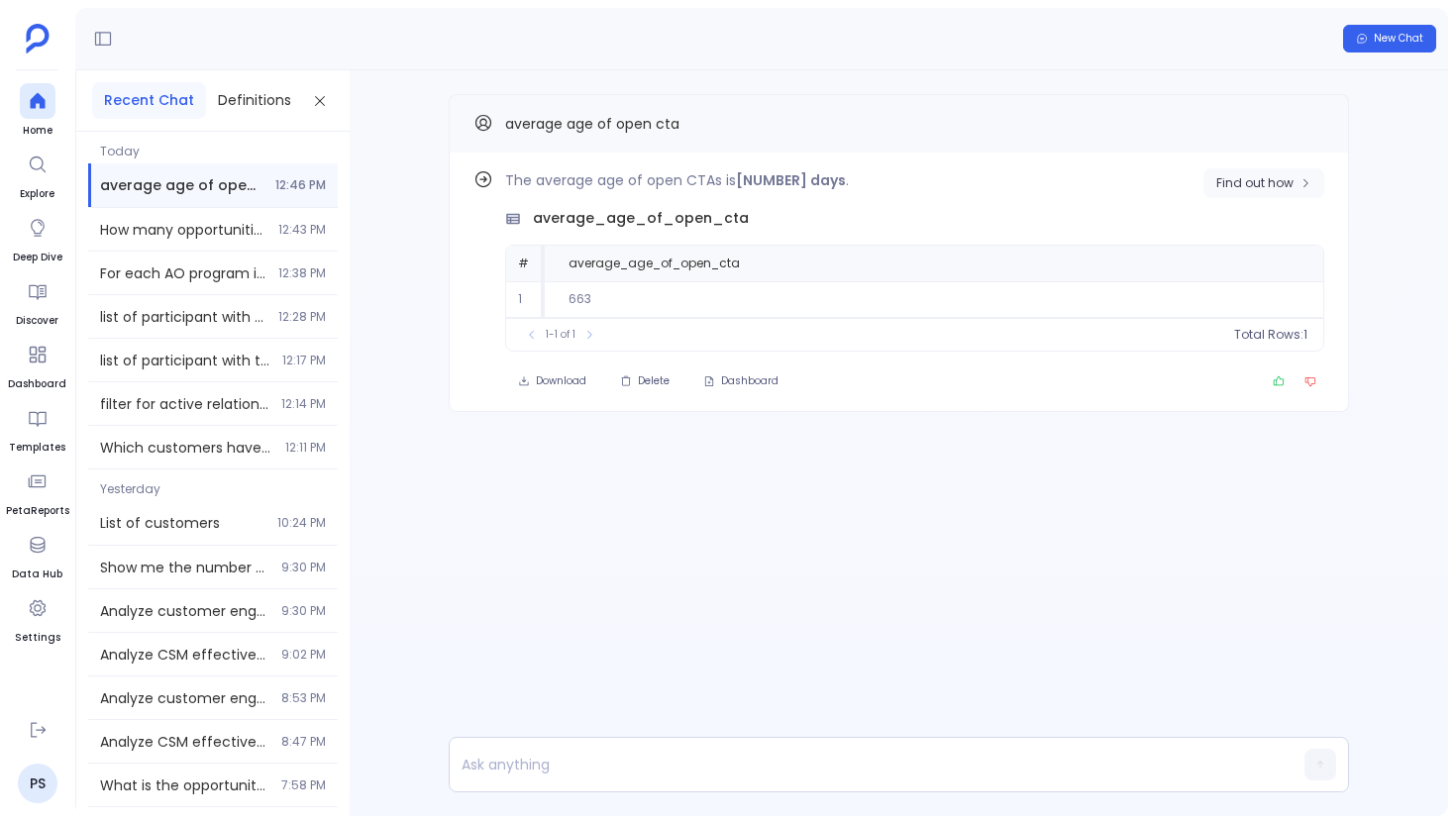 click on "Find out how" at bounding box center [1255, 183] 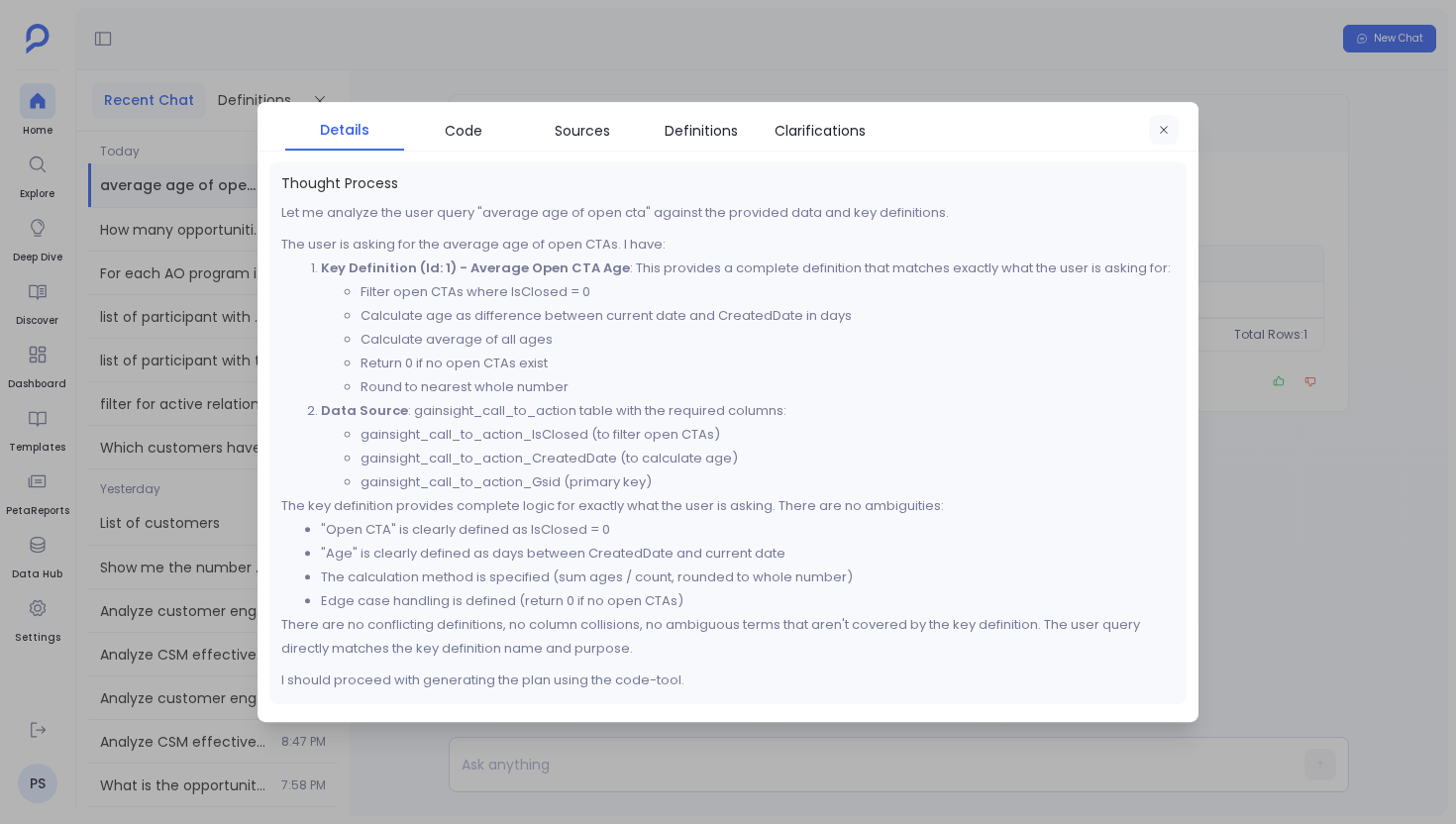 click at bounding box center (1164, 131) 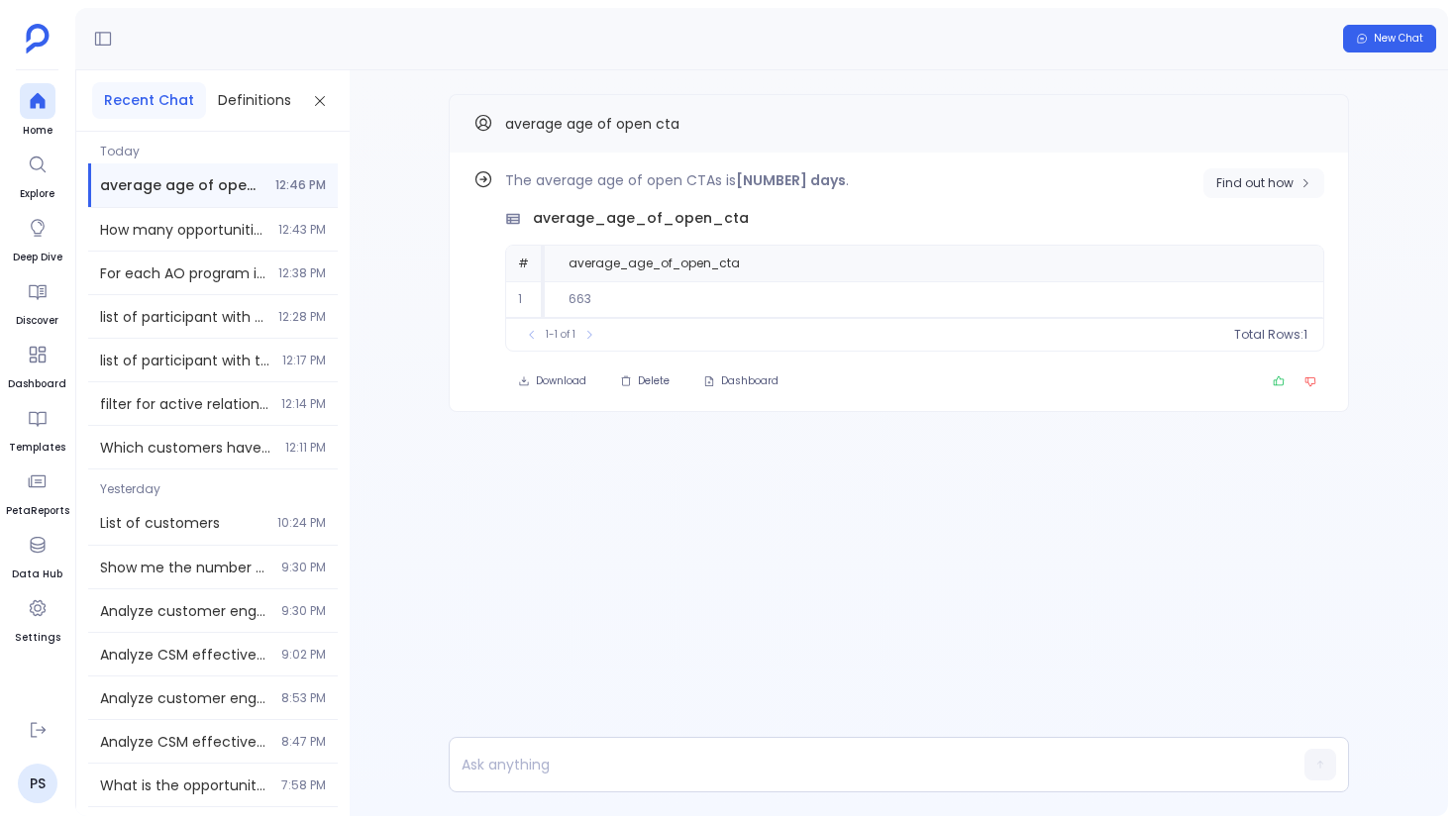 click on "Find out how" at bounding box center (1264, 183) 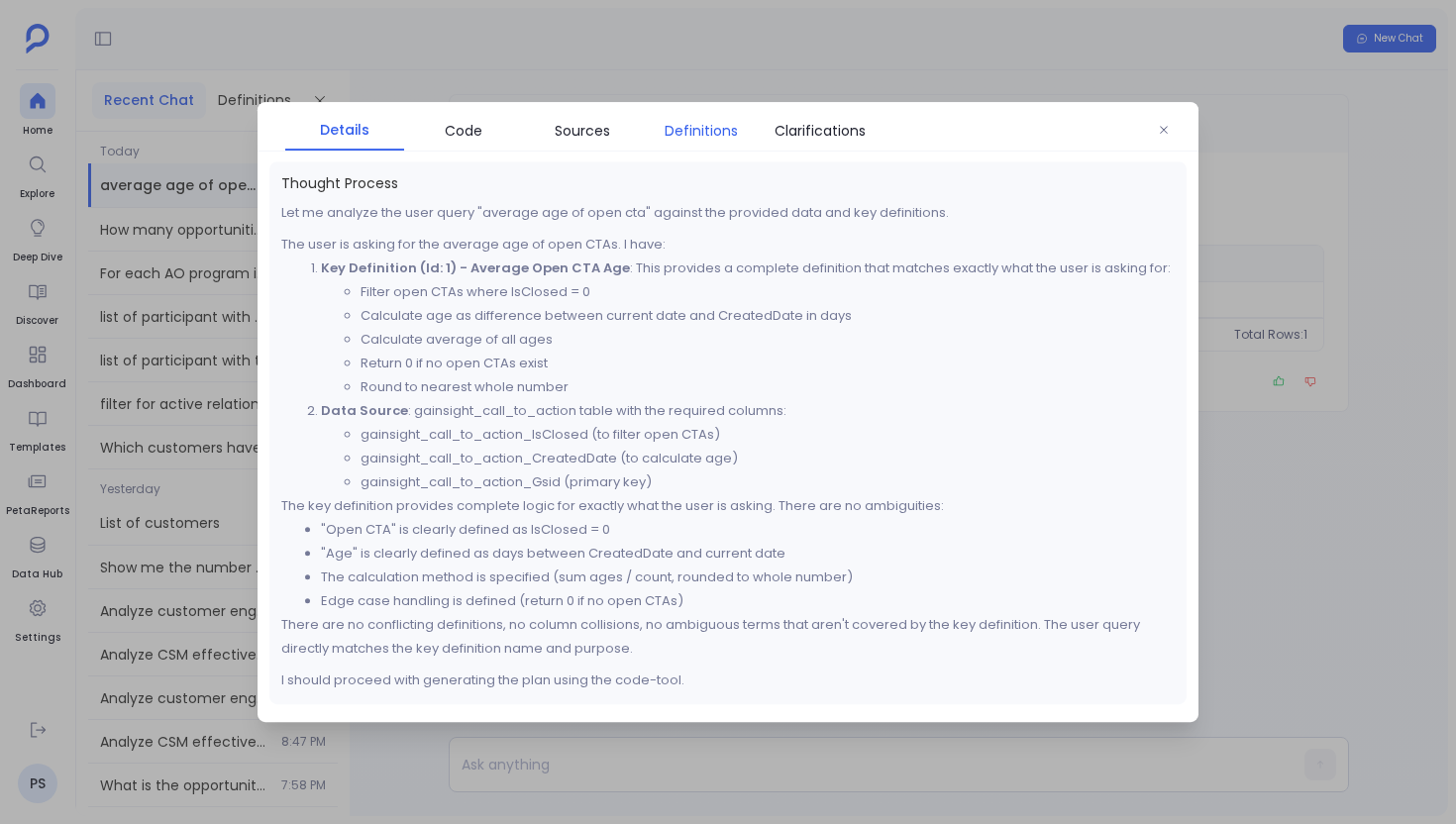 click on "Definitions" at bounding box center (701, 131) 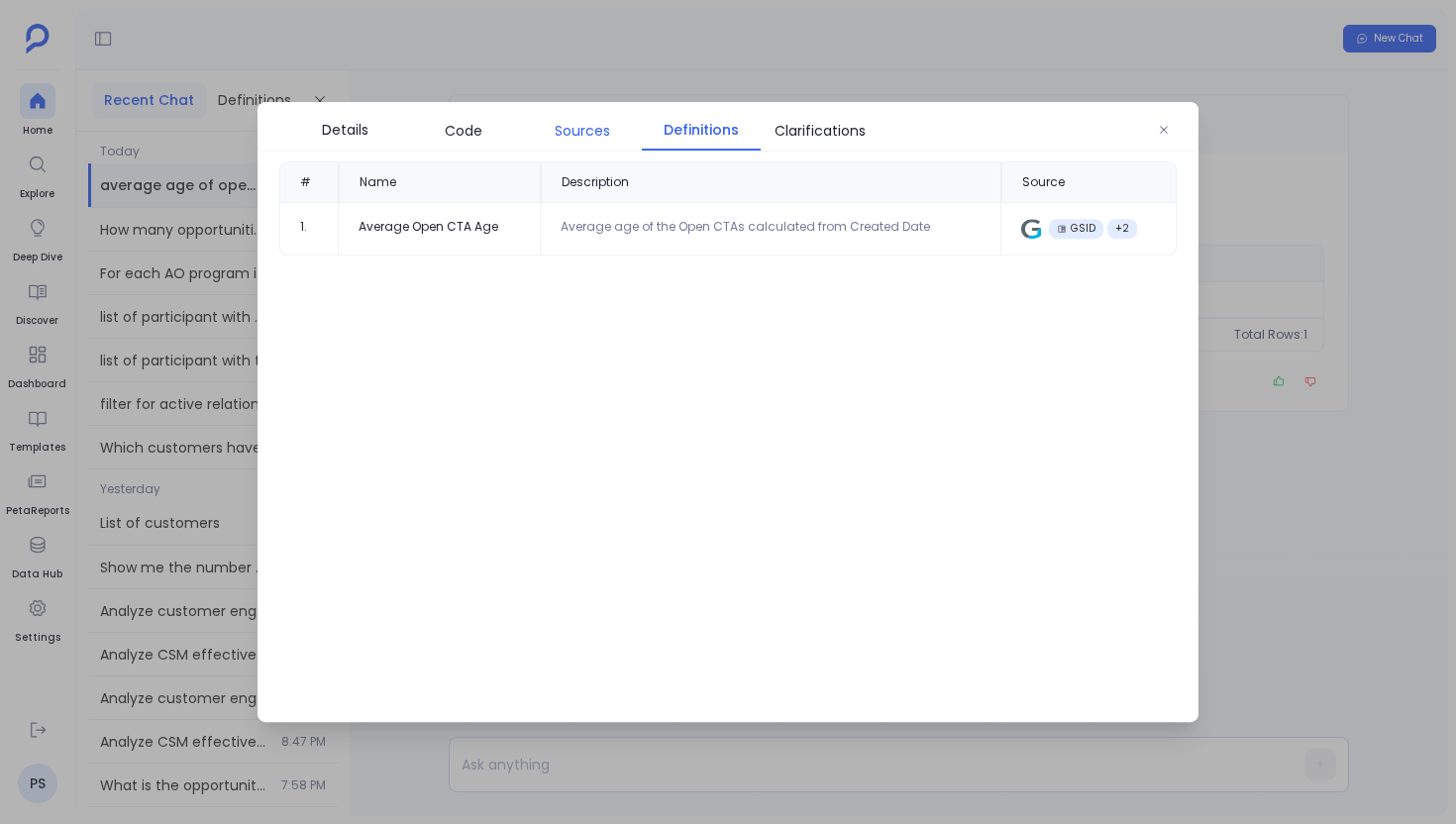click on "Sources" at bounding box center [582, 131] 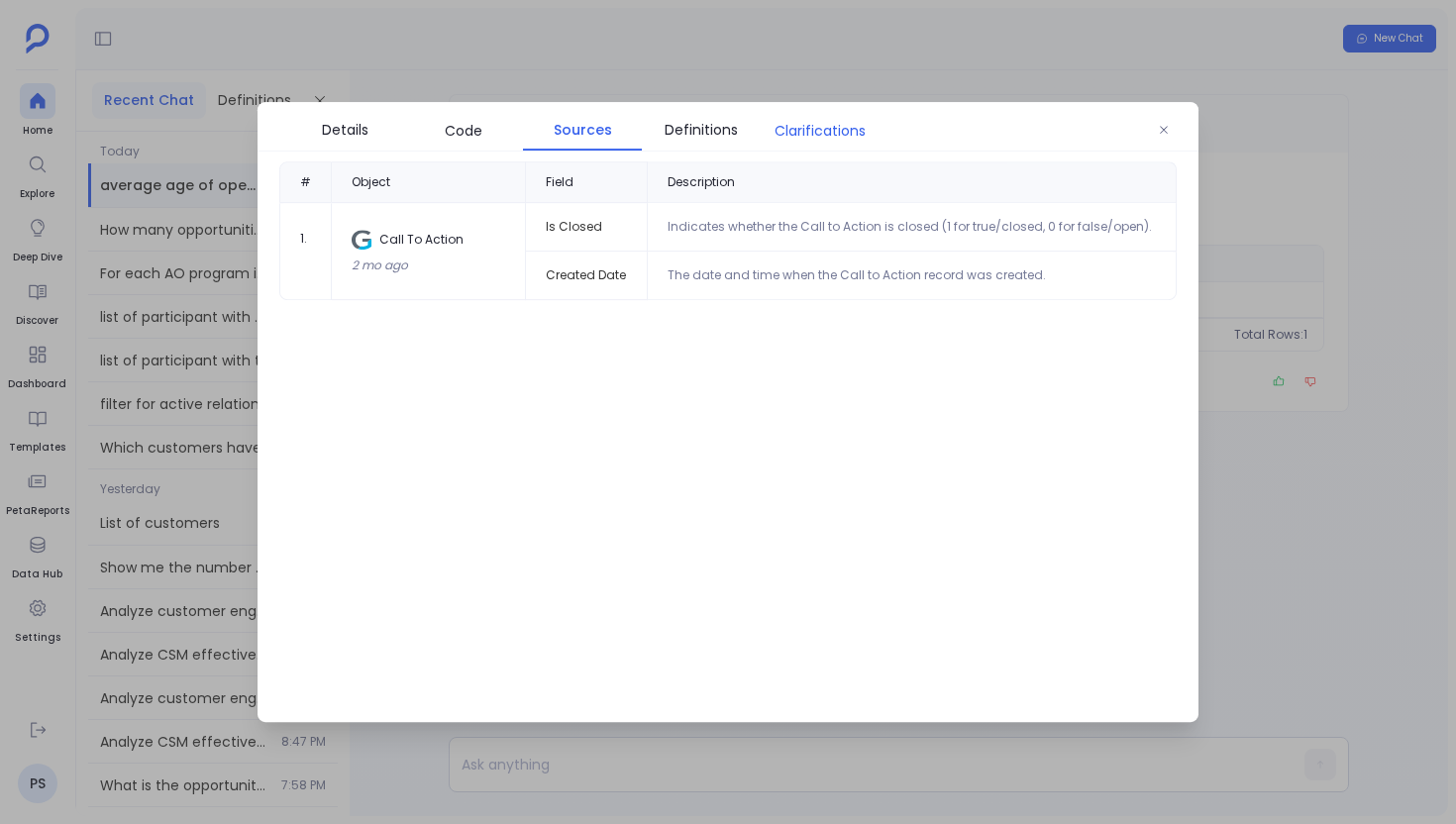 click on "Clarifications" at bounding box center (820, 131) 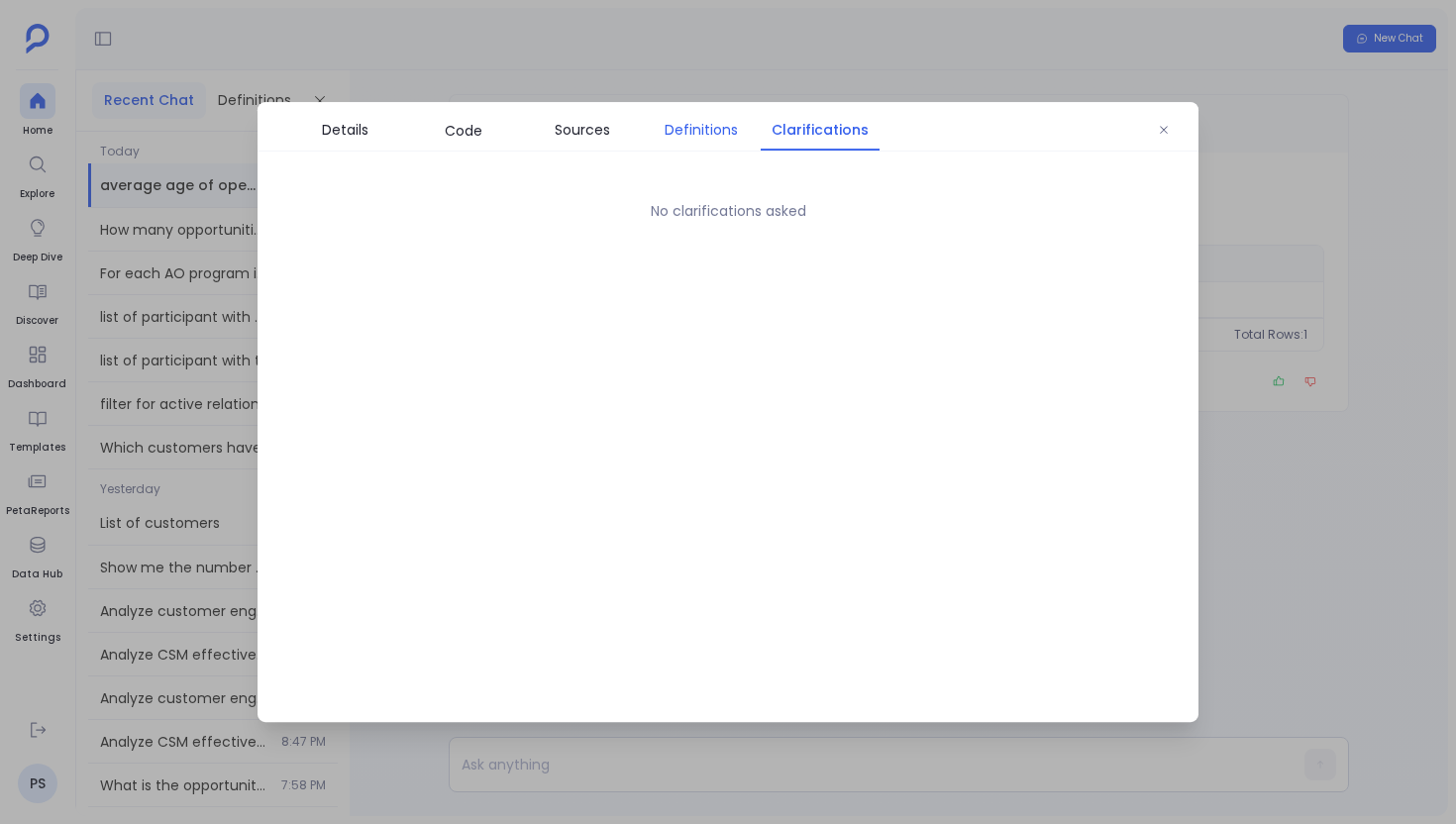 click on "Definitions" at bounding box center [701, 130] 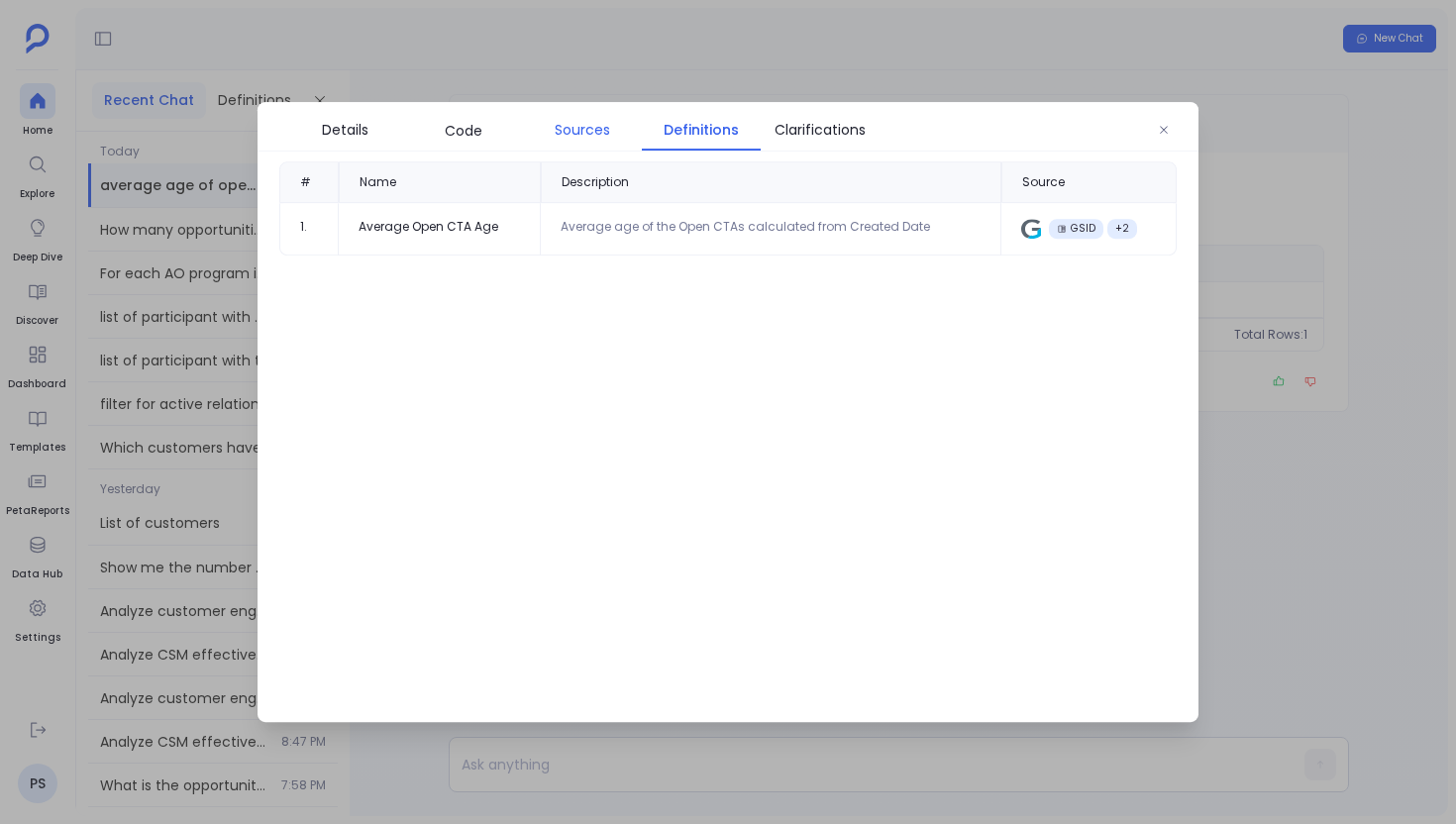 click on "Sources" at bounding box center [582, 130] 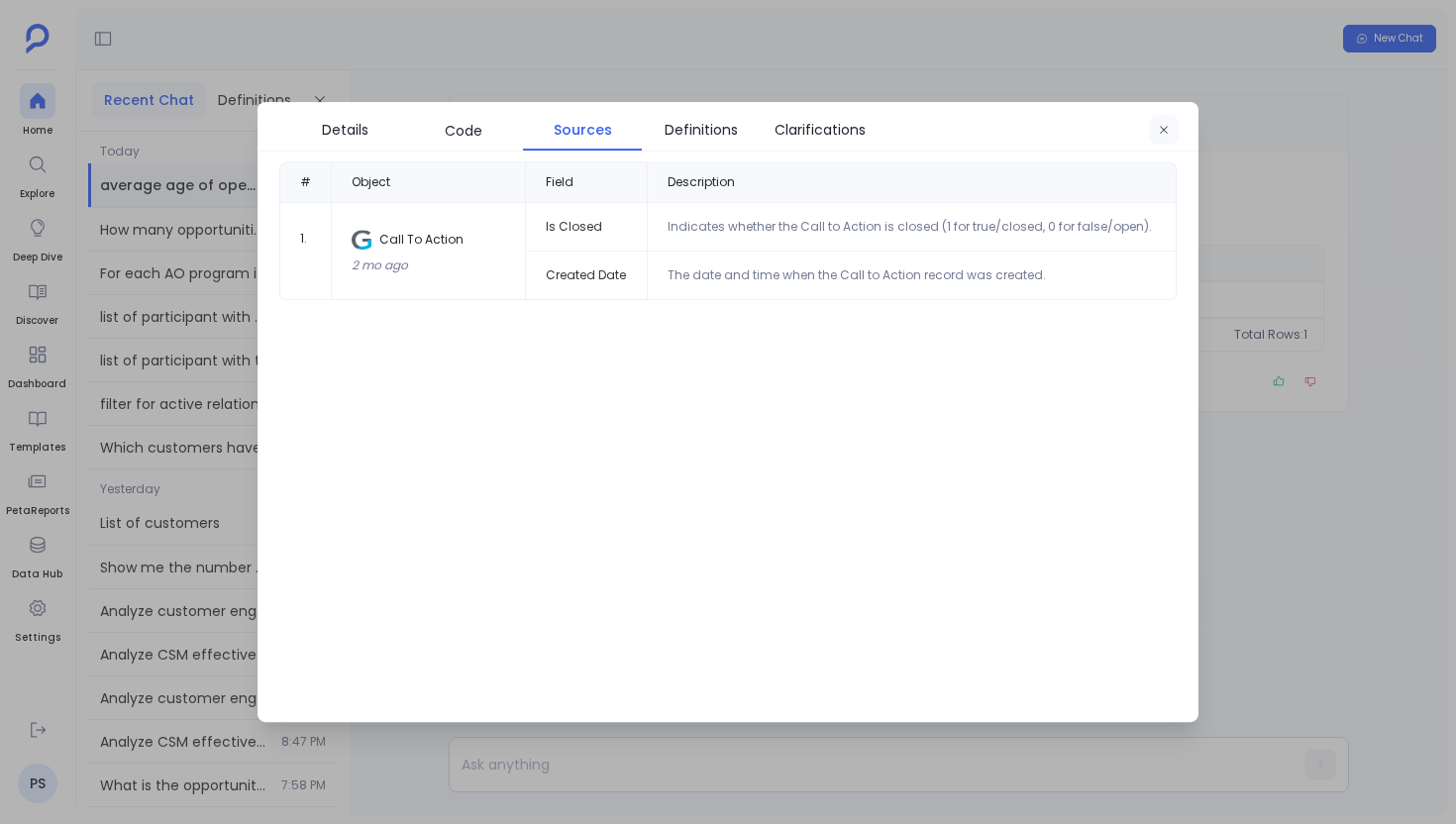 click at bounding box center (1164, 131) 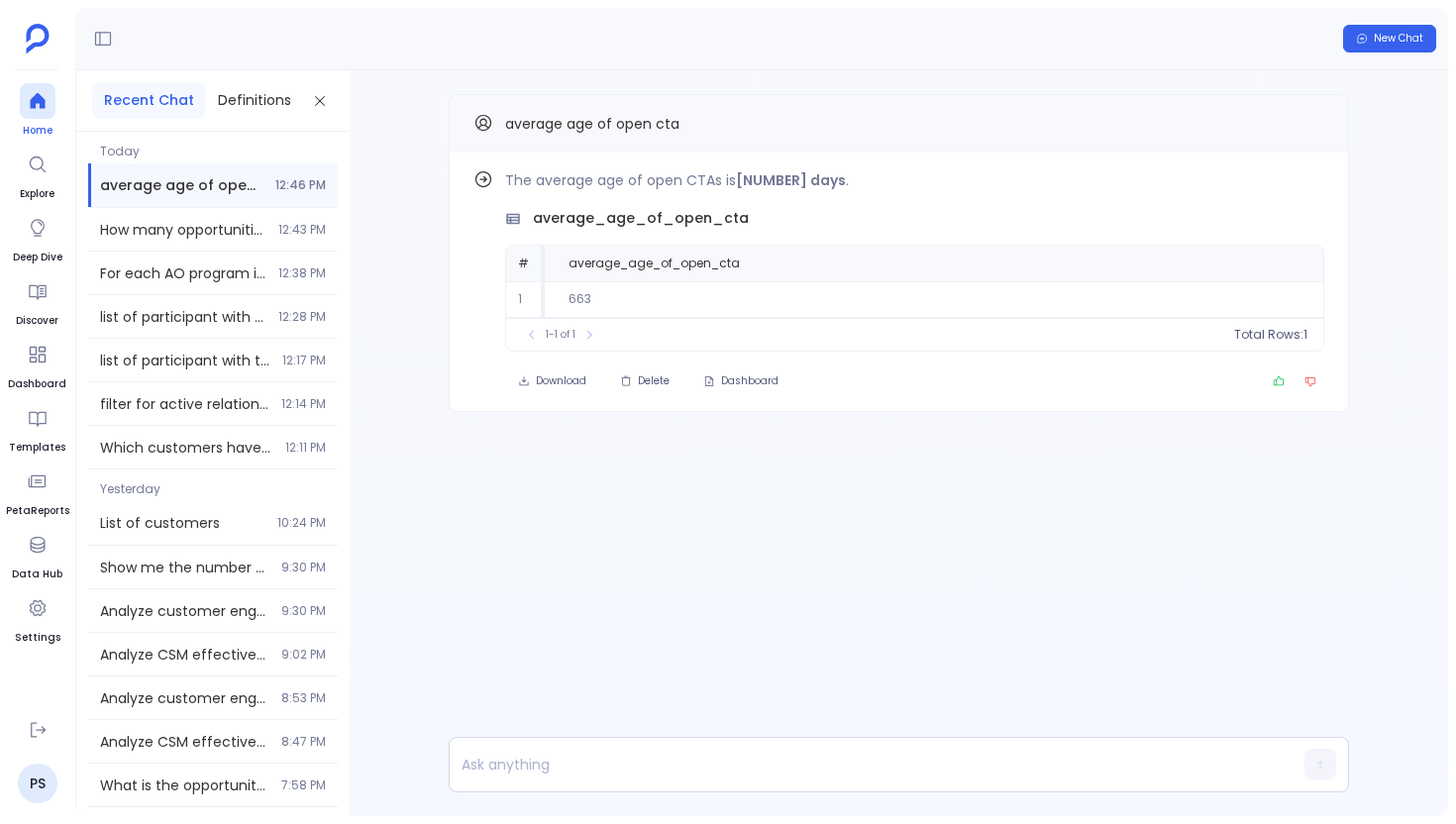 click 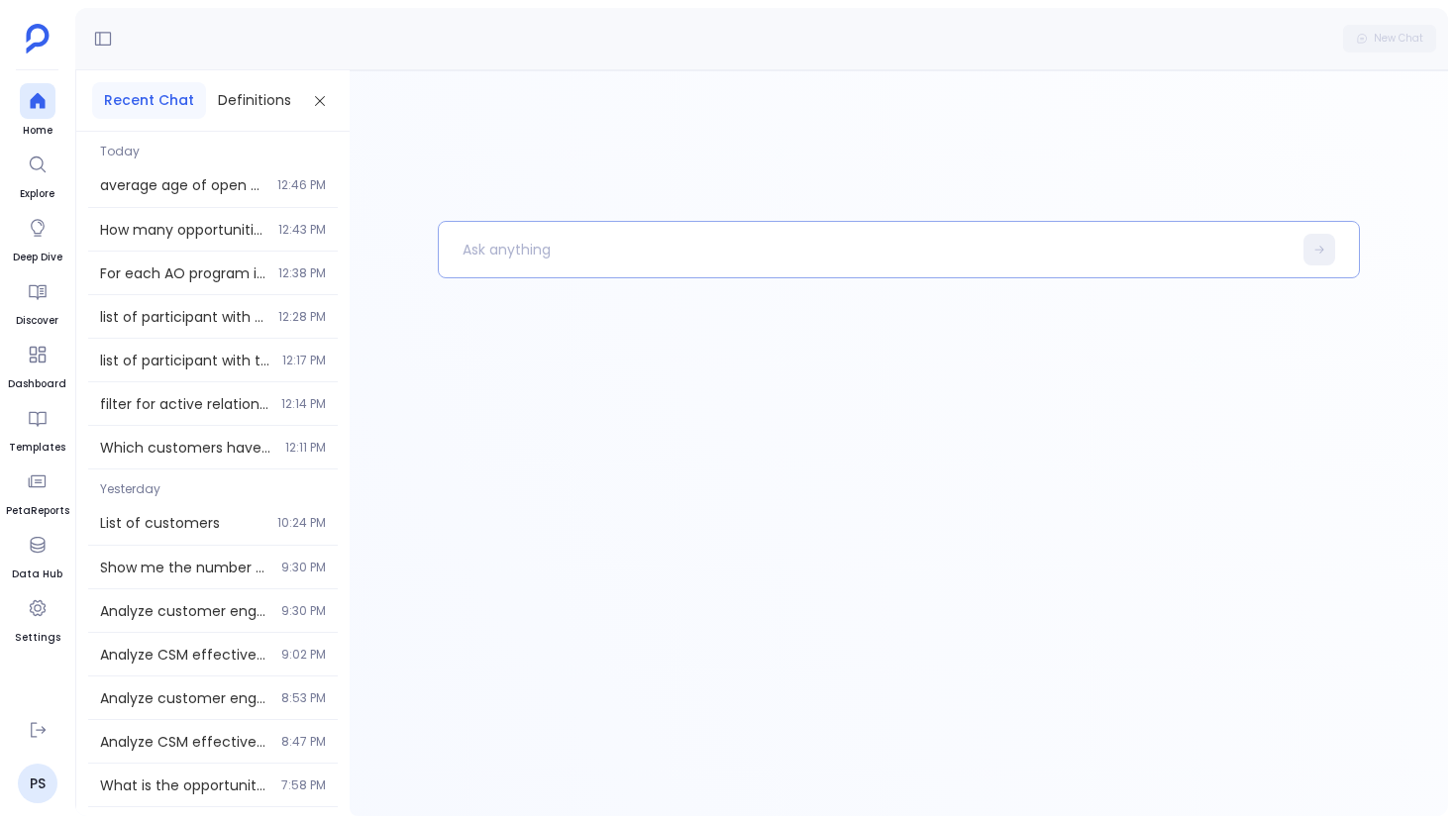 click at bounding box center (865, 250) 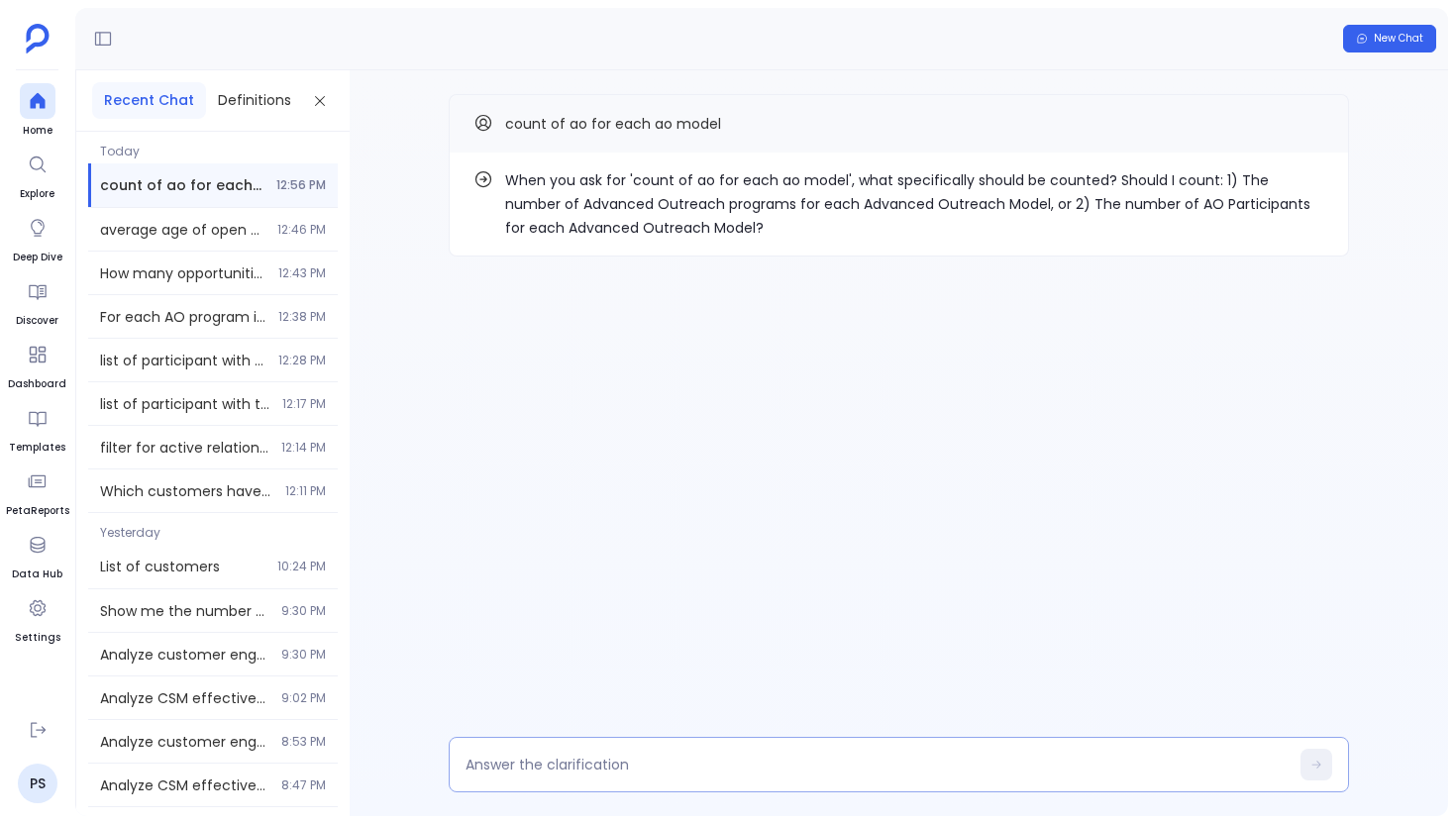 click at bounding box center (898, 765) 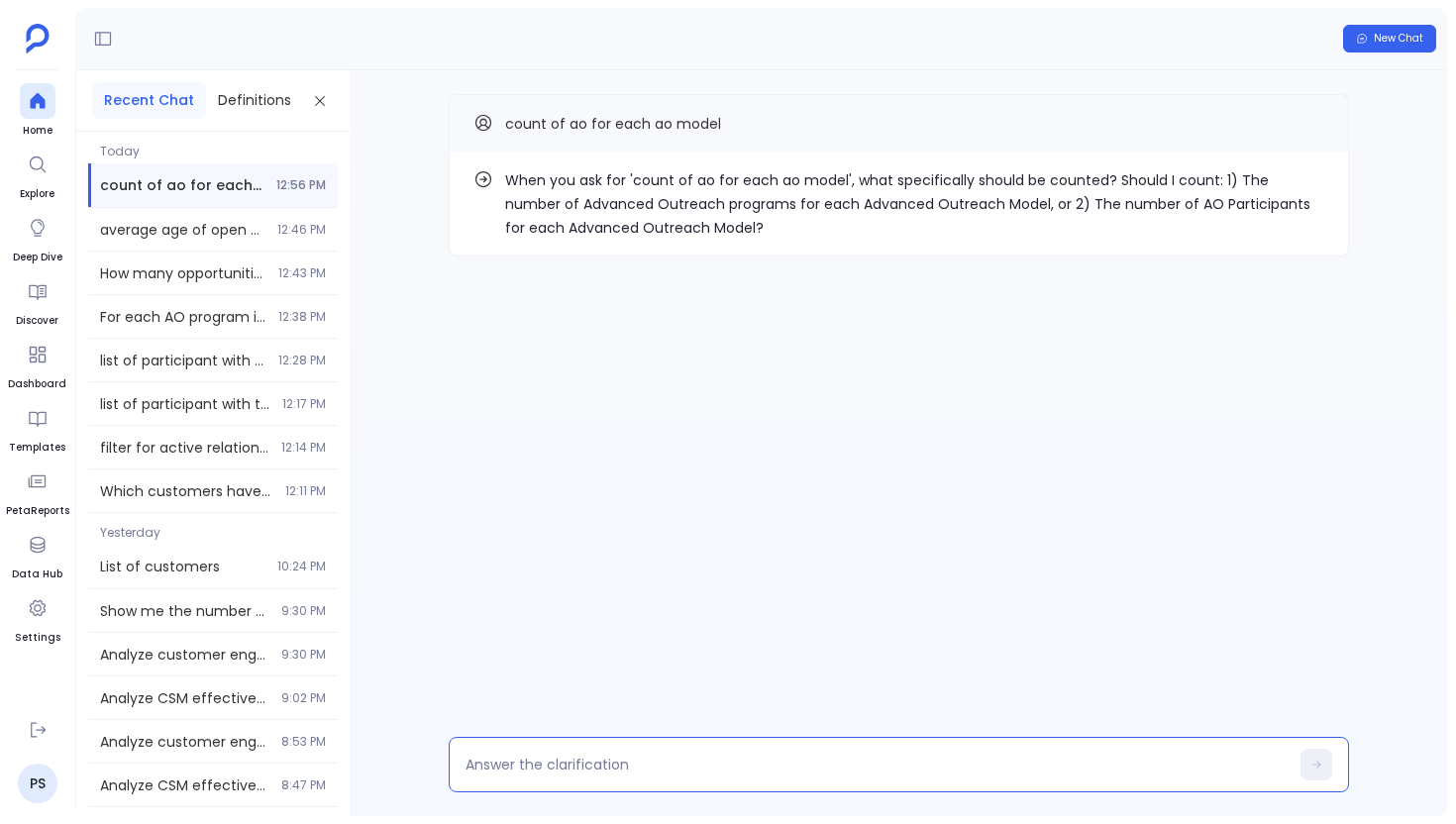 type on "1" 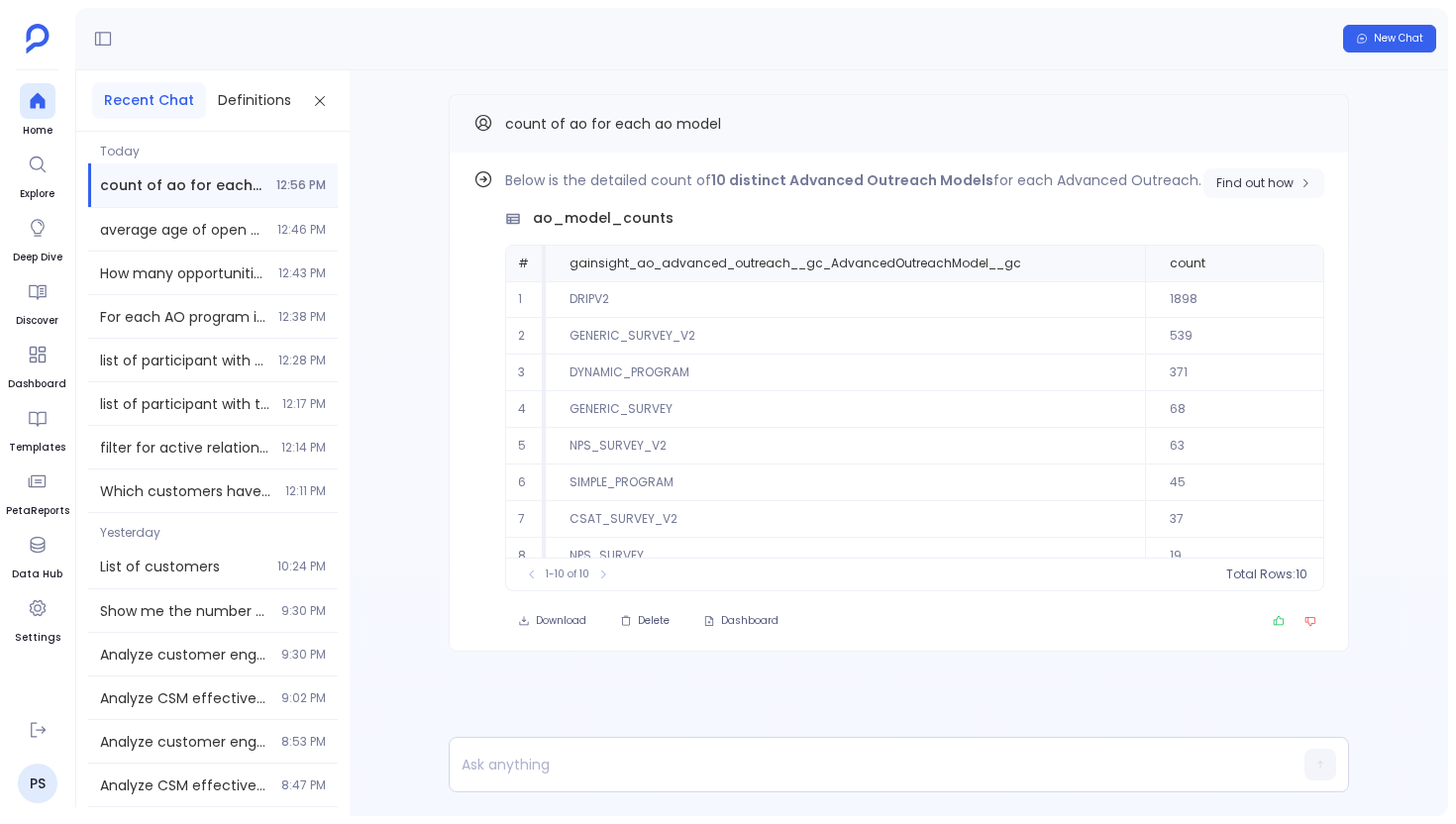 click on "Find out how" at bounding box center [1255, 183] 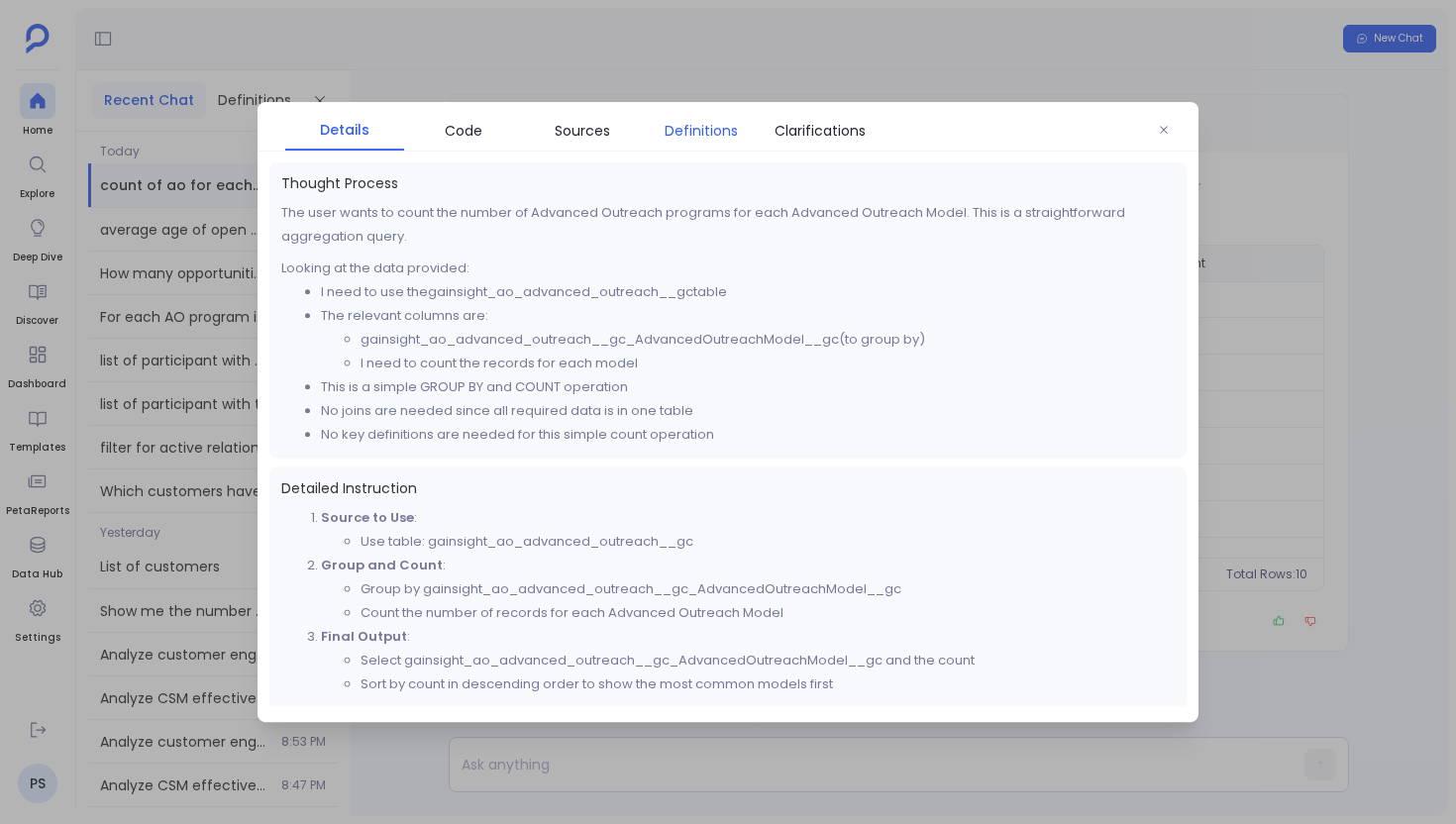click on "Definitions" at bounding box center [701, 131] 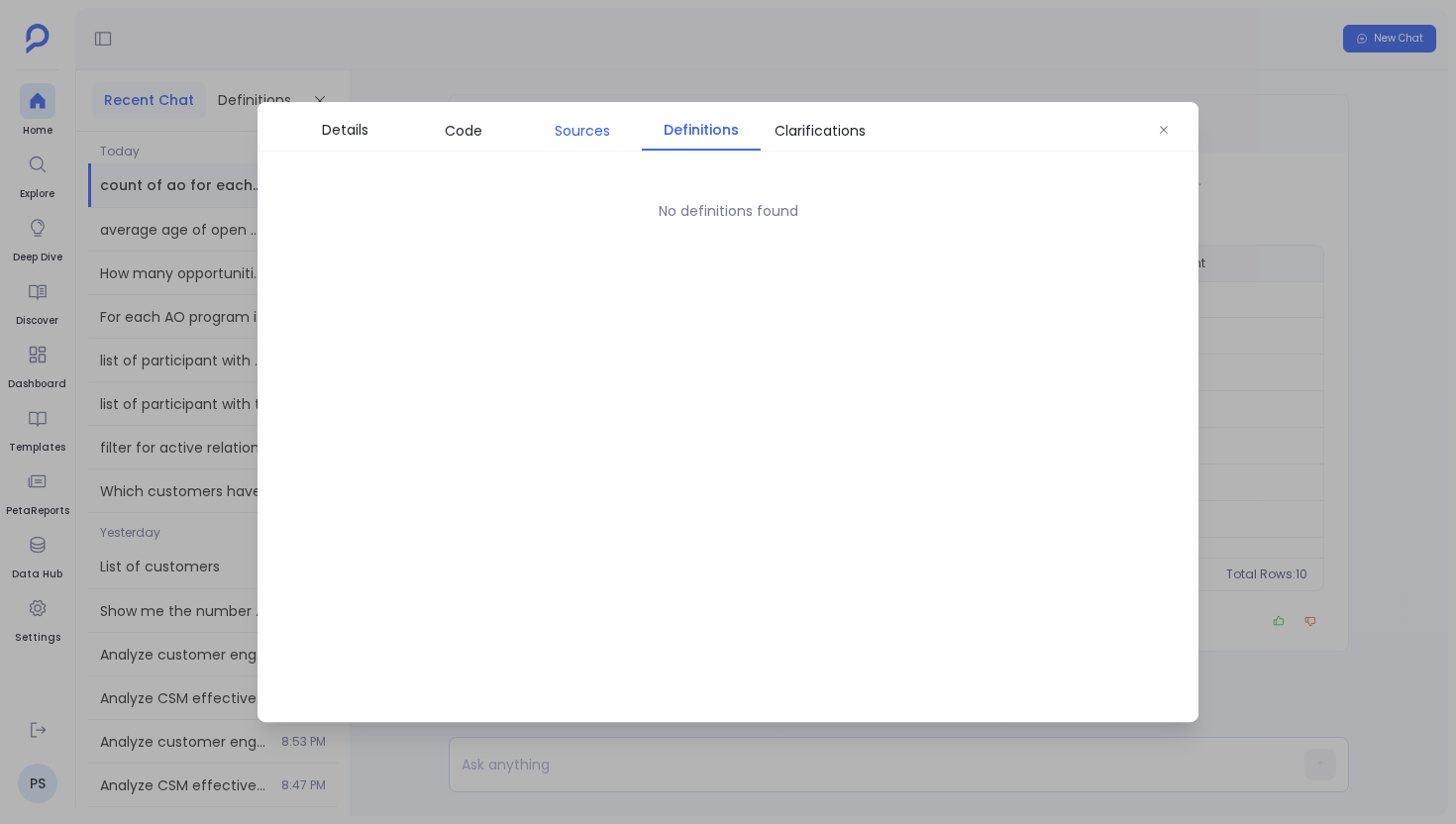 click on "Sources" at bounding box center [582, 131] 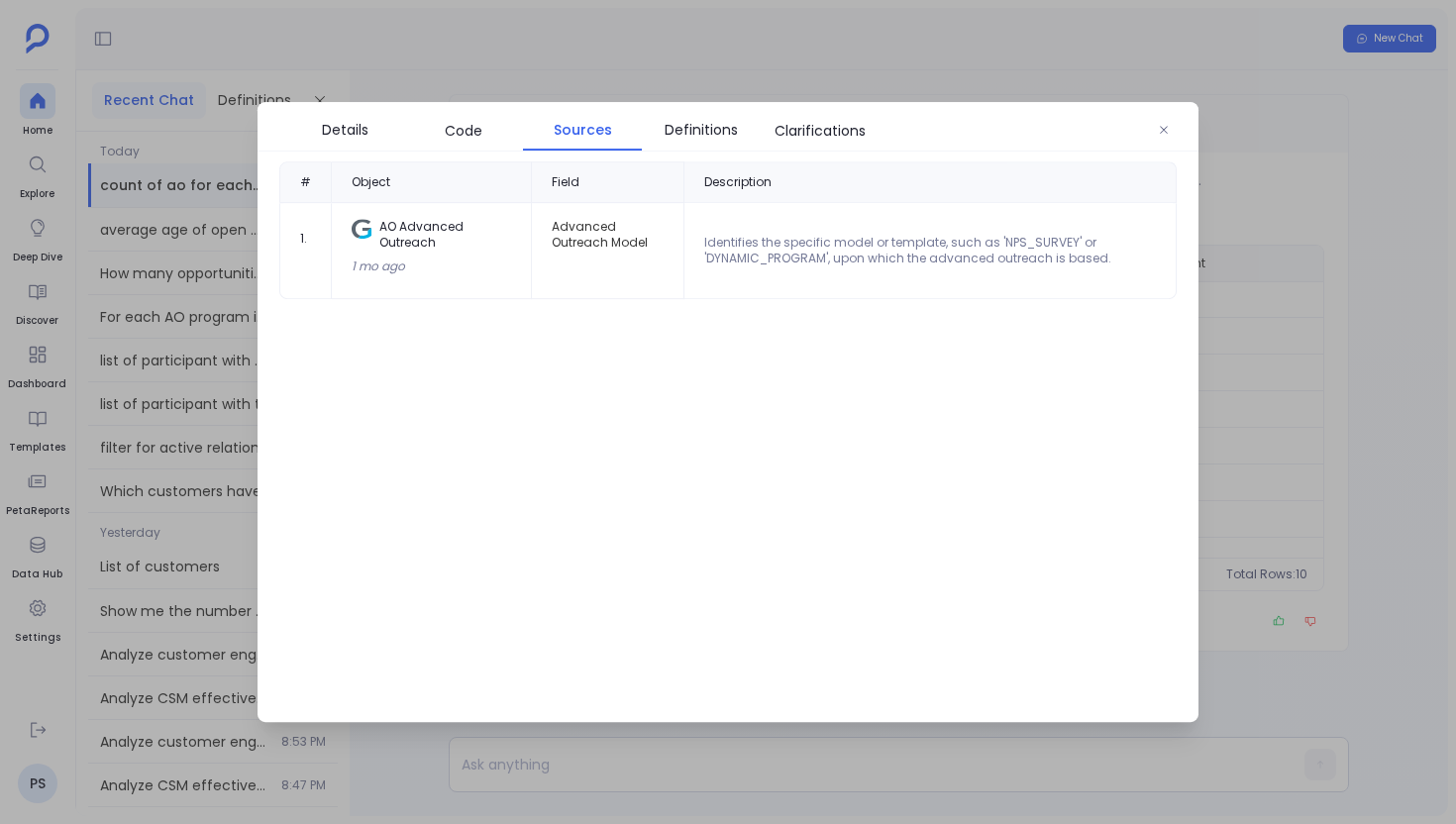 click on "Advanced Outreach Model" at bounding box center [608, 251] 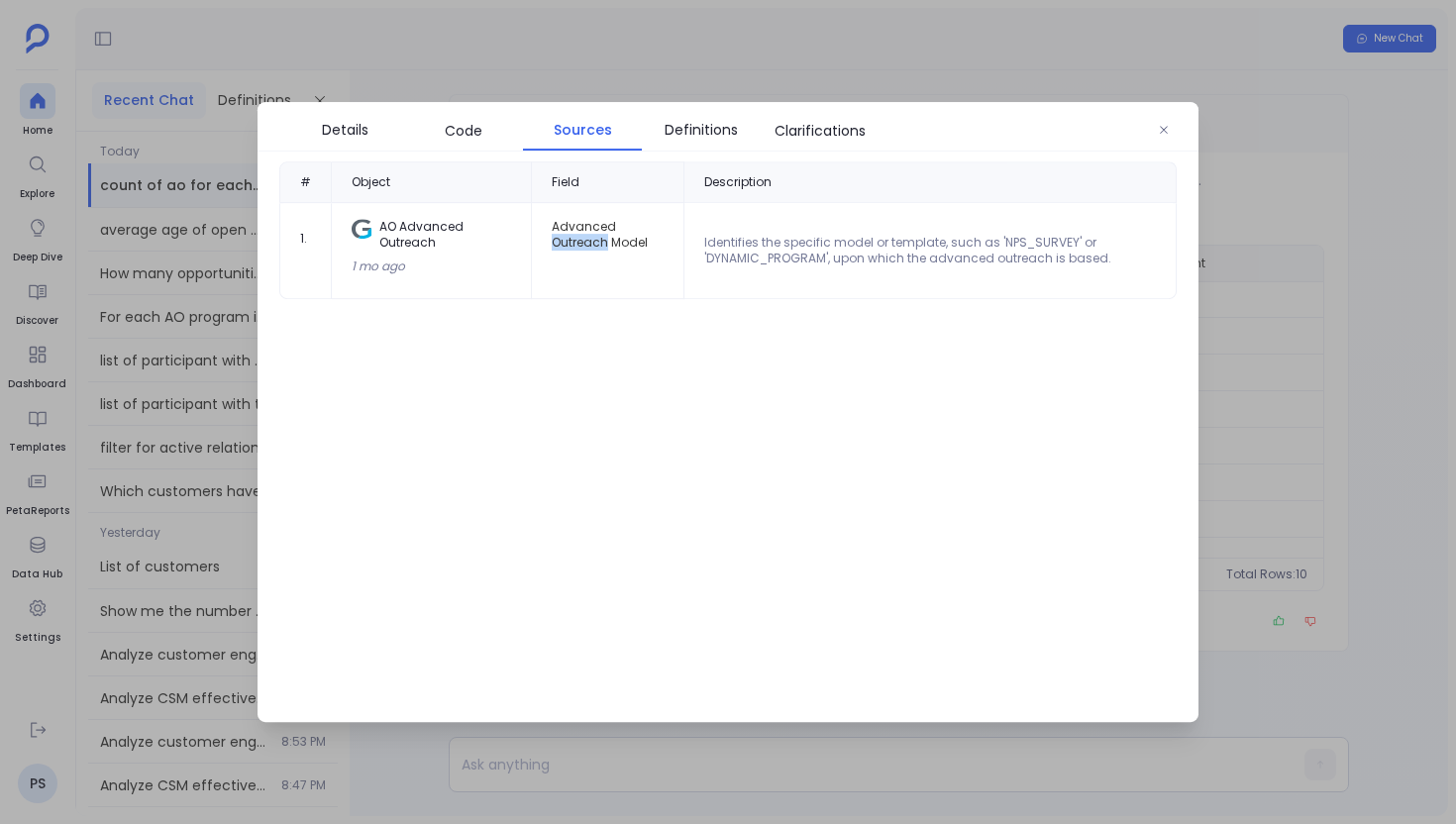 click on "Advanced Outreach Model" at bounding box center [608, 251] 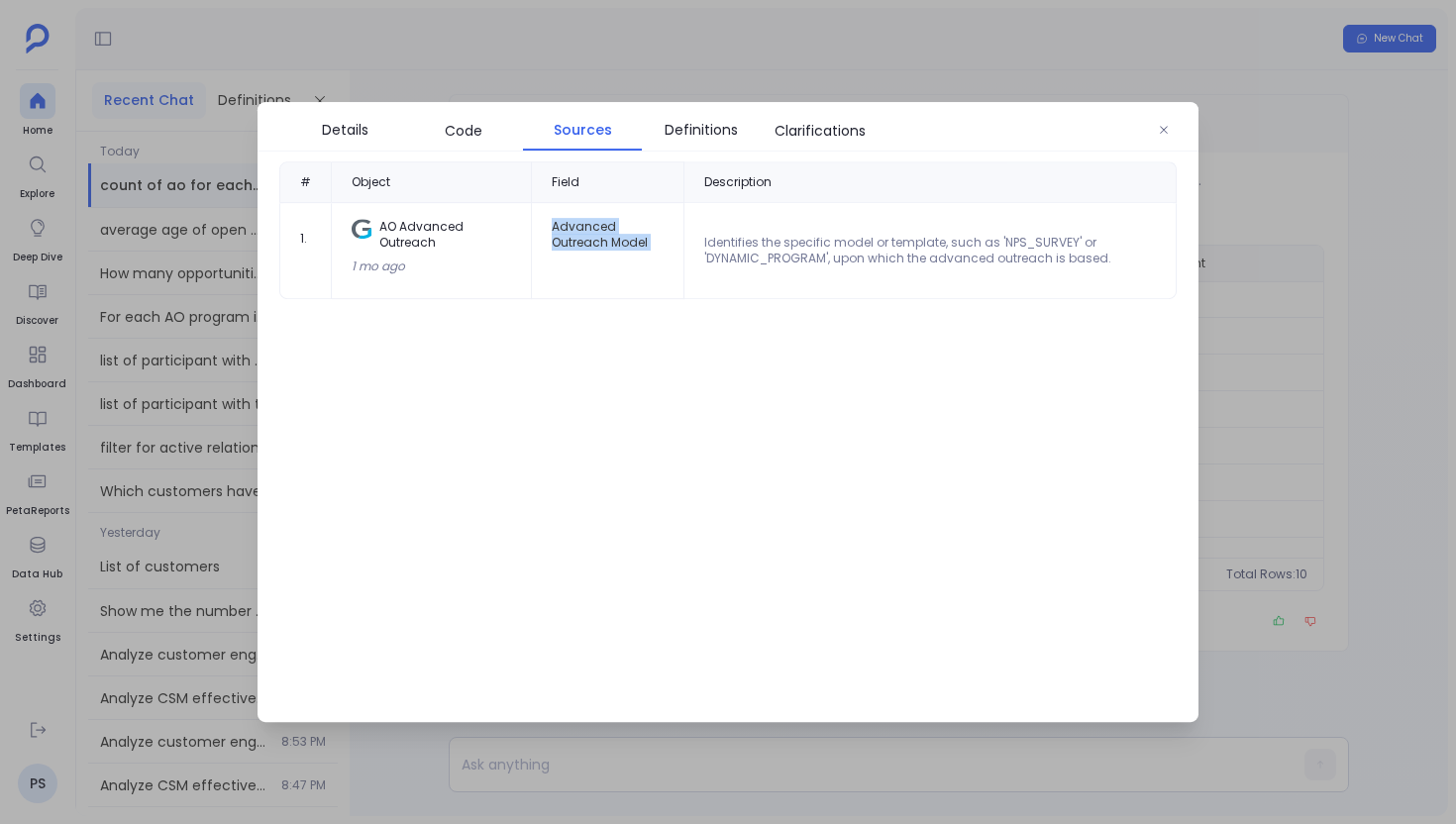click on "Advanced Outreach Model" at bounding box center (608, 251) 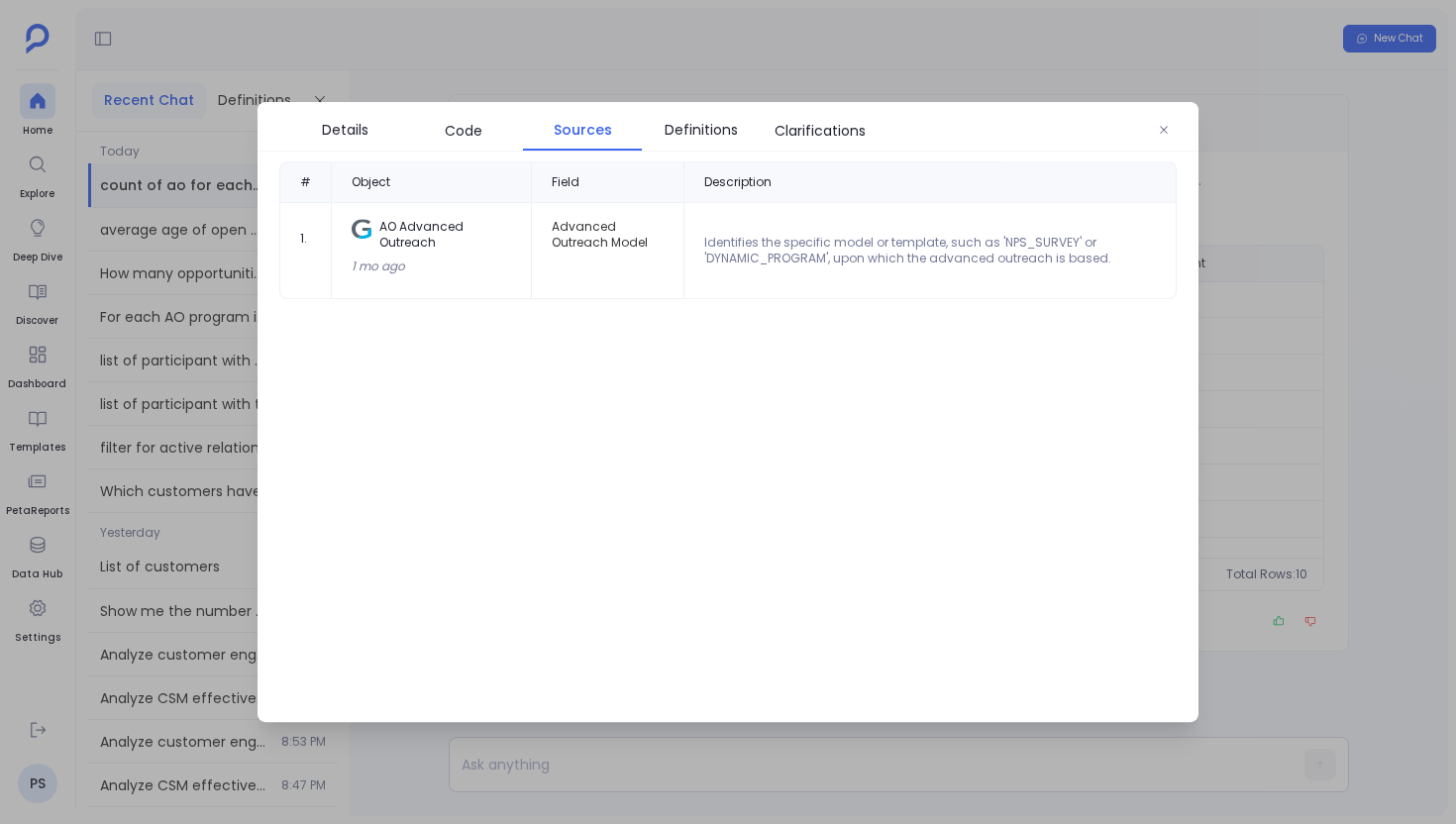 click on "Details Code Sources Definitions Clarifications" at bounding box center [728, 127] 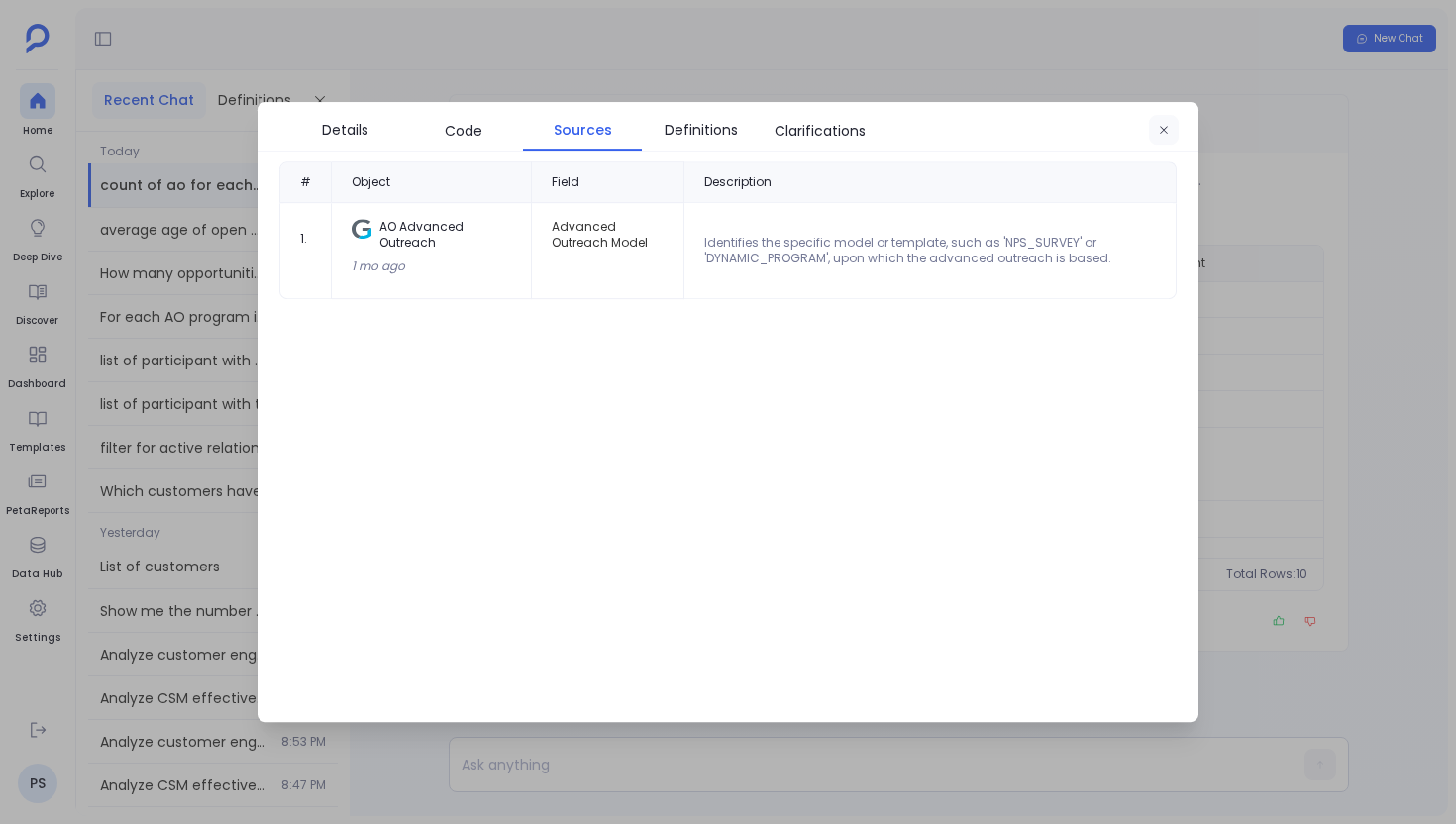 click 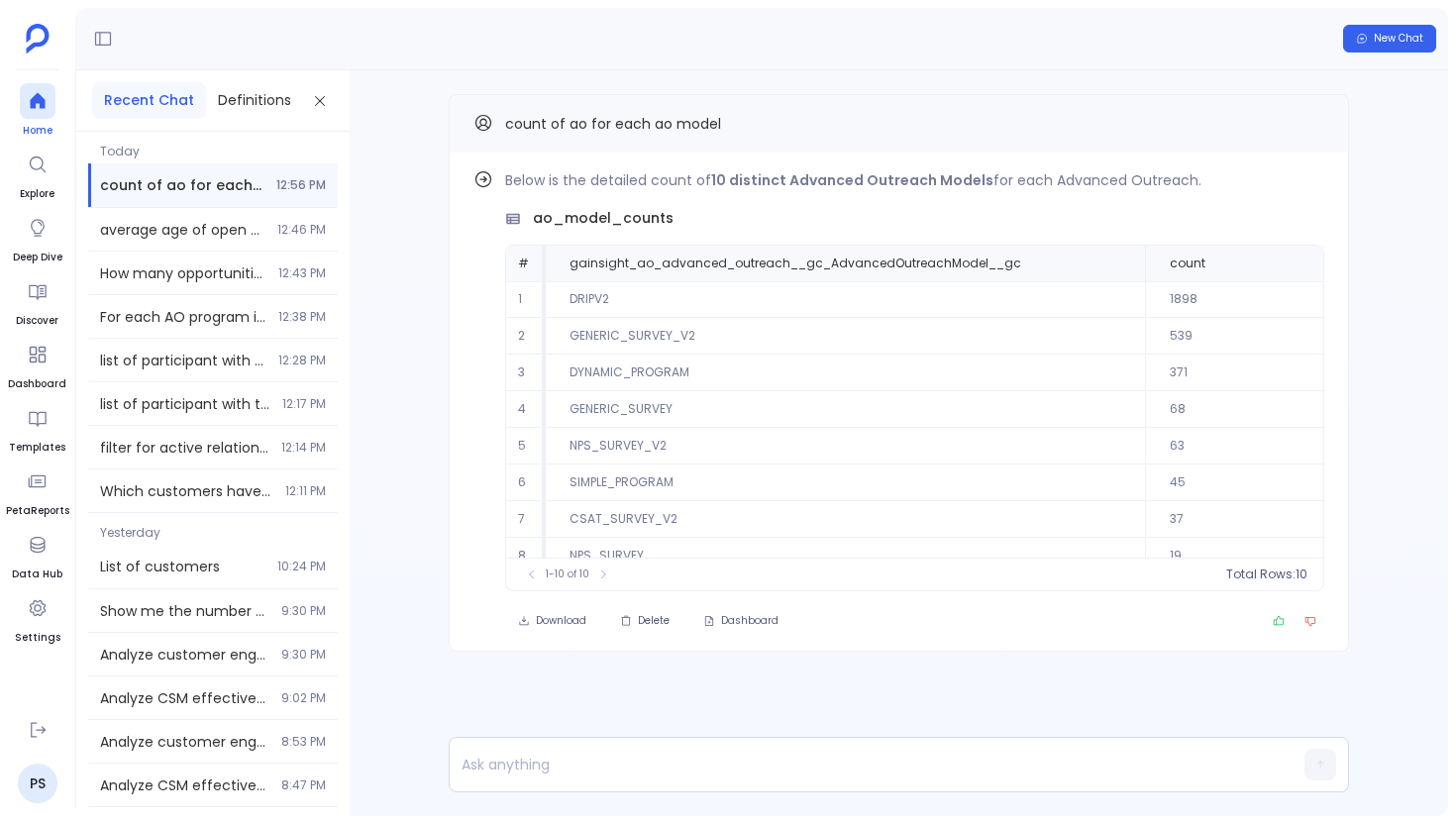 click at bounding box center [38, 101] 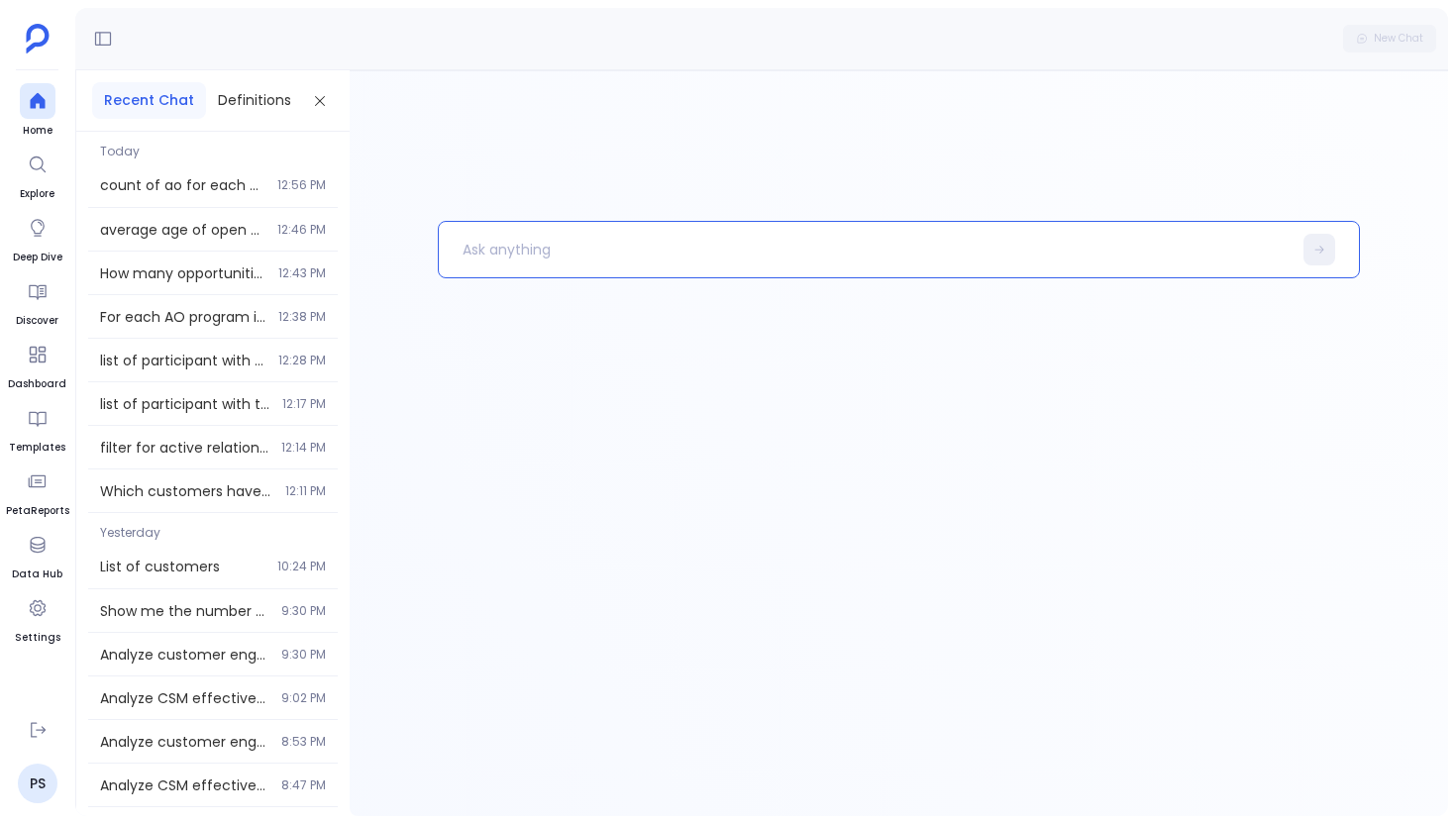click at bounding box center (865, 250) 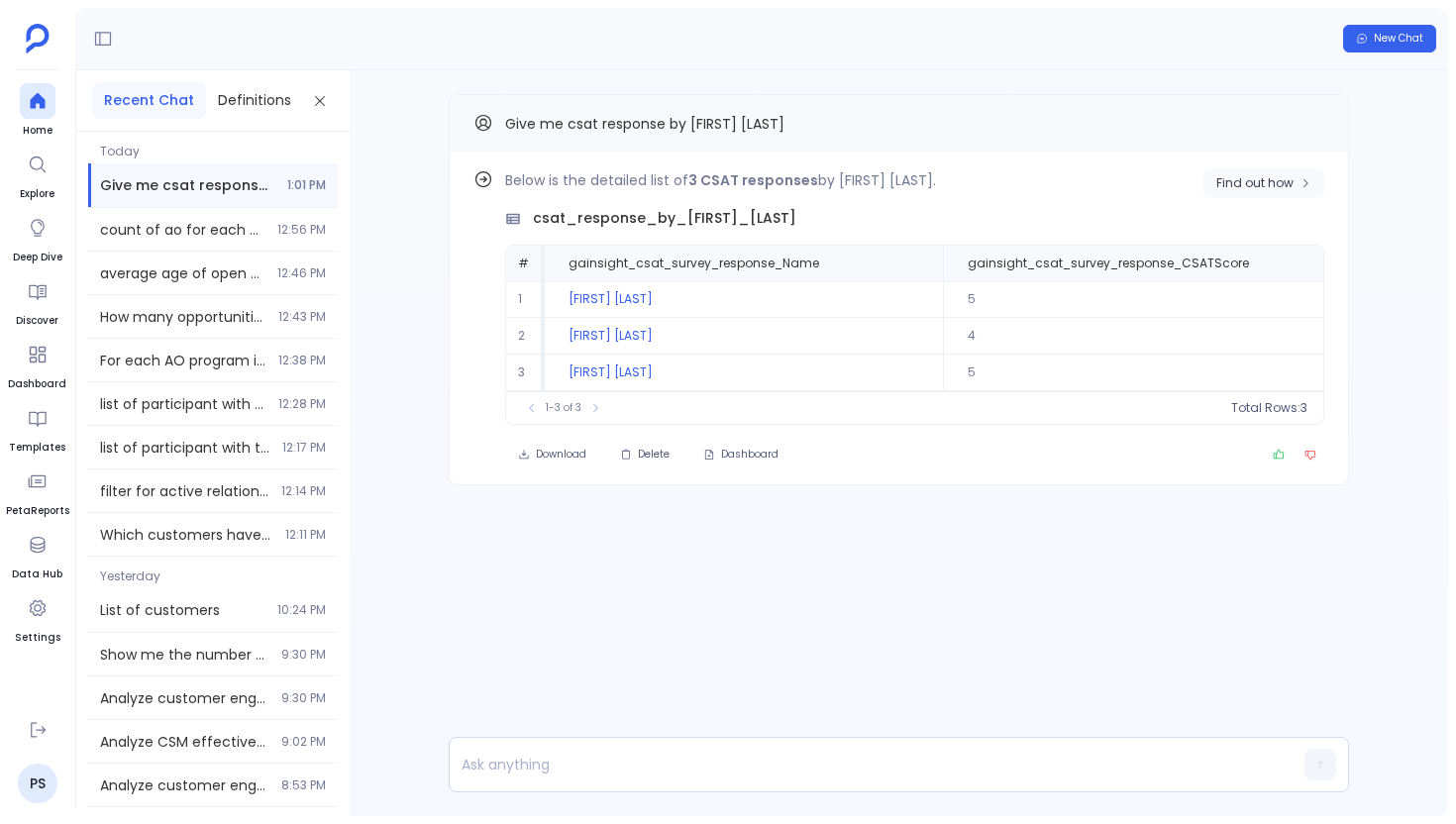 click on "Find out how" at bounding box center [1255, 183] 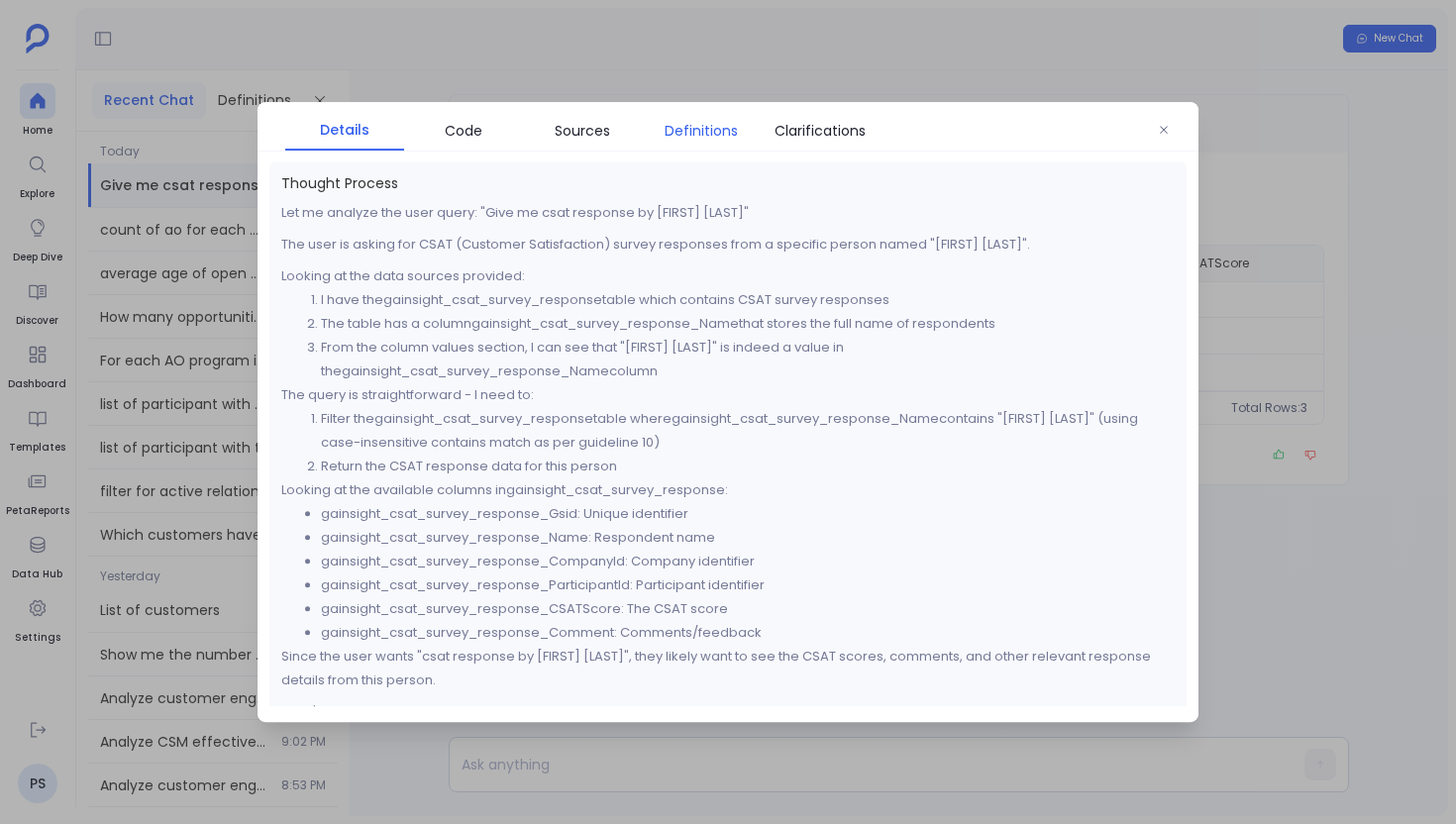click on "Definitions" at bounding box center (701, 131) 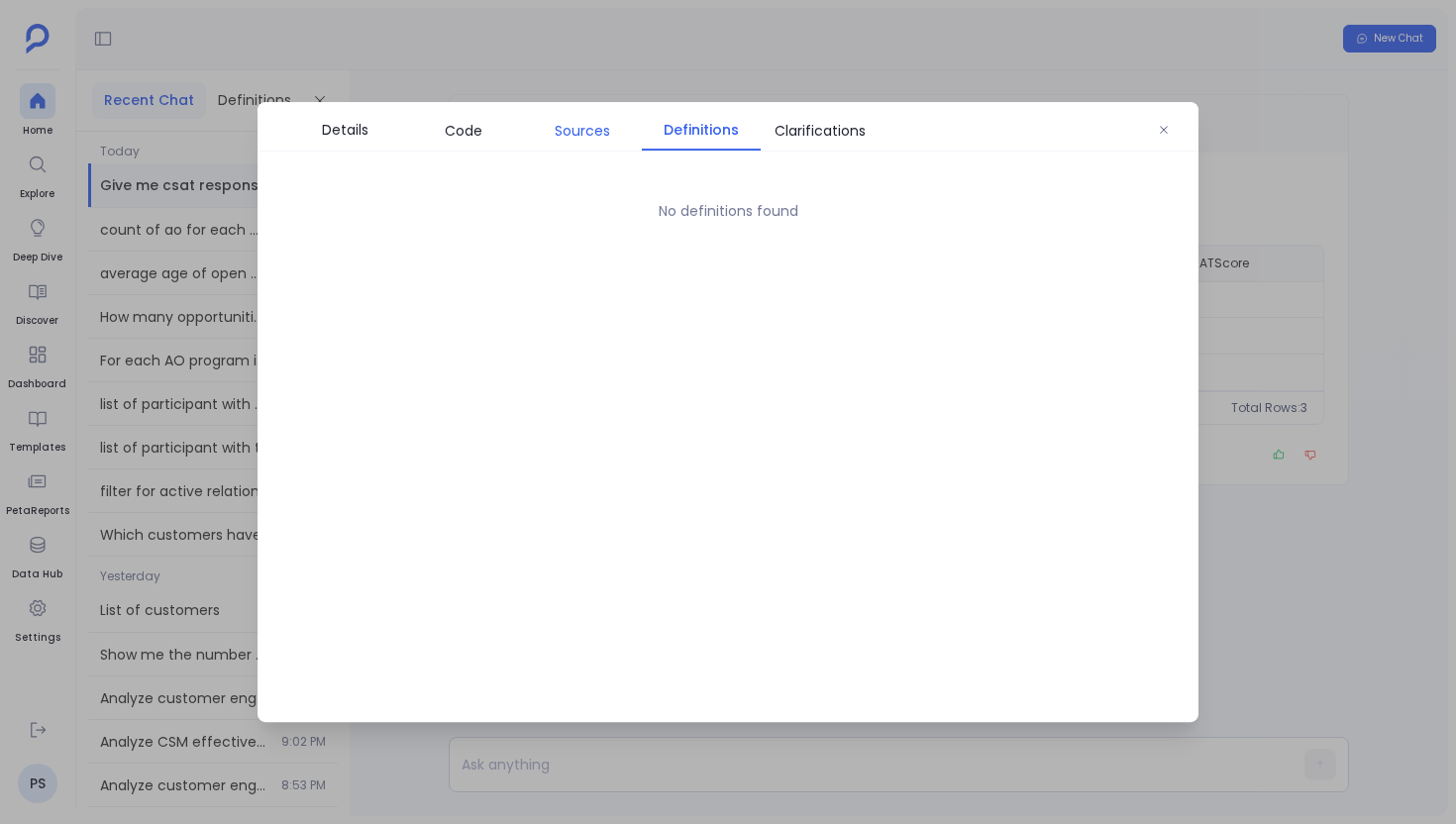 click on "Sources" at bounding box center [582, 131] 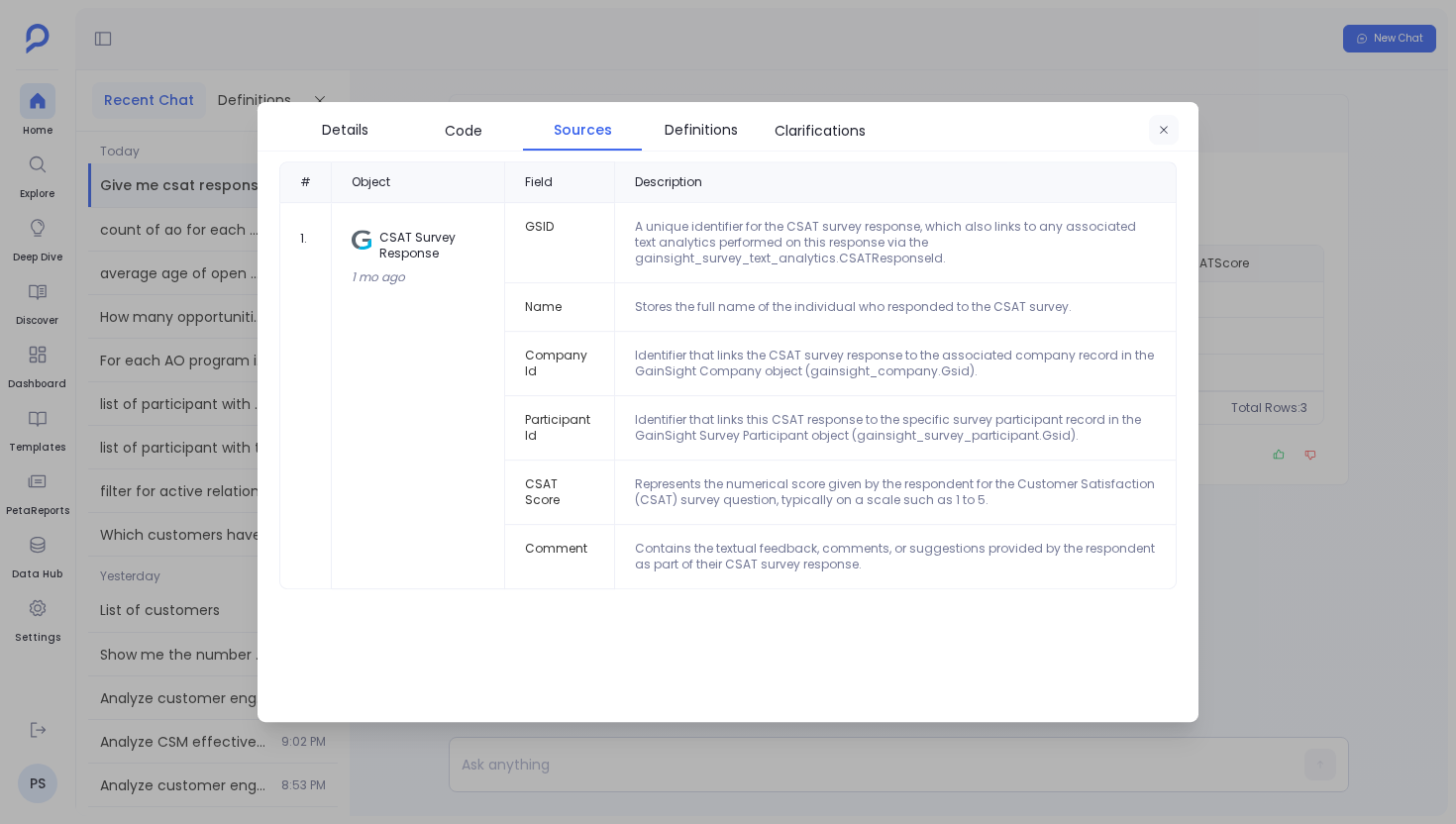 click at bounding box center [1164, 131] 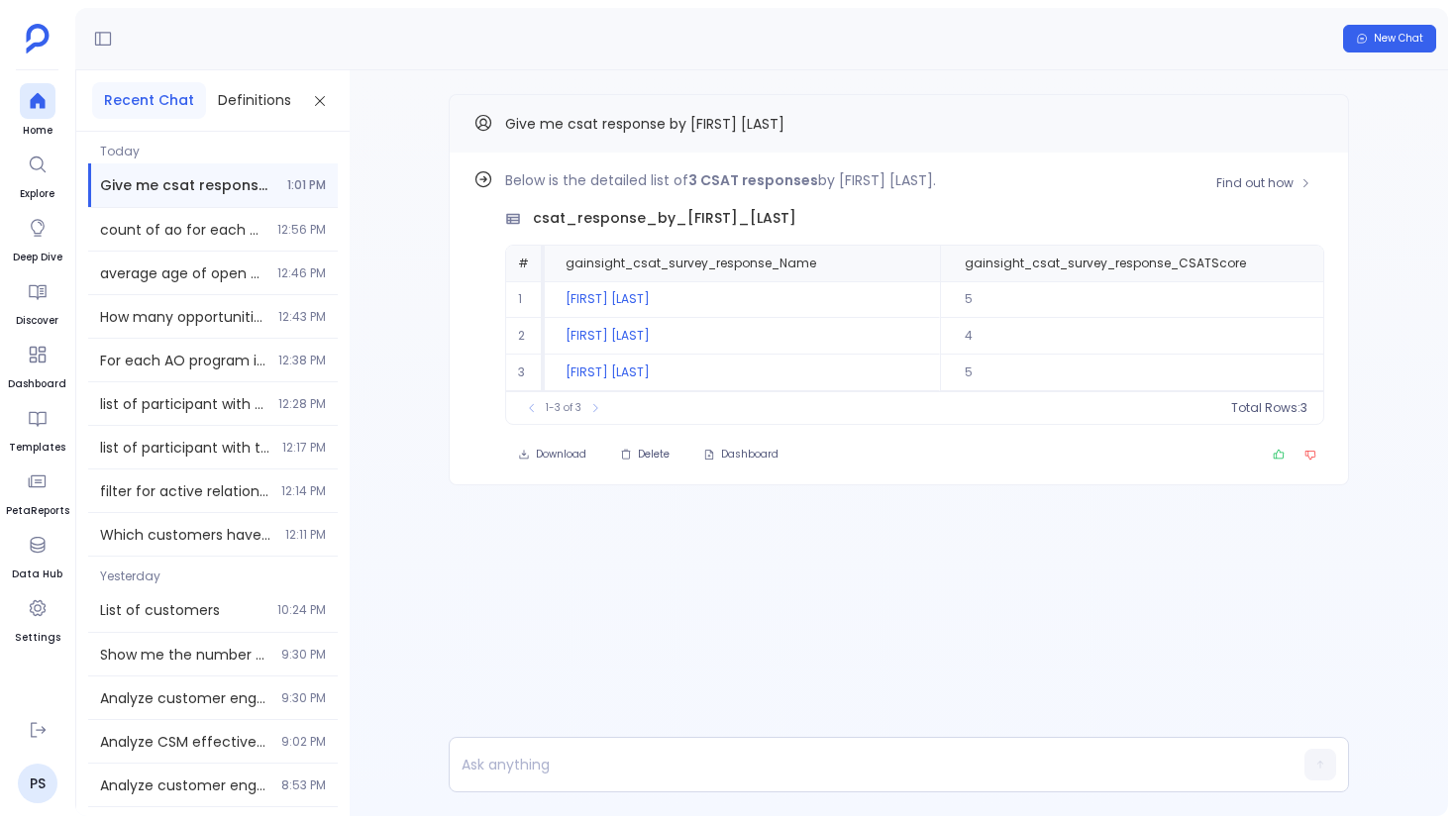 scroll, scrollTop: 0, scrollLeft: 0, axis: both 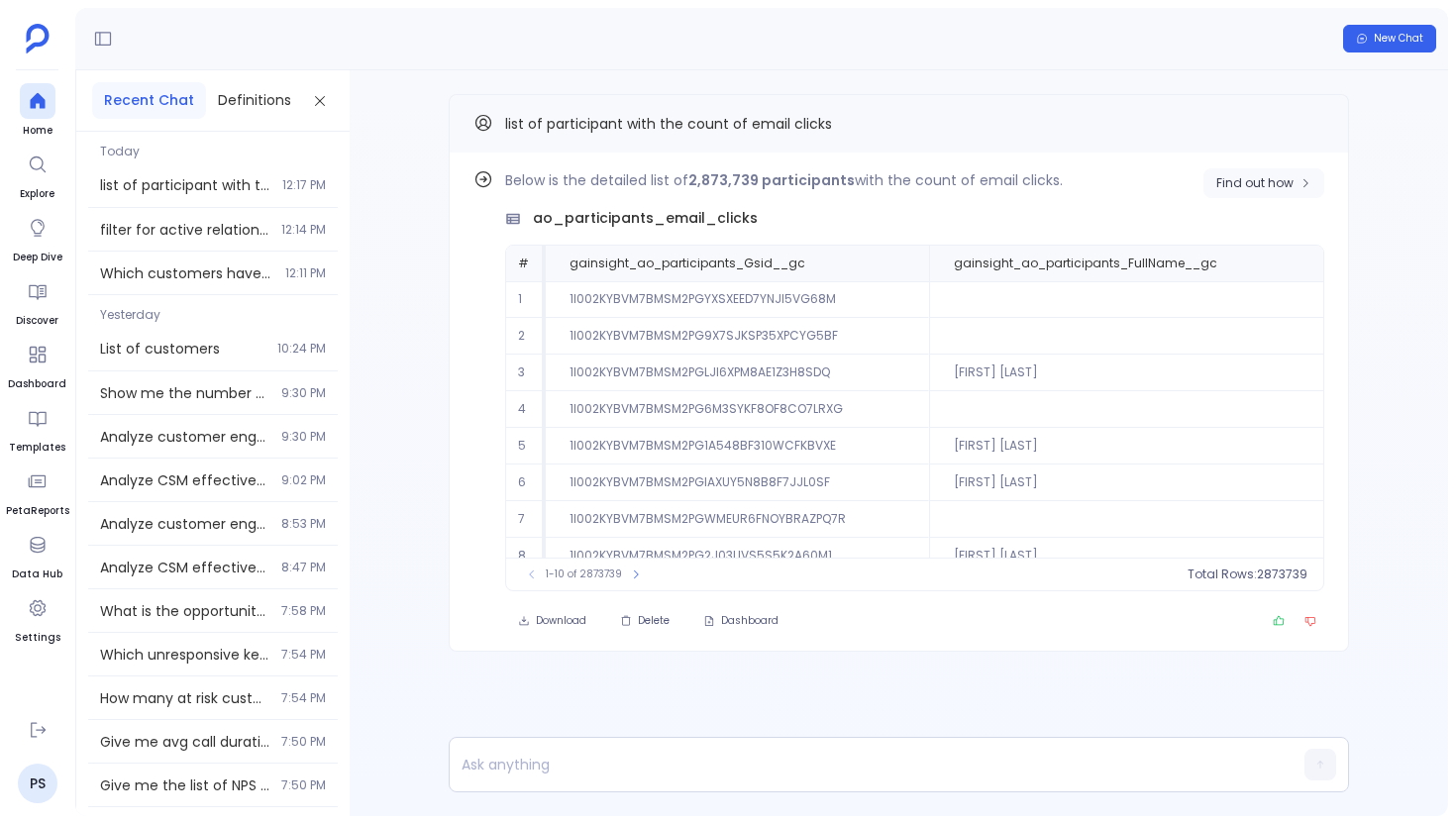 click on "Find out how" at bounding box center [1255, 183] 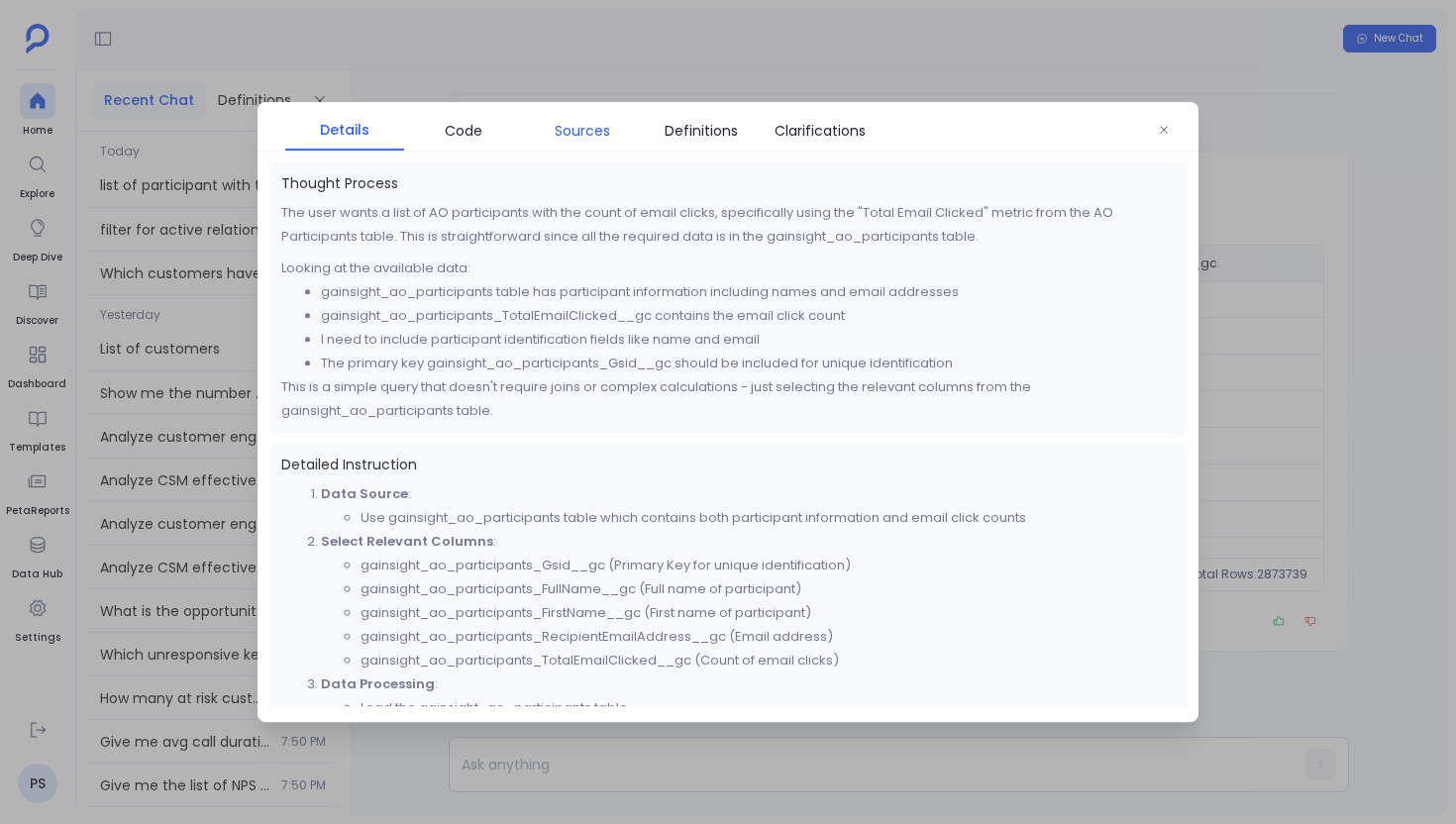 click on "Sources" at bounding box center [582, 131] 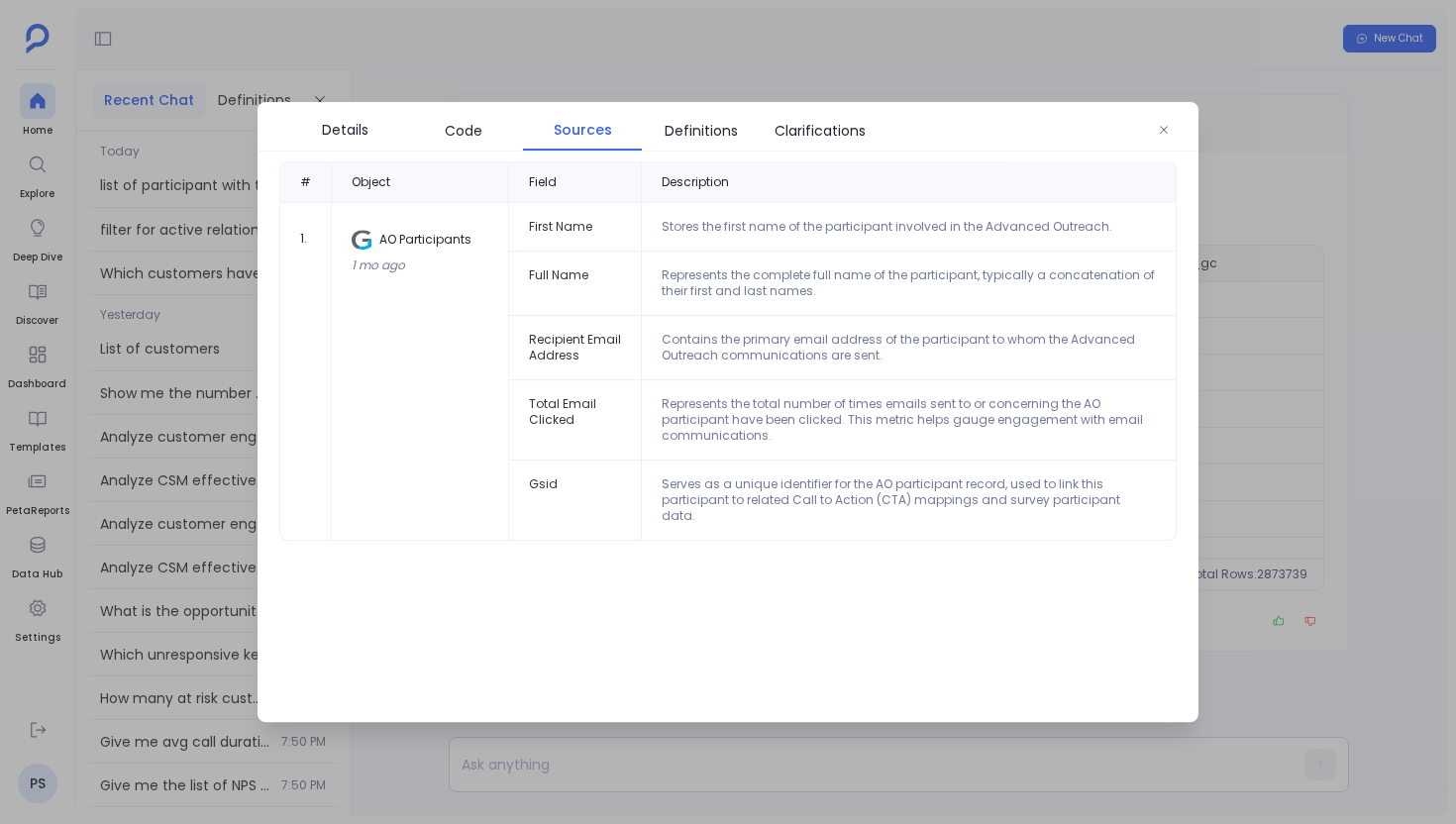 click on "Details Code Sources Definitions Clarifications # Object Field Description 1 . AO Participants 1 mo ago First Name Stores the first name of the participant involved in the Advanced Outreach. Full Name Represents the complete full name of the participant, typically a concatenation of their first and last names. Recipient Email Address Contains the primary email address of the participant to whom the Advanced Outreach communications are sent. Total Email Clicked Represents the total number of times emails sent to or concerning the AO participant have been clicked. This metric helps gauge engagement with email communications. Gsid Serves as a unique identifier for the AO participant record, used to link this participant to related Call to Action (CTA) mappings and survey participant data." at bounding box center [728, 412] 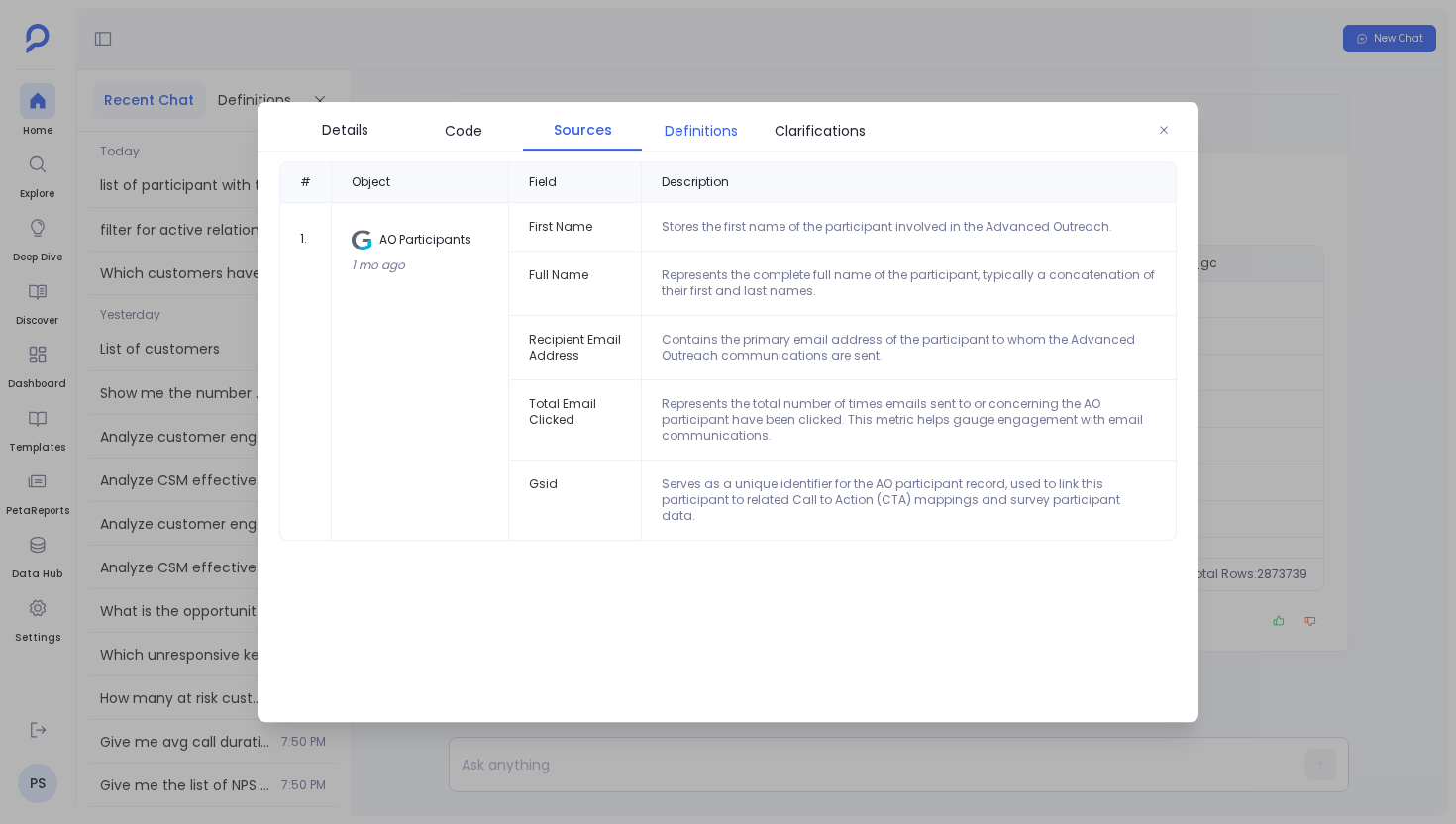 click on "Definitions" at bounding box center (701, 131) 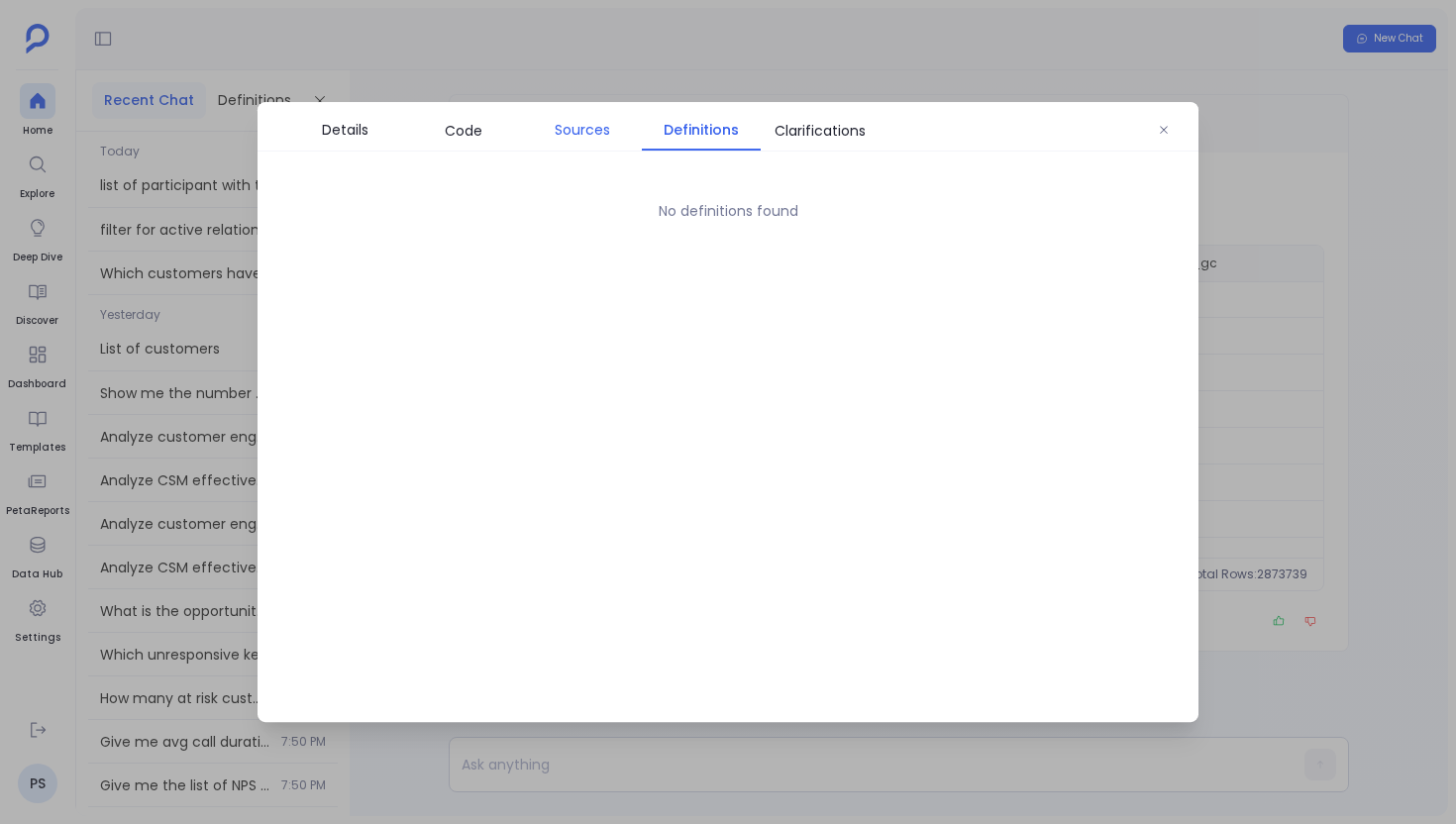 click on "Sources" at bounding box center [582, 130] 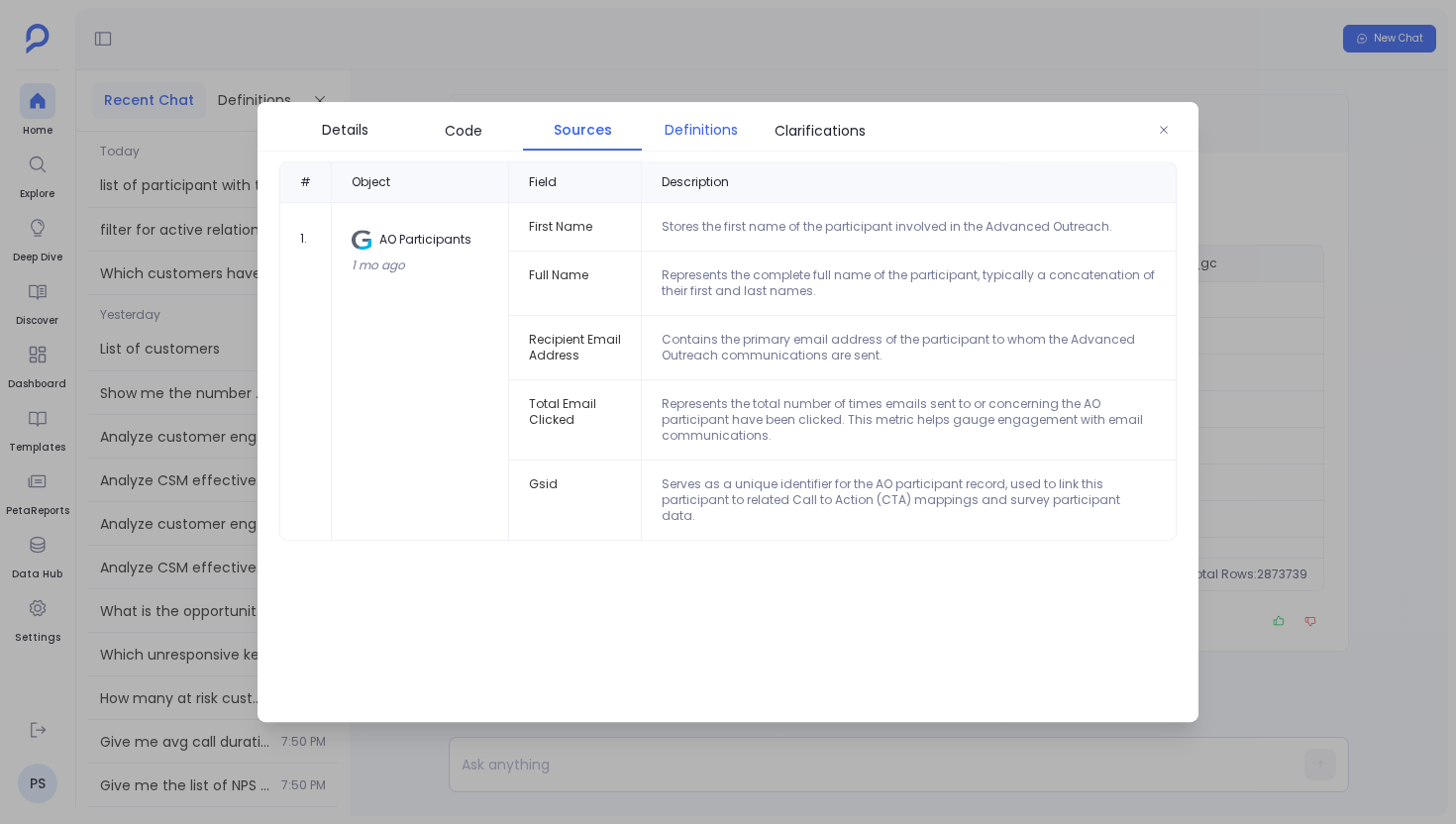 click on "Definitions" at bounding box center [701, 130] 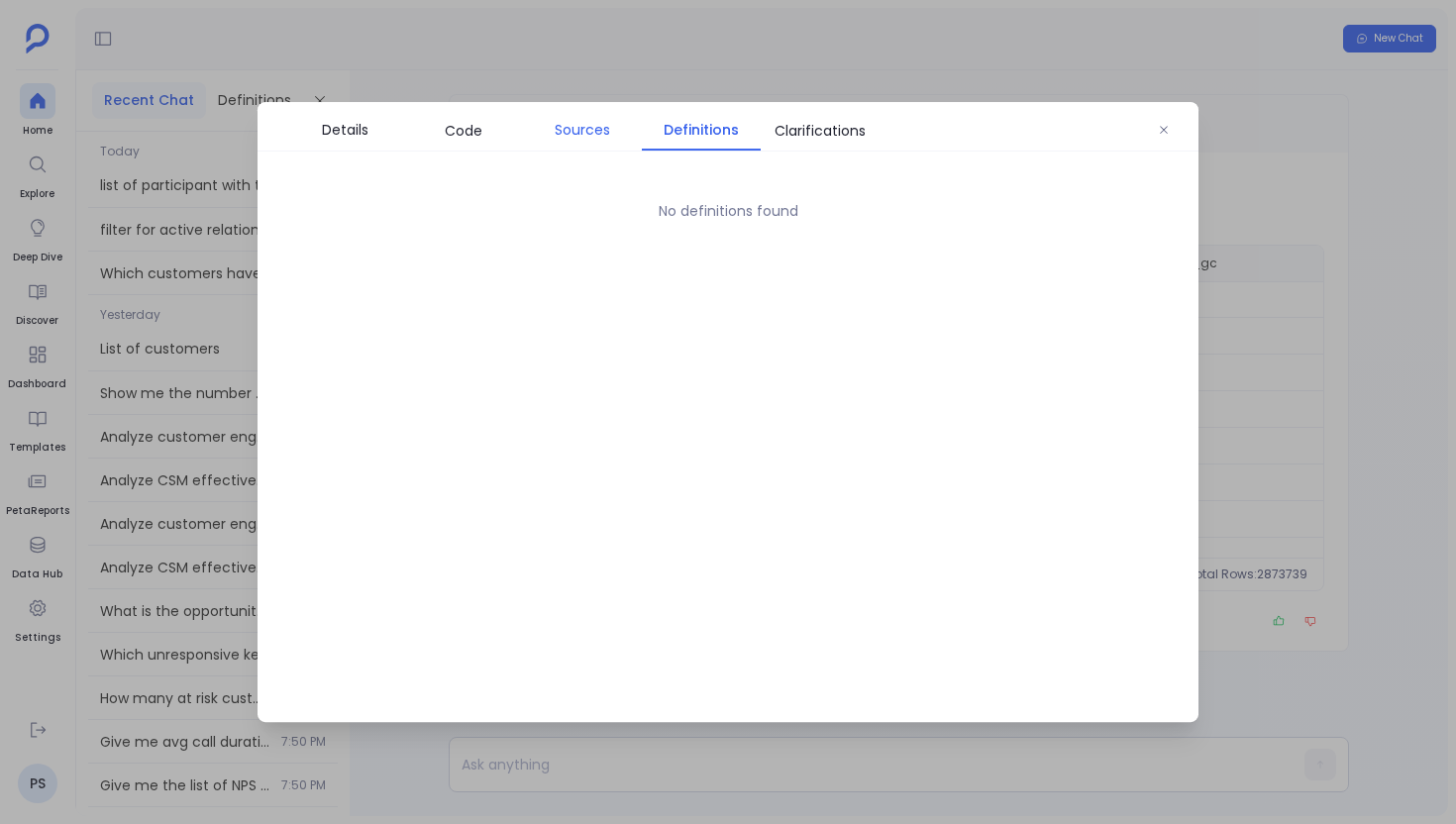 click on "Sources" at bounding box center (582, 130) 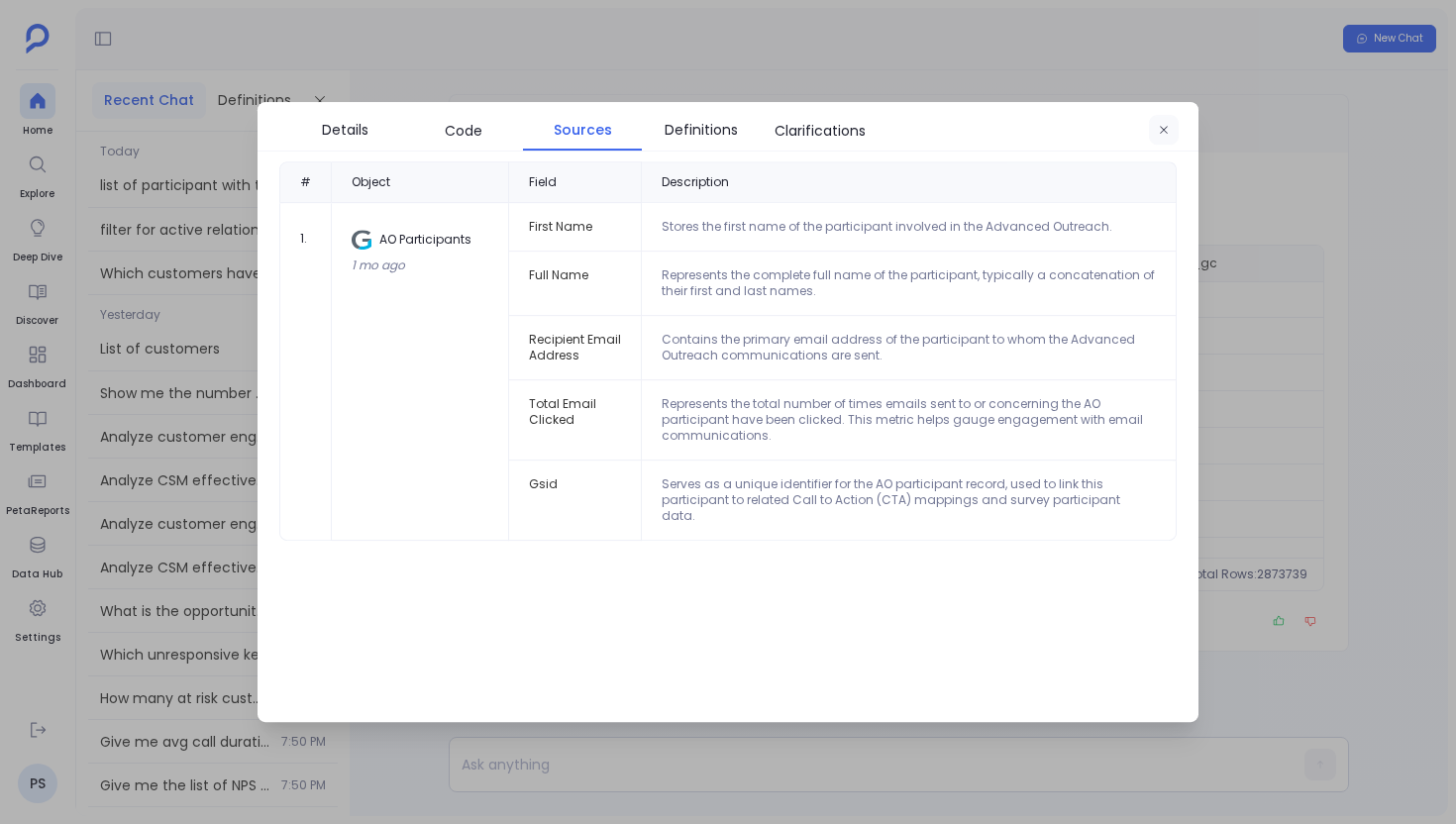 click at bounding box center [1164, 131] 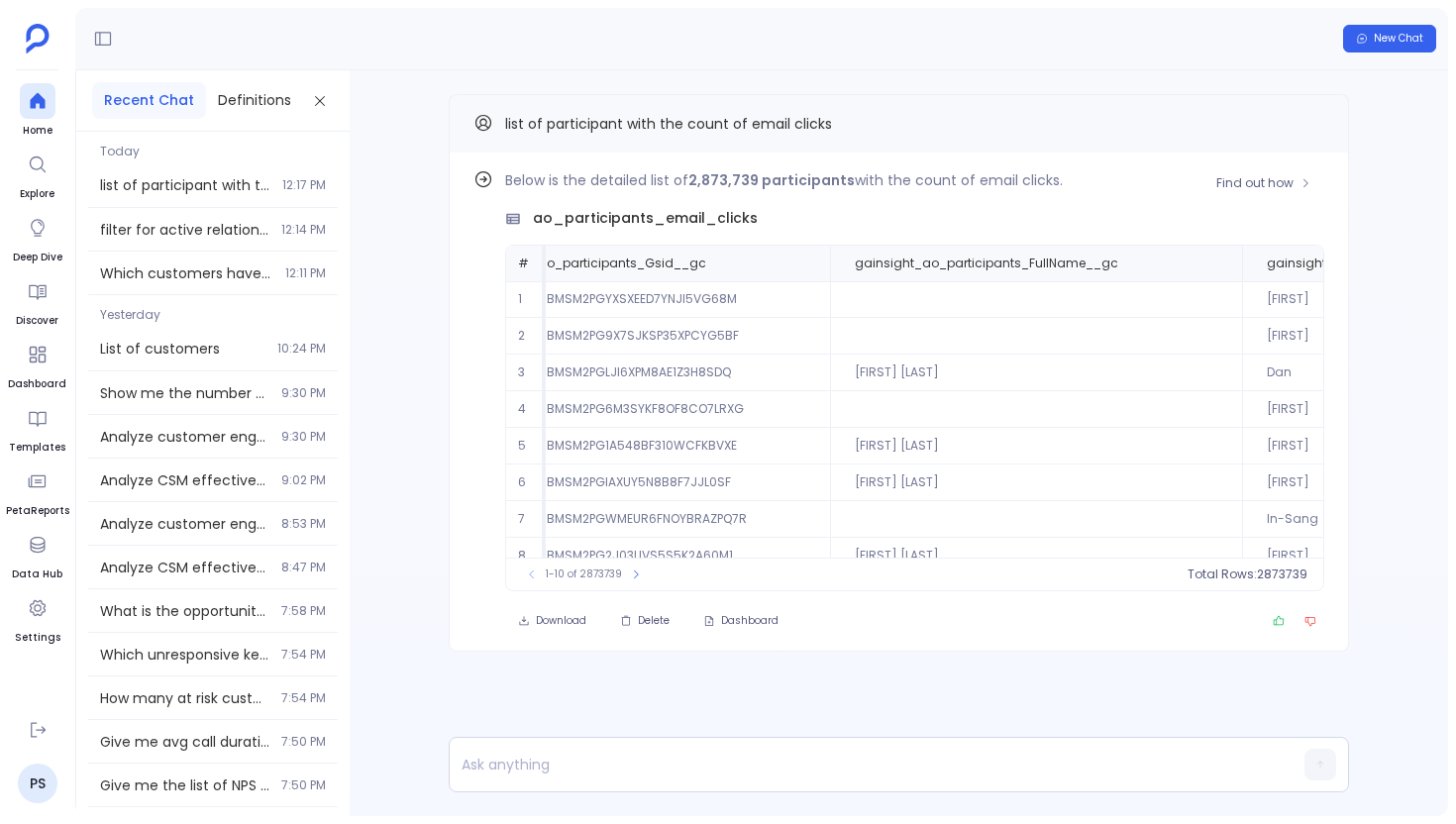 scroll, scrollTop: 0, scrollLeft: 0, axis: both 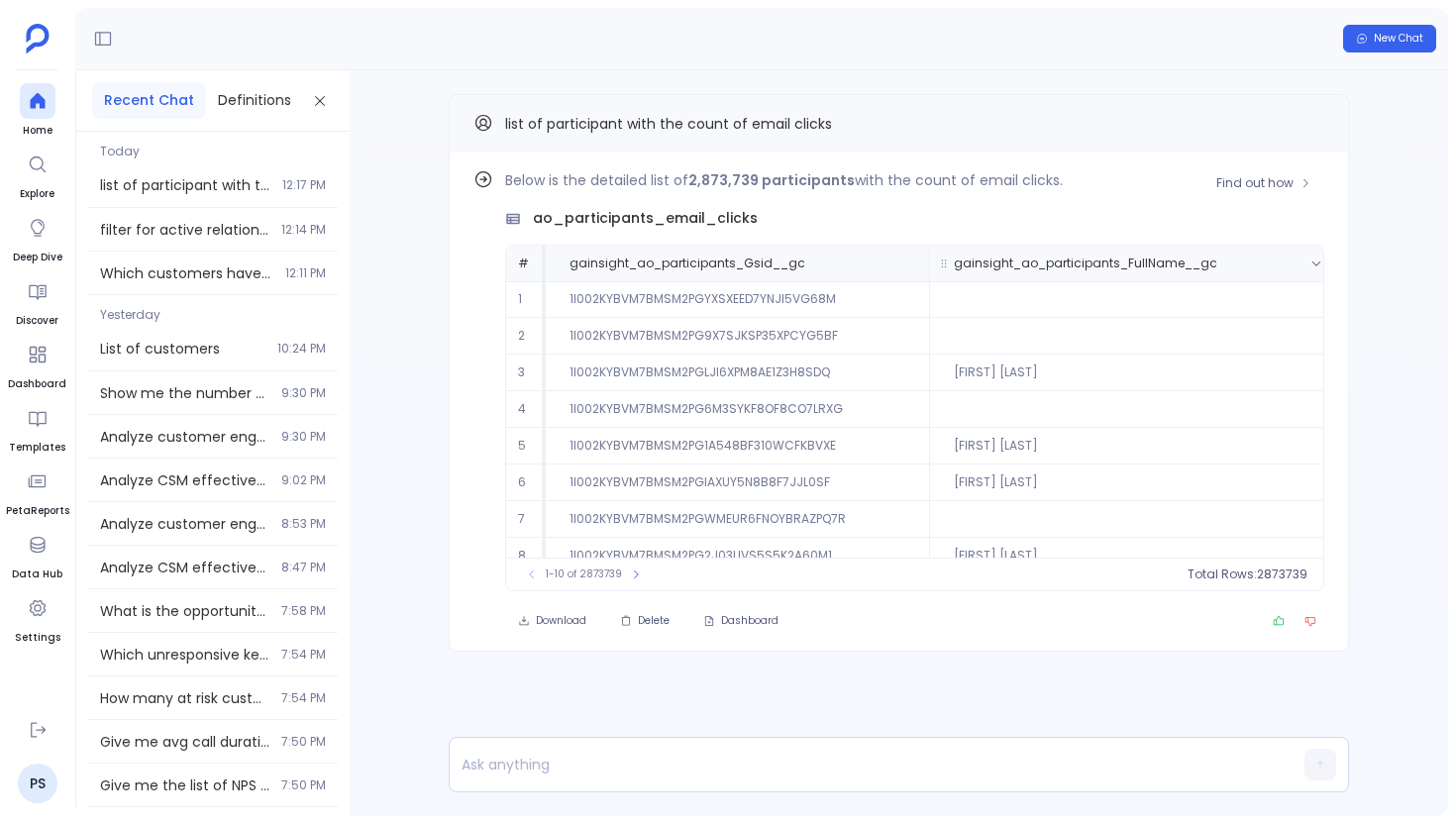 type 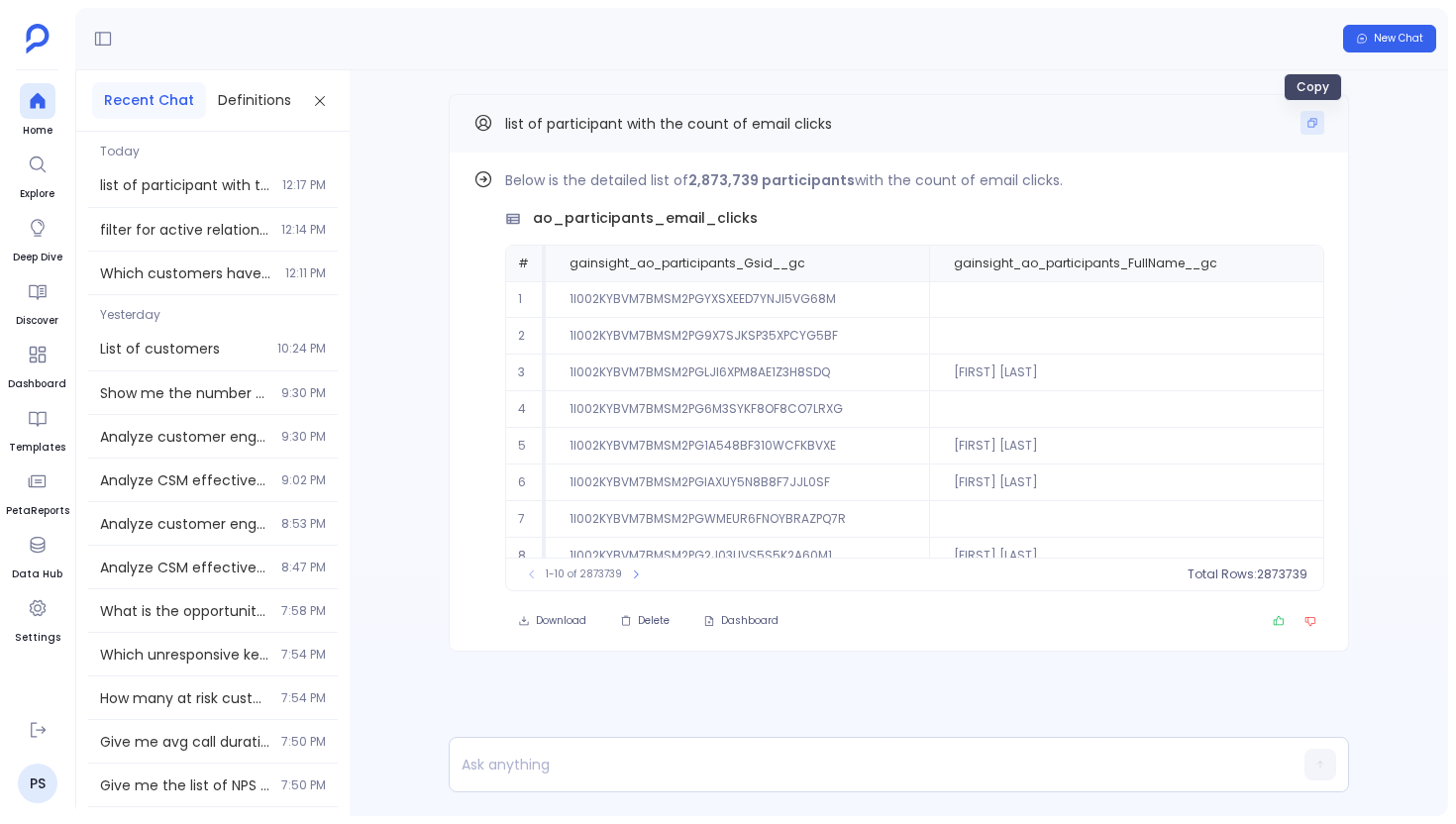 click at bounding box center [1312, 123] 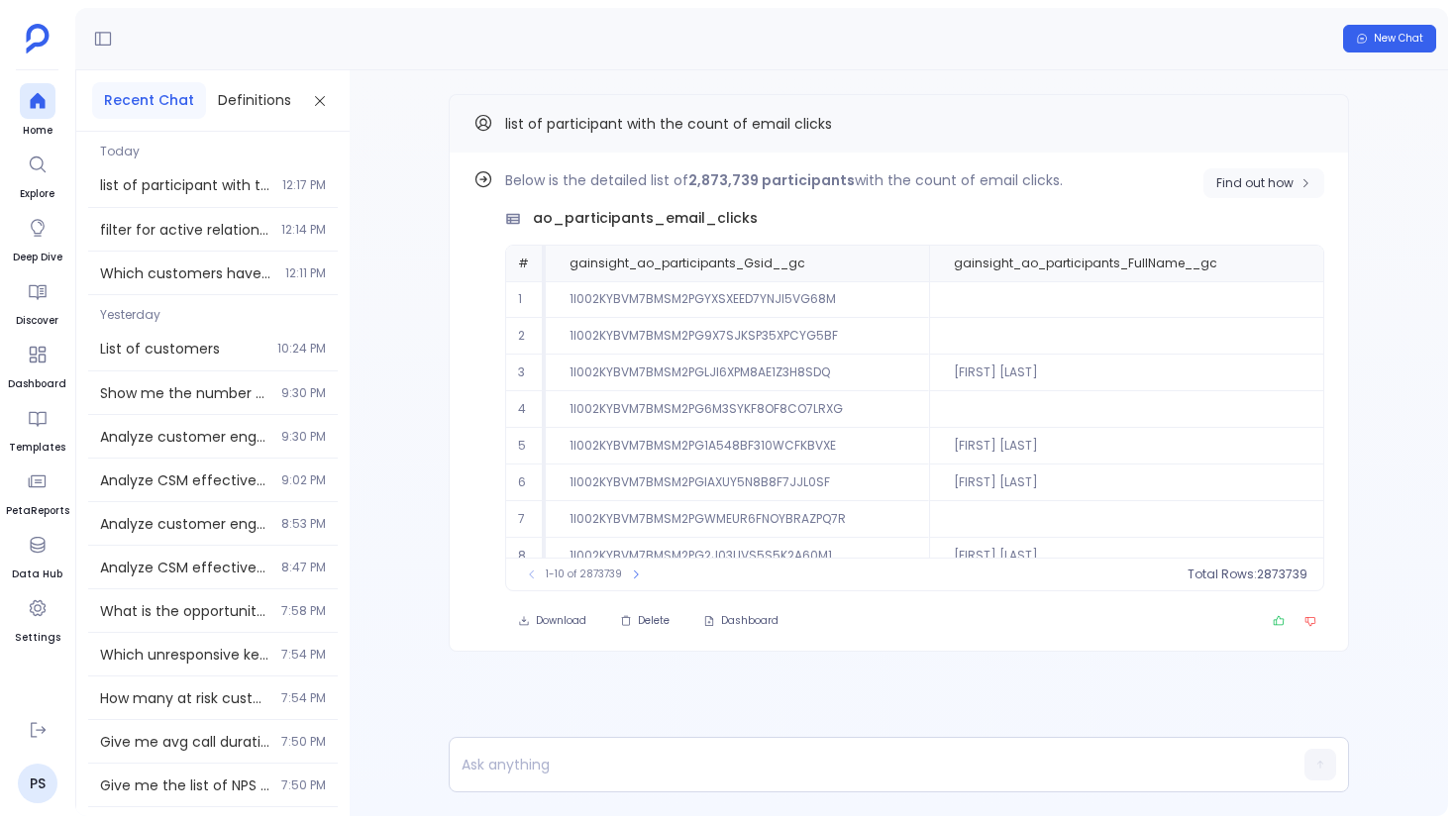 click on "Find out how" at bounding box center (1255, 183) 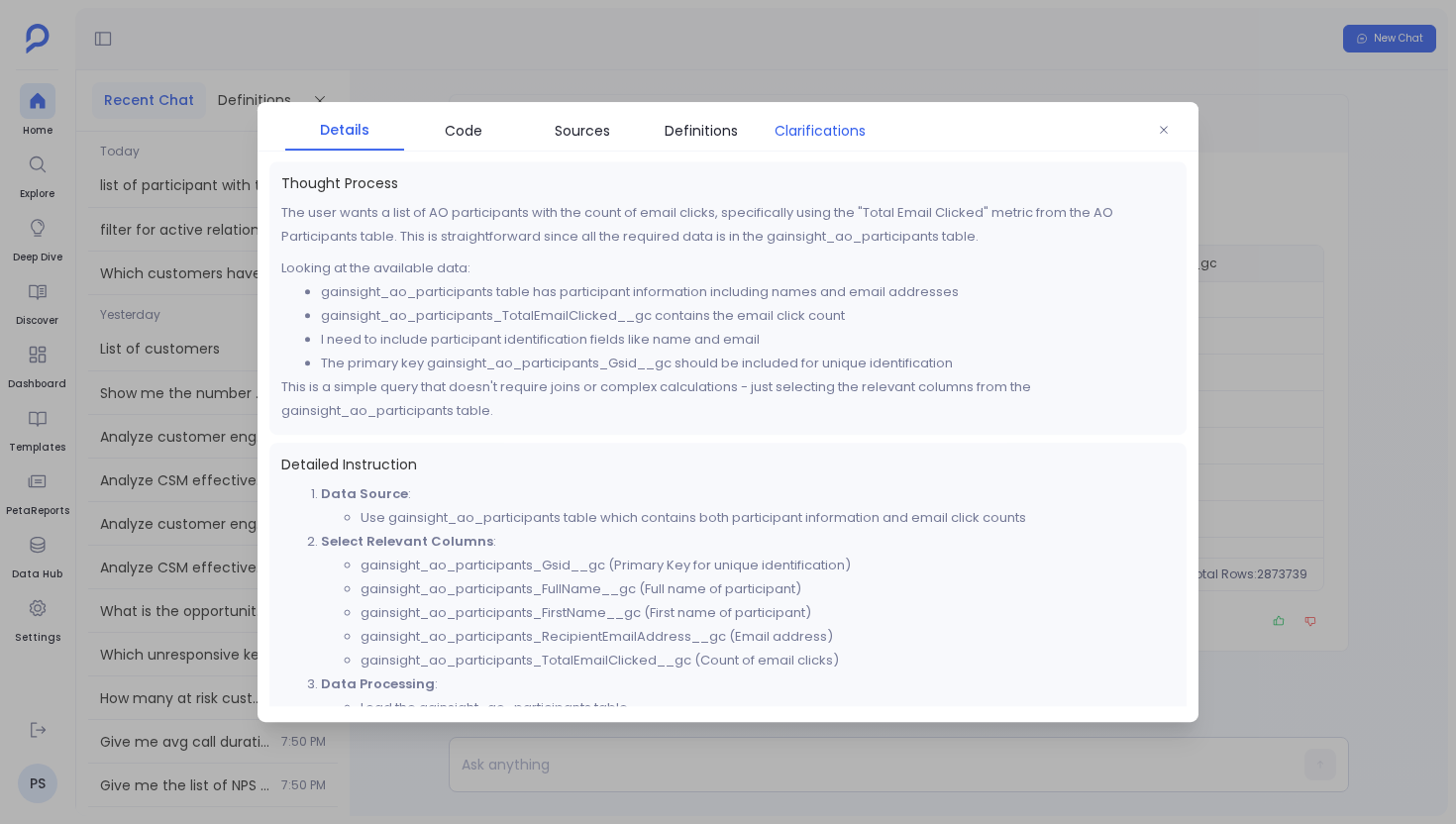 click on "Clarifications" at bounding box center (820, 131) 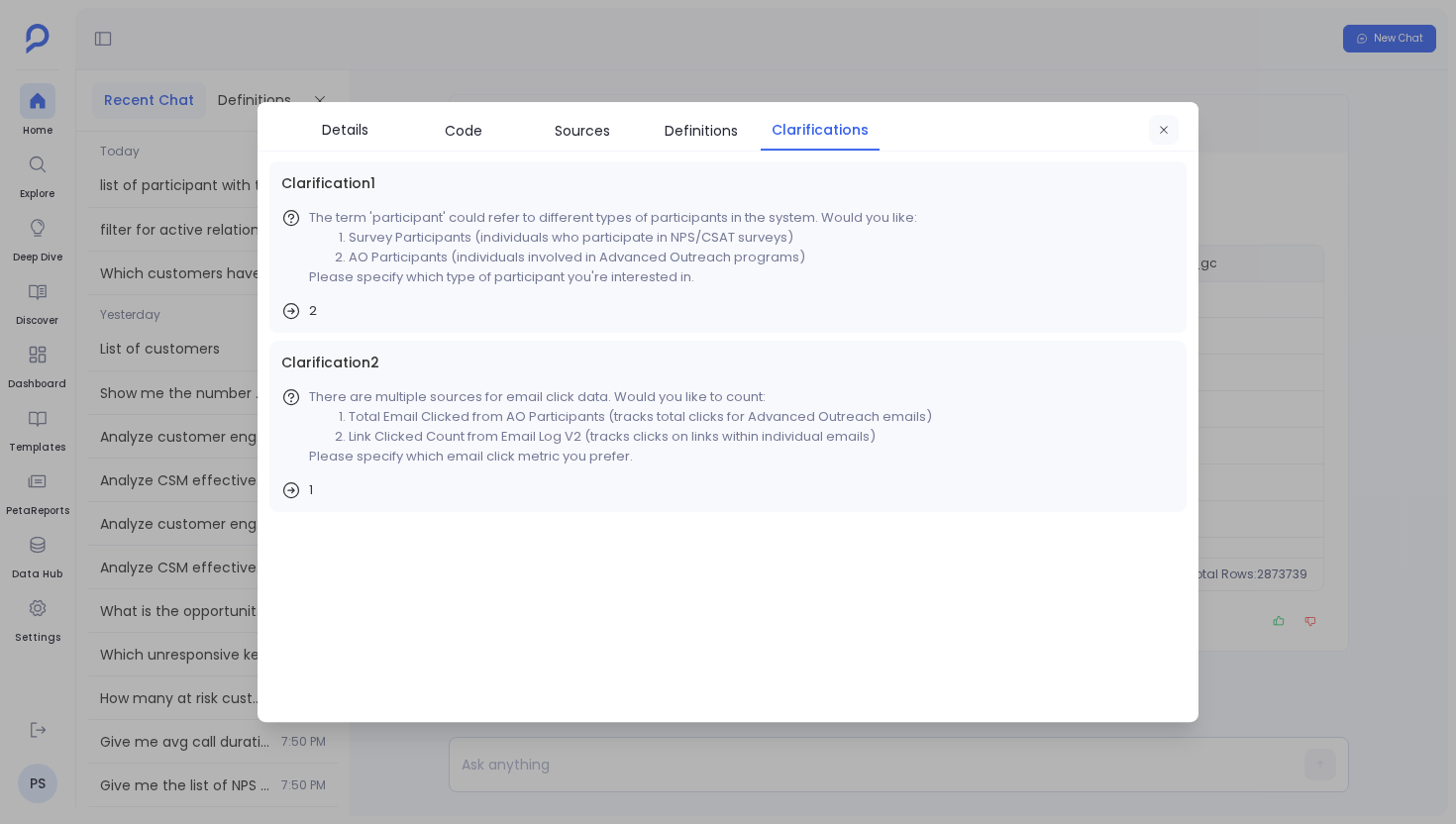 click at bounding box center [1164, 131] 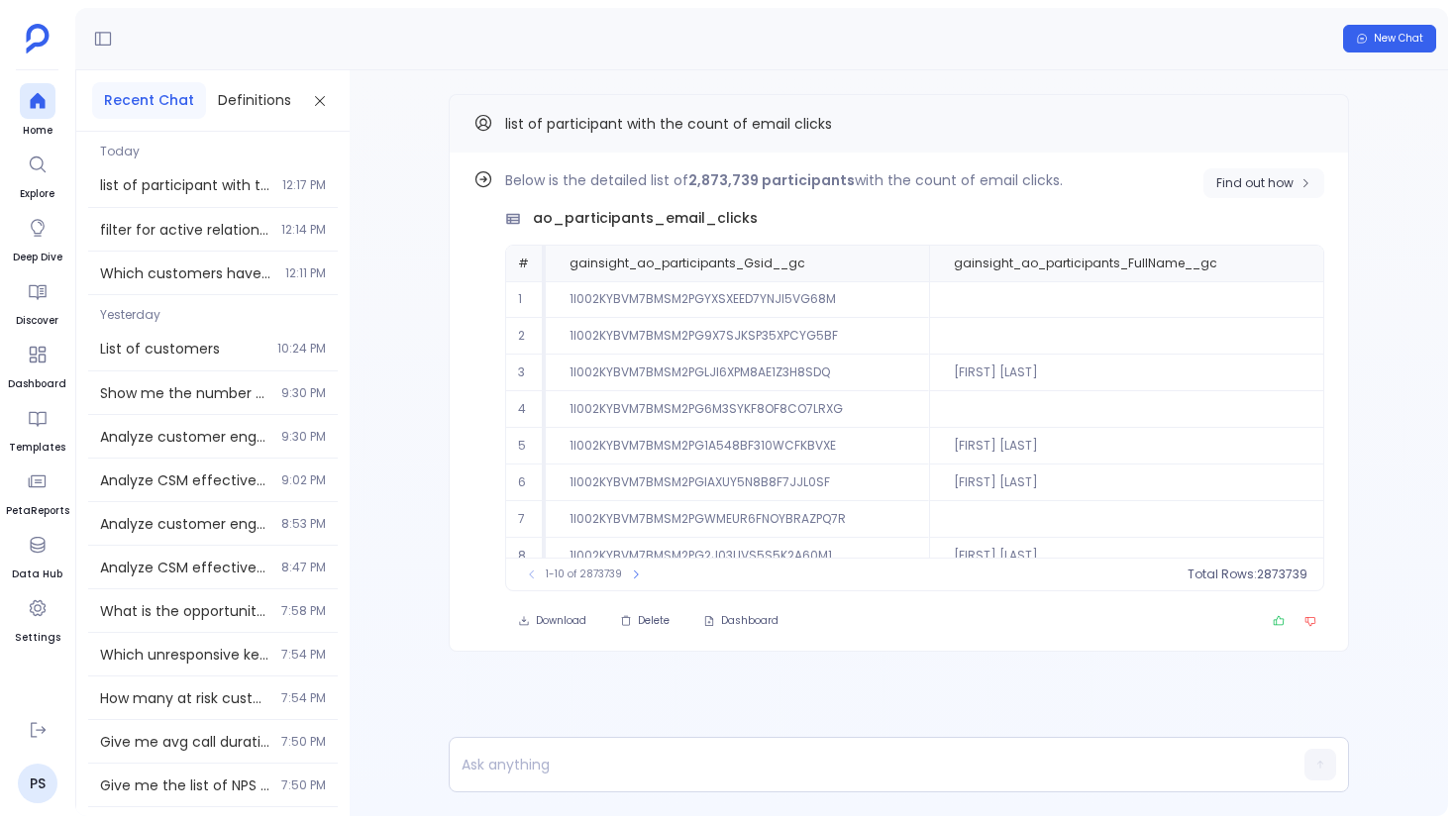 click on "Find out how" at bounding box center (1255, 183) 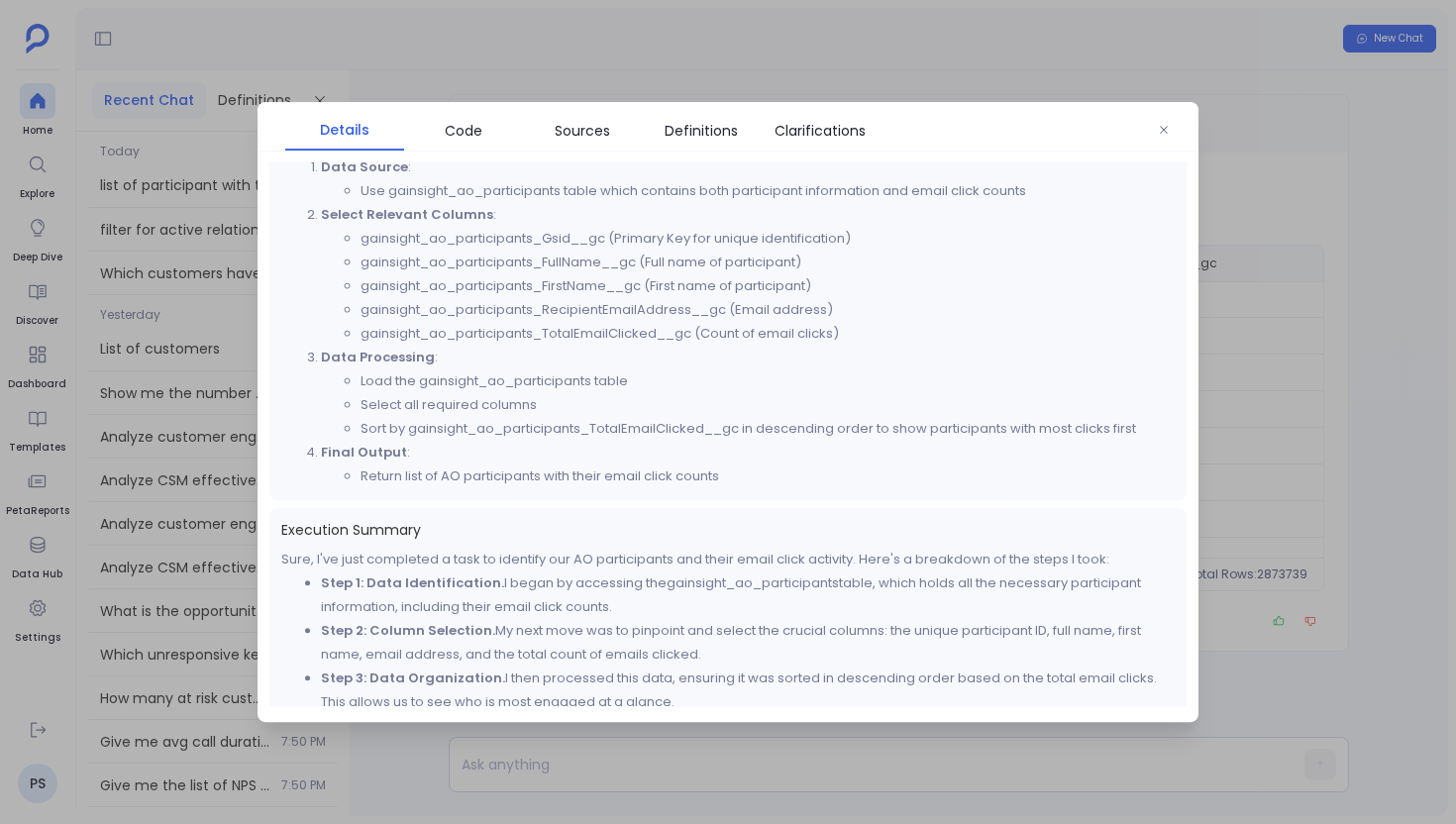 scroll, scrollTop: 394, scrollLeft: 0, axis: vertical 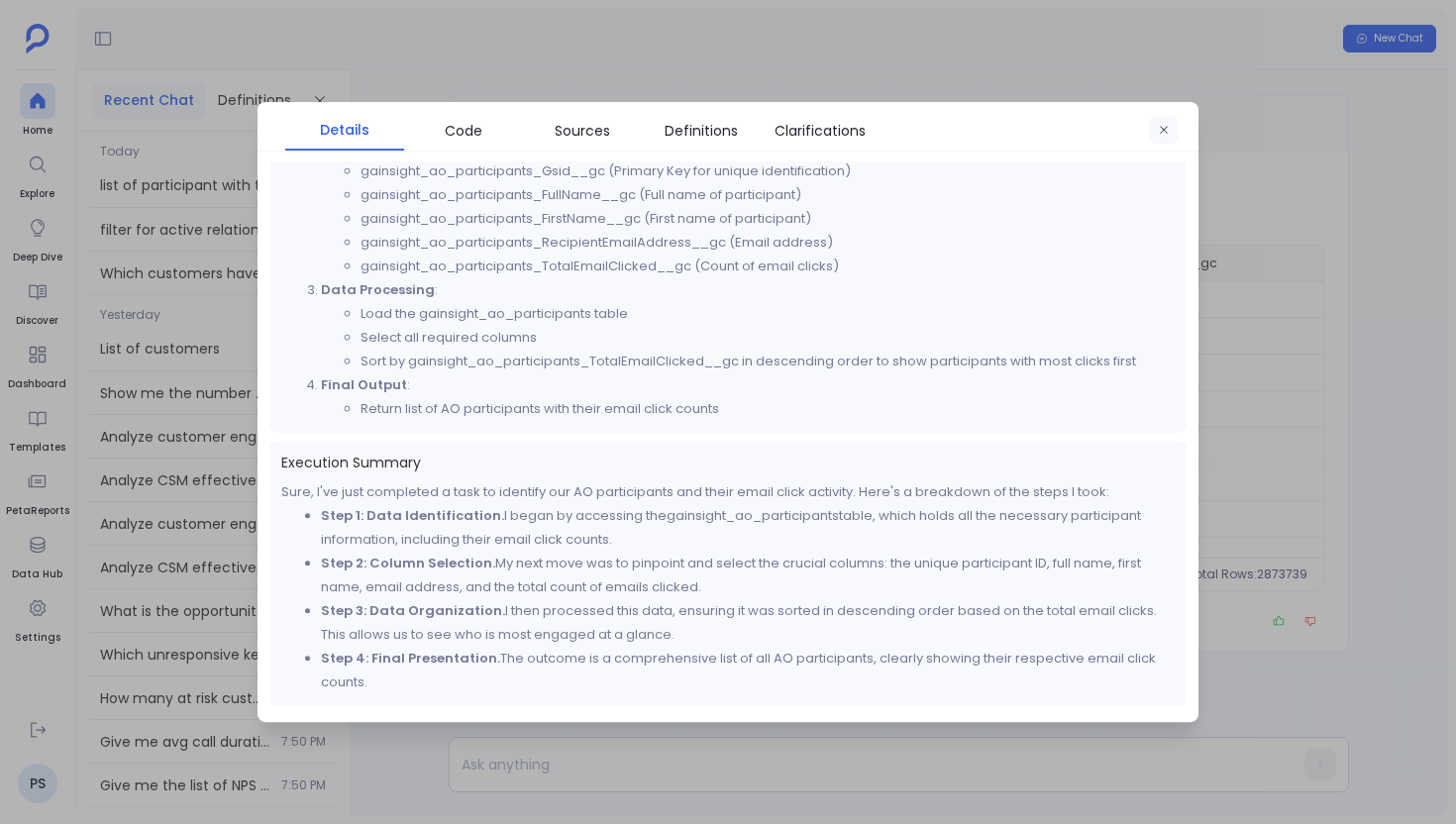 click 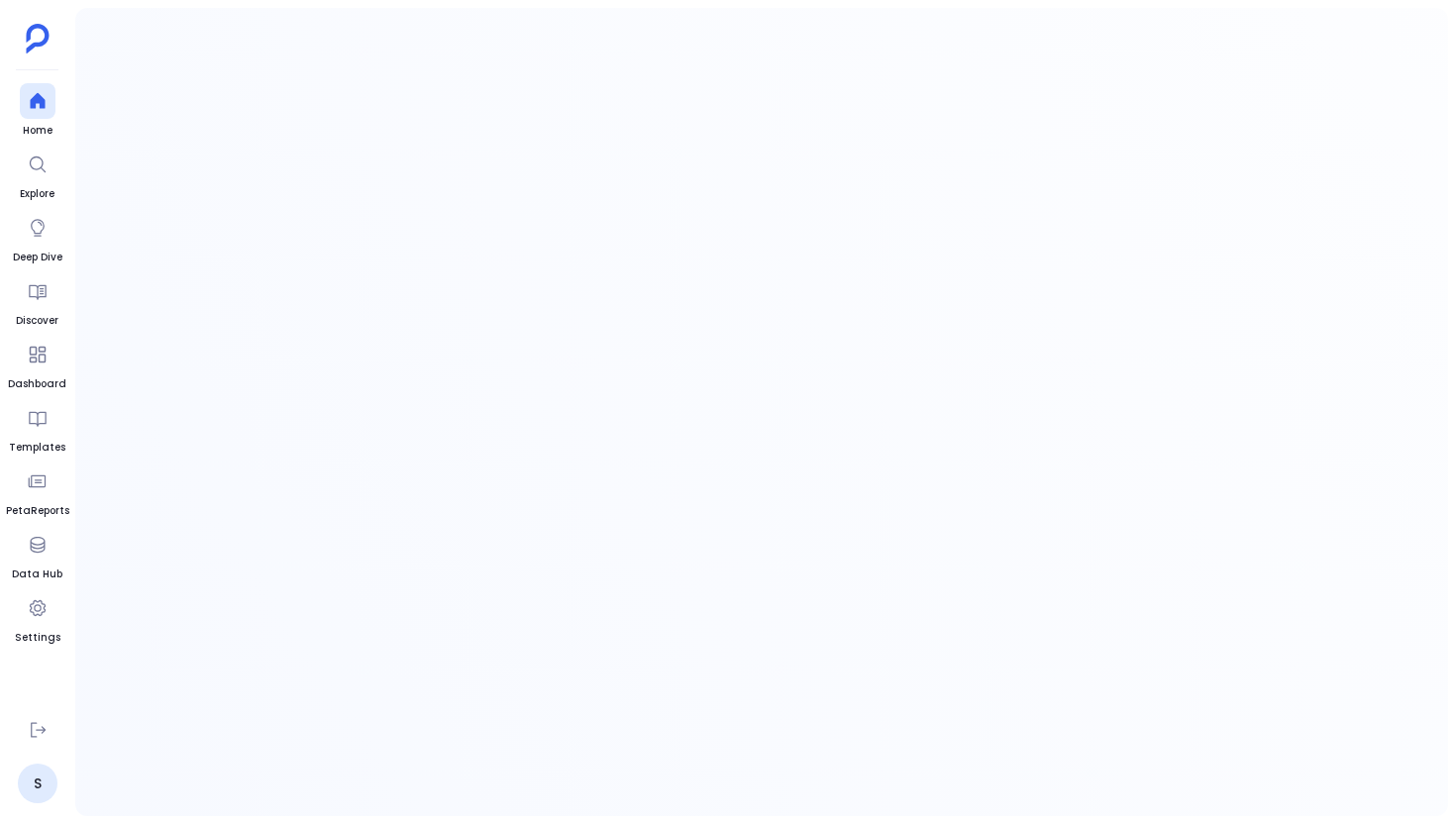 scroll, scrollTop: 0, scrollLeft: 0, axis: both 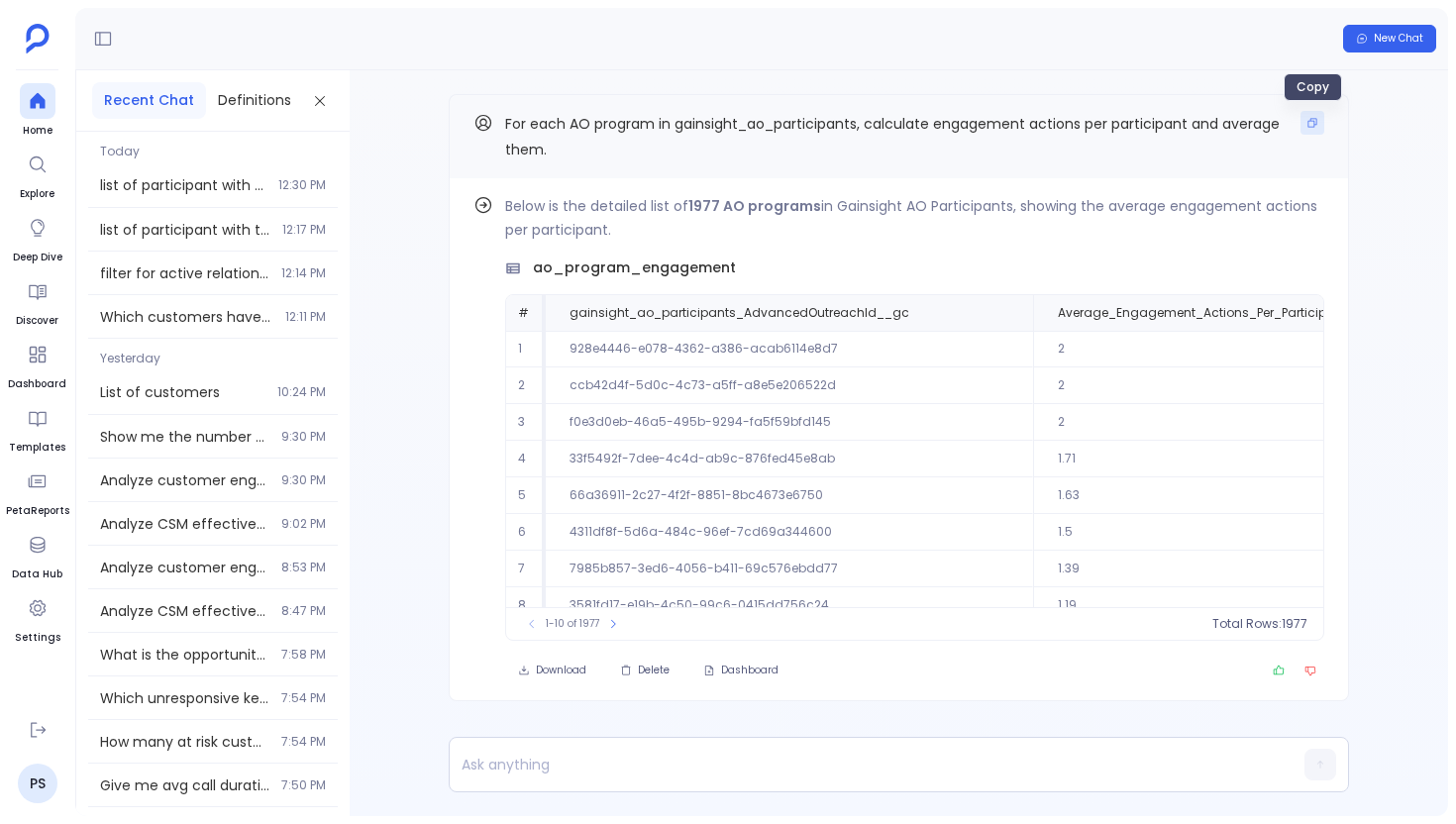 click at bounding box center (1312, 123) 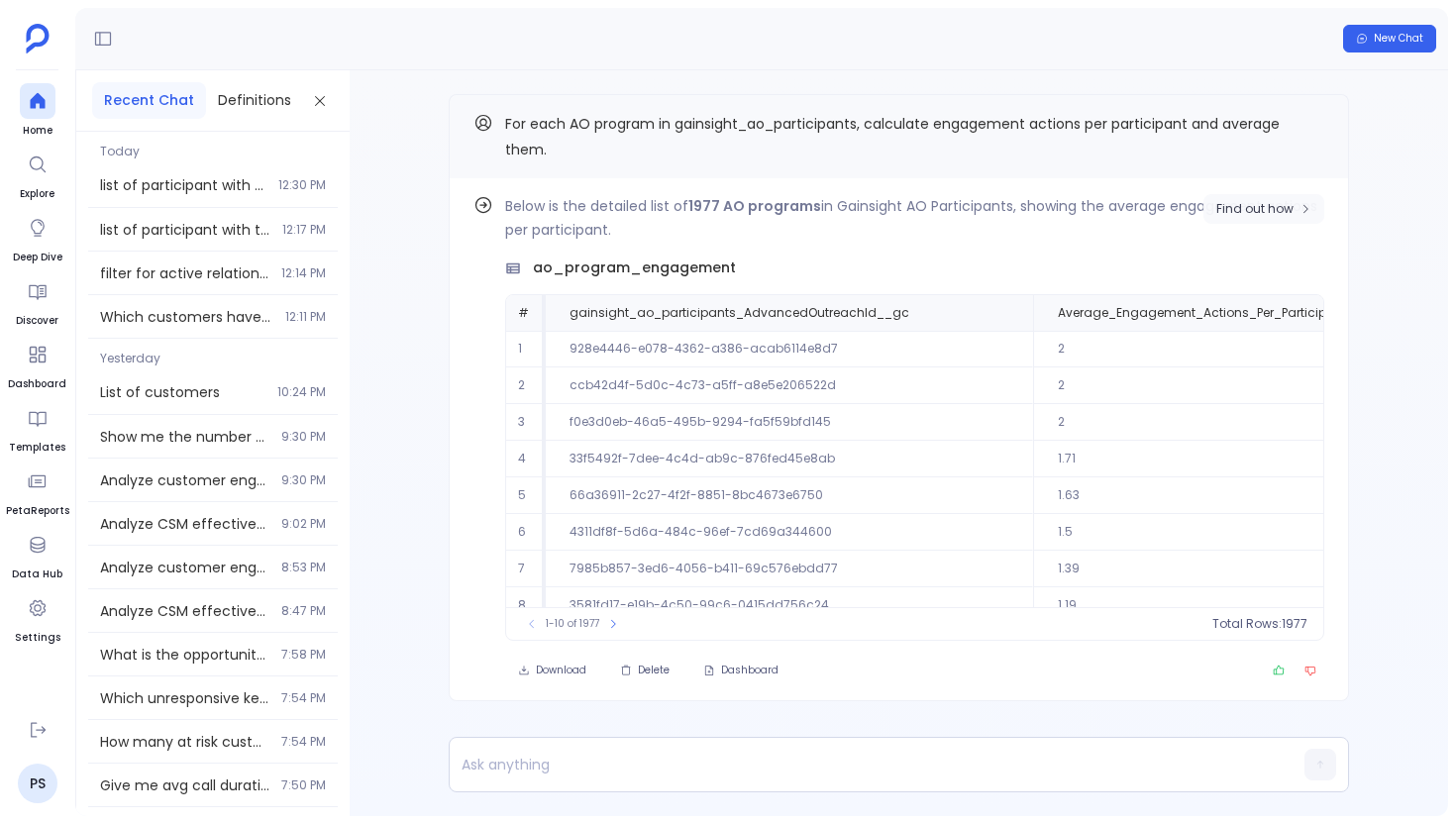 click on "Find out how" at bounding box center [1255, 209] 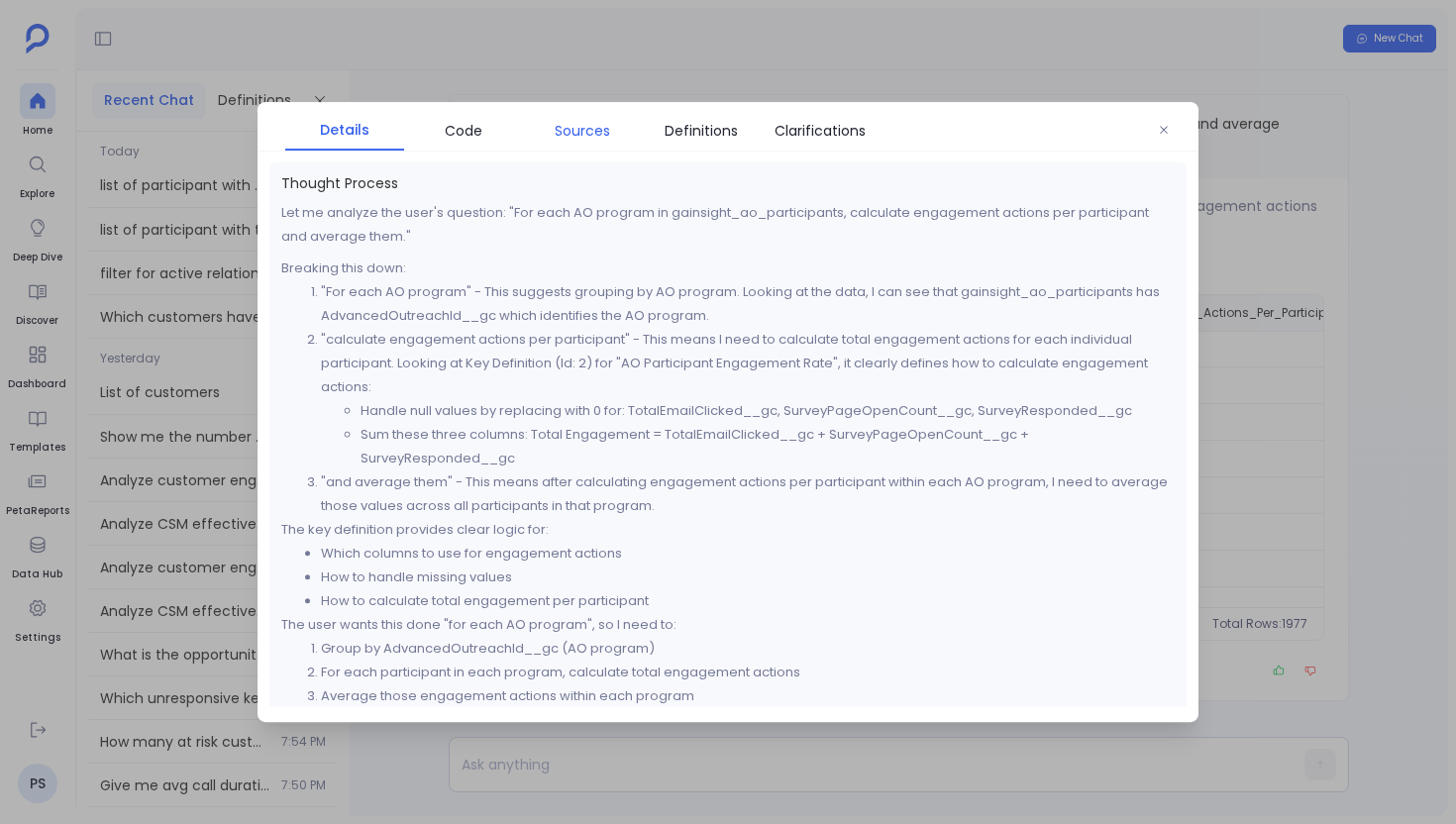 click on "Sources" at bounding box center [582, 131] 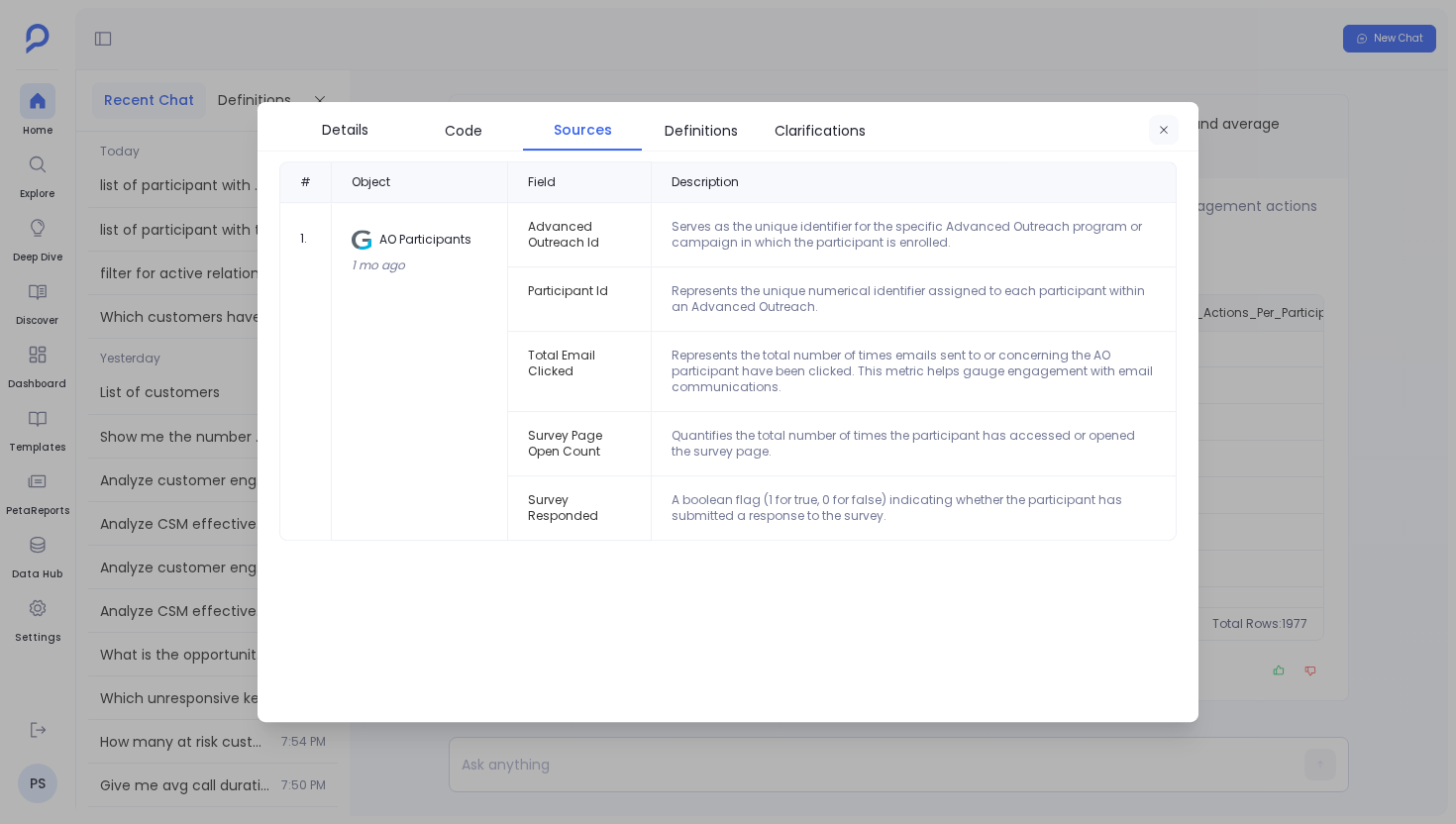 click at bounding box center (1164, 131) 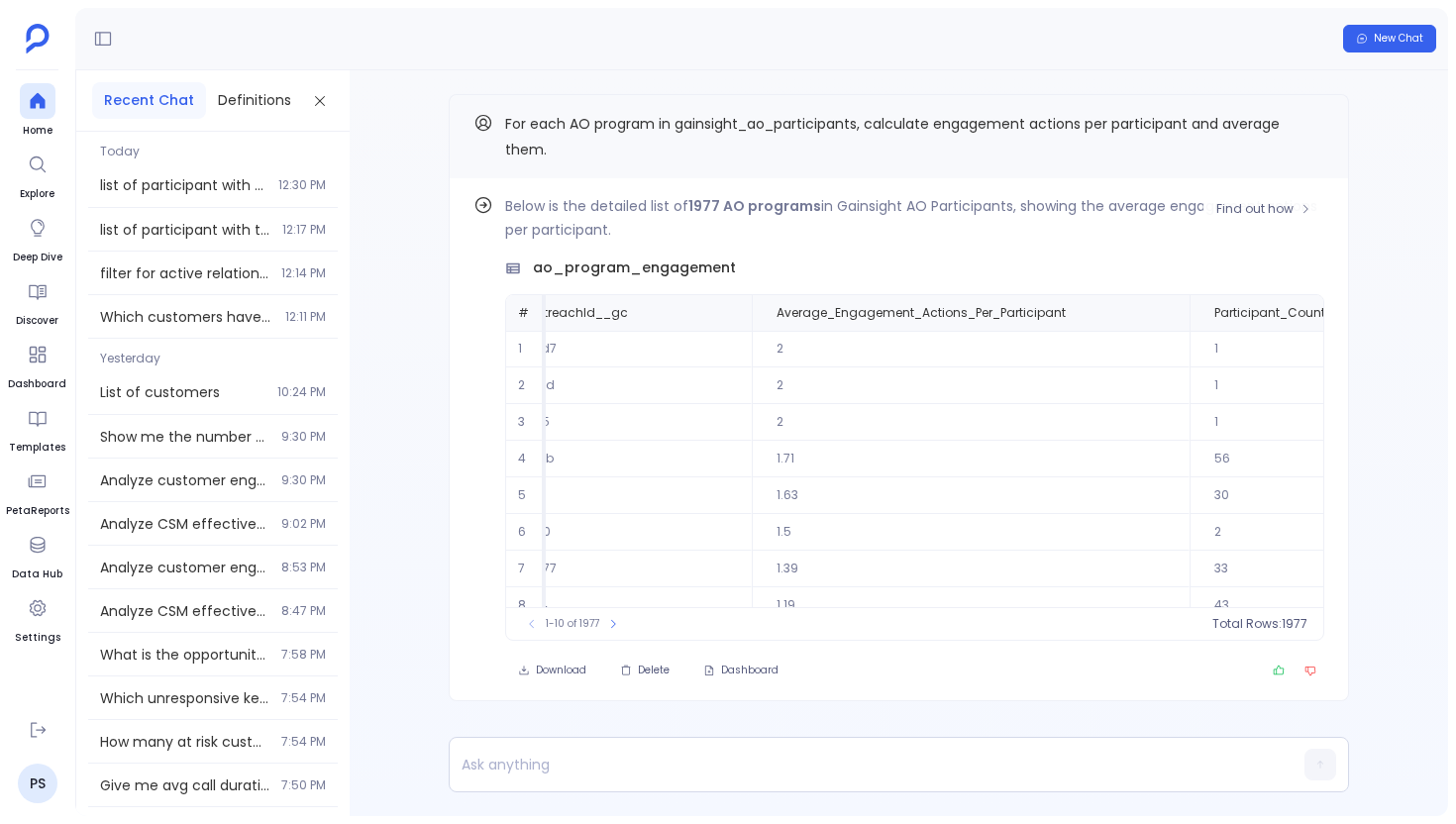 scroll, scrollTop: 0, scrollLeft: 400, axis: horizontal 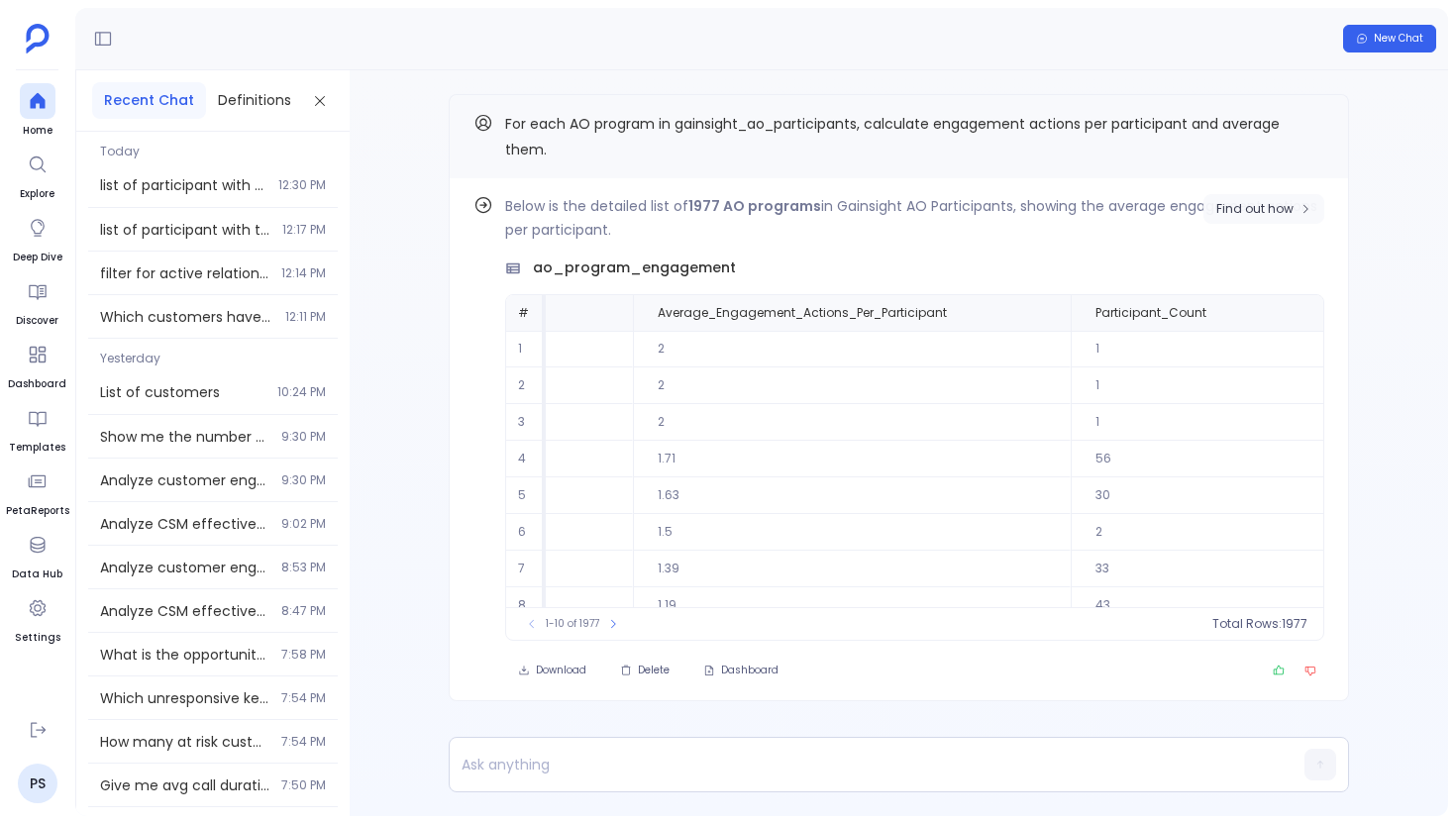 click on "Find out how" at bounding box center [1264, 209] 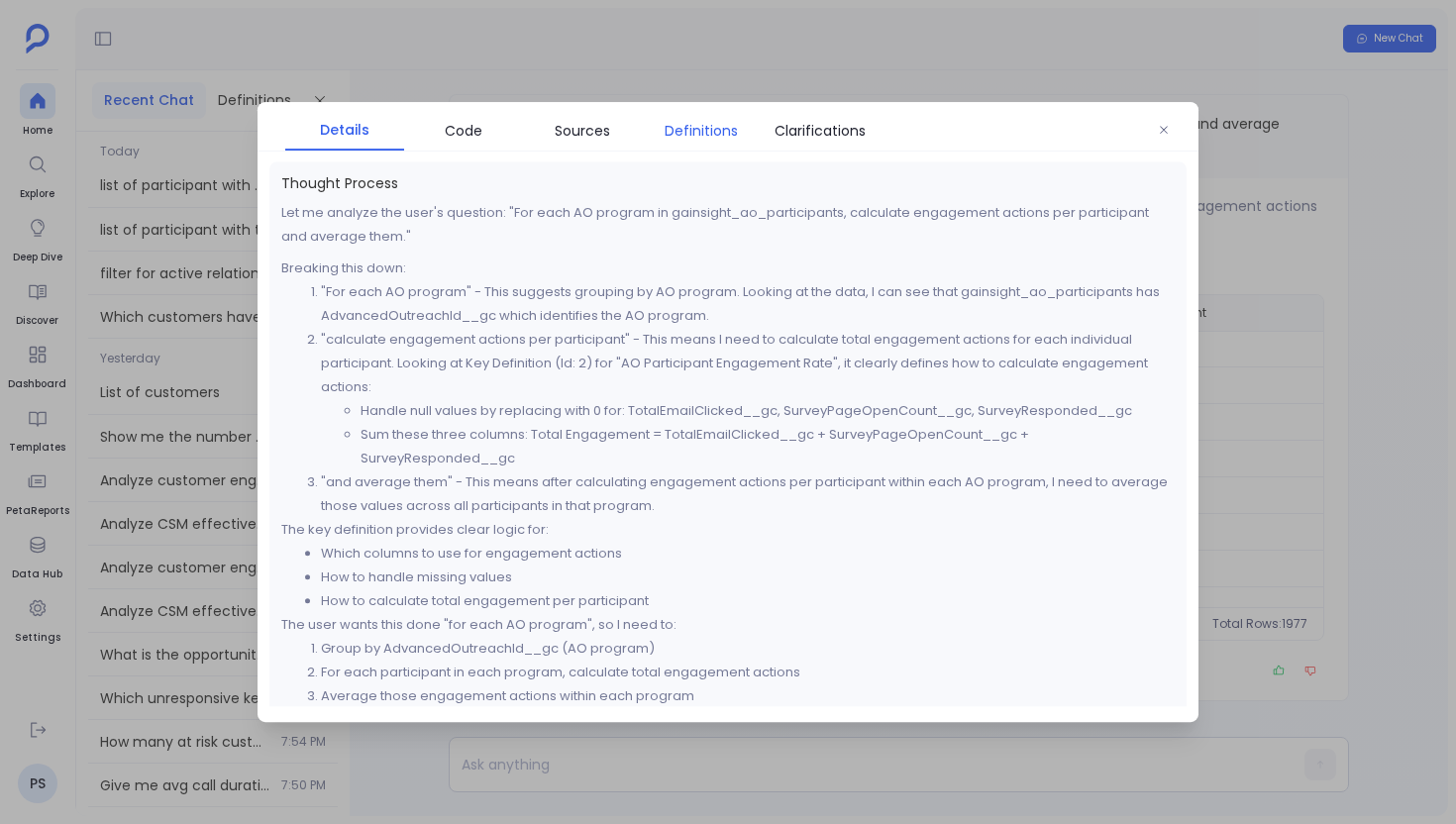 click on "Definitions" at bounding box center [701, 131] 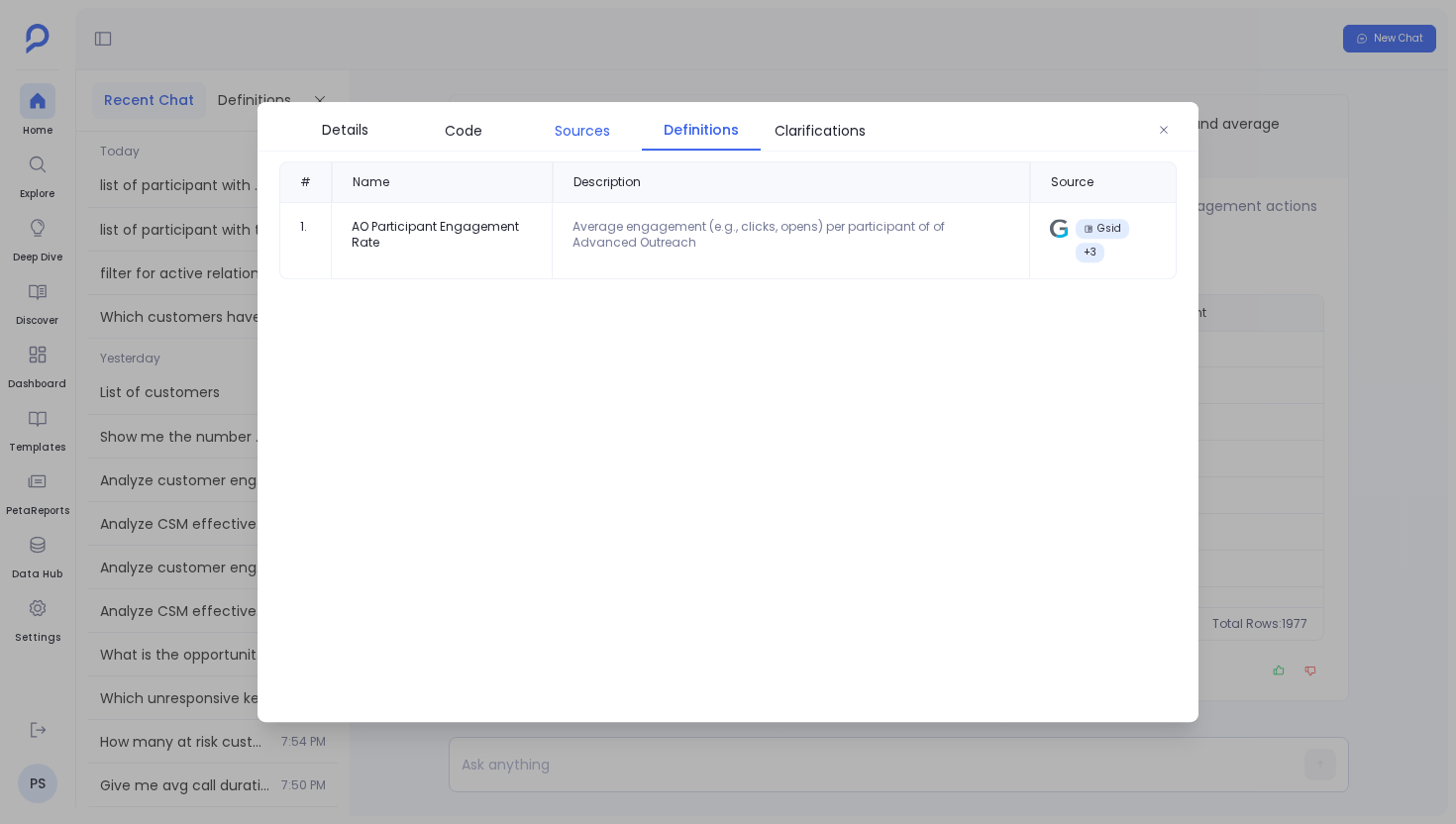 click on "Sources" at bounding box center (582, 131) 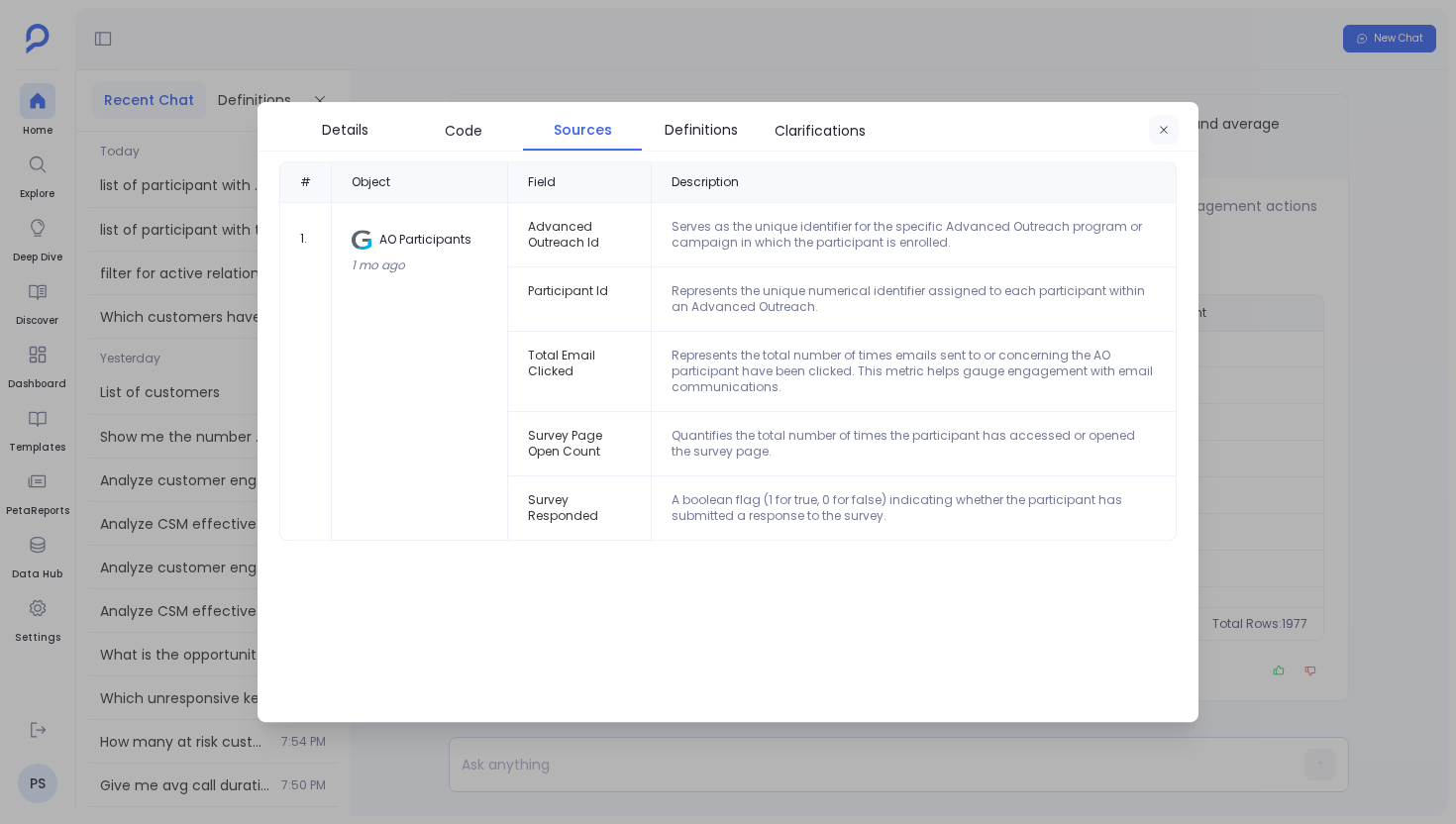 click at bounding box center (1164, 131) 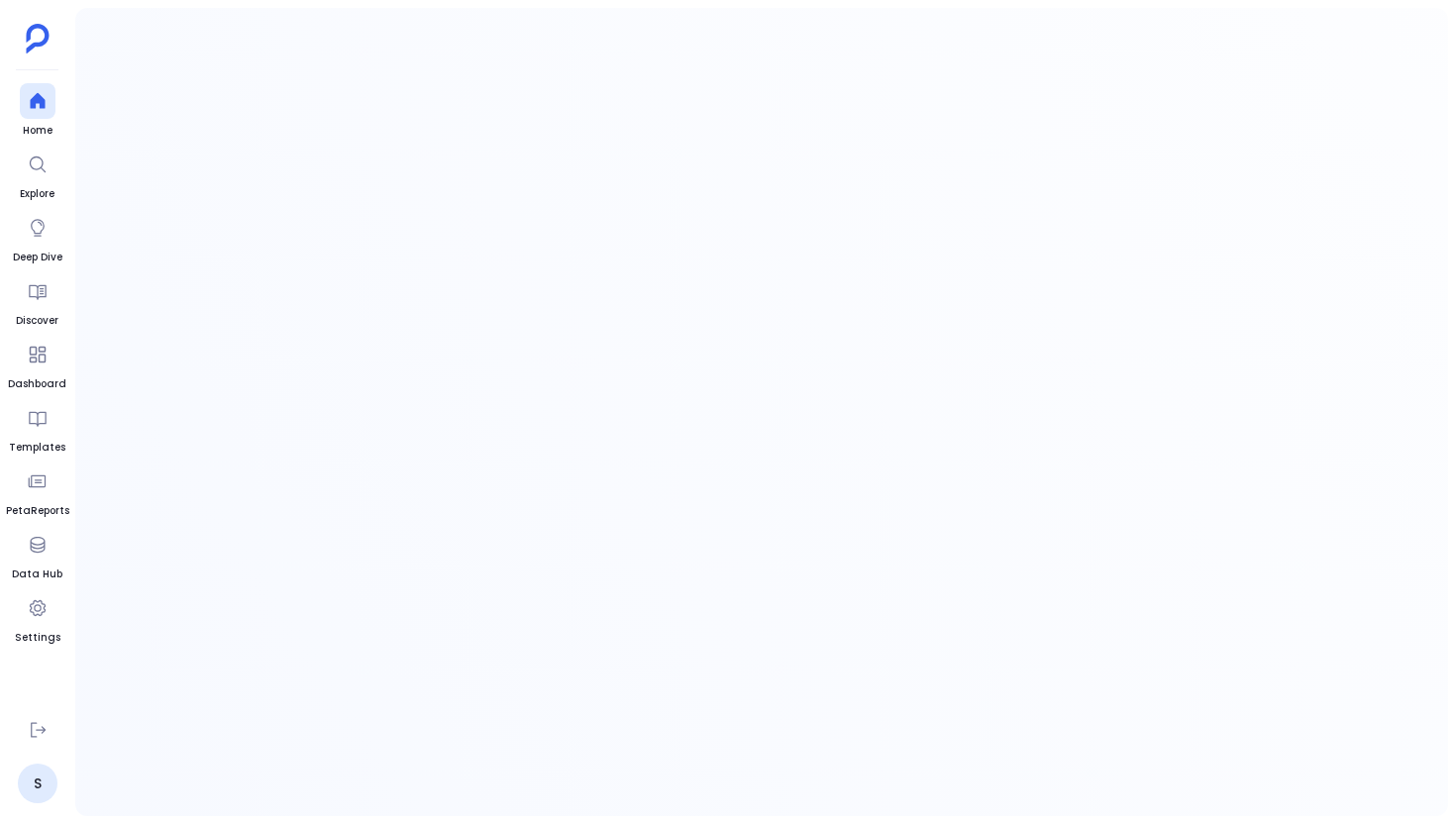scroll, scrollTop: 0, scrollLeft: 0, axis: both 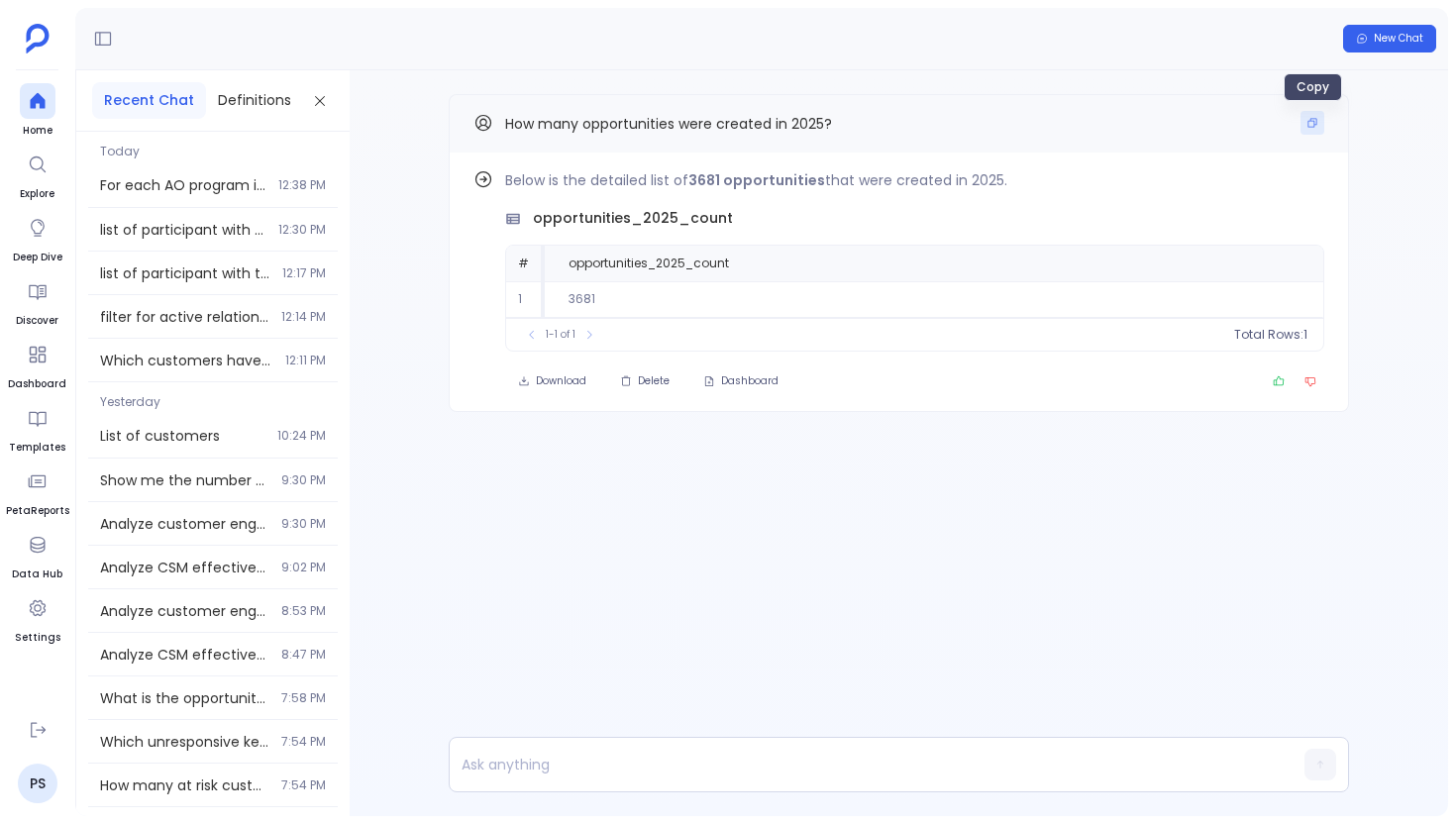 click 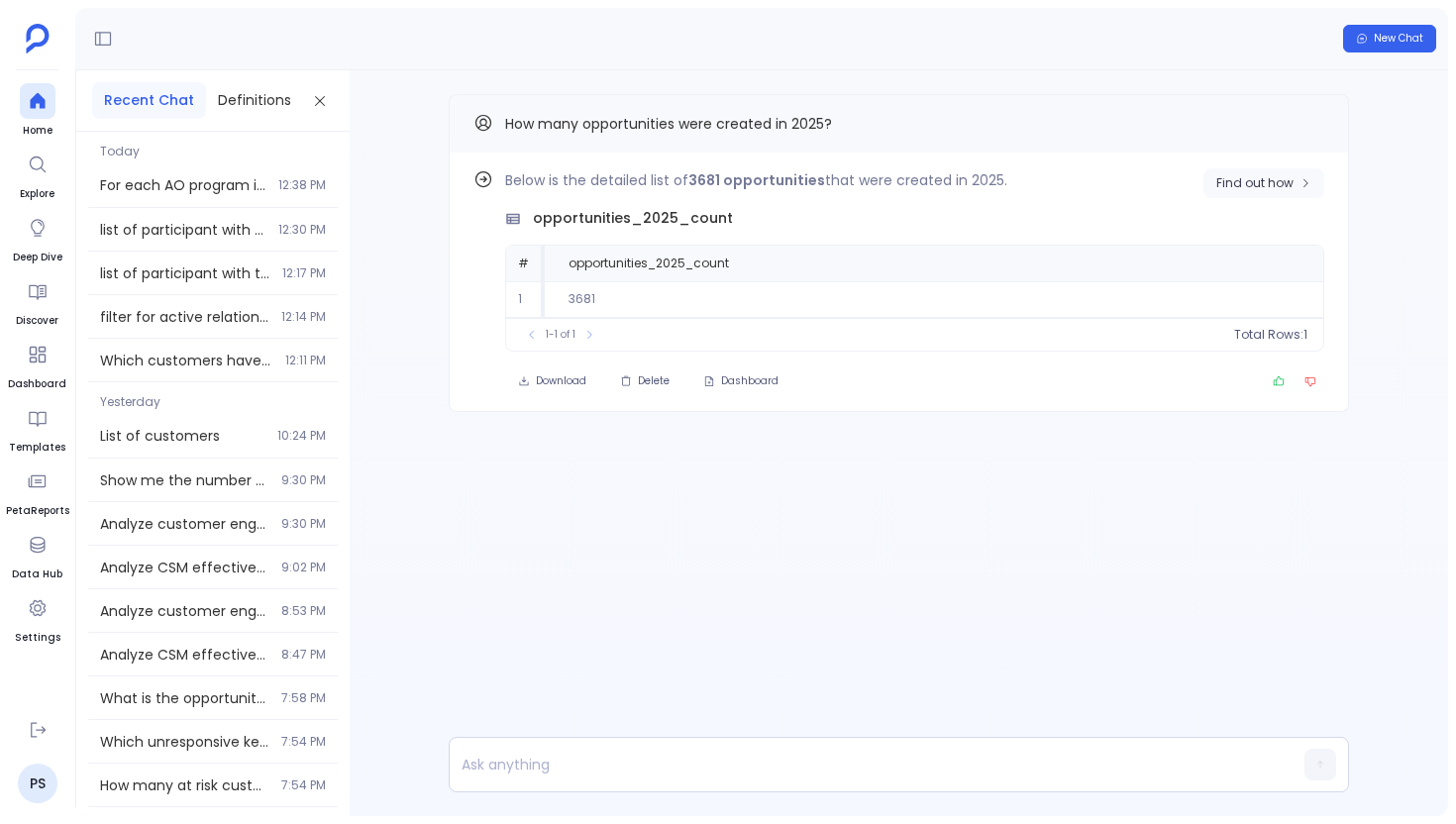 click on "Find out how" at bounding box center (1264, 183) 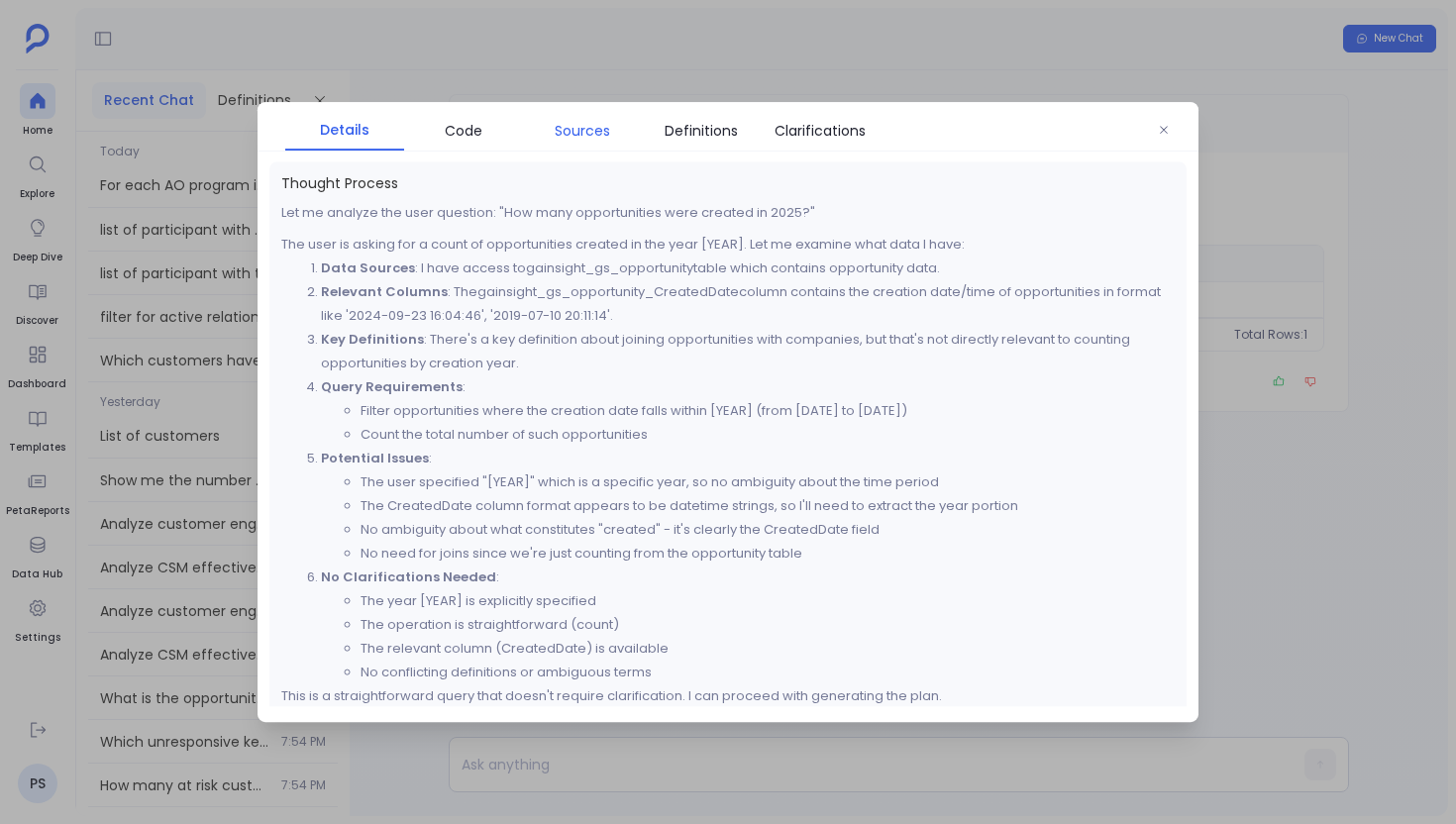click on "Sources" at bounding box center (582, 131) 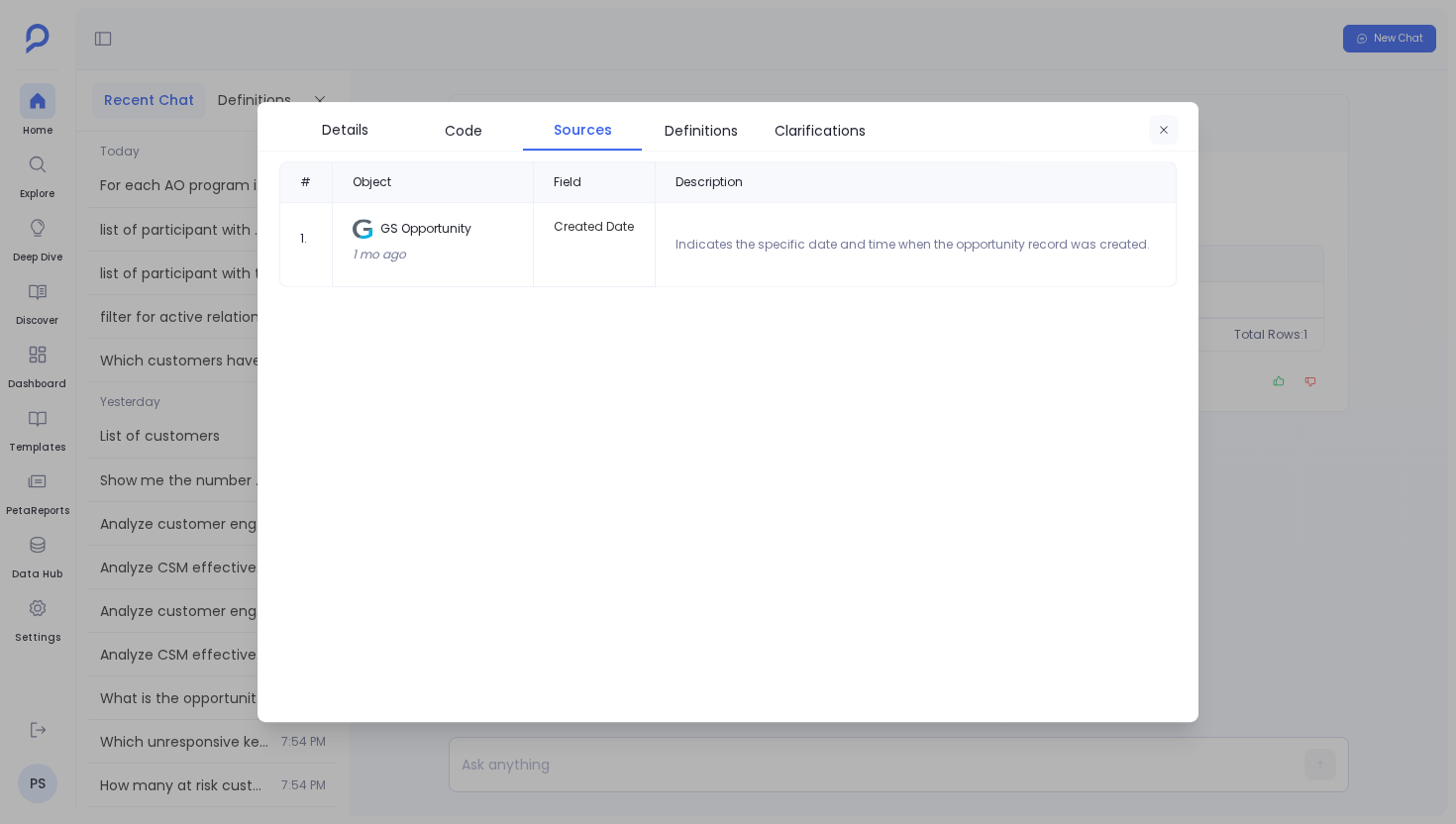 click at bounding box center (1164, 131) 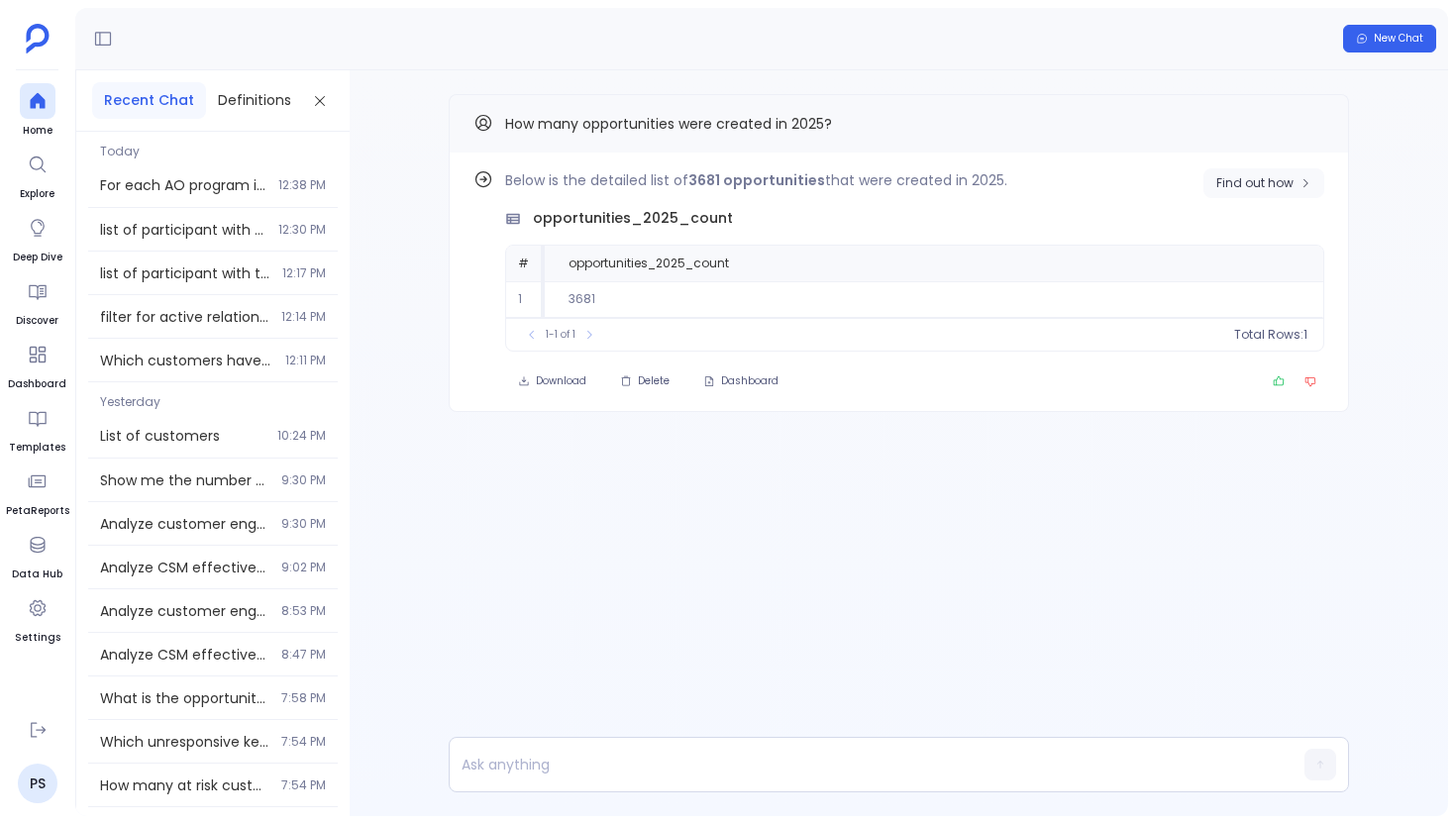 click on "Find out how" at bounding box center [1255, 183] 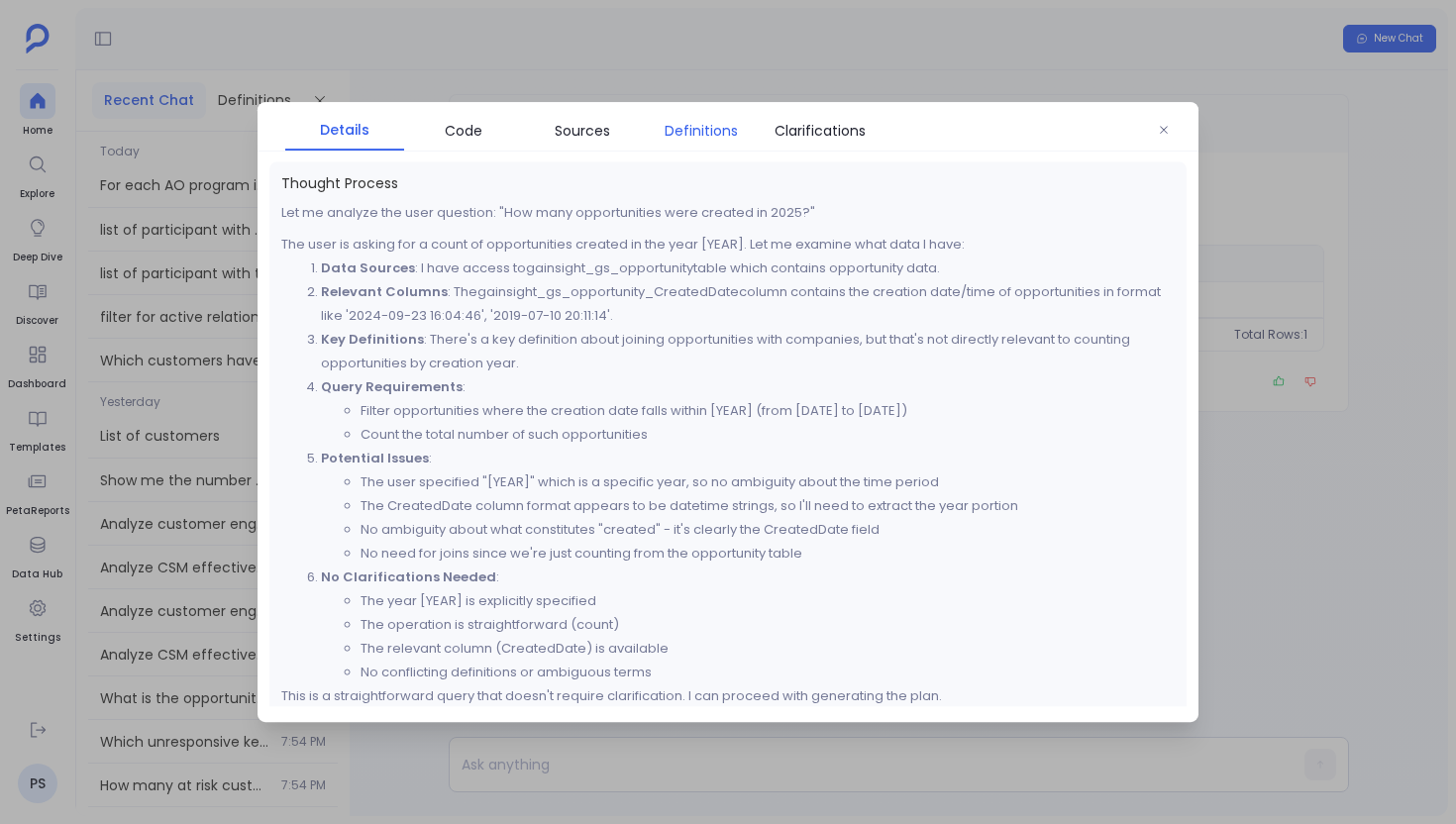 click on "Definitions" at bounding box center (701, 131) 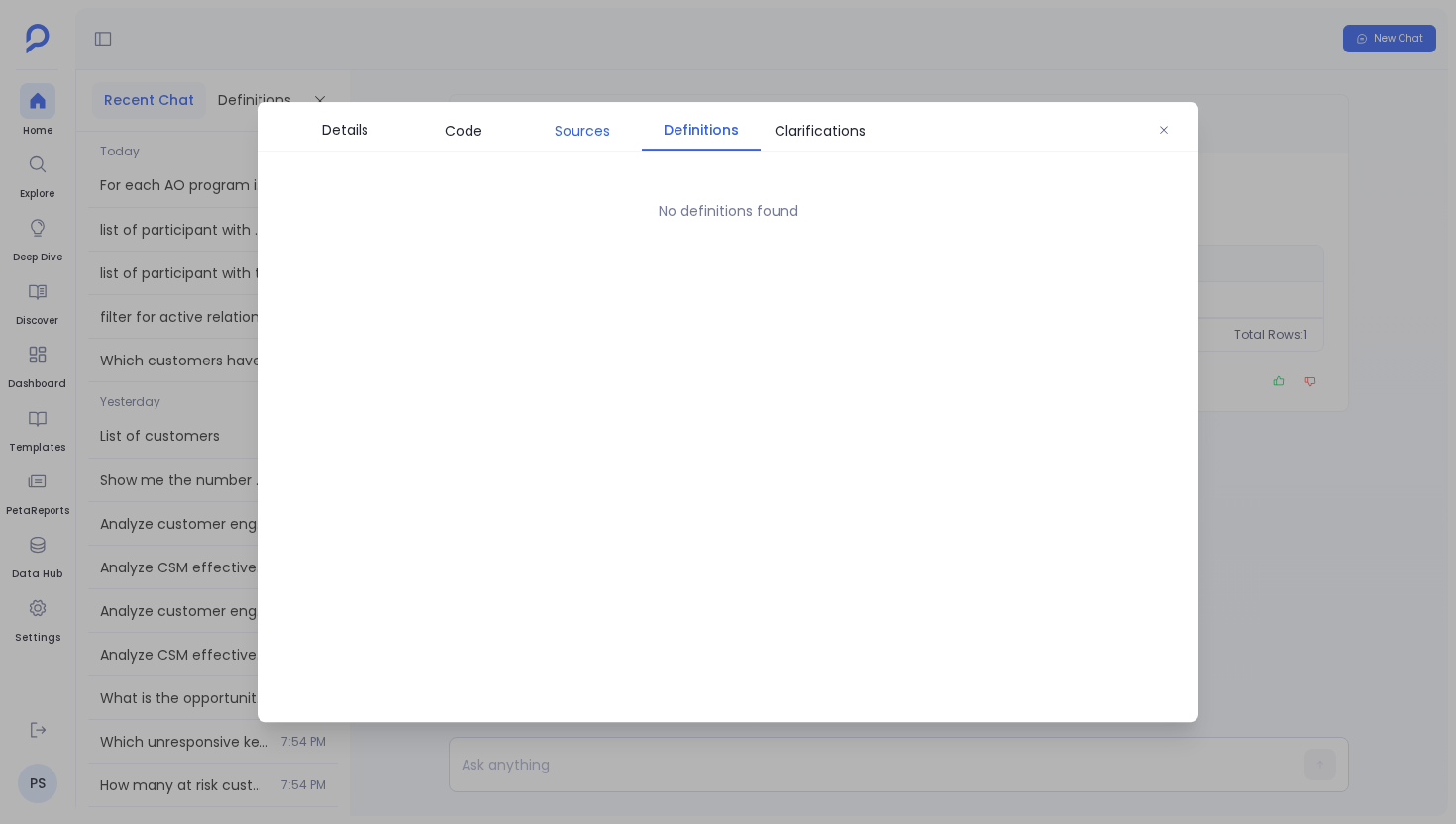click on "Sources" at bounding box center (582, 131) 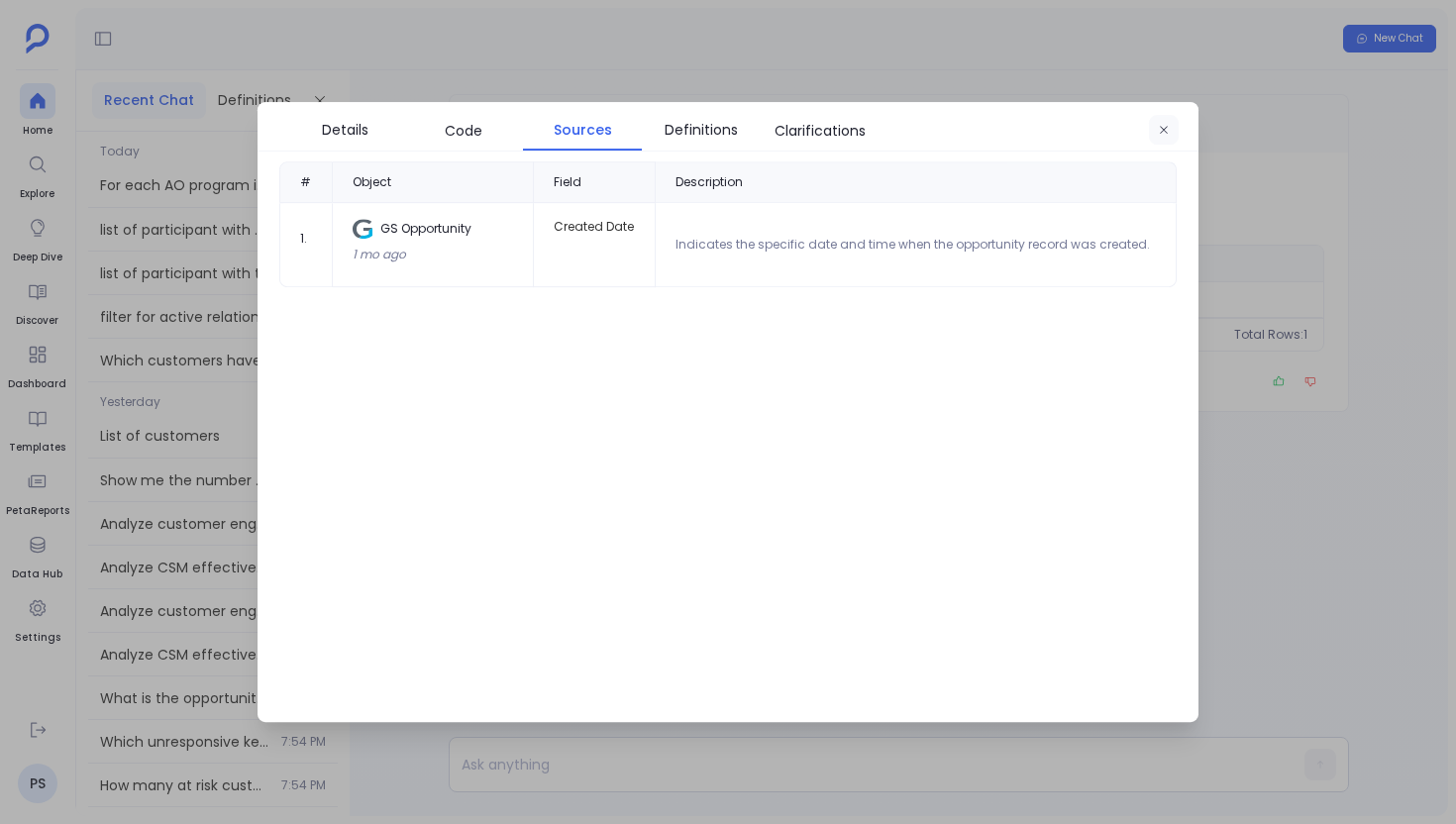 click at bounding box center [1164, 131] 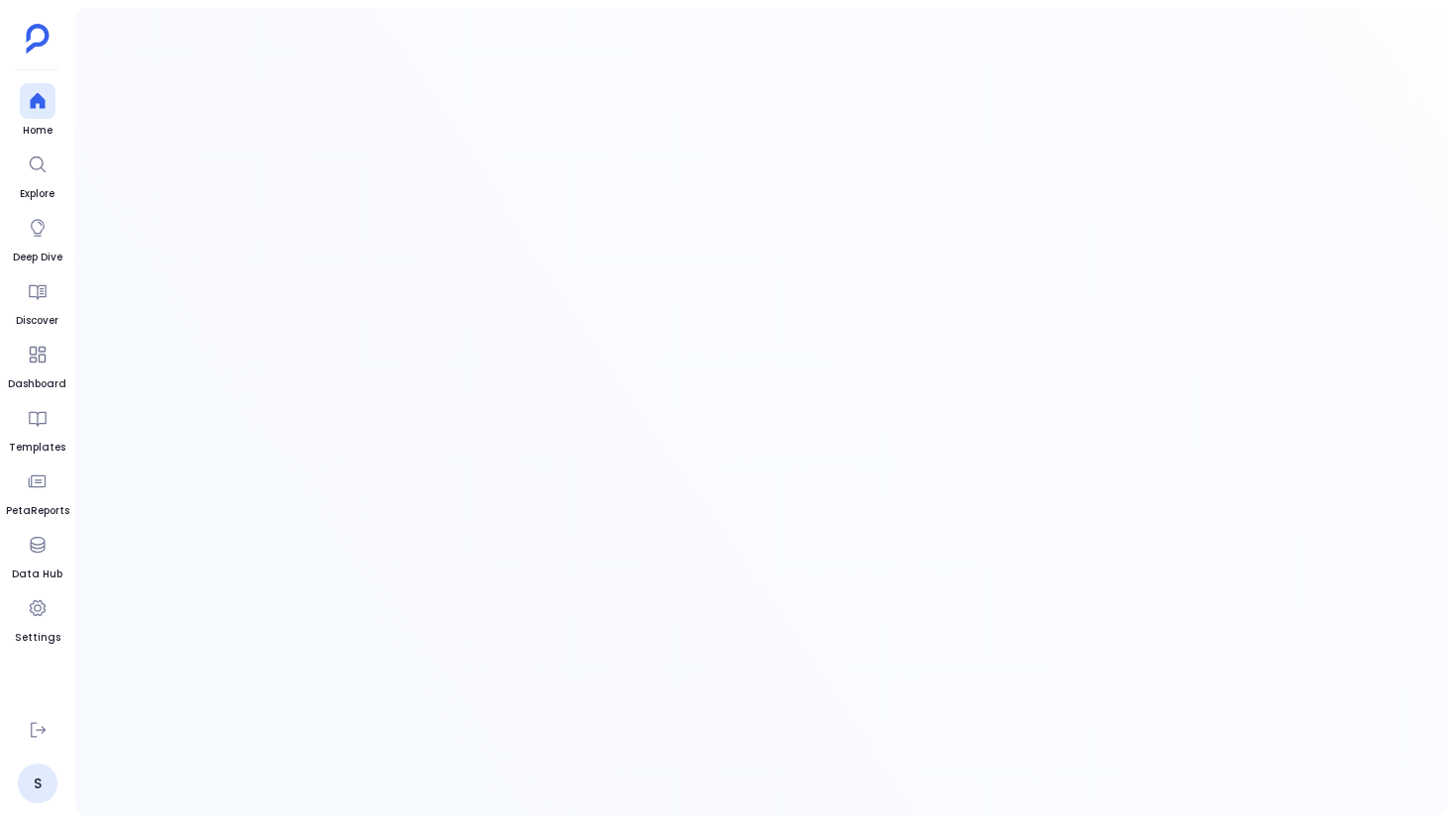 scroll, scrollTop: 0, scrollLeft: 0, axis: both 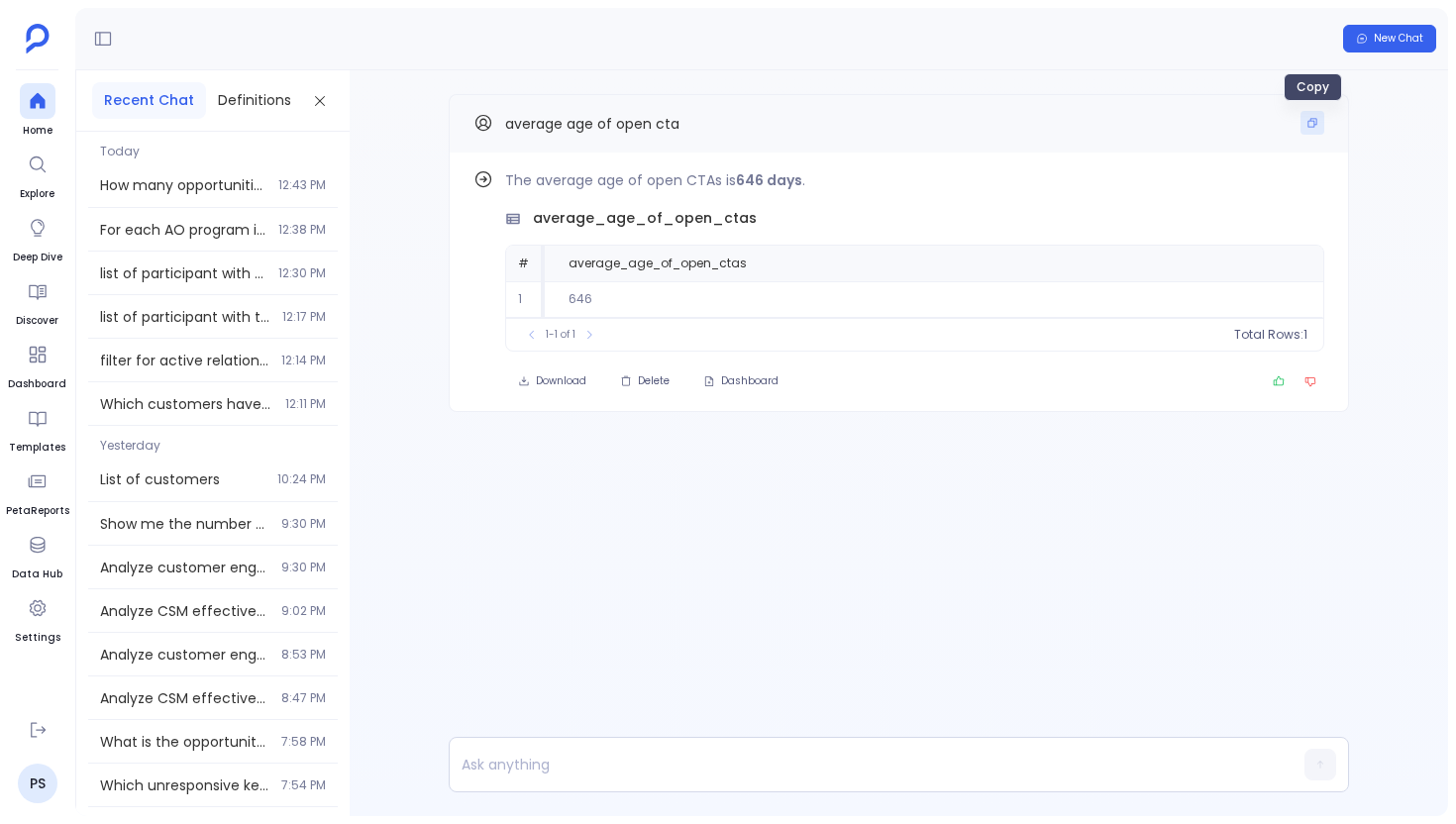 click 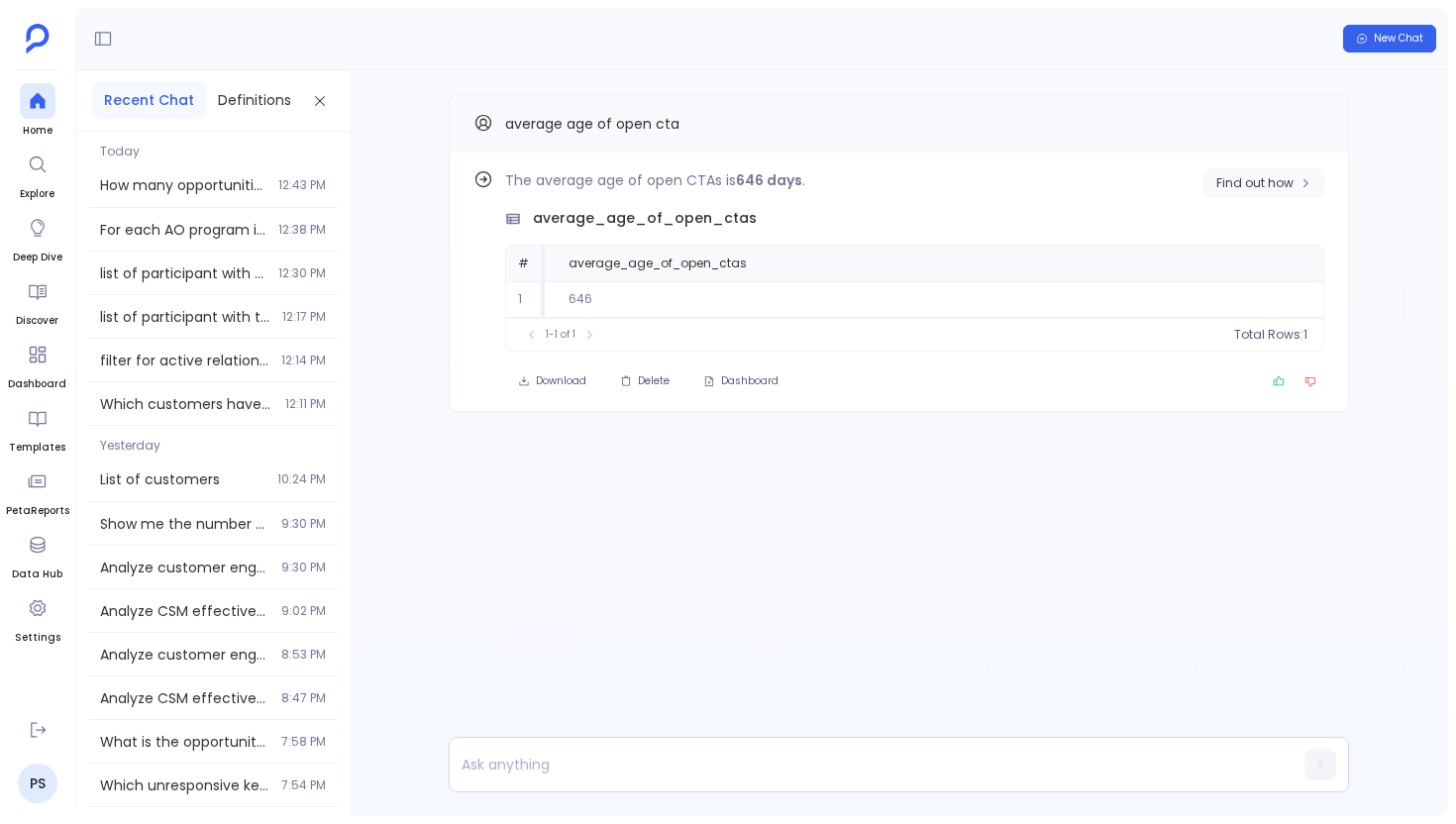 click on "Find out how" at bounding box center (1264, 183) 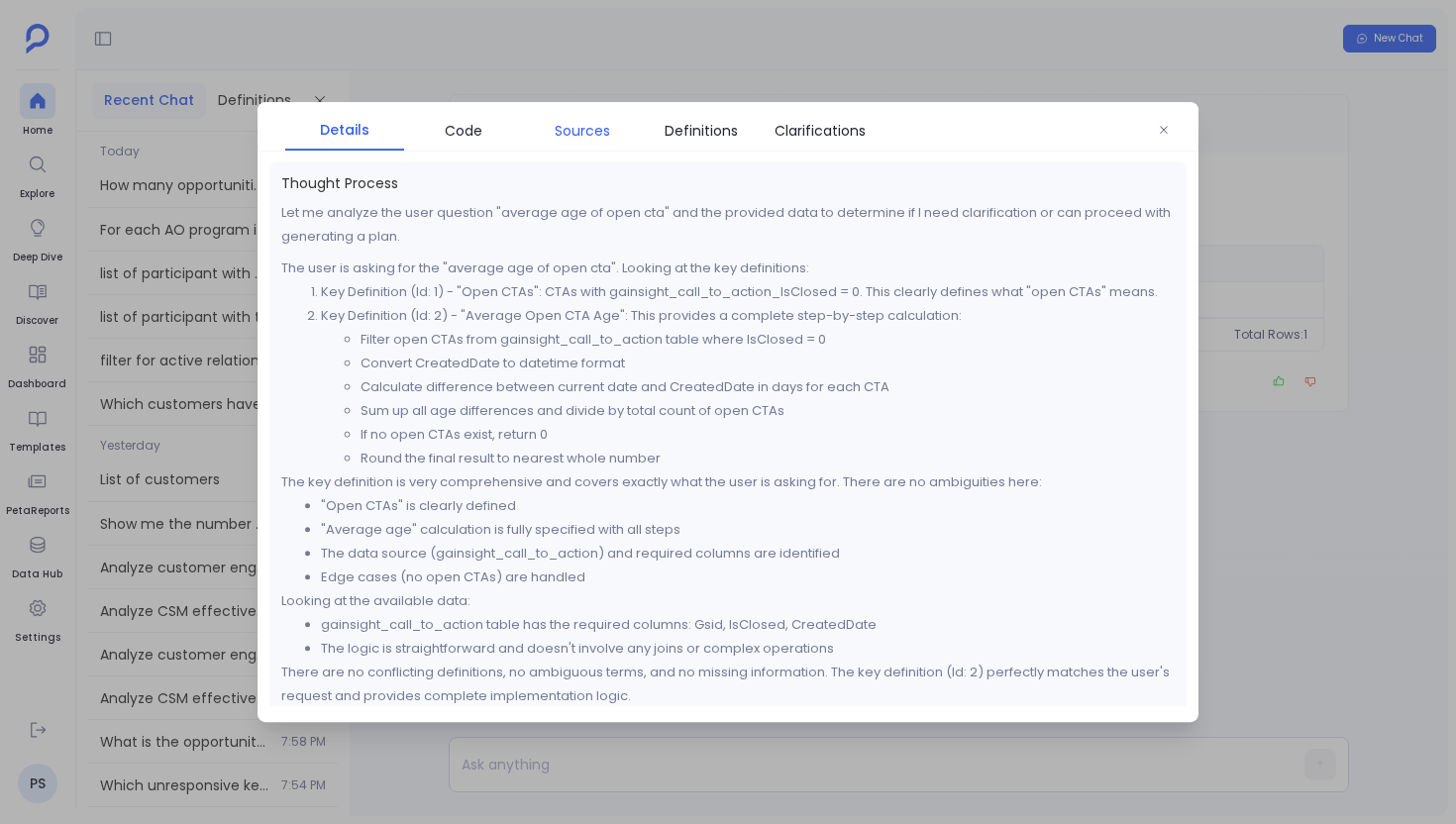 click on "Sources" at bounding box center (582, 131) 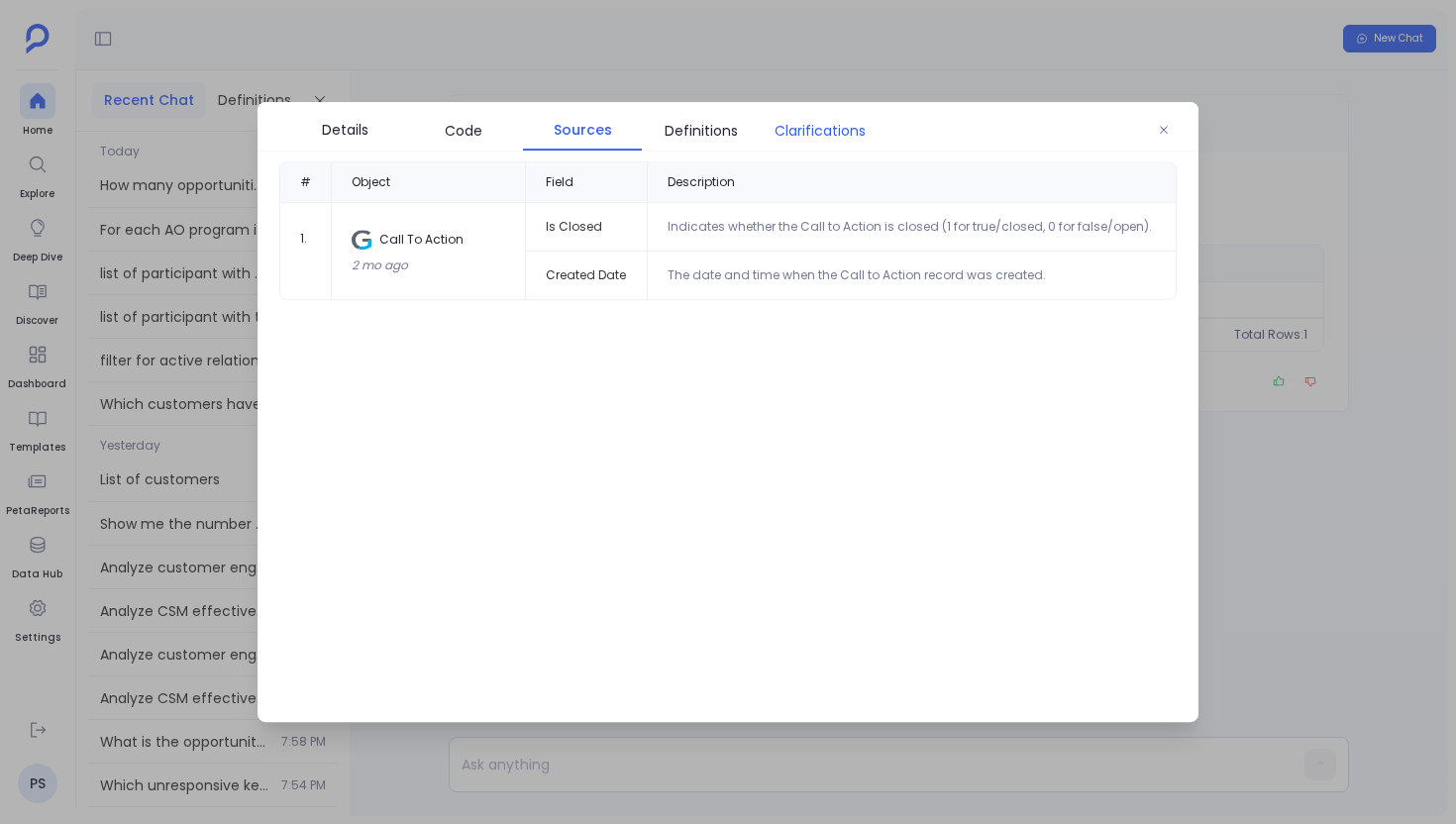 click on "Clarifications" at bounding box center (820, 131) 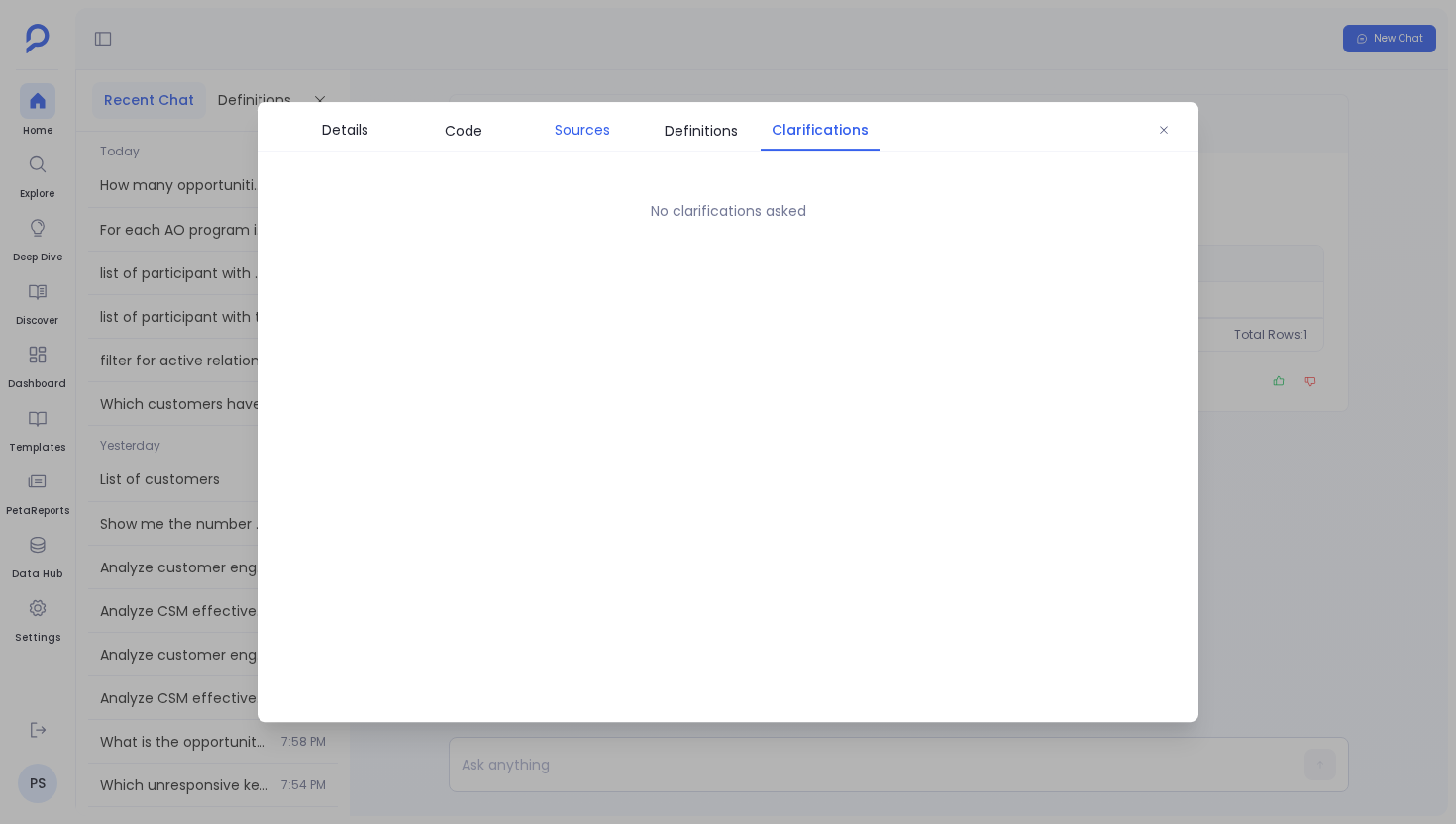 click on "Sources" at bounding box center (582, 130) 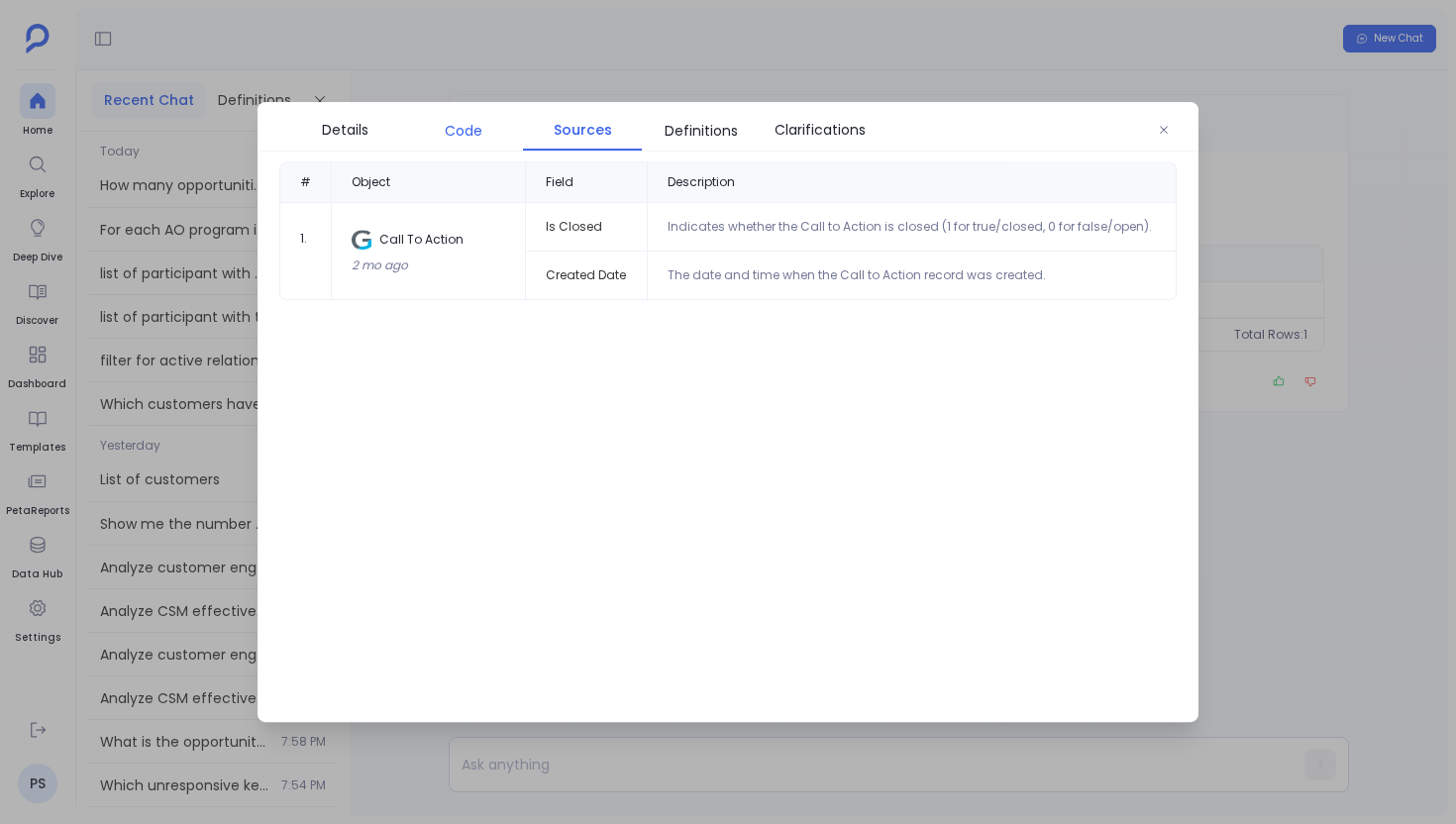 click on "Code" at bounding box center [464, 131] 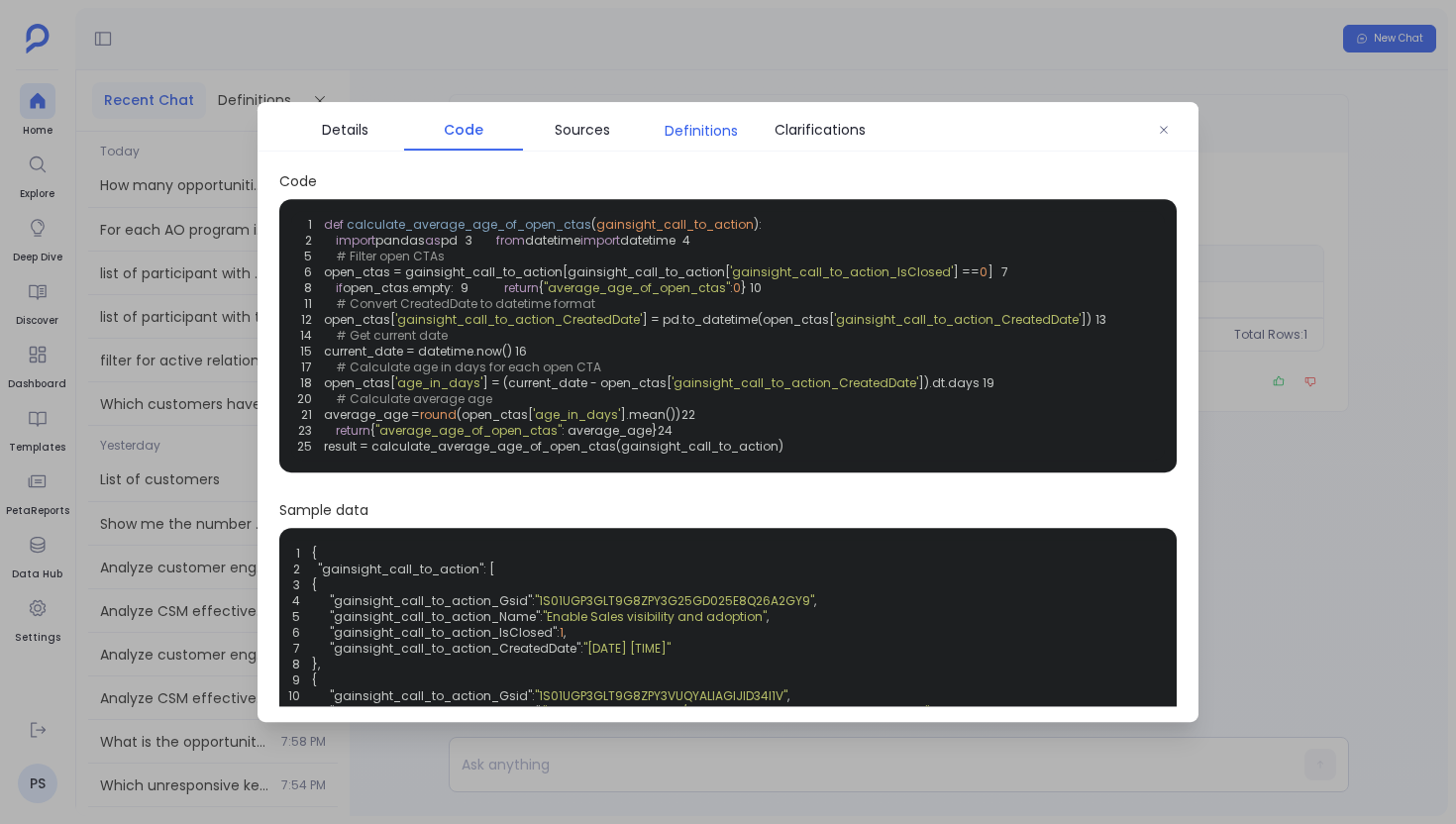 click on "Definitions" at bounding box center [701, 131] 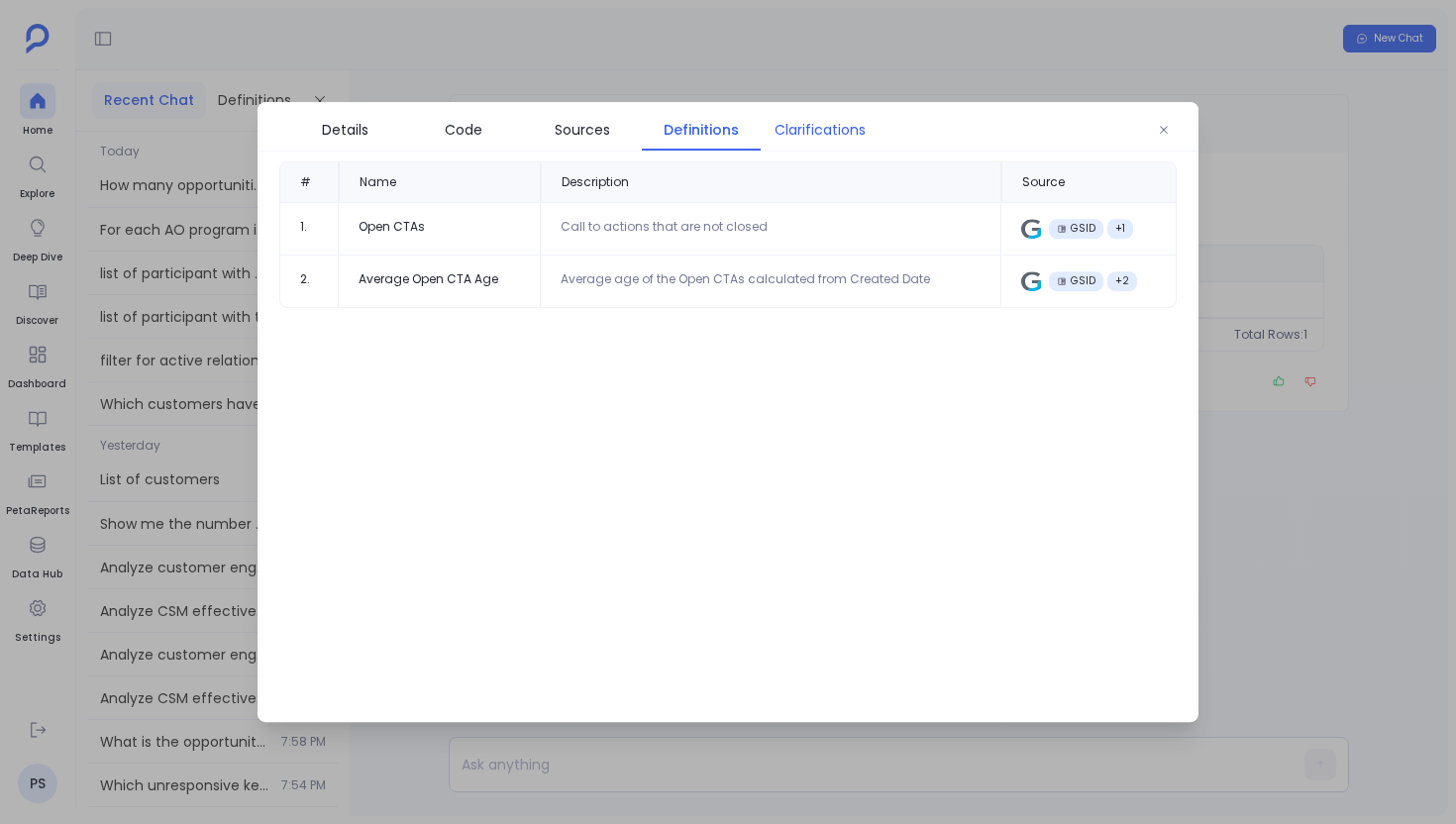 click on "Clarifications" at bounding box center (820, 130) 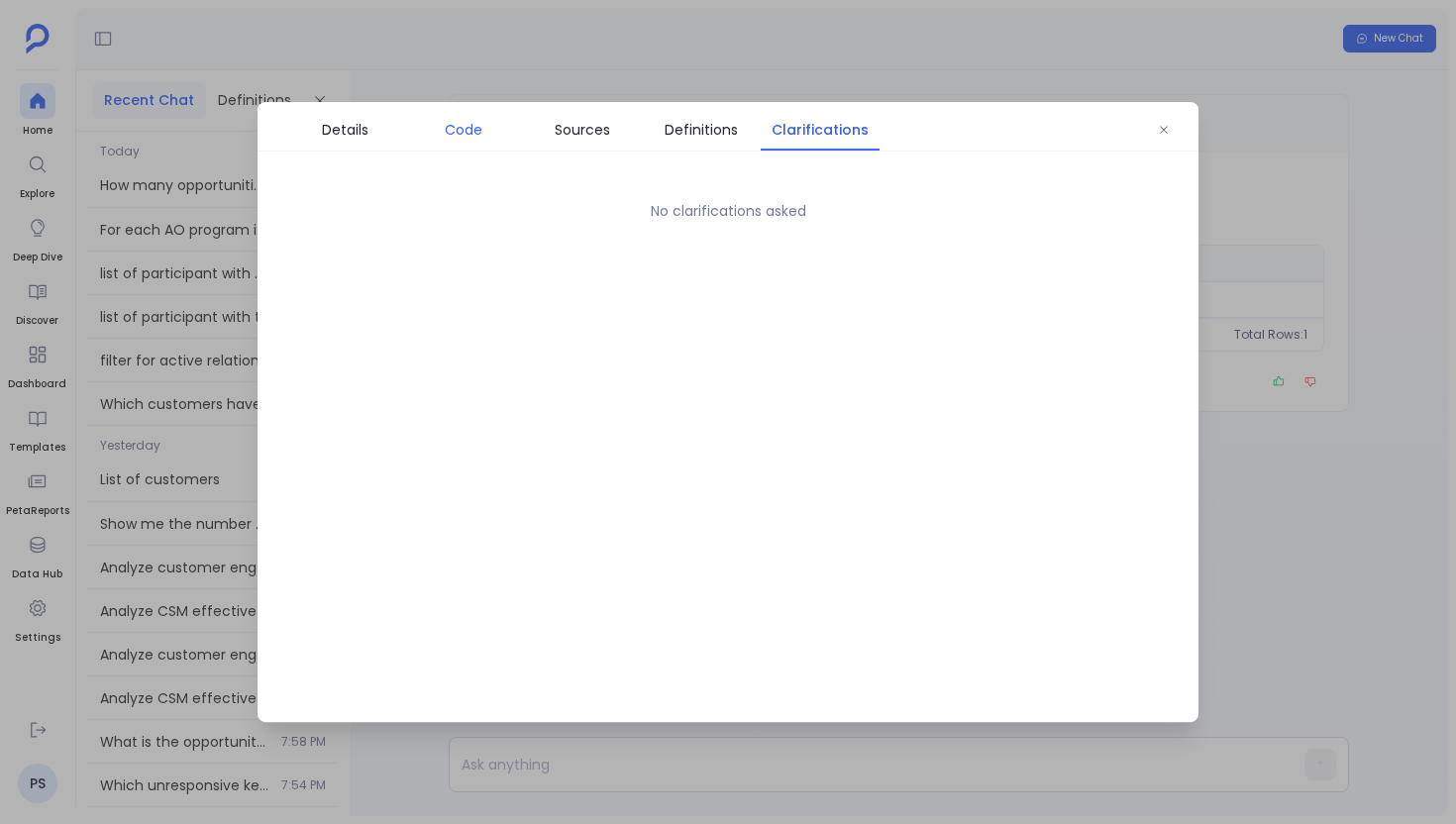 click on "Code" at bounding box center (464, 130) 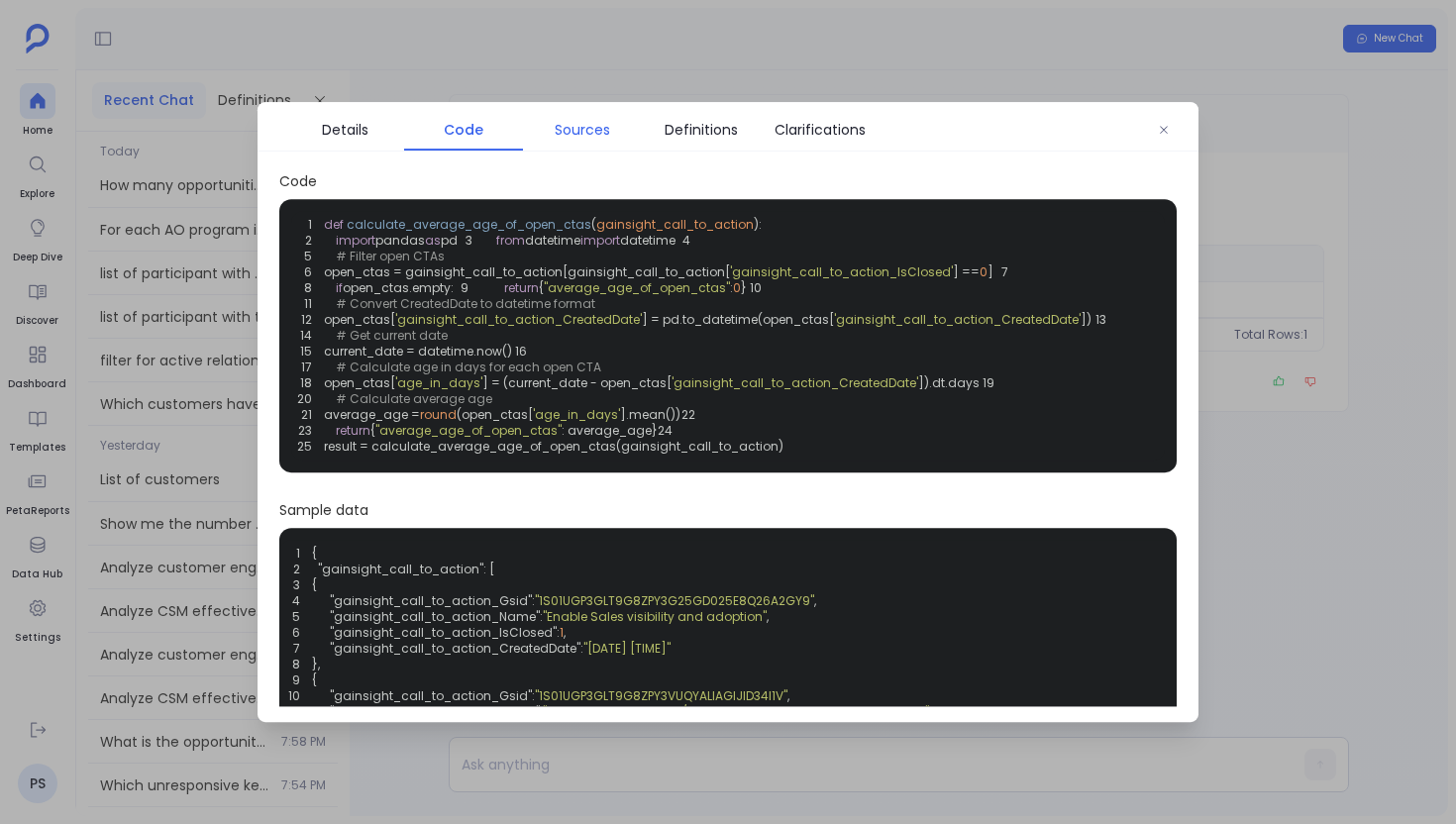 click on "Sources" at bounding box center (582, 130) 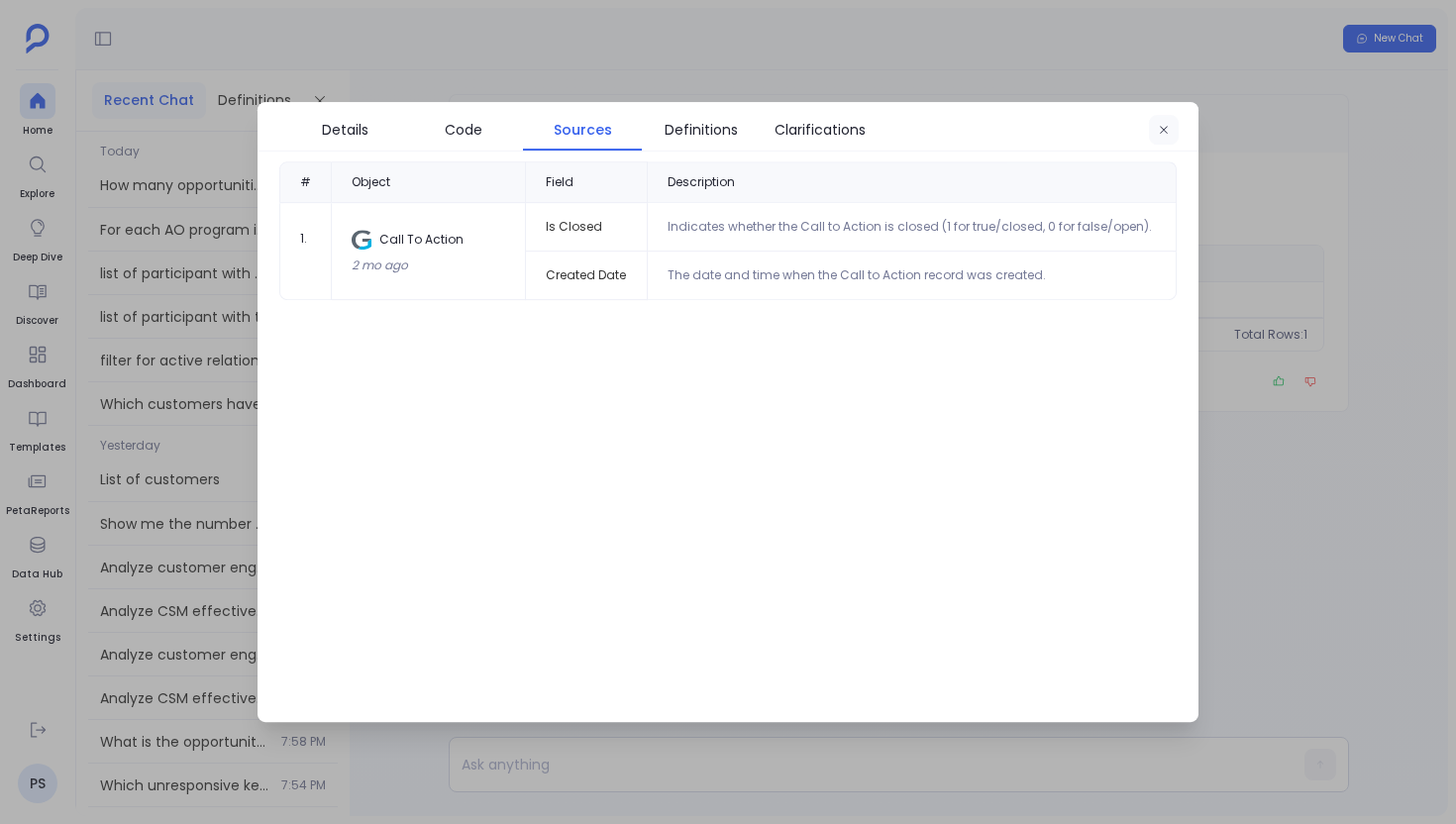 click at bounding box center [1164, 131] 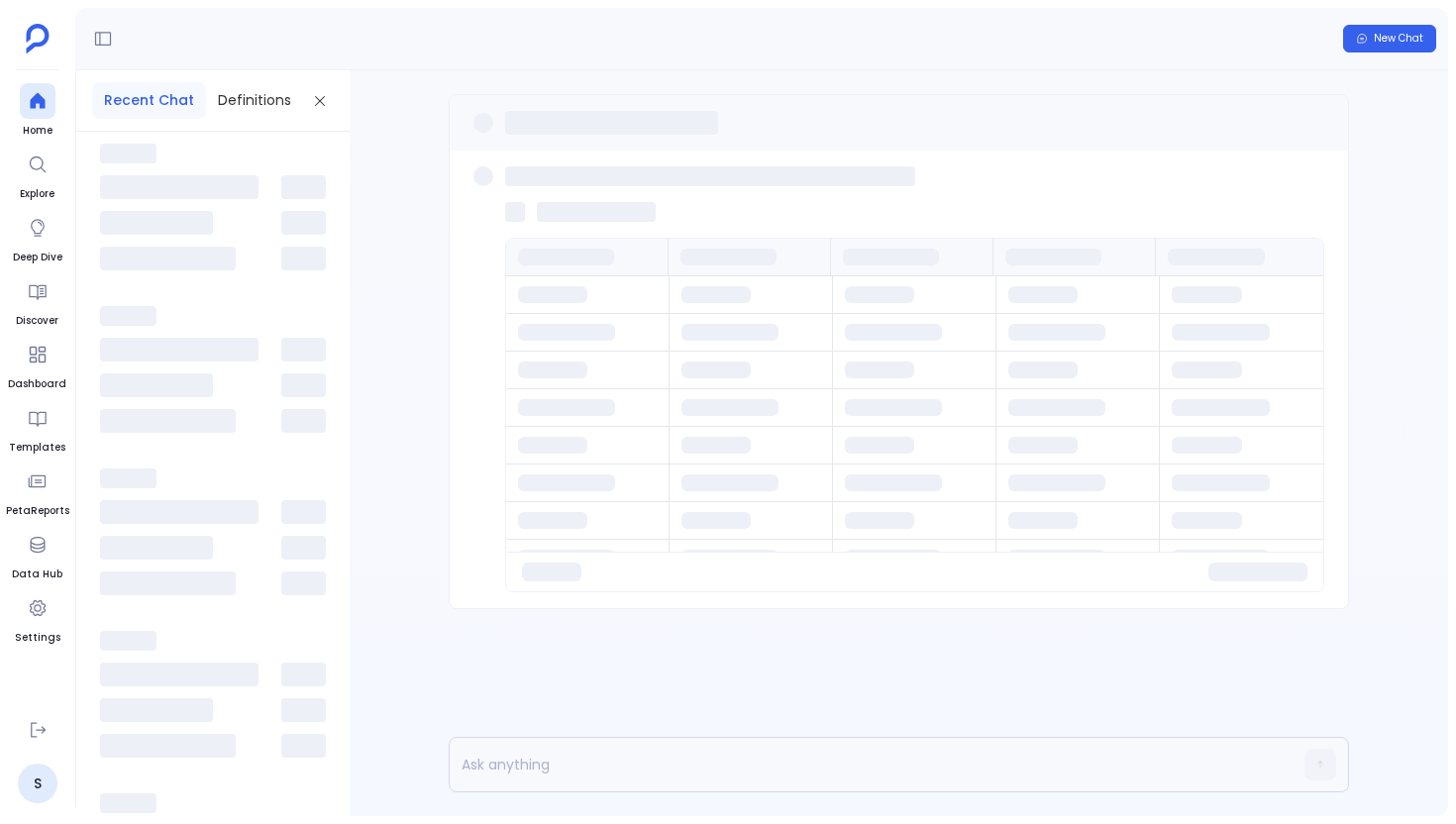 scroll, scrollTop: 0, scrollLeft: 0, axis: both 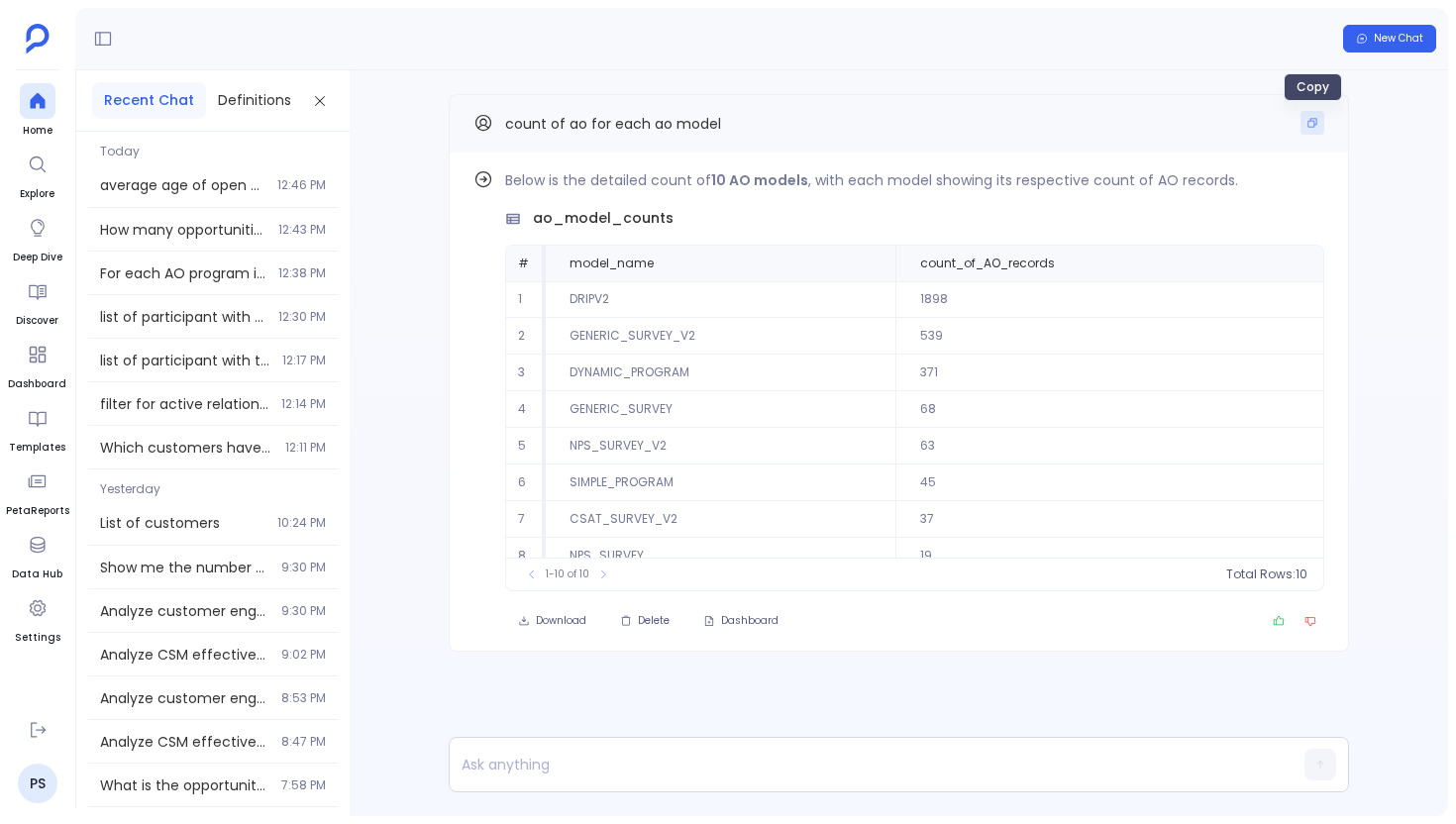 click at bounding box center [1312, 123] 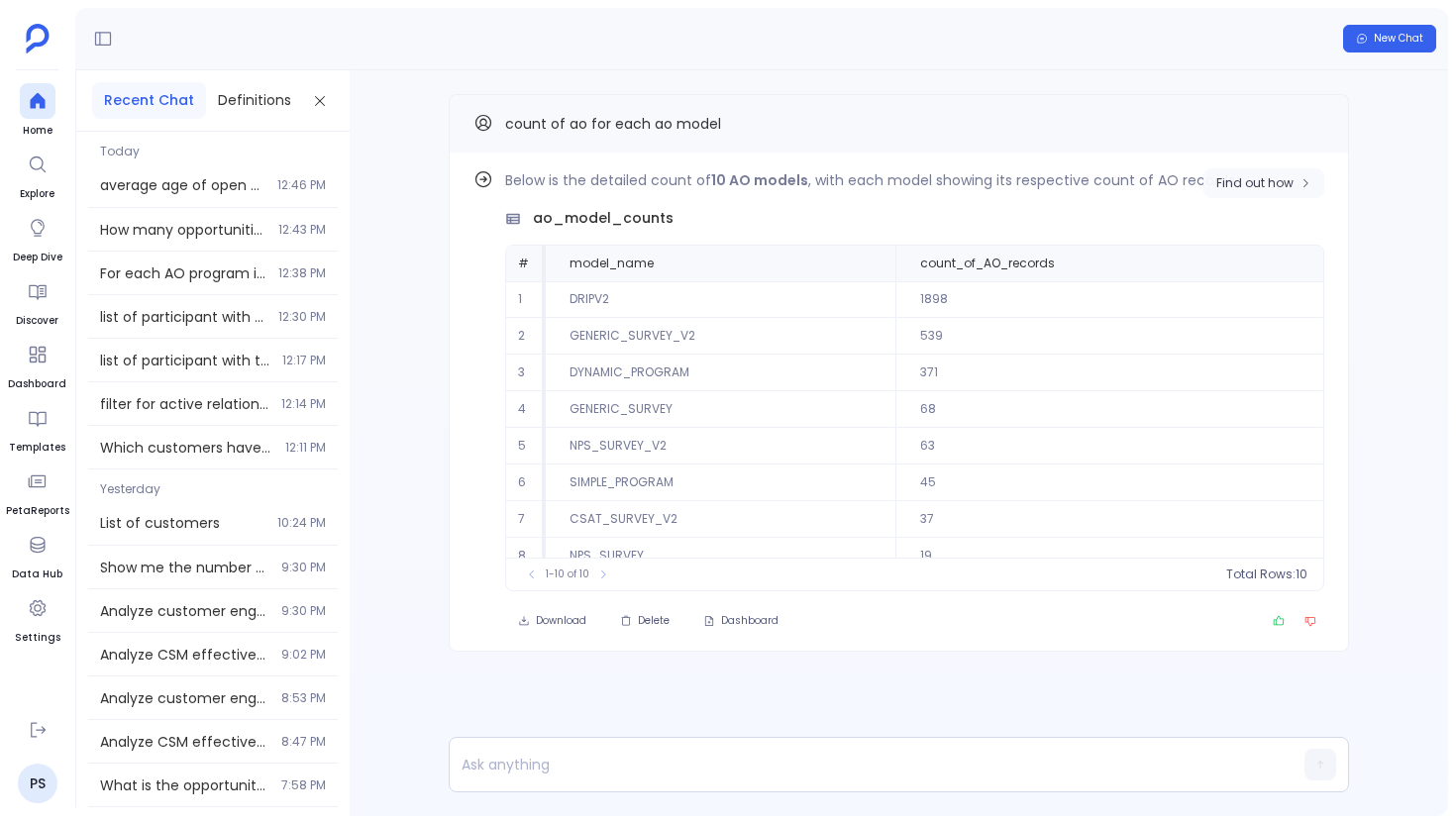 click on "Find out how" at bounding box center (1264, 183) 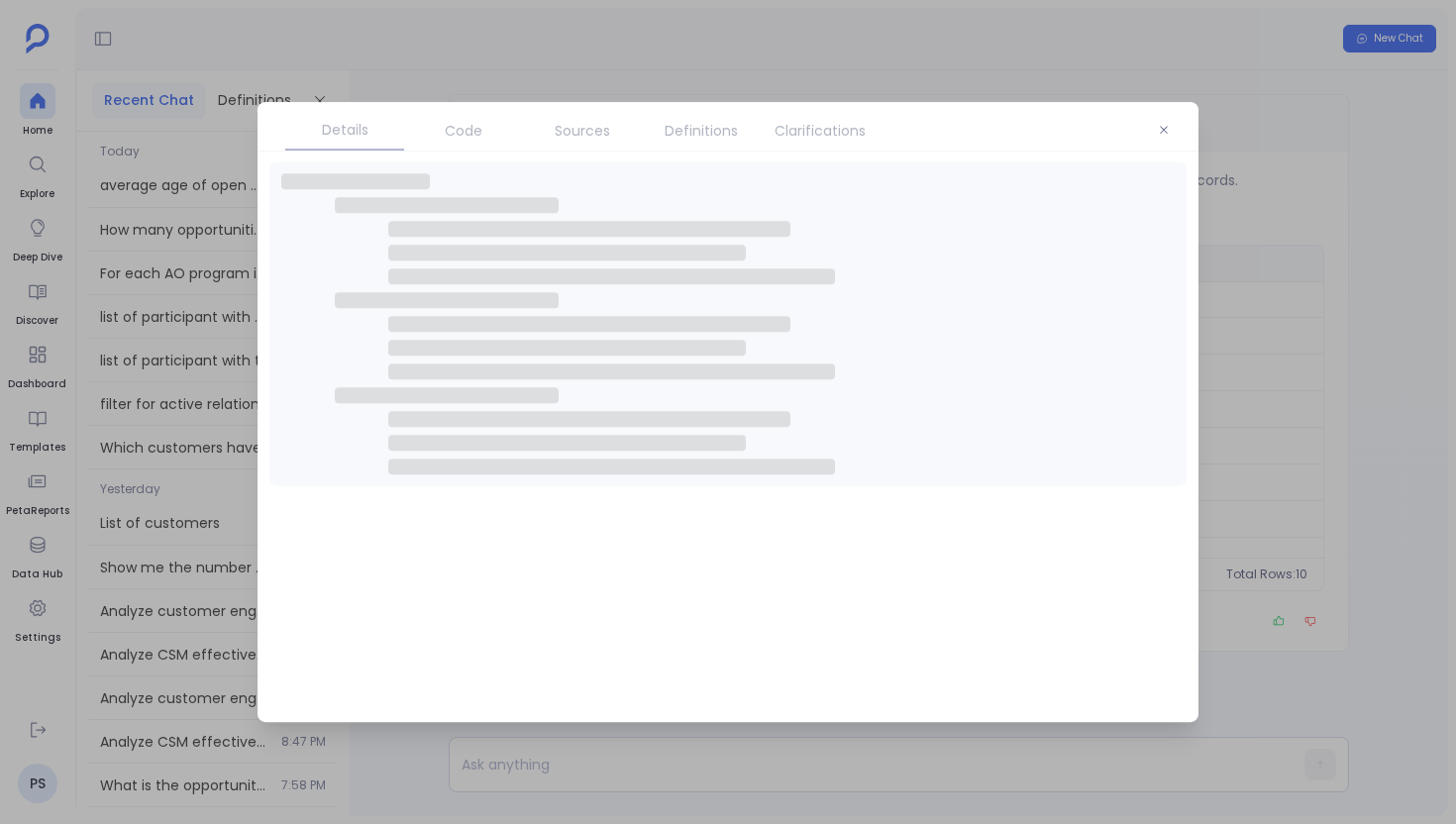 click on "Clarifications" at bounding box center (820, 131) 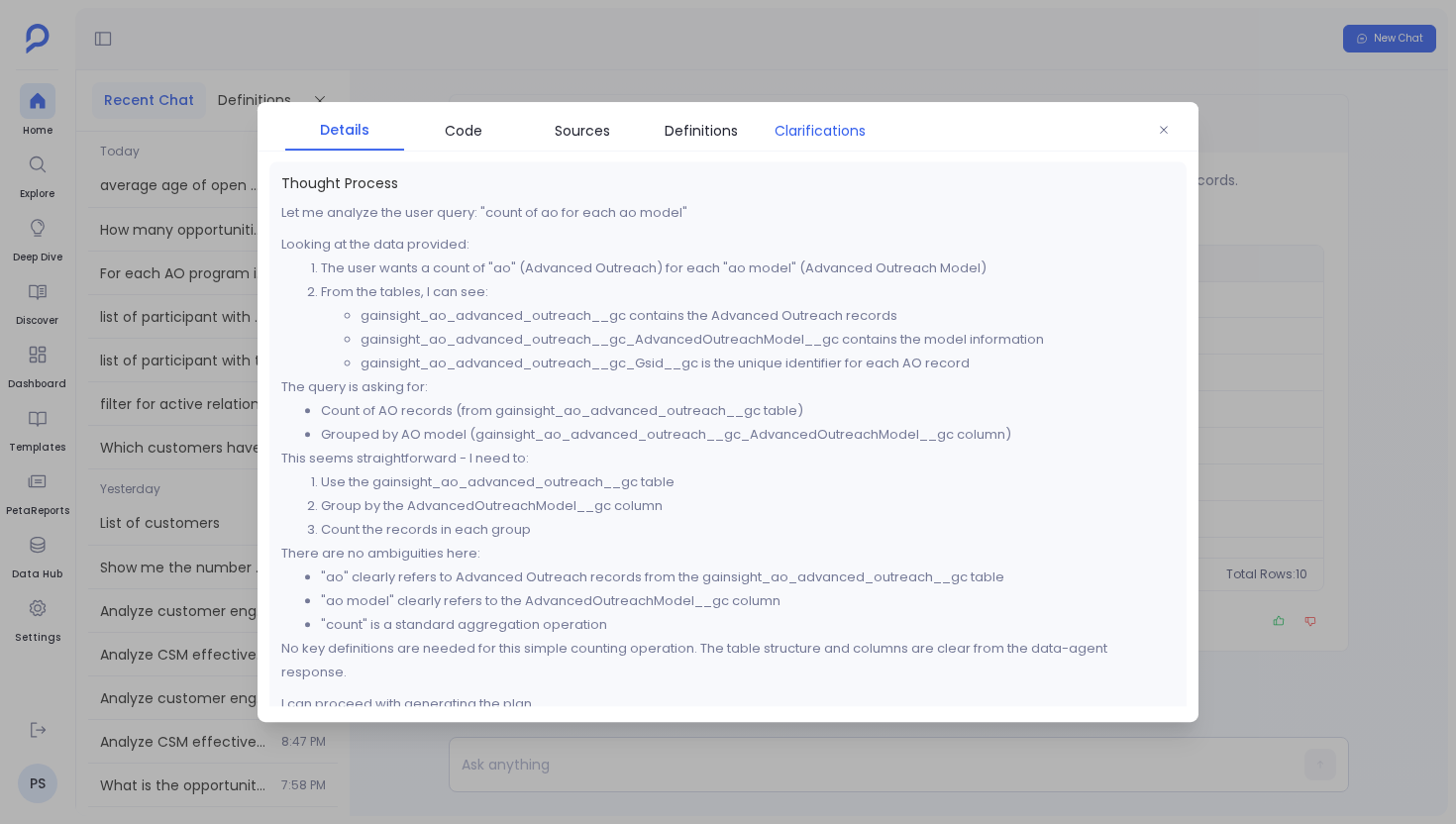 click on "Clarifications" at bounding box center (820, 131) 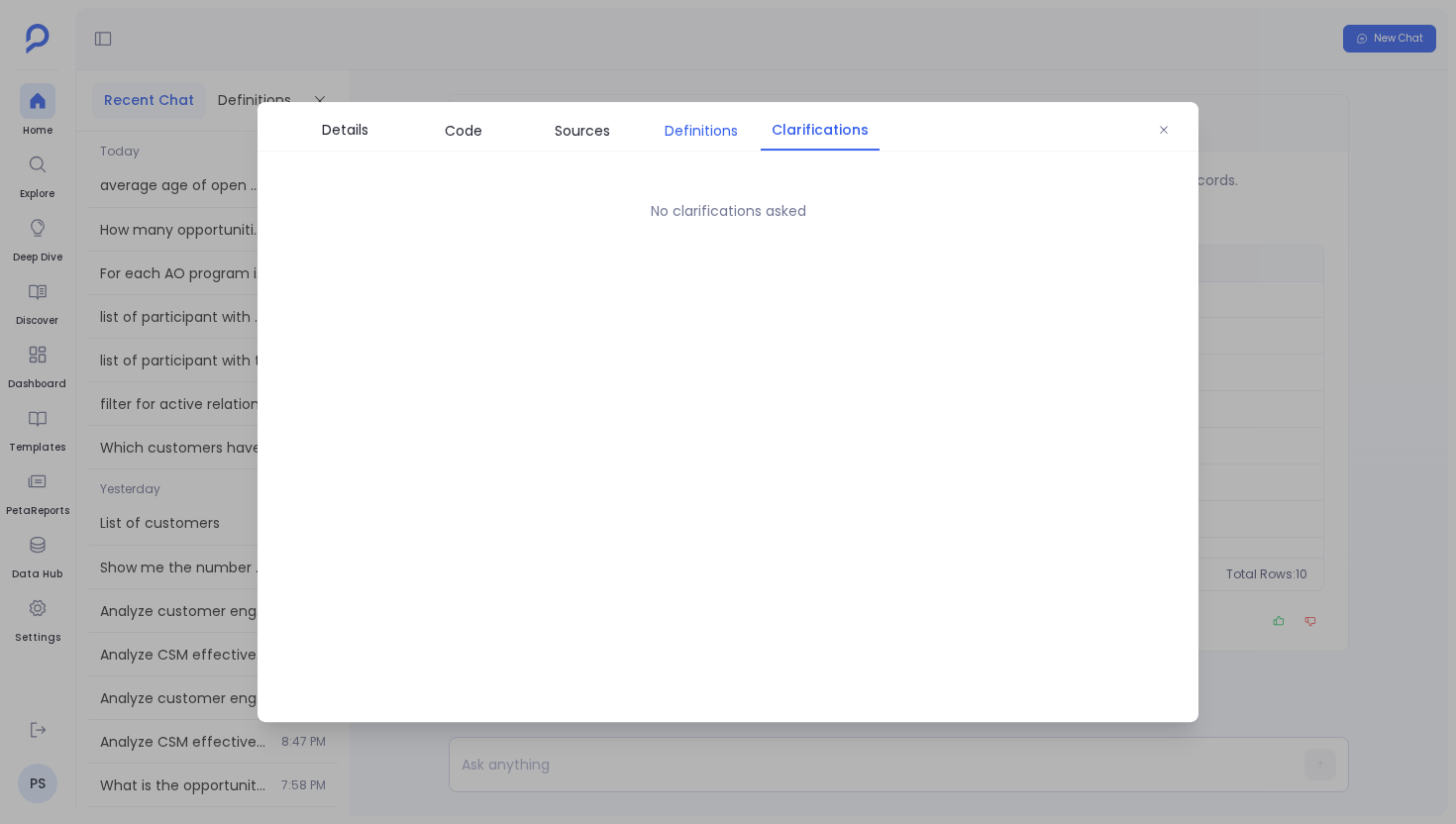 click on "Definitions" at bounding box center (701, 131) 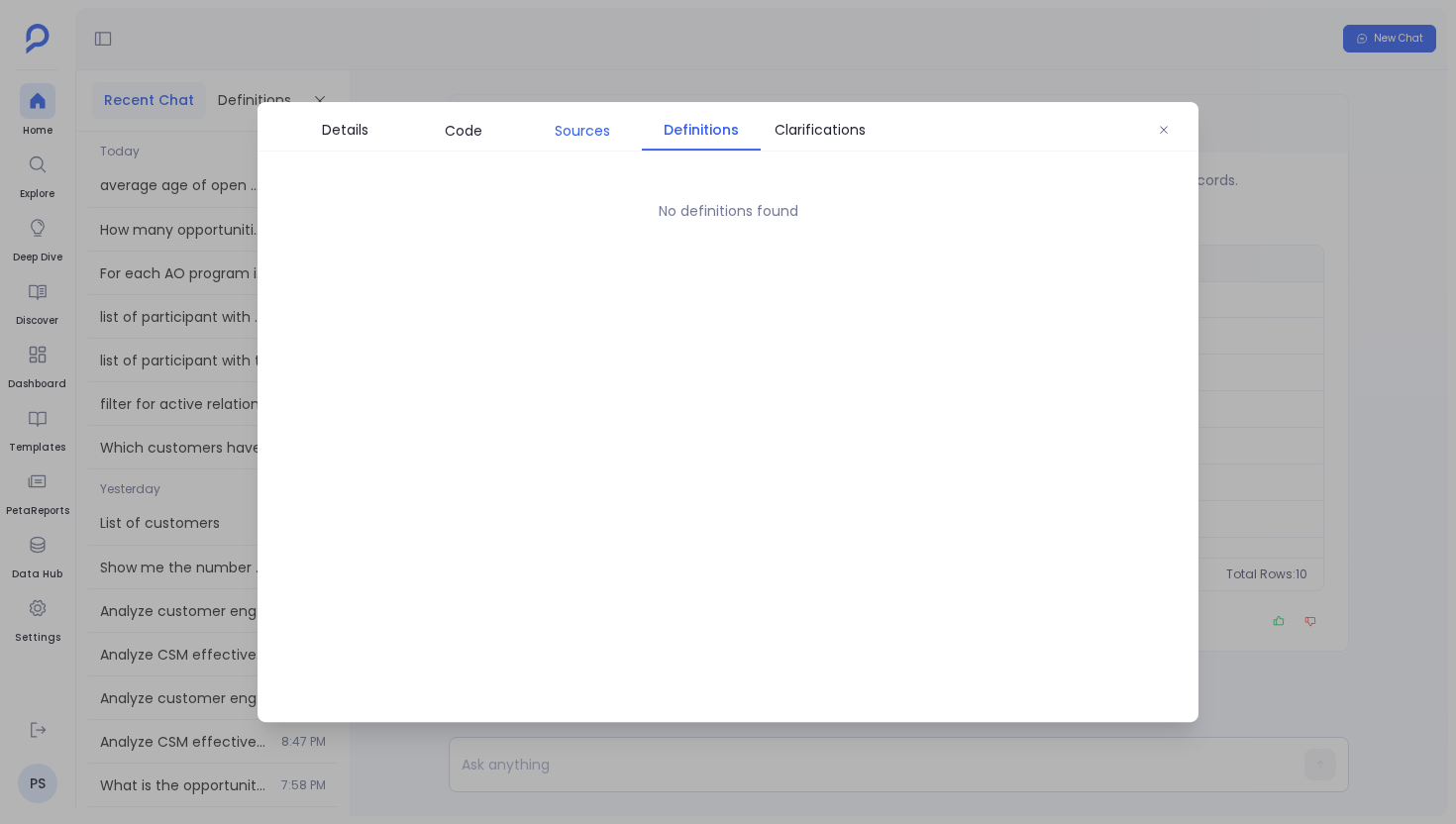 click on "Sources" at bounding box center [582, 131] 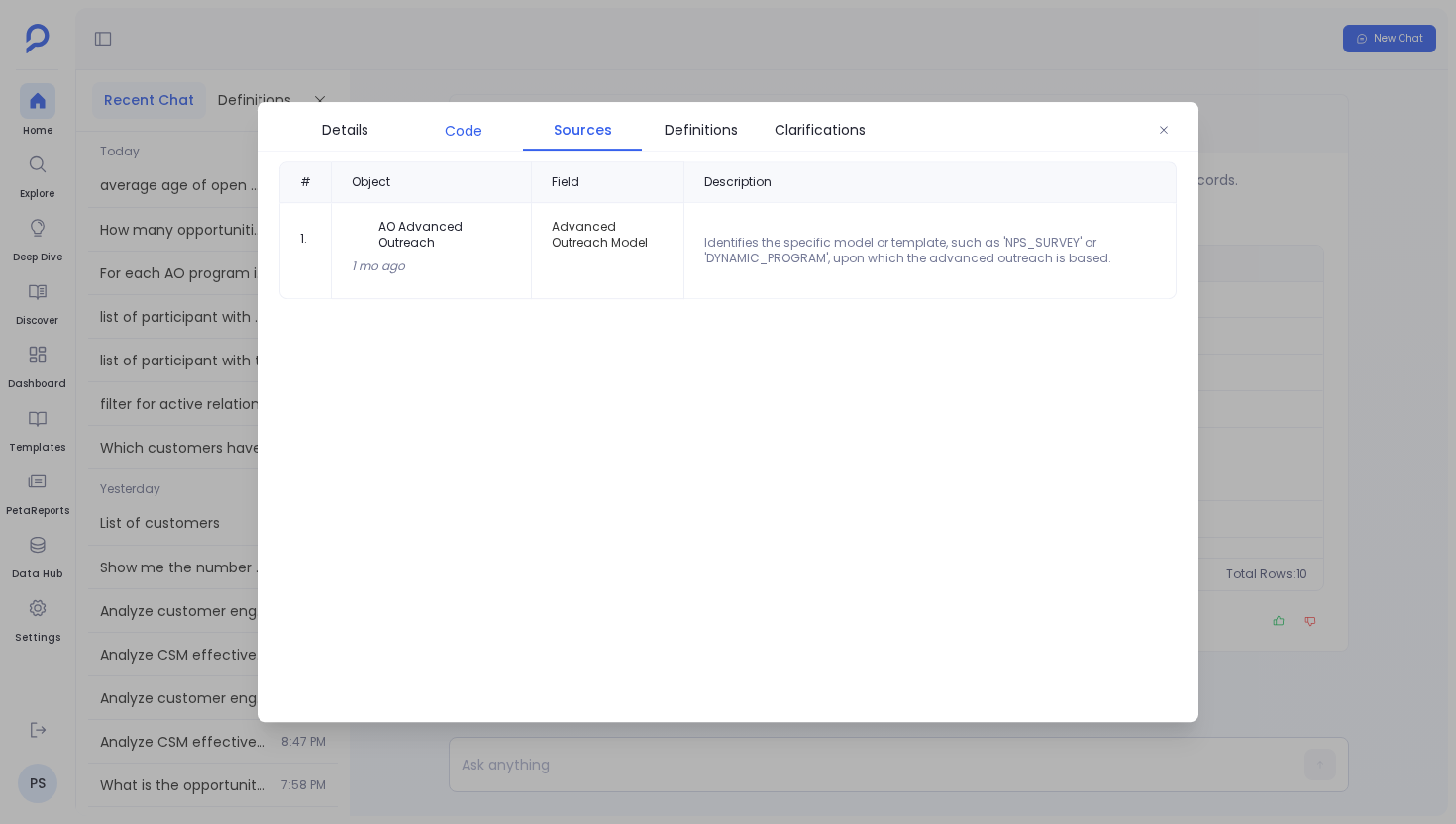 click on "Code" at bounding box center (464, 131) 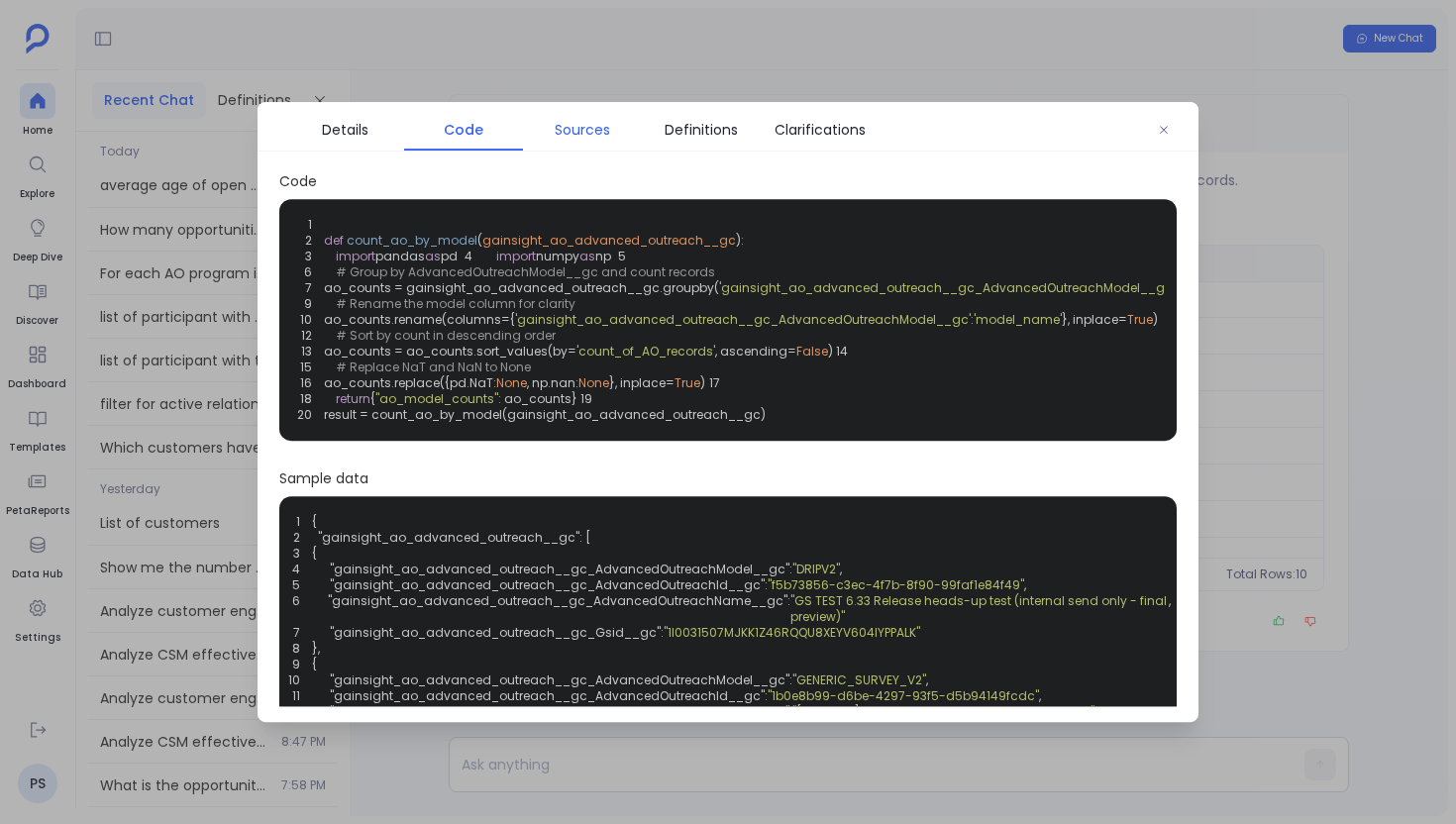 click on "Sources" at bounding box center [582, 130] 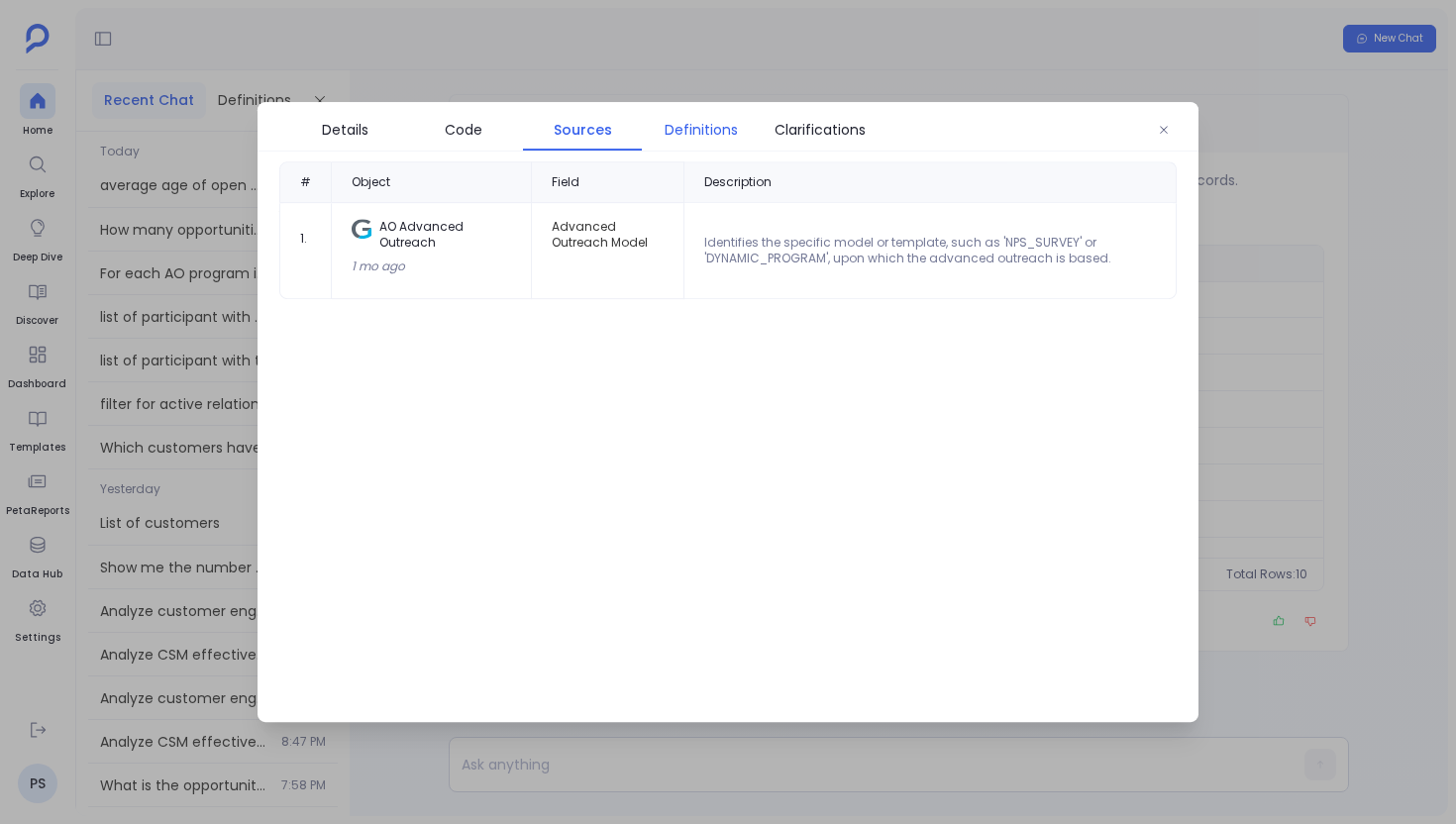 click on "Definitions" at bounding box center [701, 130] 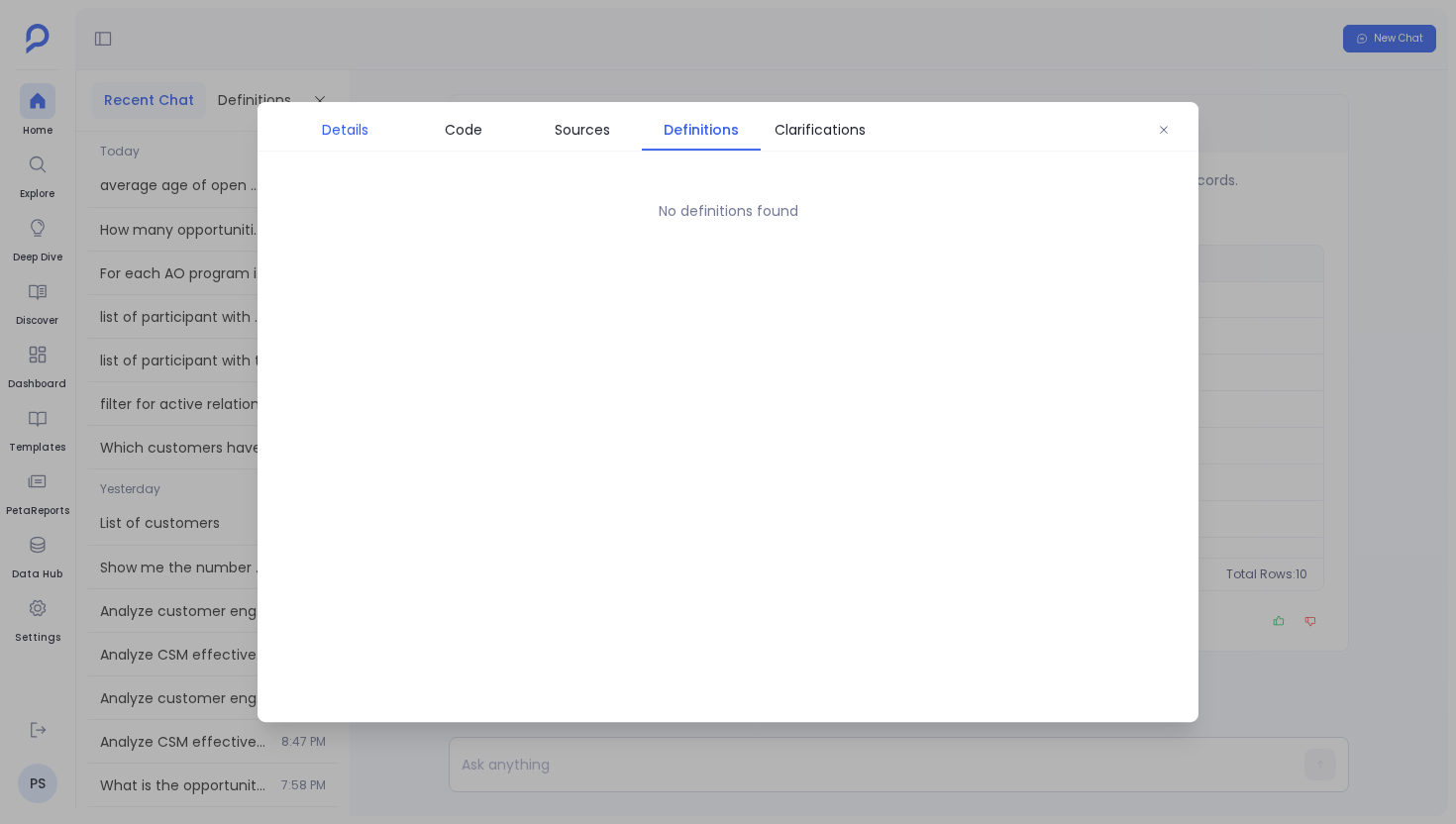 click on "Details" at bounding box center [345, 130] 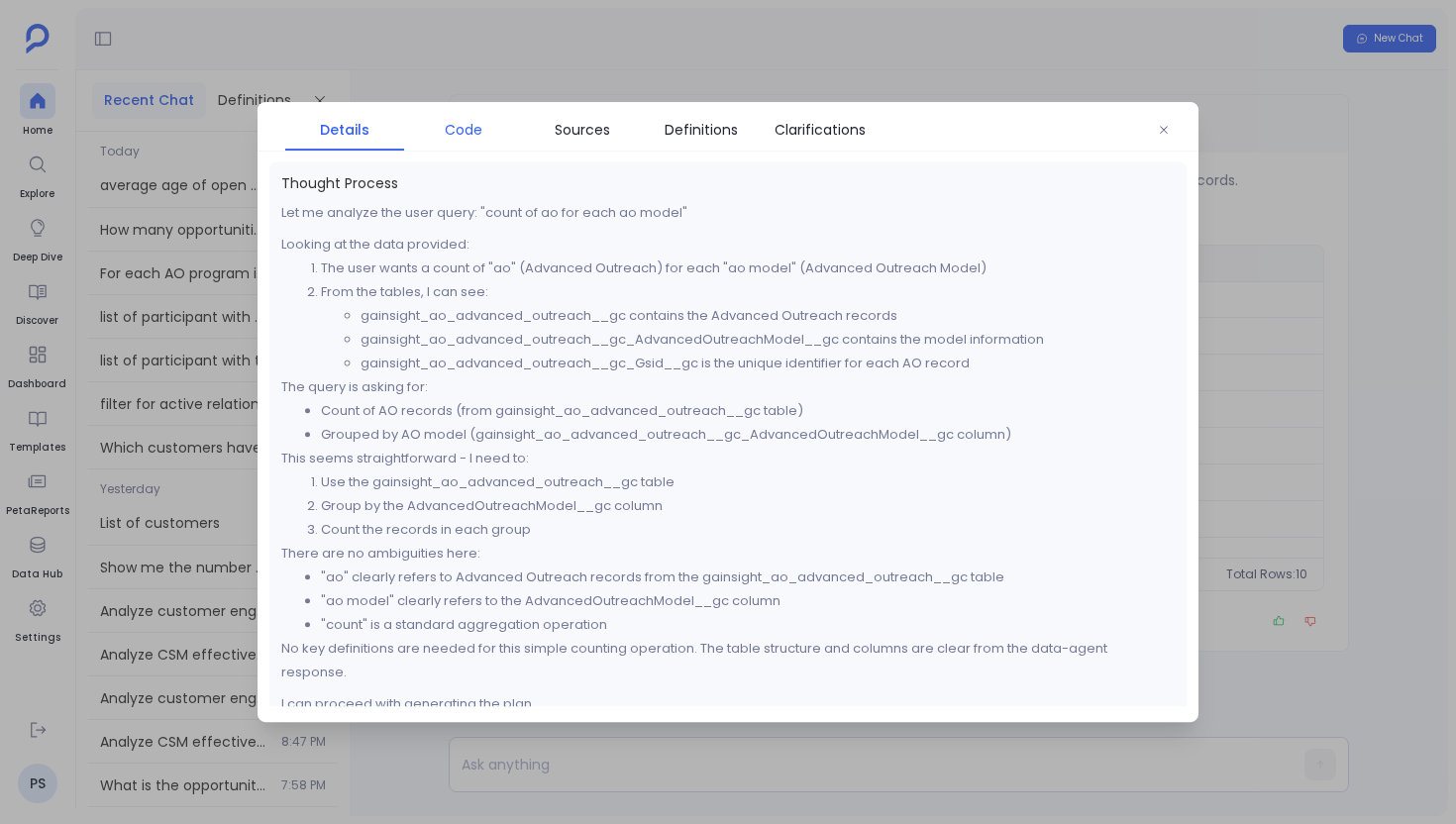 click on "Code" at bounding box center [464, 130] 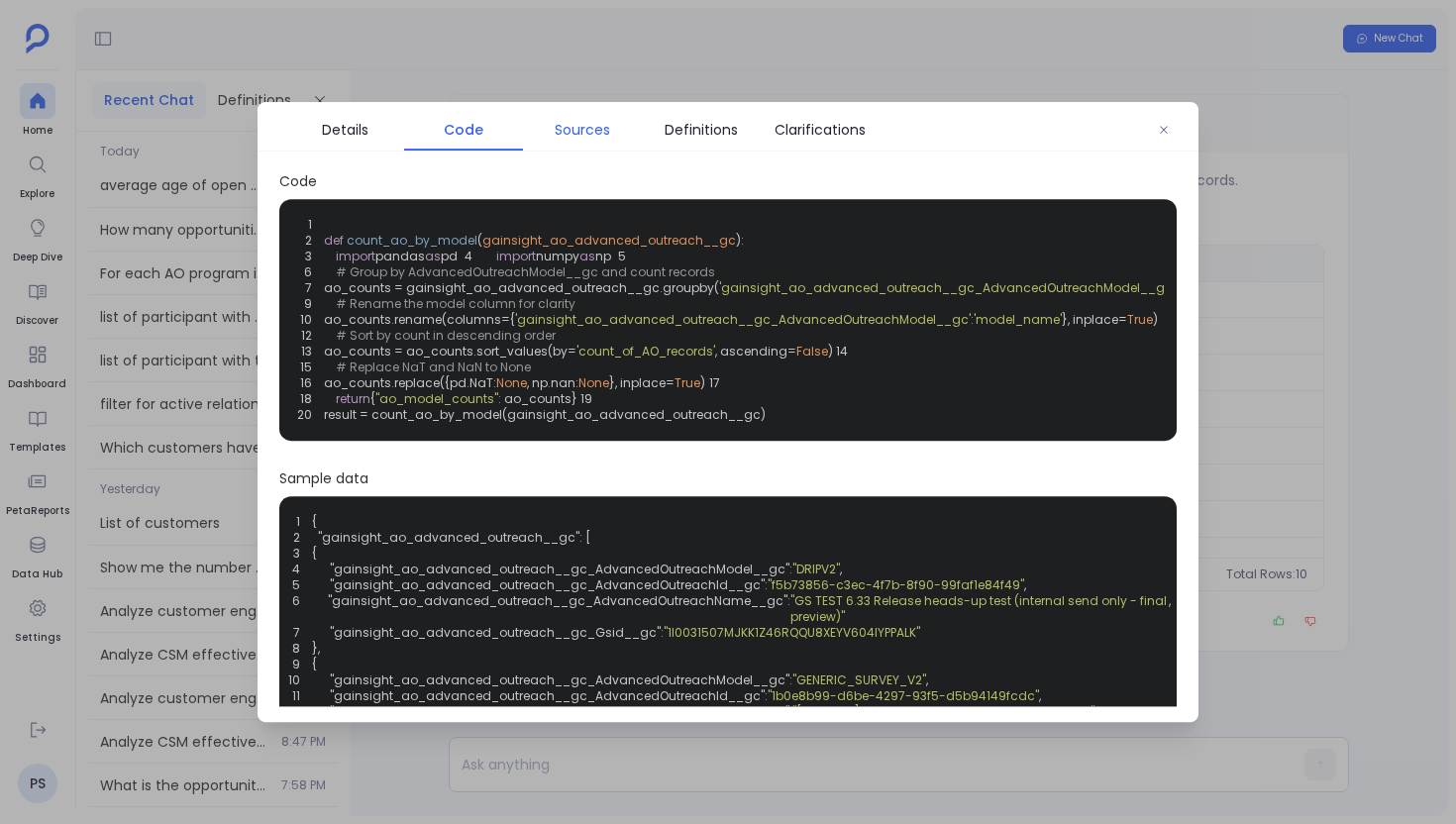 click on "Sources" at bounding box center [582, 130] 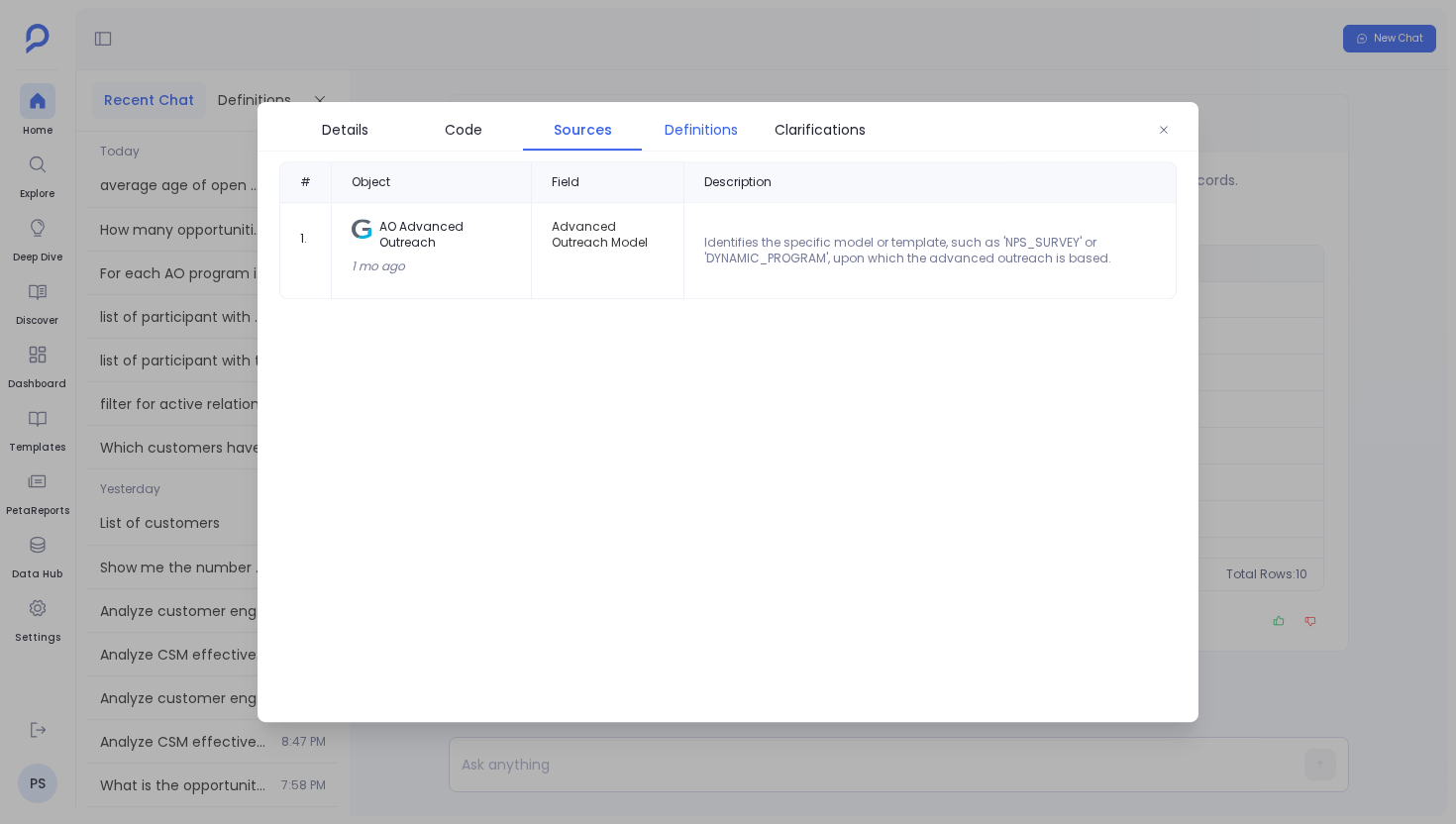 click on "Definitions" at bounding box center (701, 130) 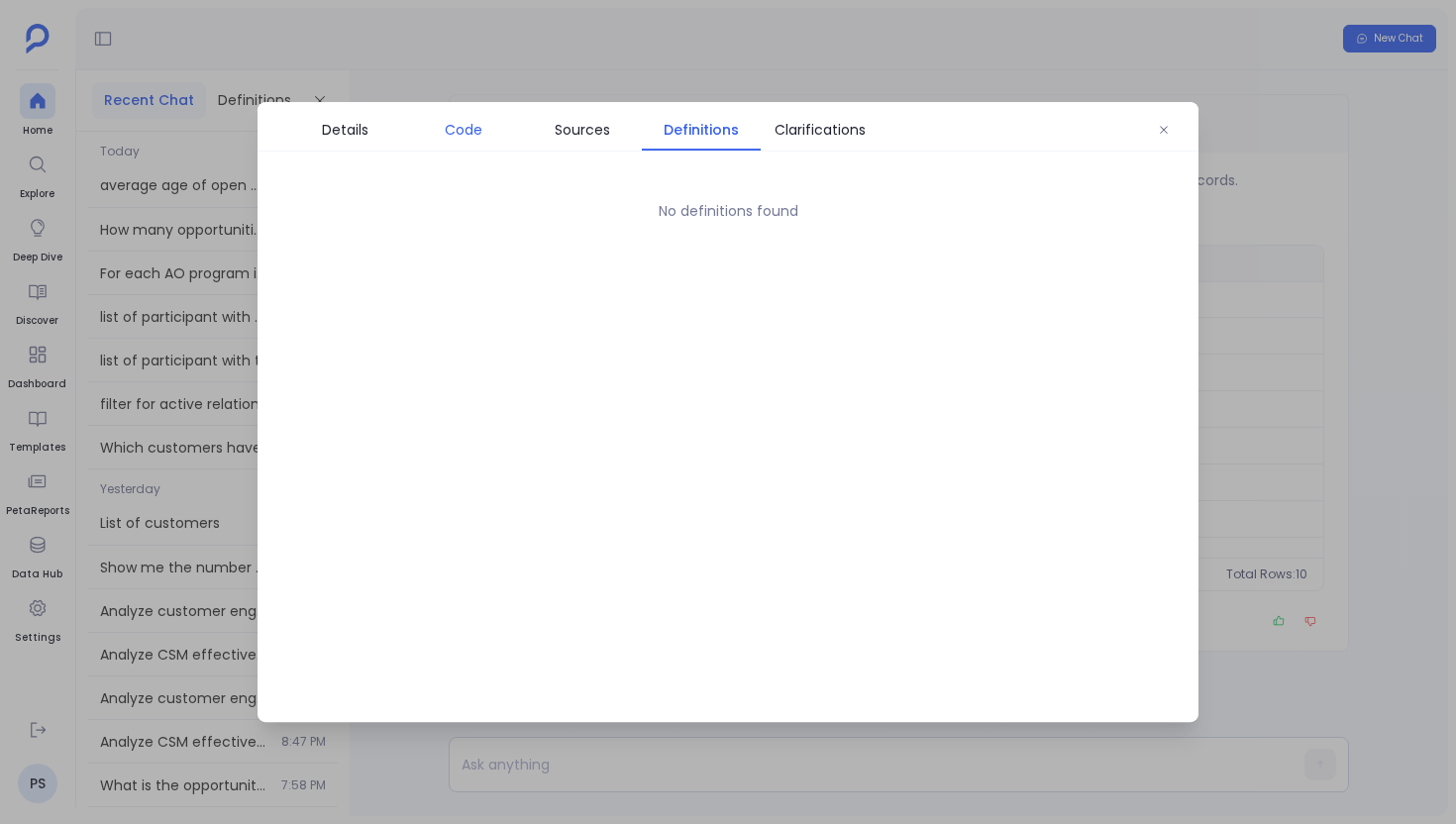 click on "Code" at bounding box center [464, 130] 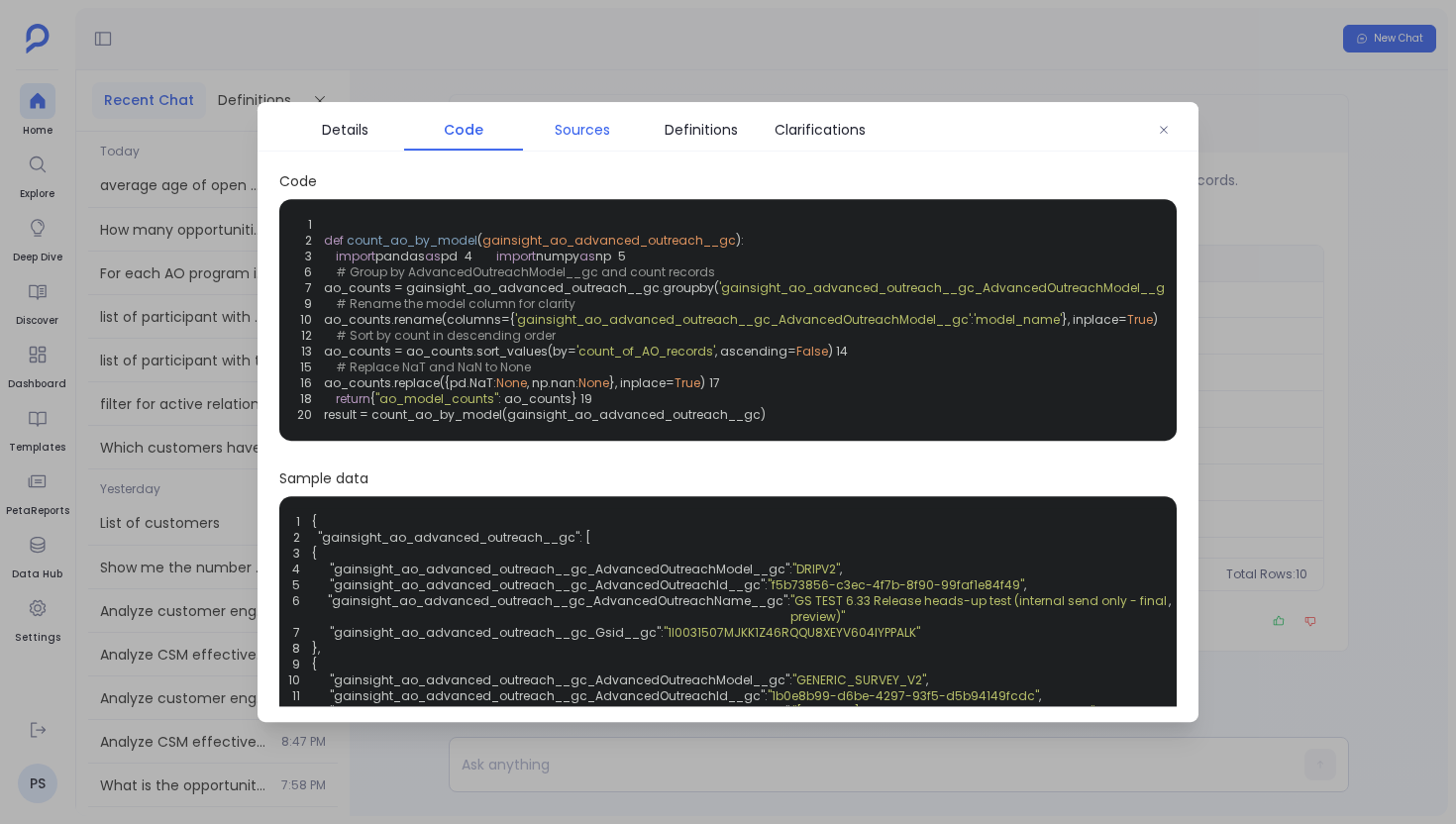 click on "Sources" at bounding box center [582, 130] 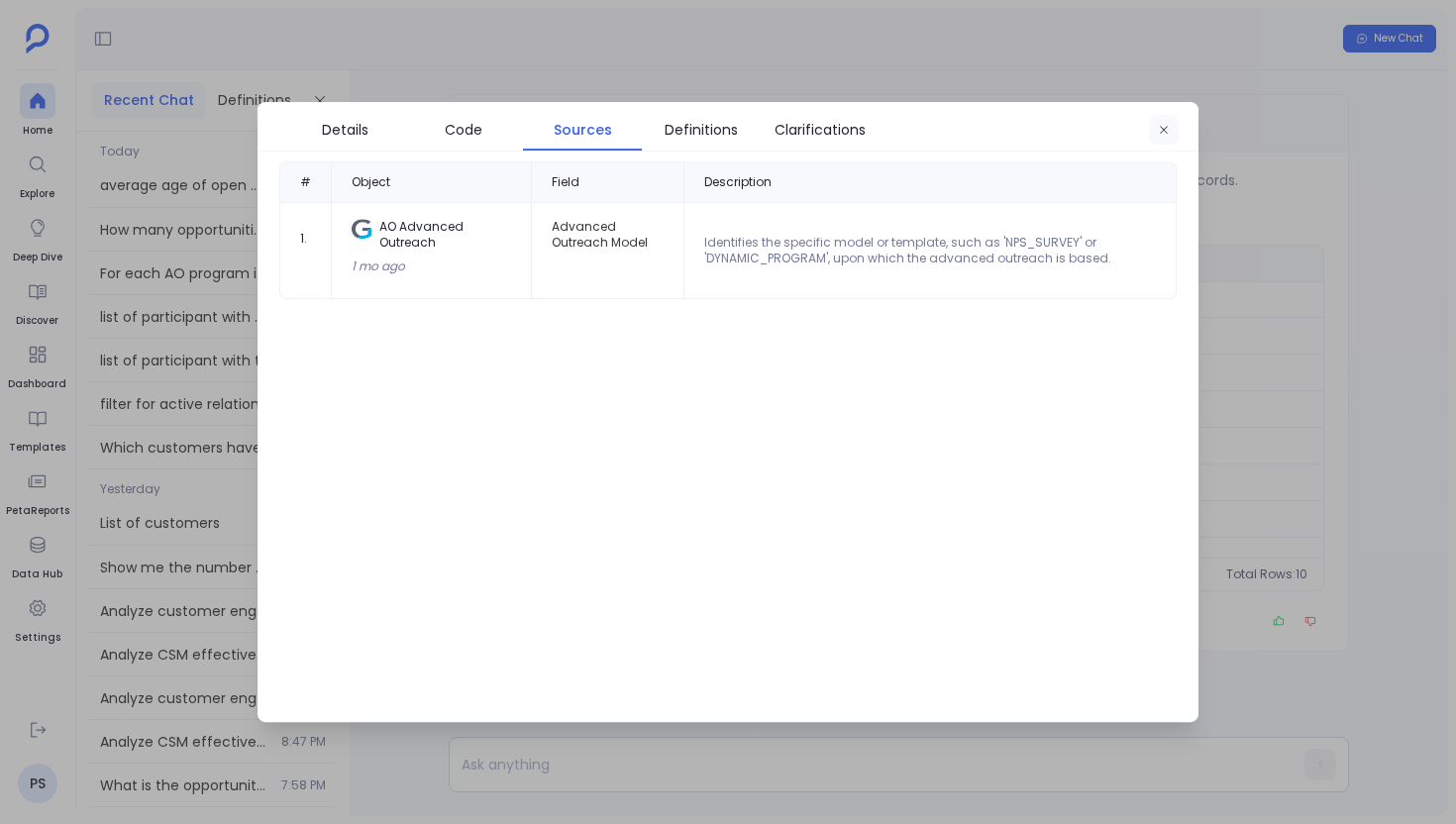 click at bounding box center [1164, 131] 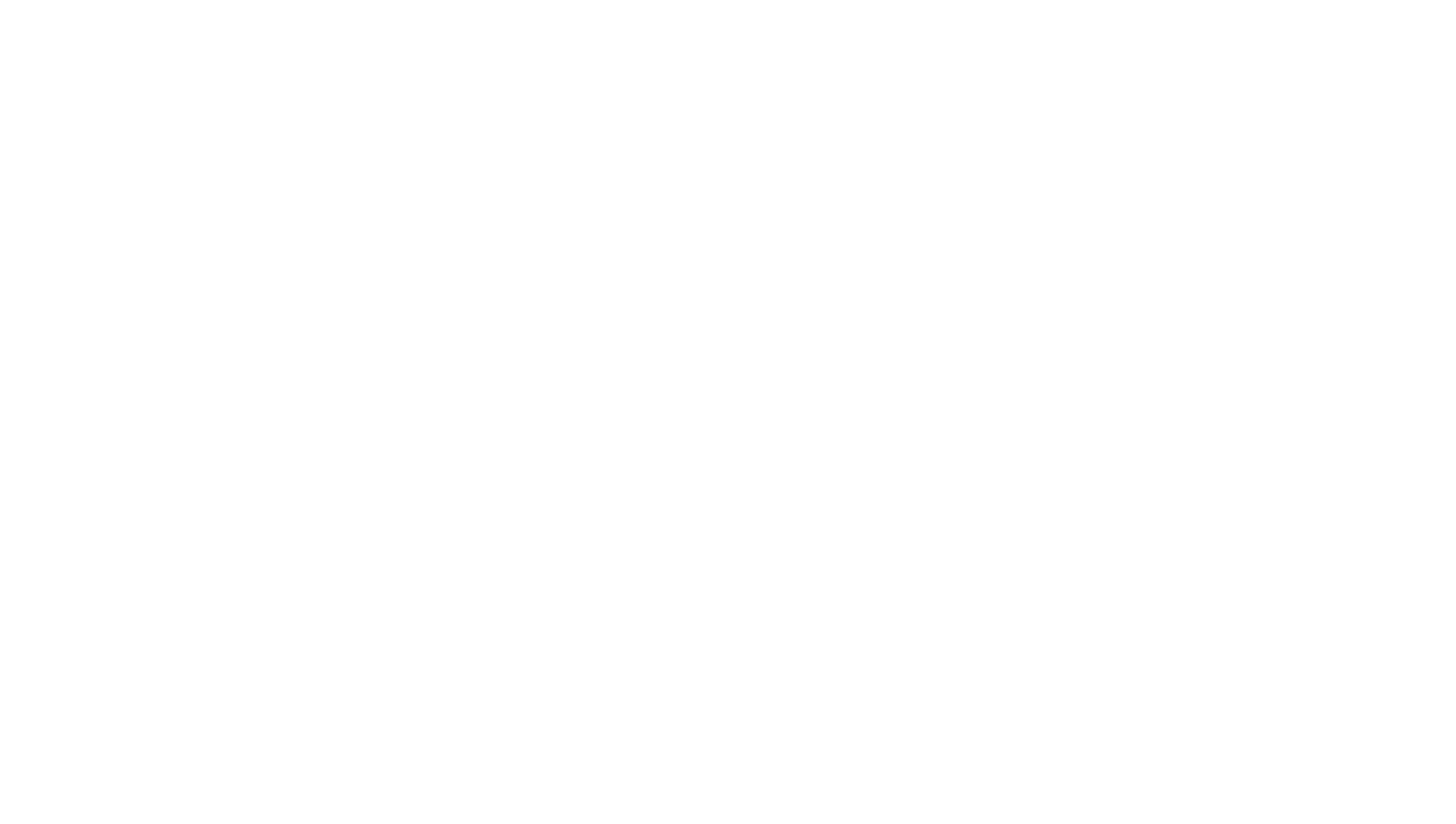 scroll, scrollTop: 0, scrollLeft: 0, axis: both 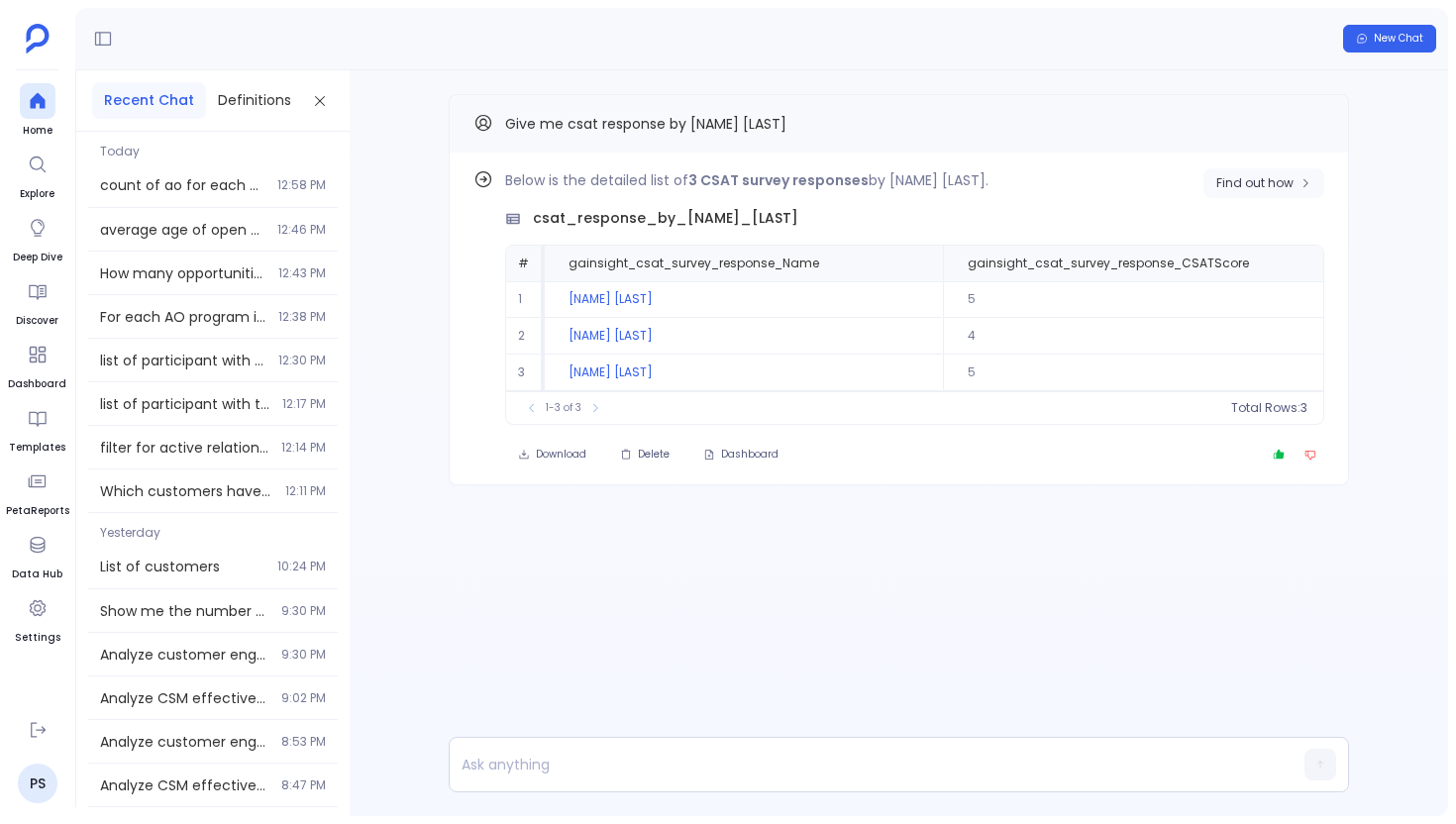 click on "Find out how" at bounding box center [1264, 183] 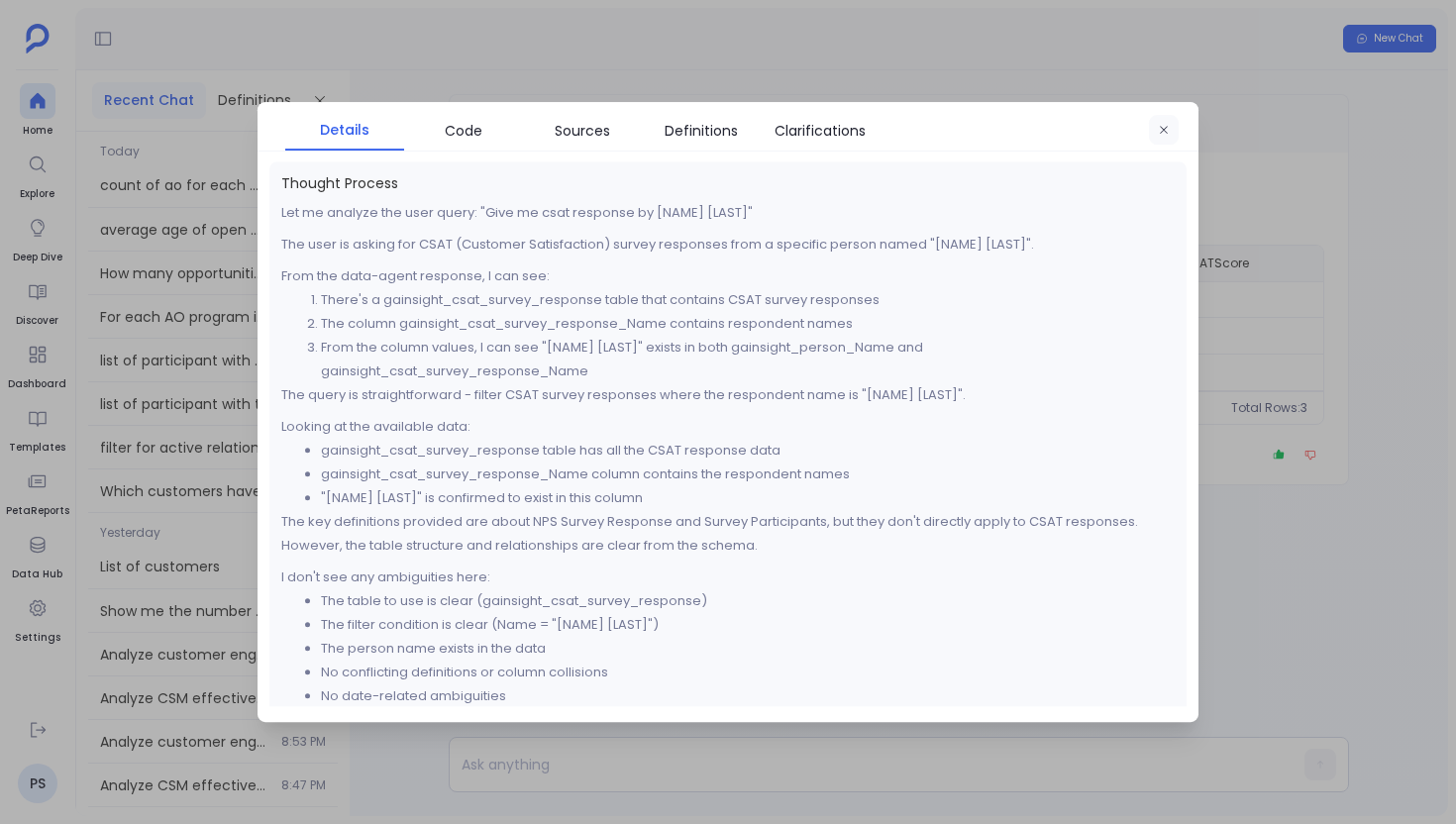 click at bounding box center (1164, 131) 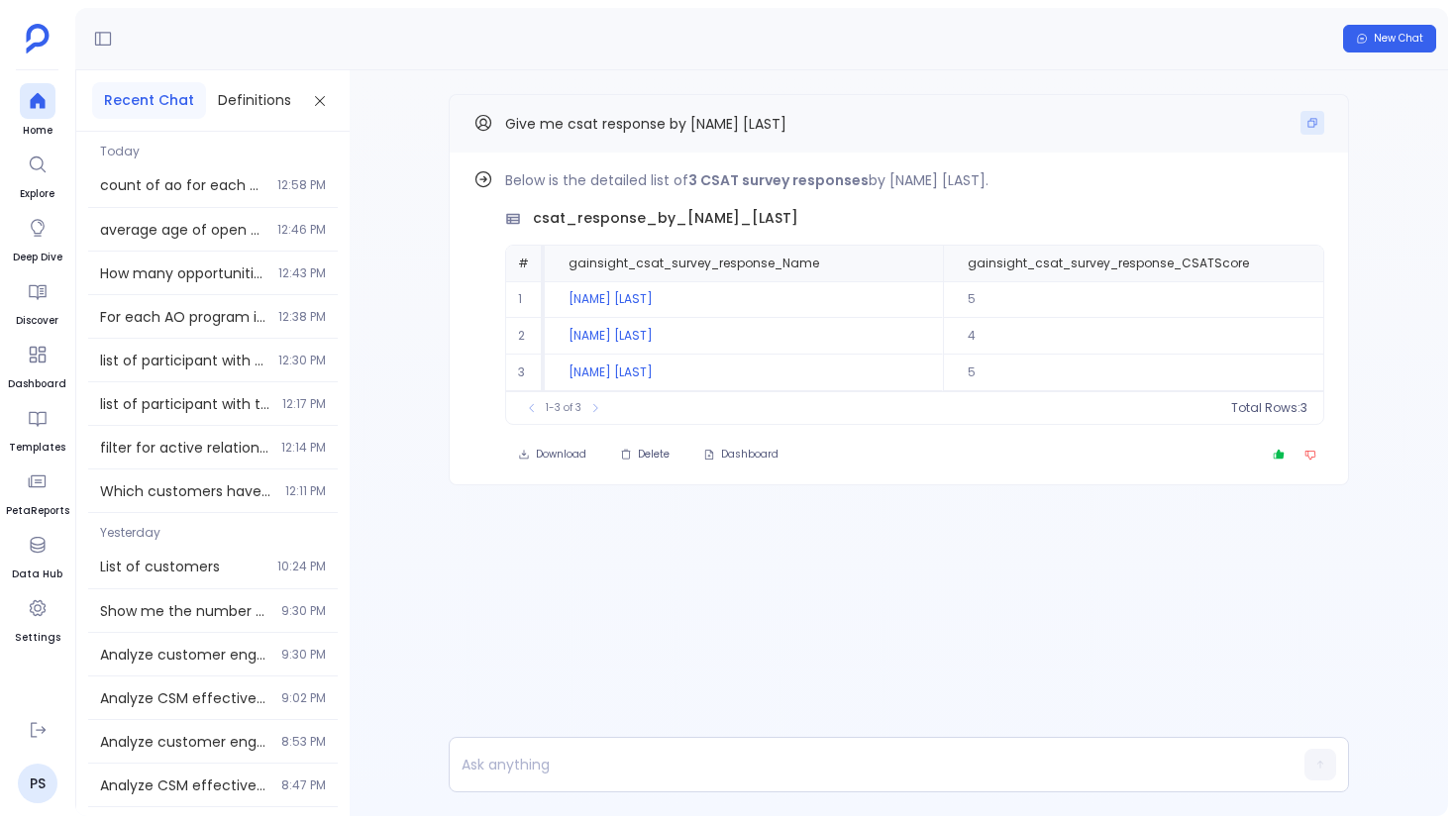 click at bounding box center (1312, 123) 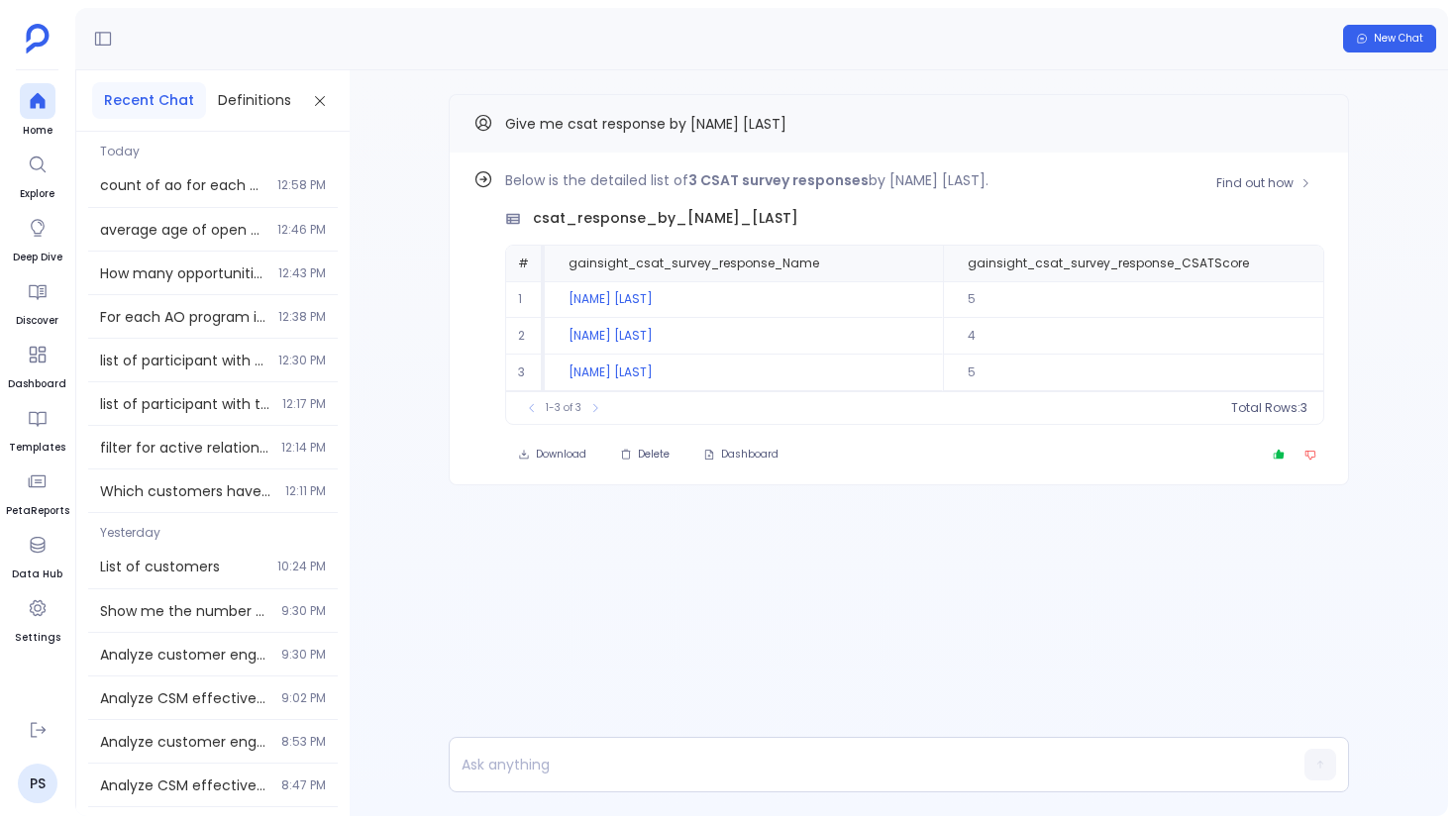 click on "Below is the detailed list of  3 CSAT survey responses  by [NAME] [LAST]. csat_response_by_[NAME]_[LAST] # gainsight_csat_survey_response_Name gainsight_csat_survey_response_CSATScore gainsight_csat_survey_response_CSATPercent gainsight_csat_survey_response_ScoreType gainsight_csat_survey_response_Comment gainsight_csat_survey_response_CompanyId gainsight_csat_survey_response_PersonId gainsight_csat_survey_response_ParticipantId 1 [NAME] [LAST] 5 100 SATISFIED 1P029WGG7AET4YOGRRUNN95UWHX6RR552L03 1P048FSLWO5SJGNW2FVNEM4CPHWDJ4OODRYQ 1I003QJQEG6DX6GWFVRACKR61QCUBRTO9QKQ 2 [NAME] [LAST] 4 100 SATISFIED 1P029WGG7AET4YOGRRUNN95UWHX6RR552L03 1P048FSLWO5SJGNW2FVNEM4CPHWDJ4OODRYQ 1I003QJQEG6DX6GWFVXIVOBHASEOEHGHCOH7 3 [NAME] [LAST] 5 100 SATISFIED 1P029WGG7AET4YOGRRUNN95UWHX6RR552L03 1P048FSLWO5SJGNW2FVNEM4CPHWDJ4OODRYQ 1I003QJQEG6DX6GWFVBEEQAQNSJYVBJ7D1D8 1-3 of 3 Total Rows:  3" at bounding box center (914, 296) 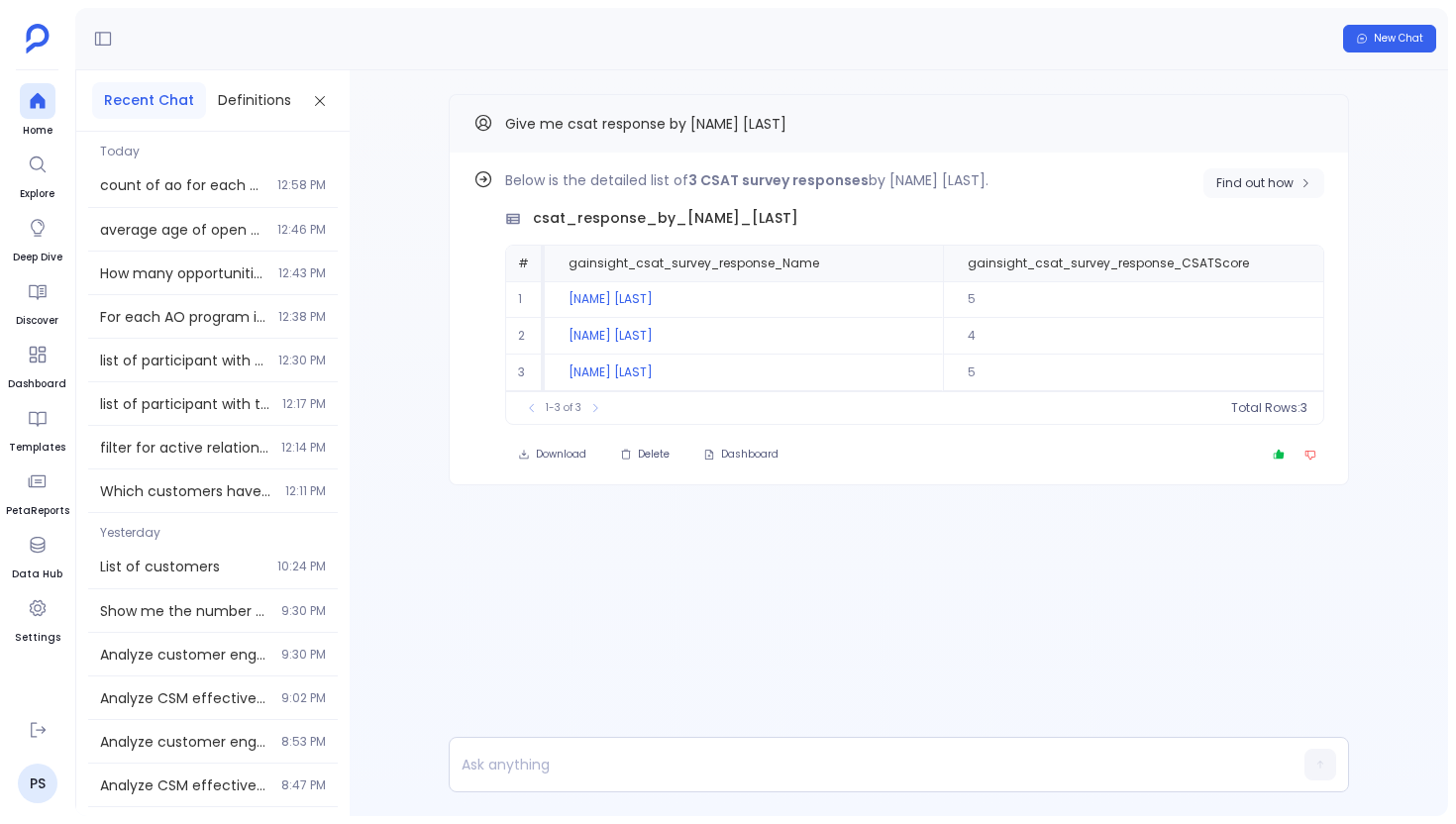 click on "Find out how" at bounding box center [1264, 183] 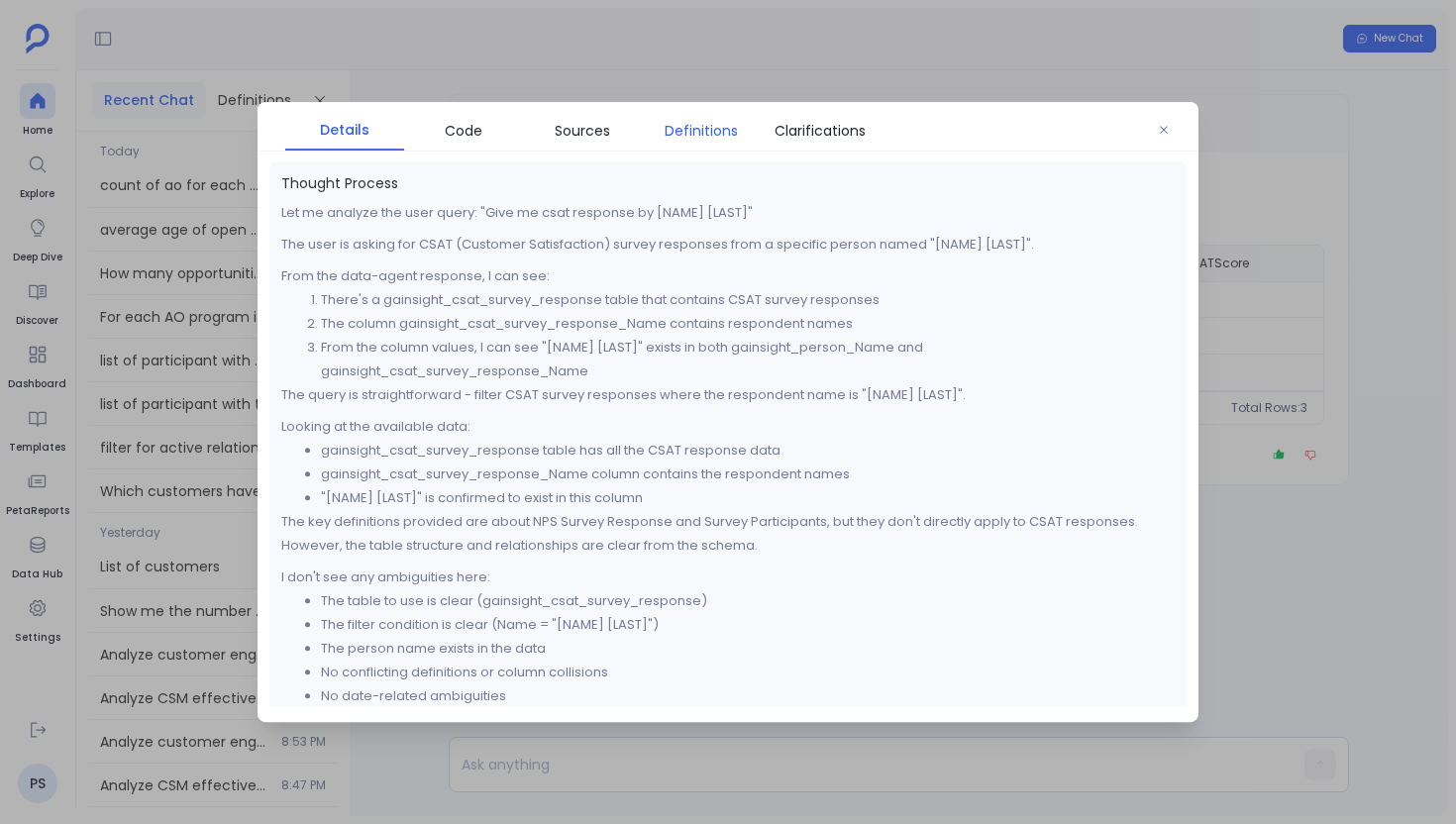 click on "Definitions" at bounding box center (701, 131) 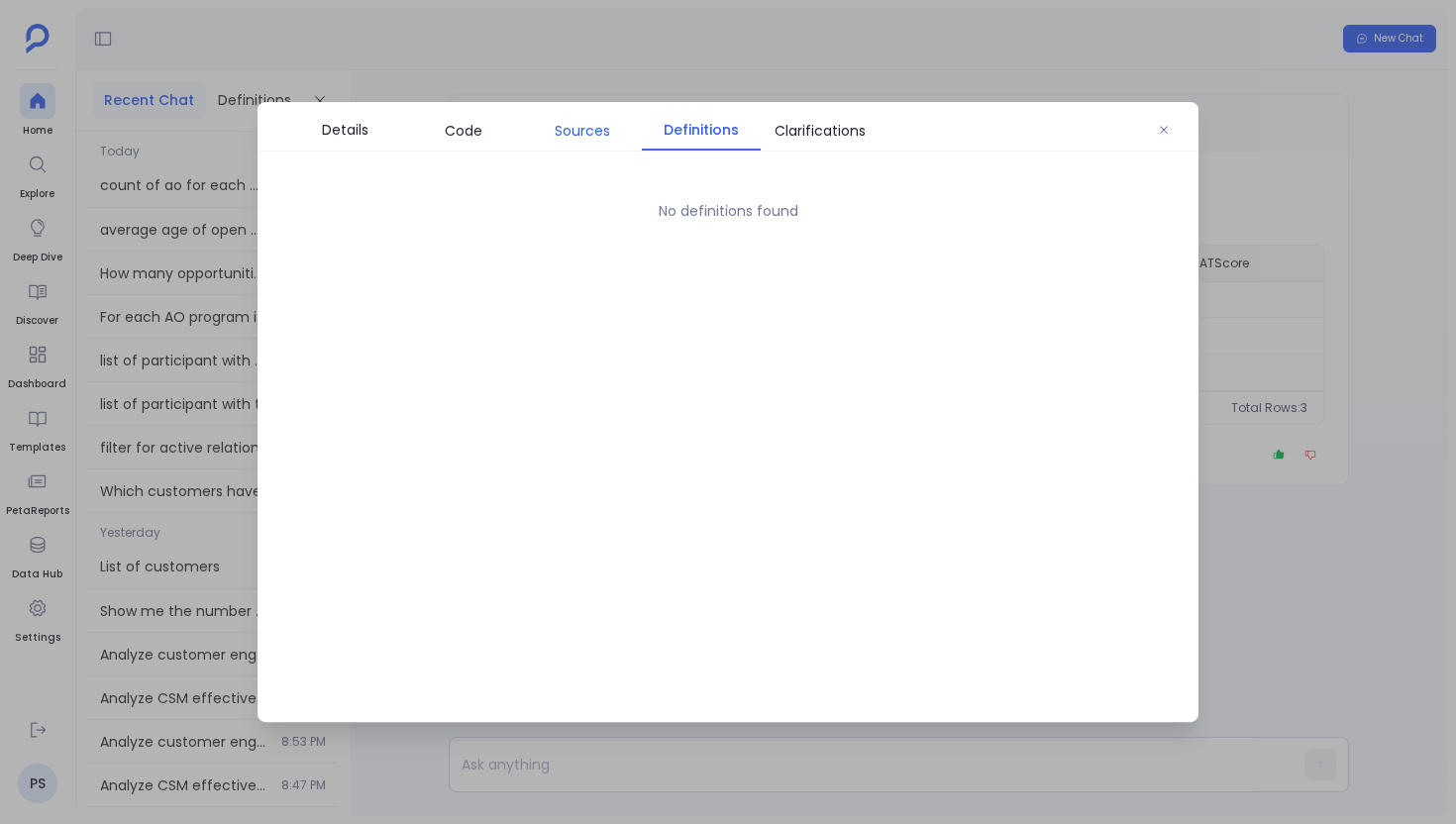 click on "Sources" at bounding box center [582, 131] 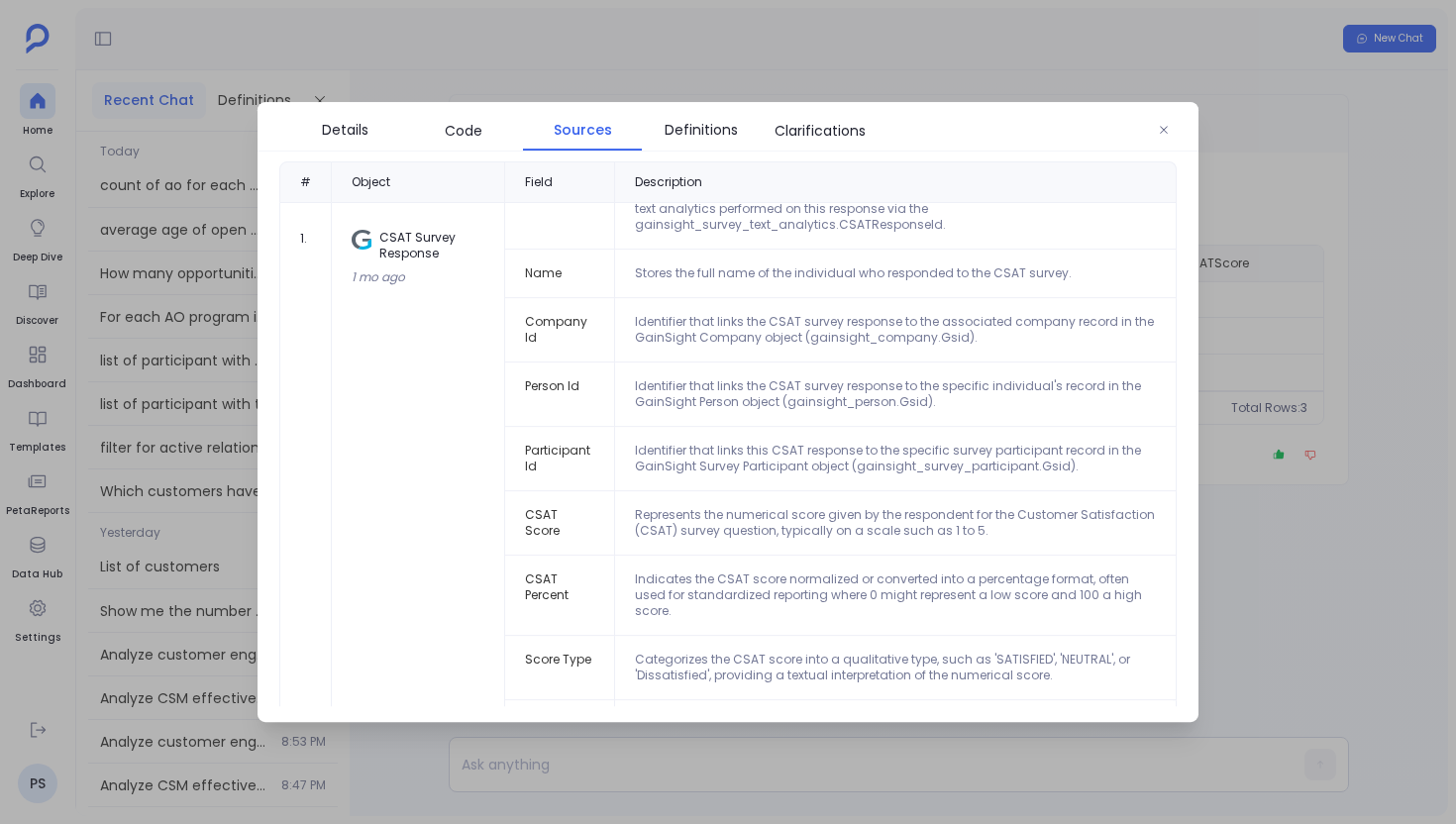 scroll, scrollTop: 0, scrollLeft: 0, axis: both 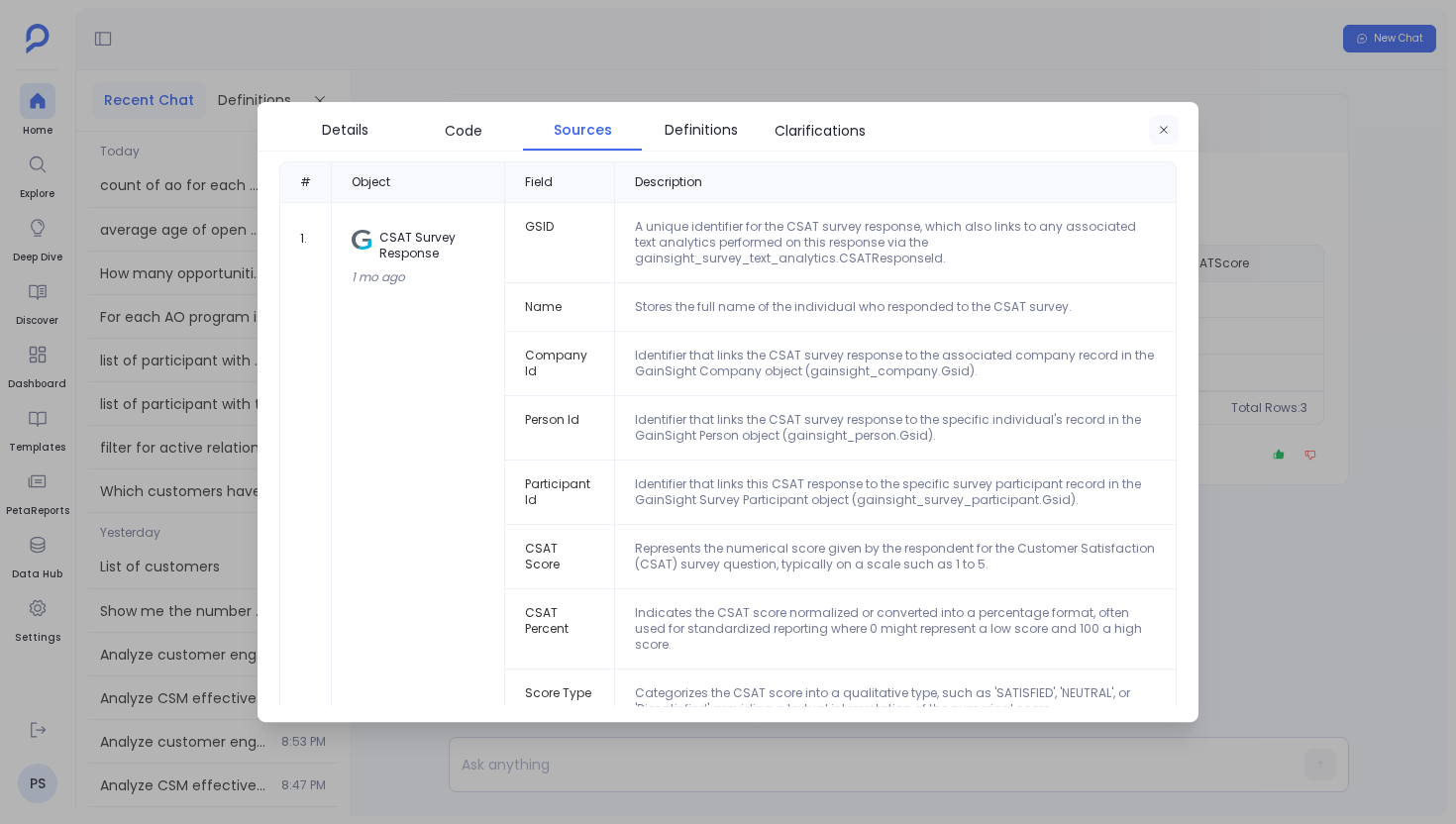 click at bounding box center (1164, 131) 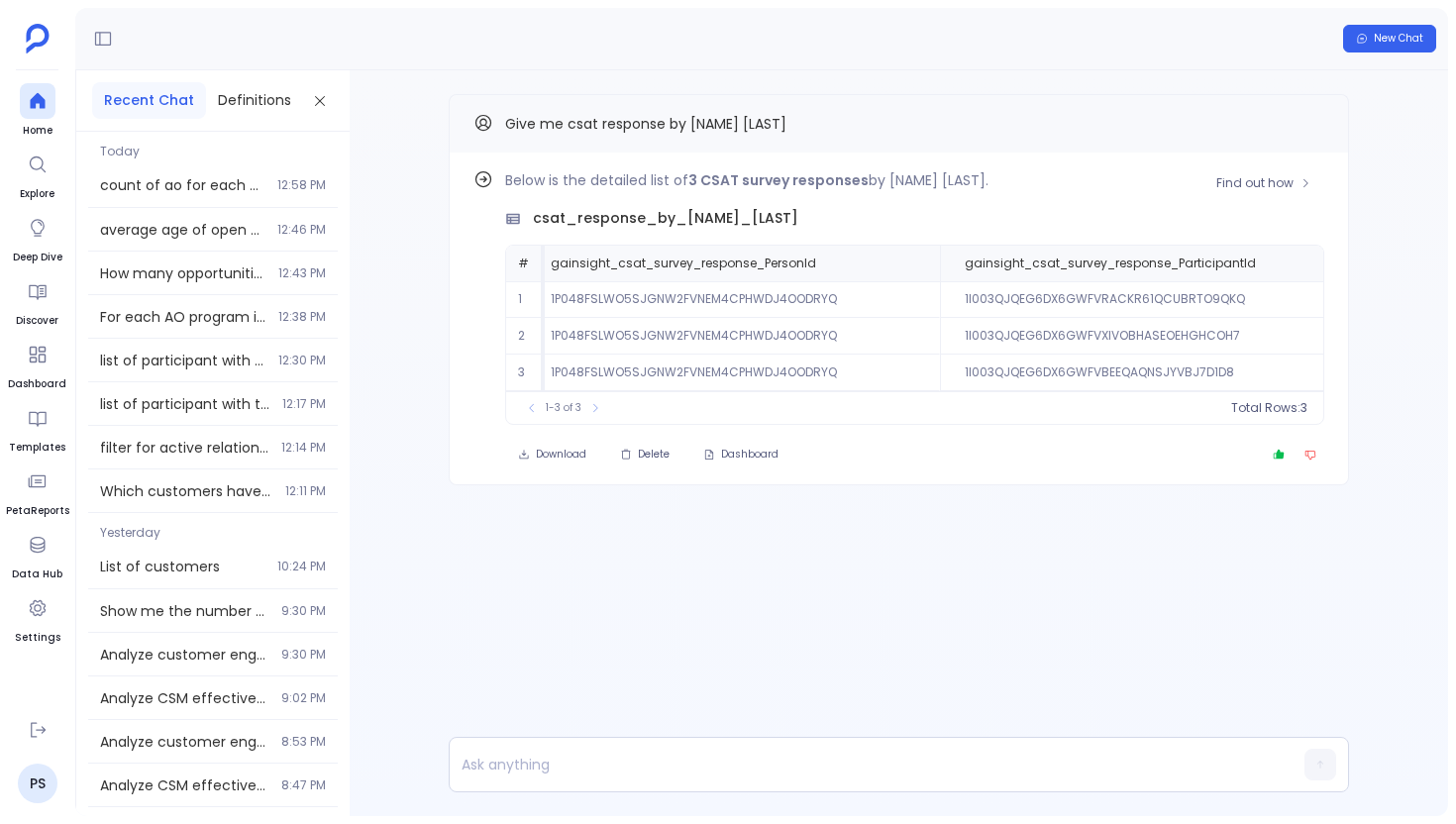 scroll, scrollTop: 0, scrollLeft: 2585, axis: horizontal 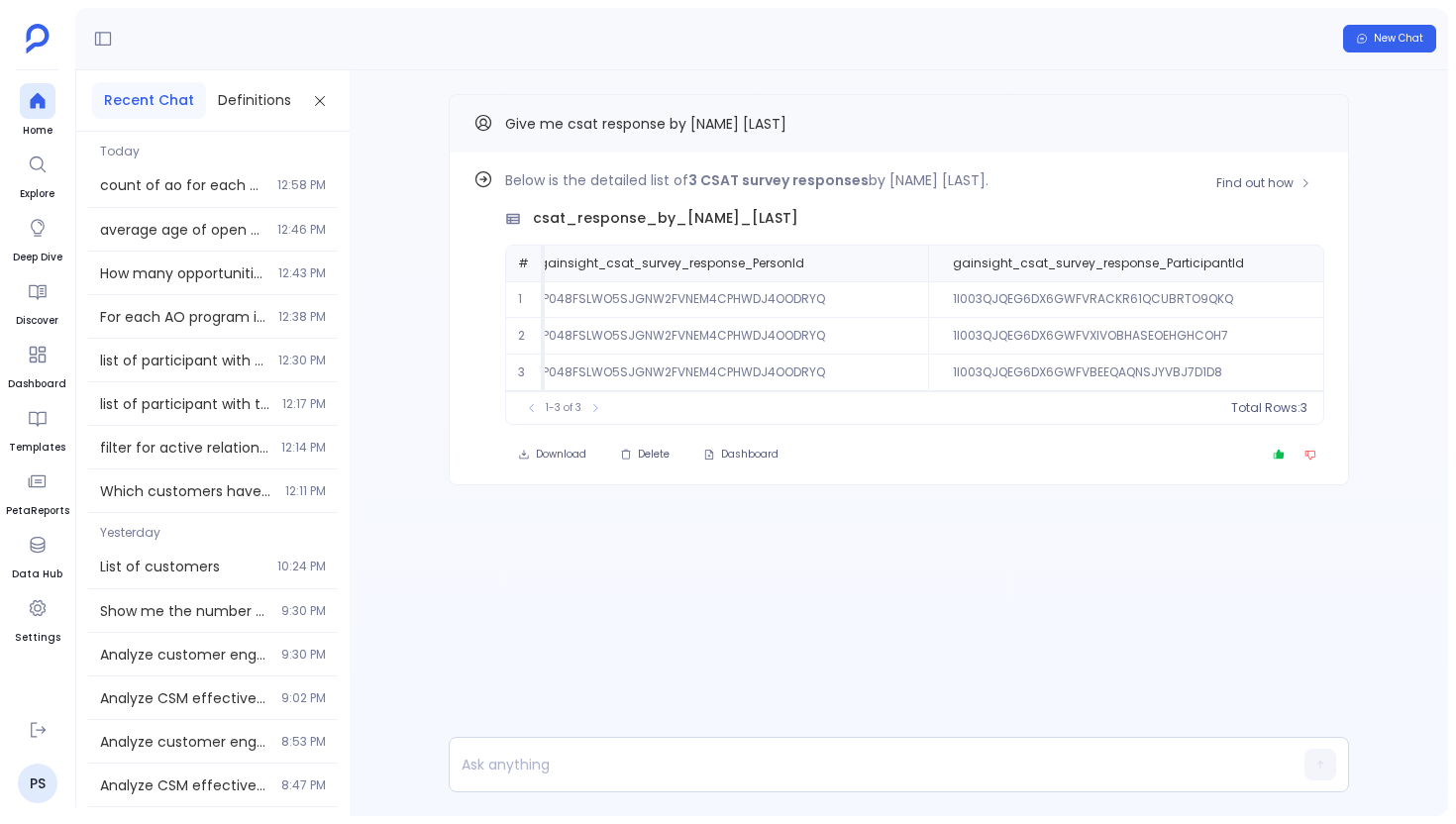type 